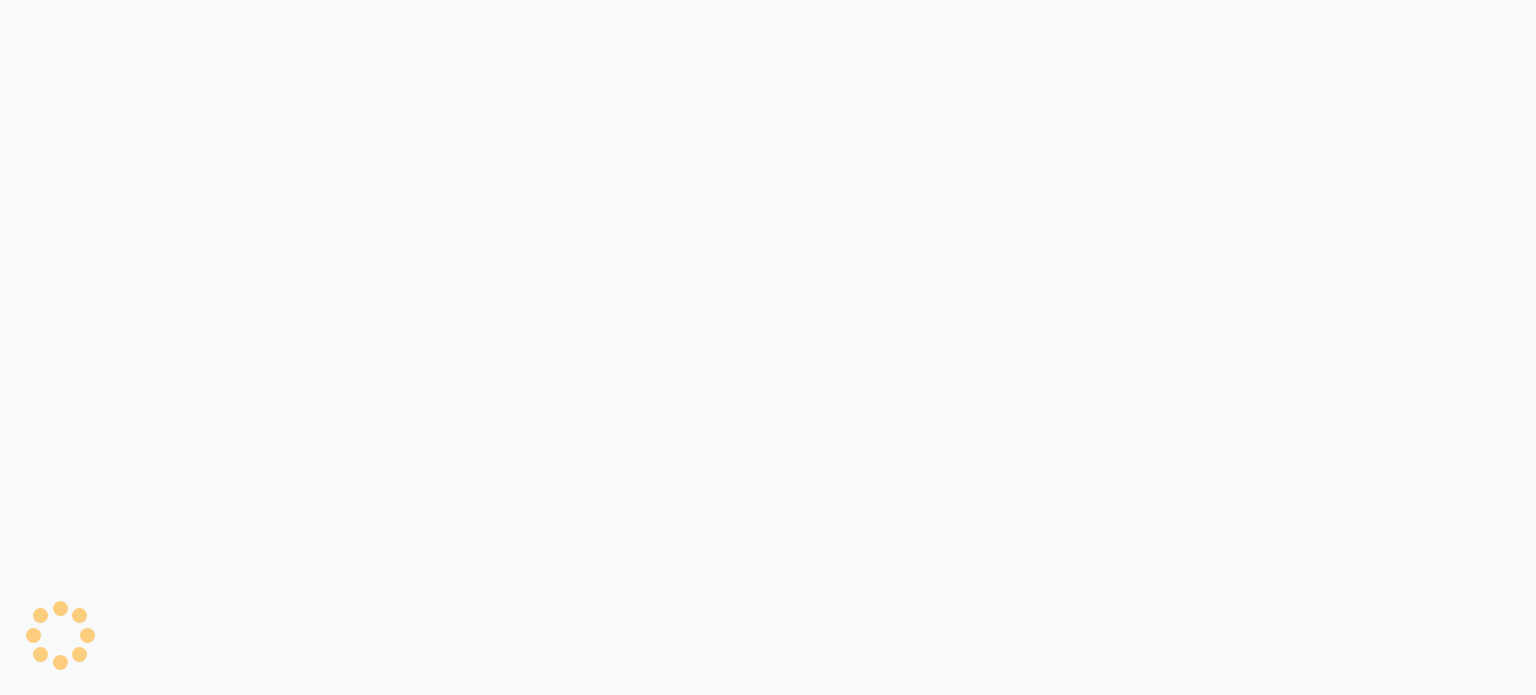 scroll, scrollTop: 0, scrollLeft: 0, axis: both 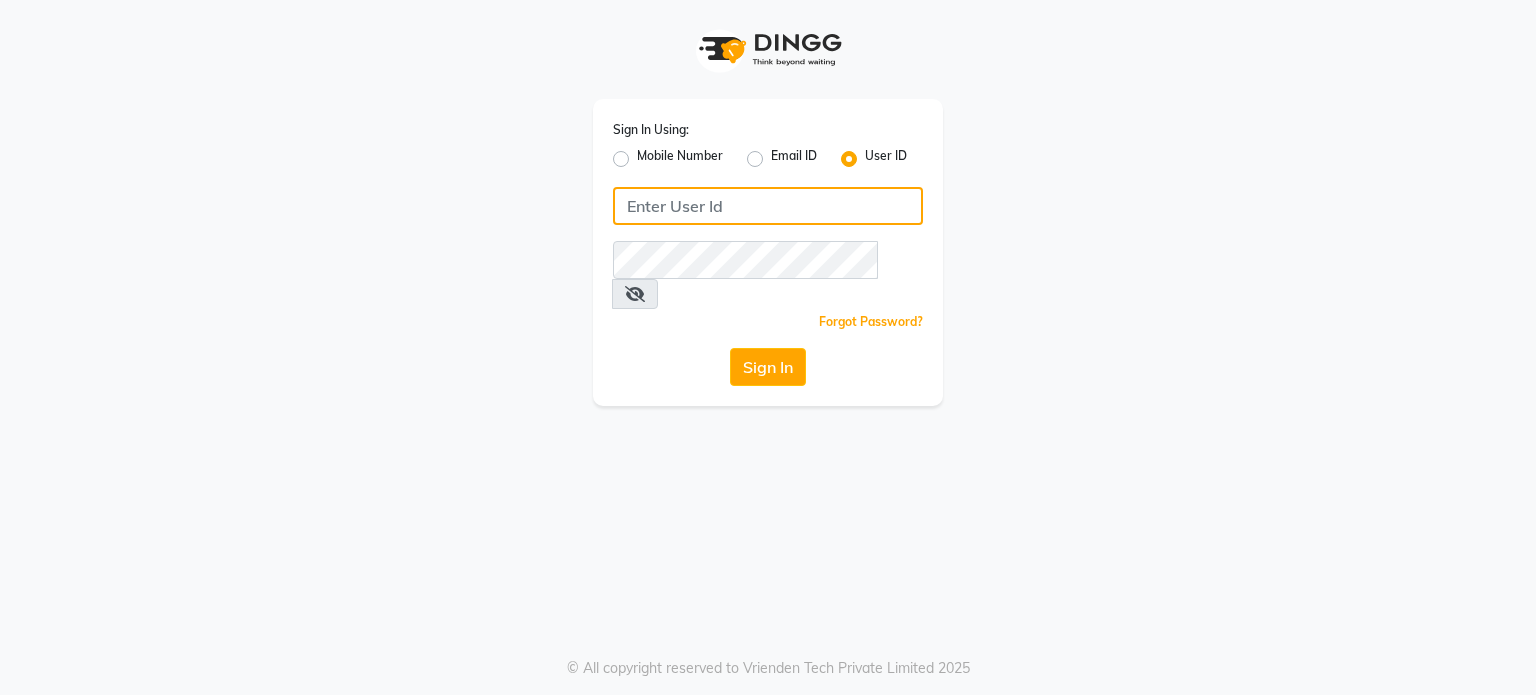 type on "8408993355" 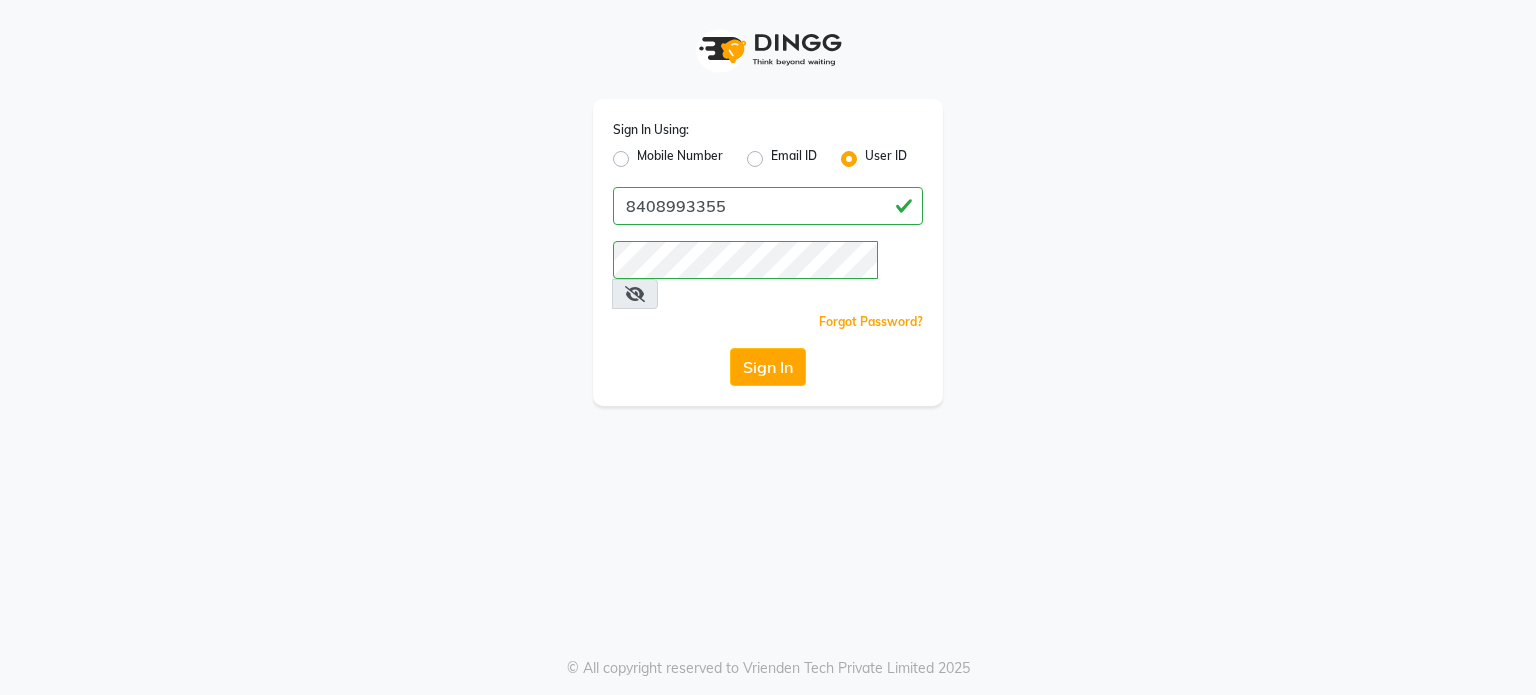 click on "Mobile Number" 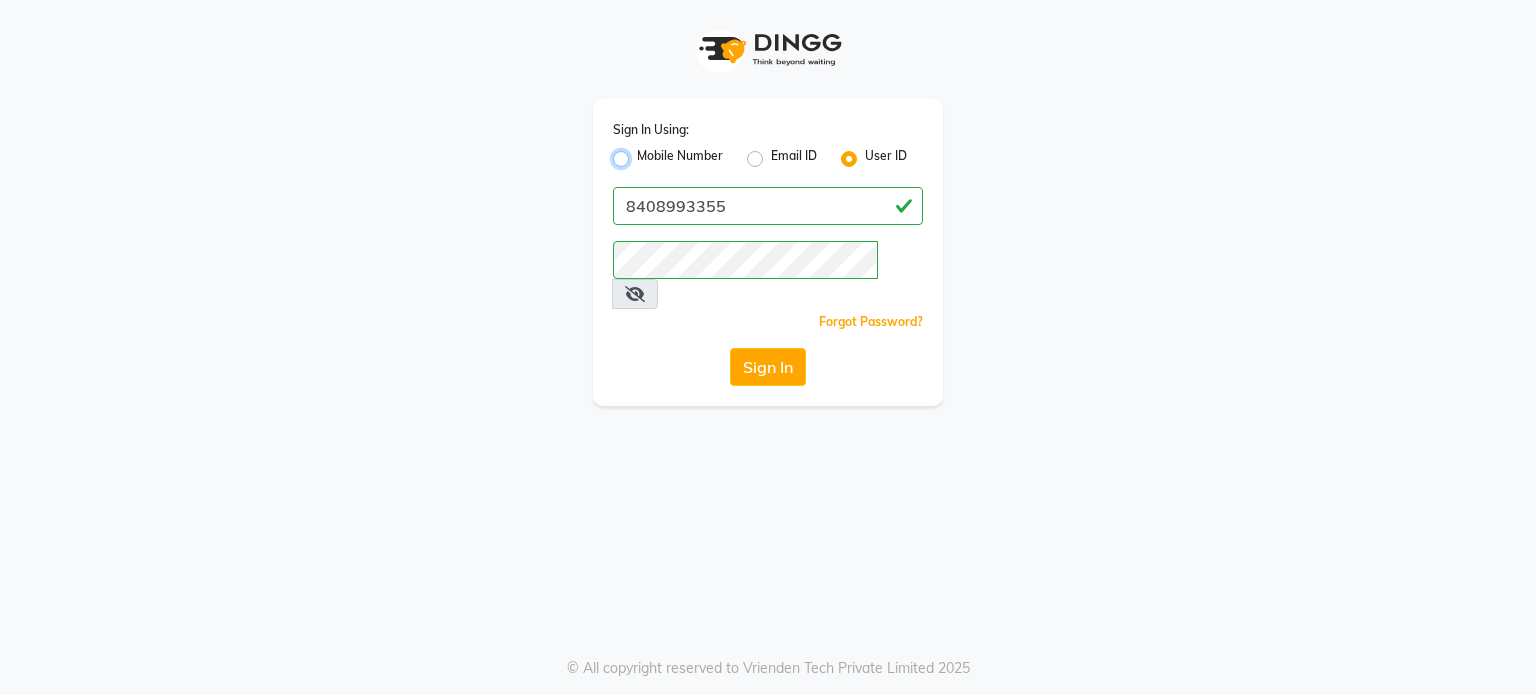 click on "Mobile Number" at bounding box center [643, 153] 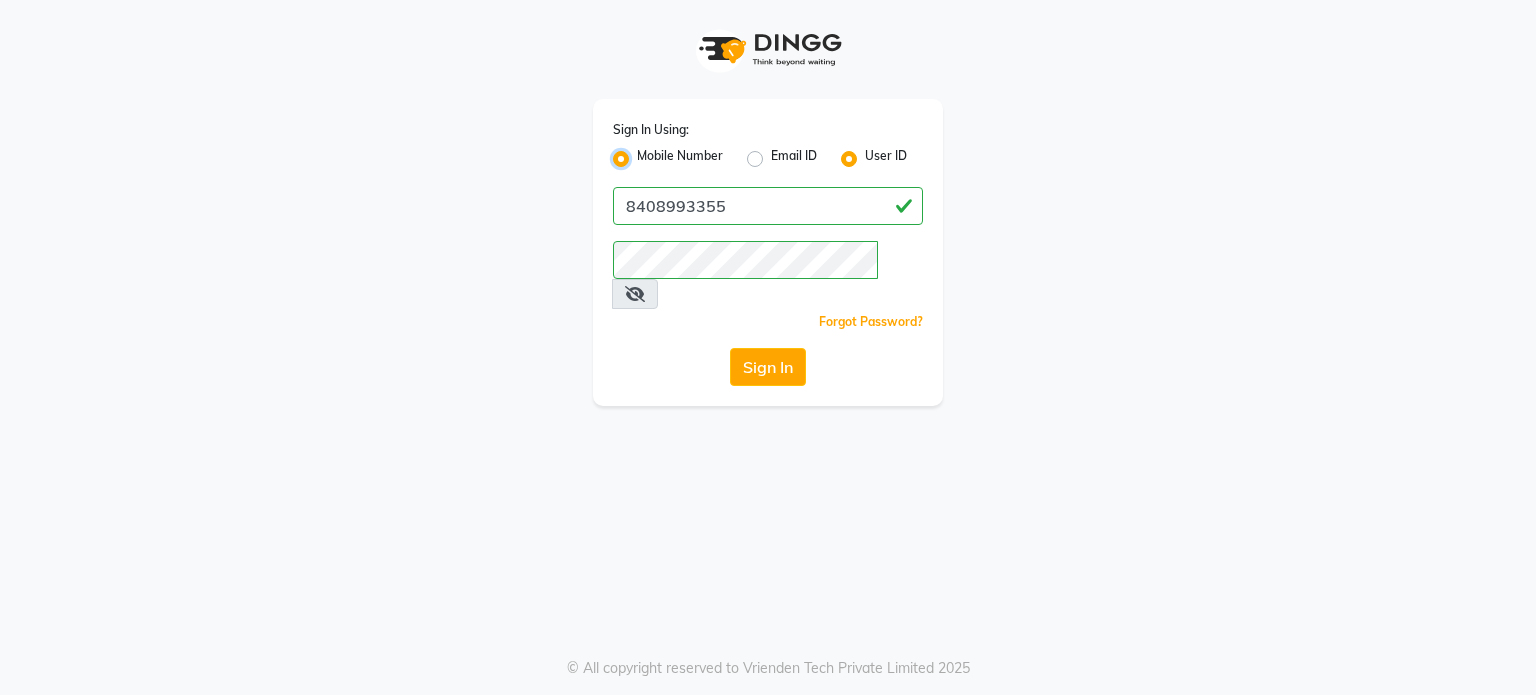 radio on "false" 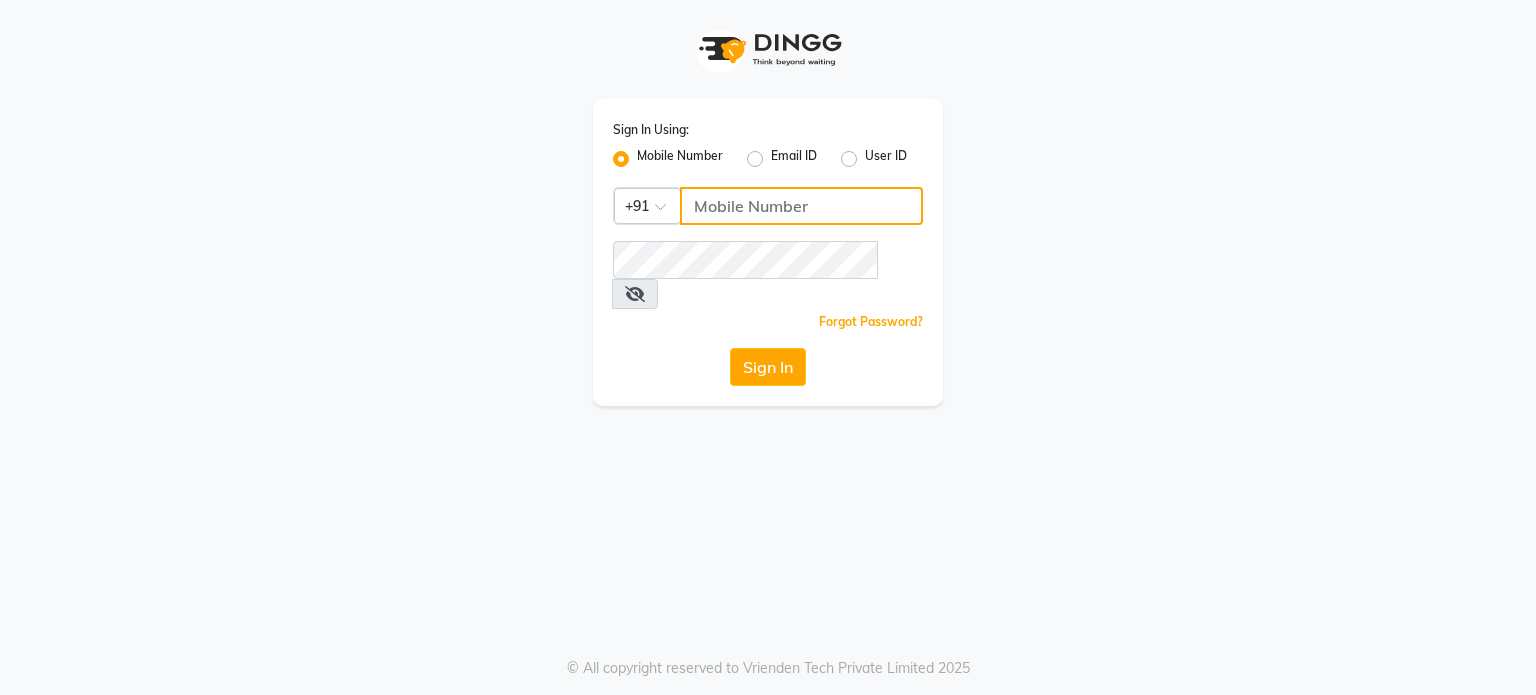 click 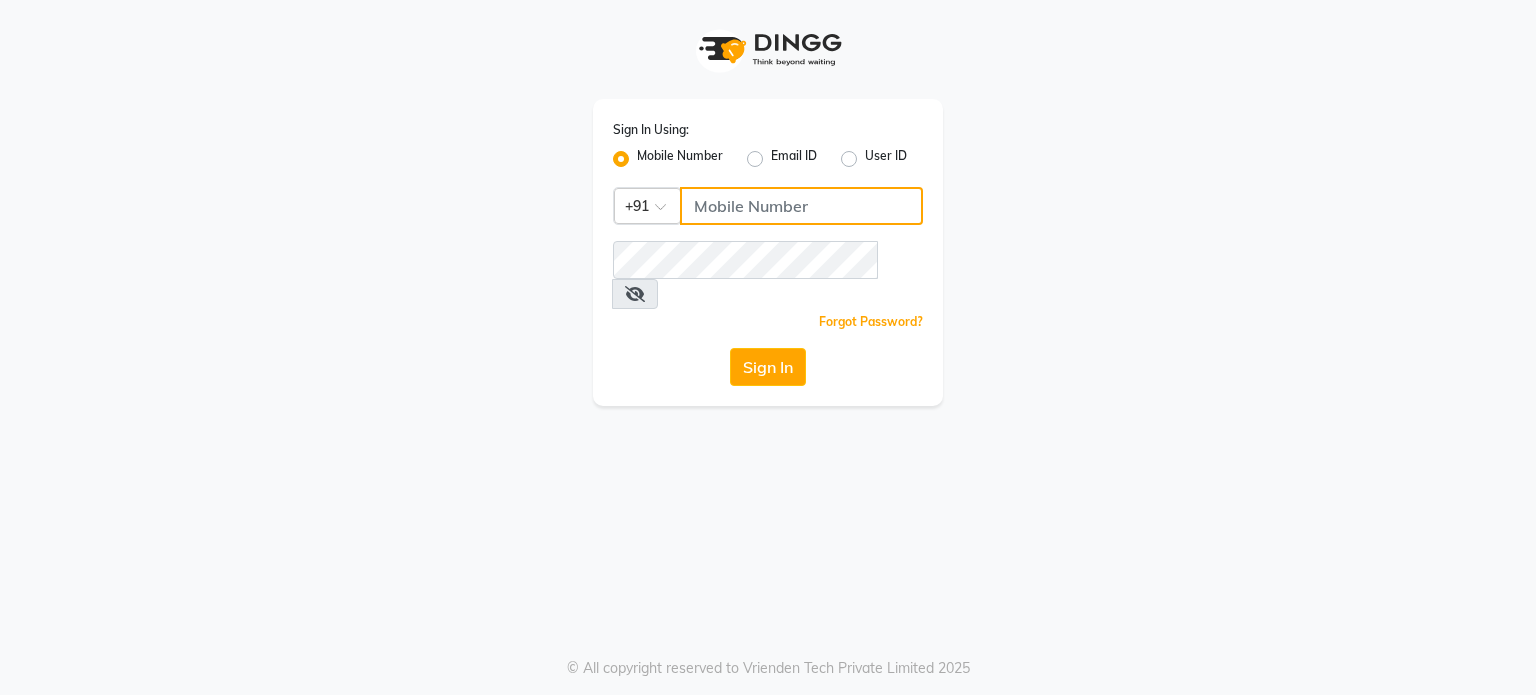 type on "8408993355" 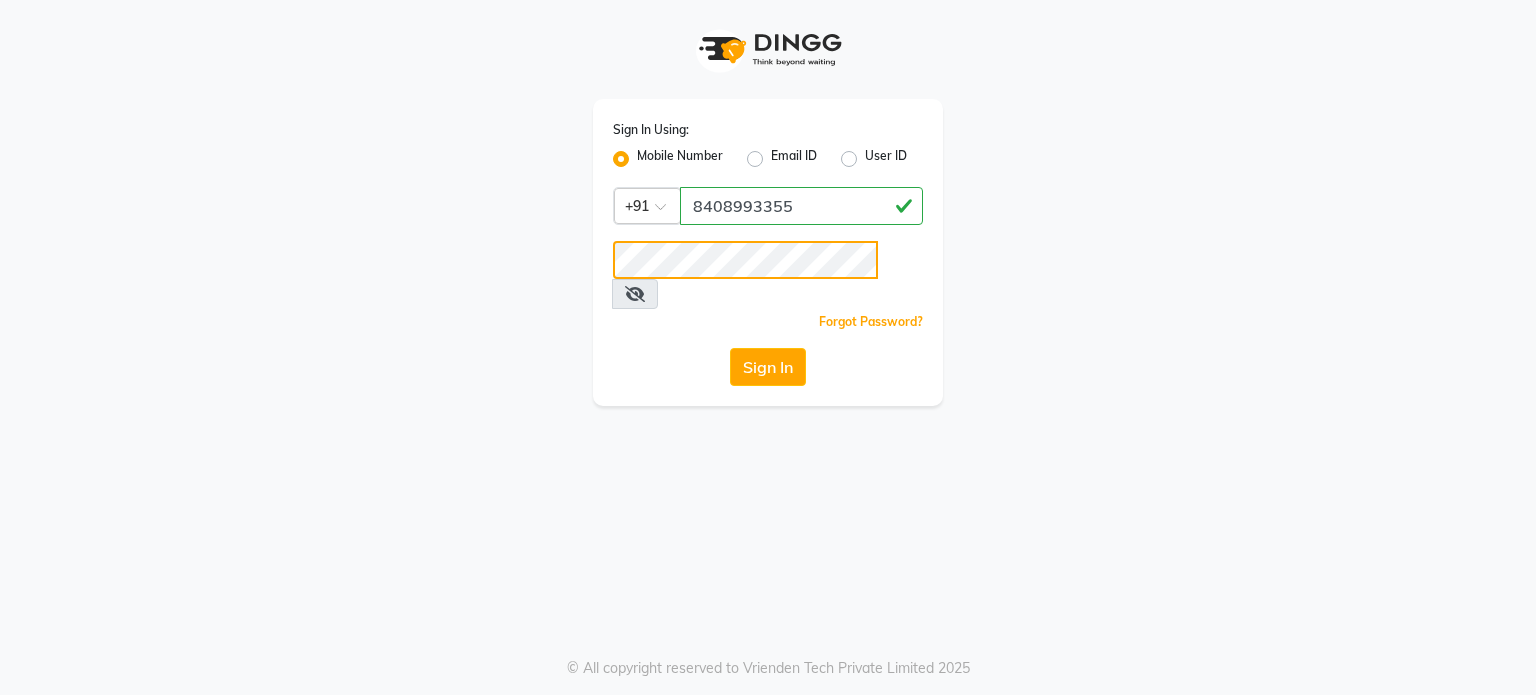 click on "Sign In Using: Mobile Number Email ID User ID Country Code × +91 8408993355  Remember me Forgot Password?  Sign In" 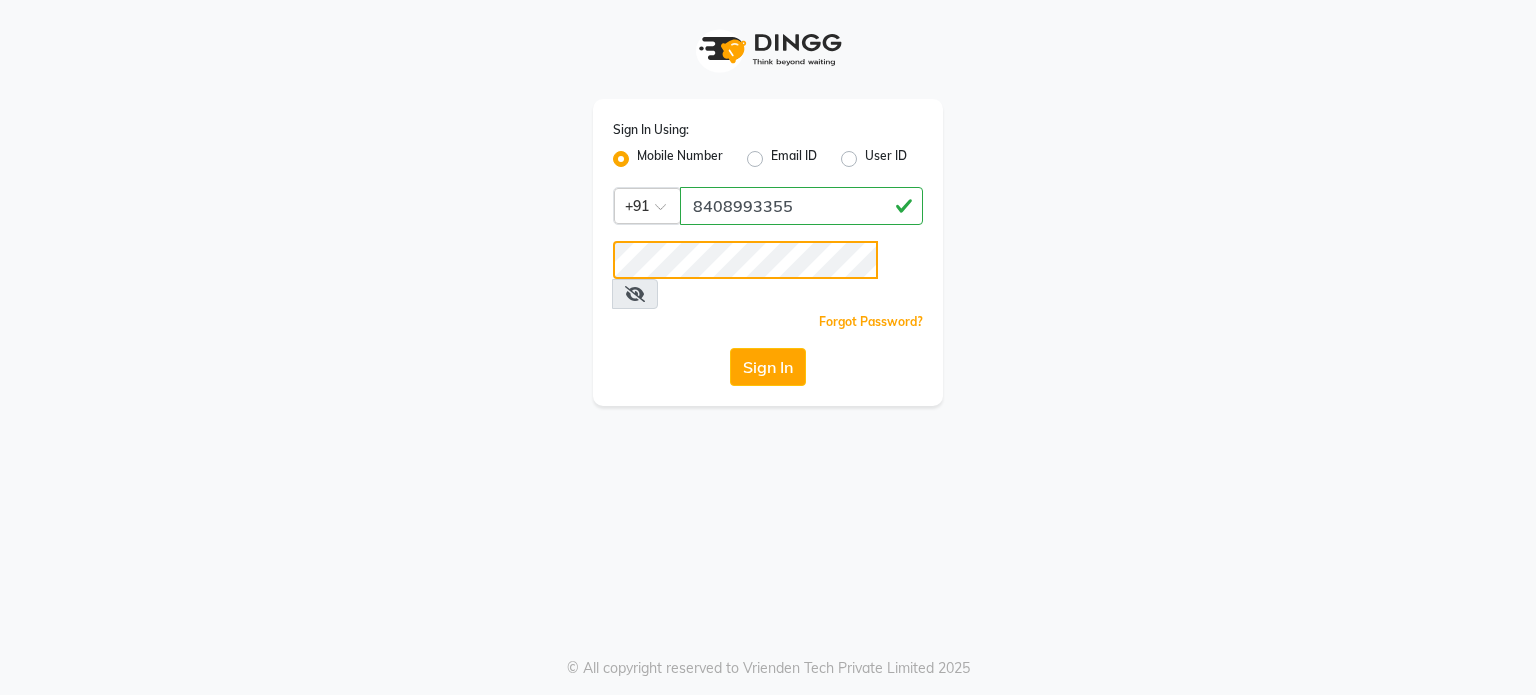 click on "Sign In" 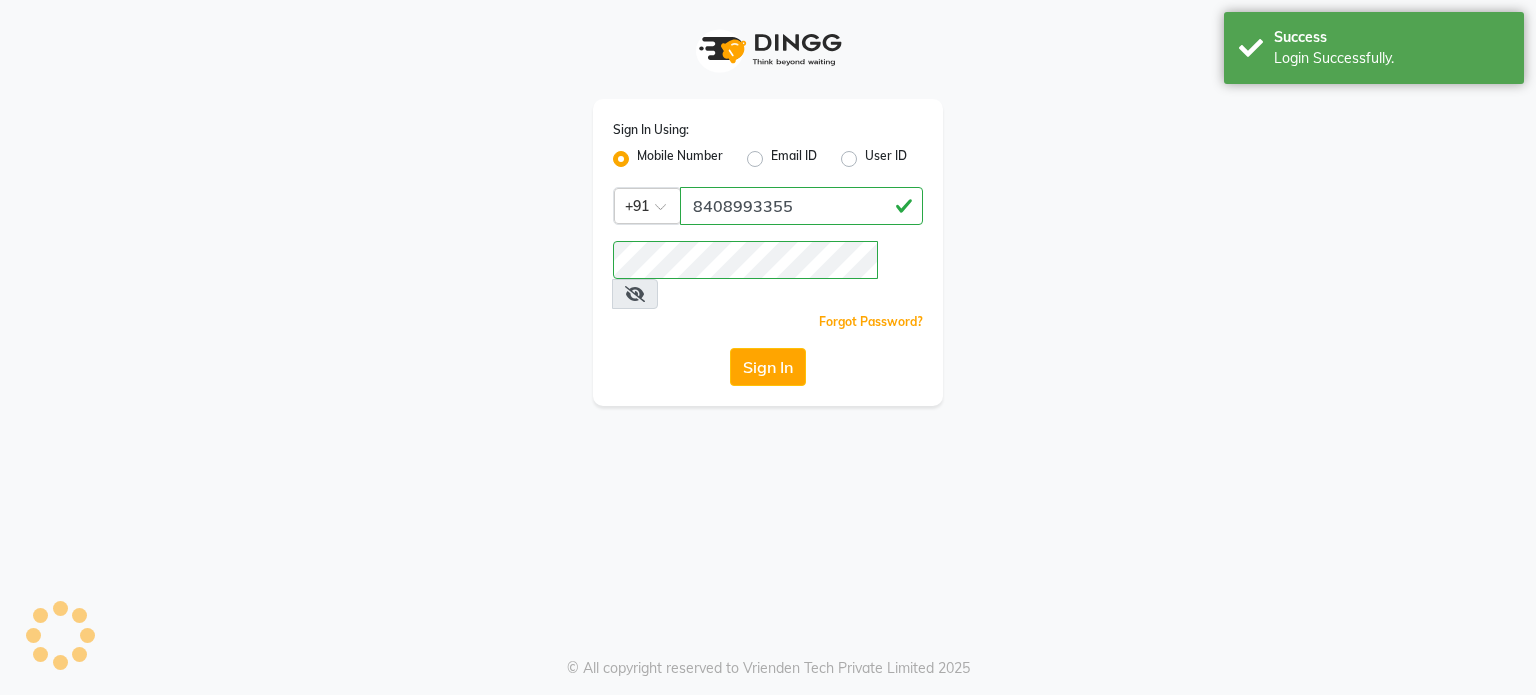 select on "service" 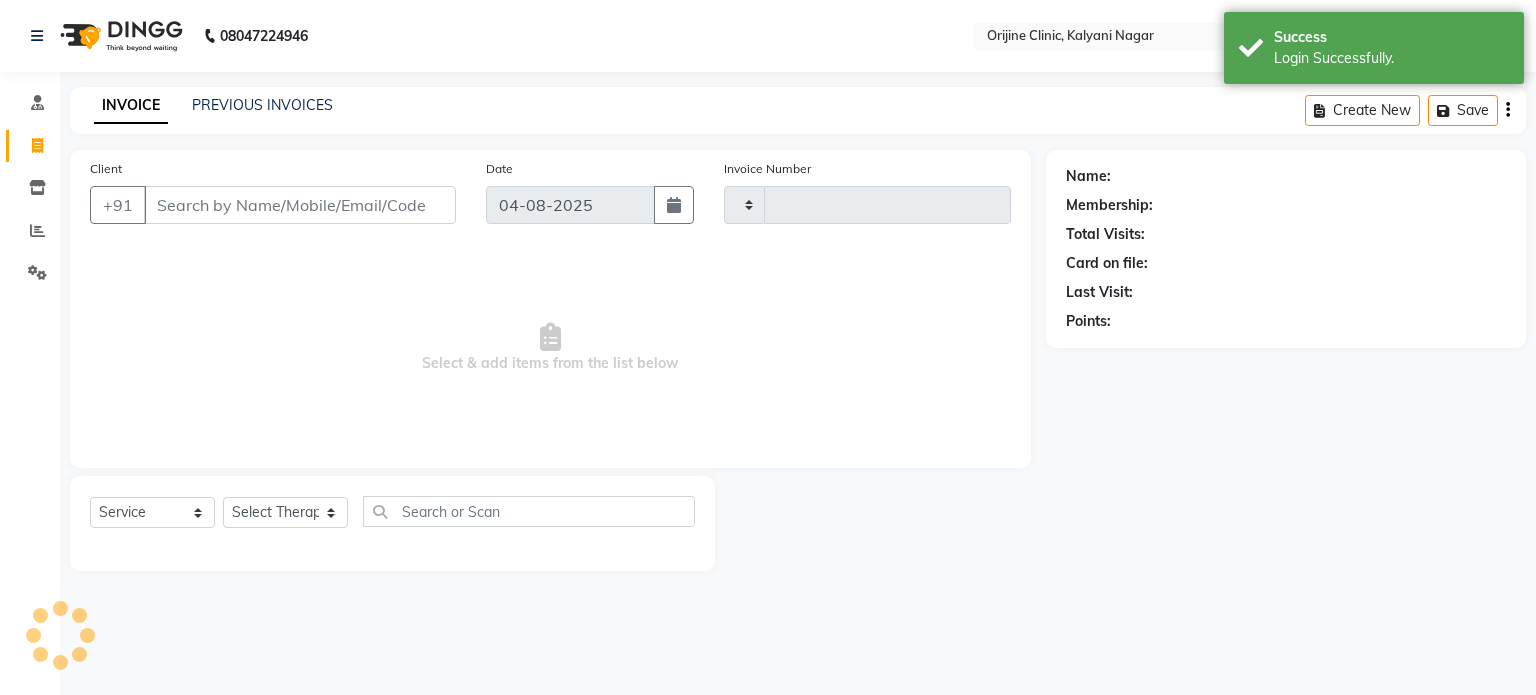 type on "0770" 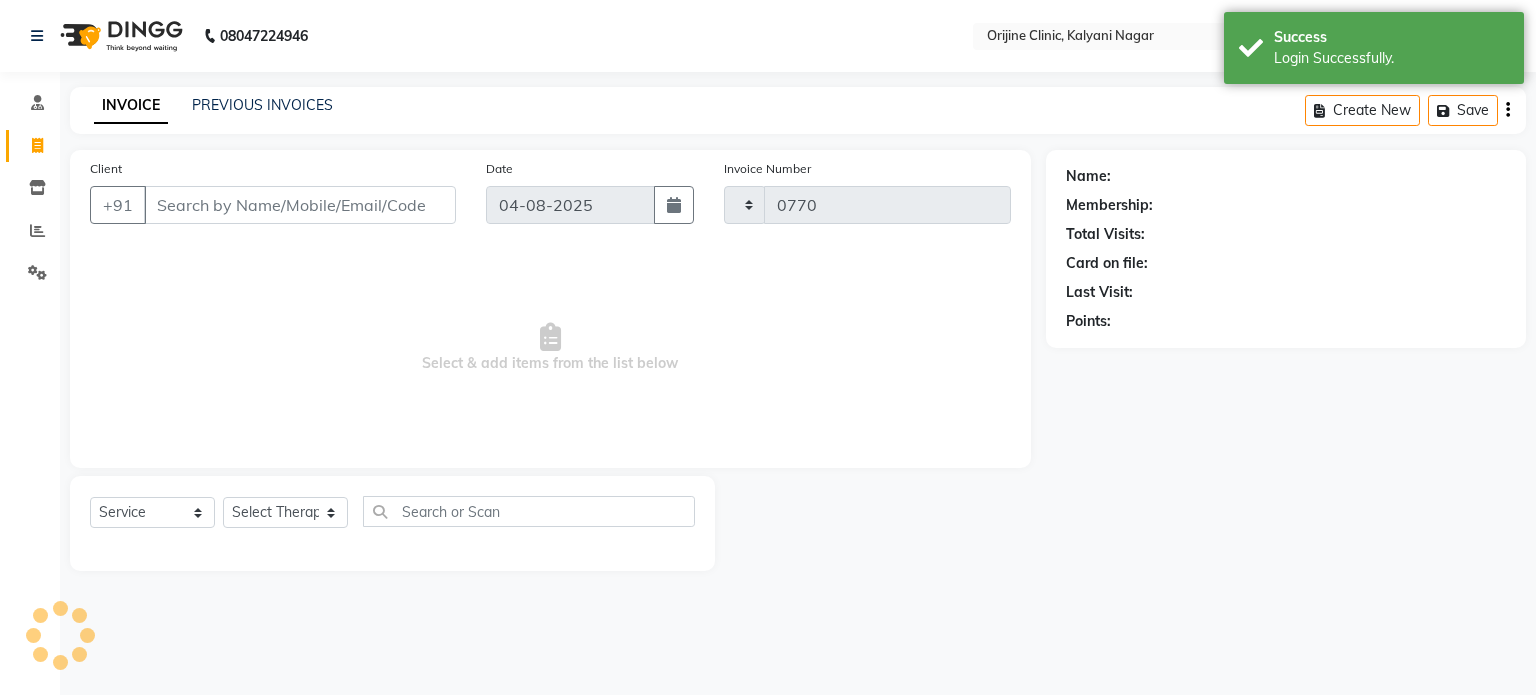select on "702" 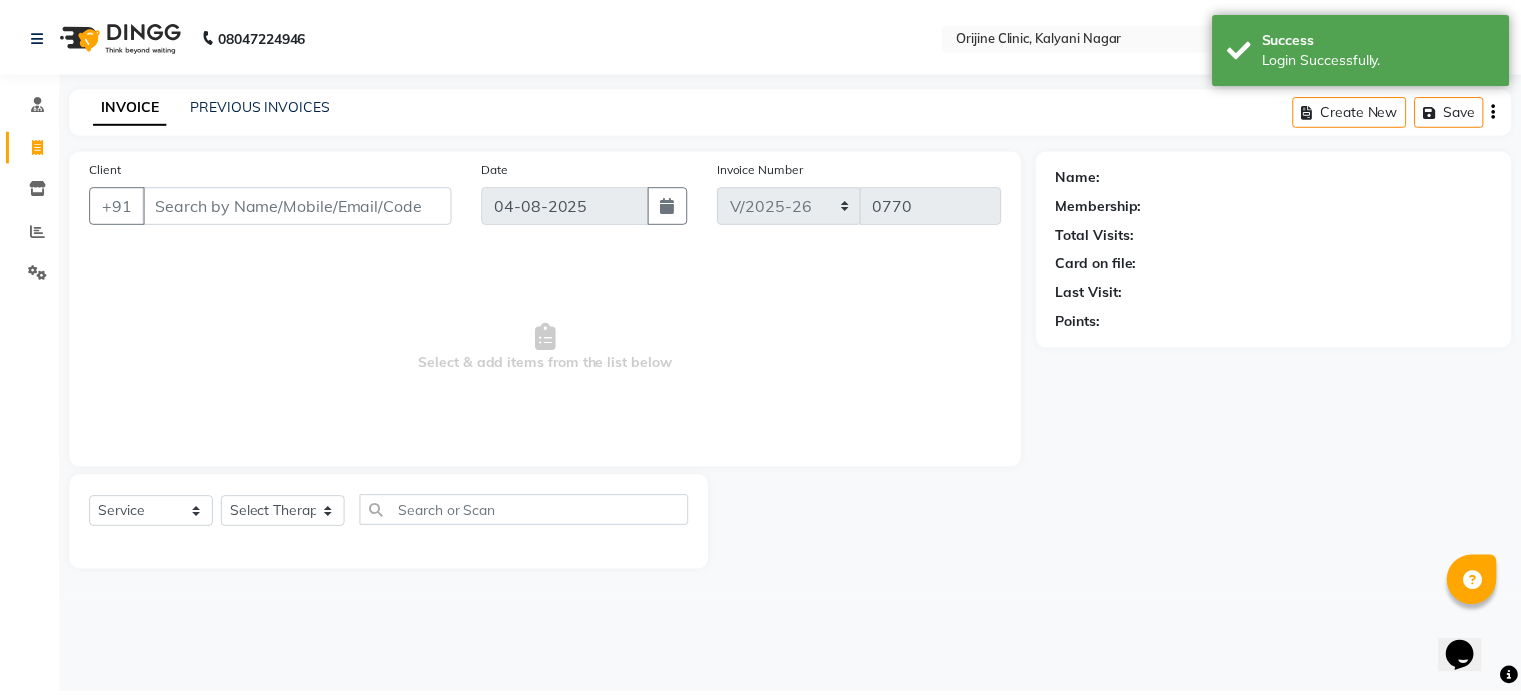 scroll, scrollTop: 0, scrollLeft: 0, axis: both 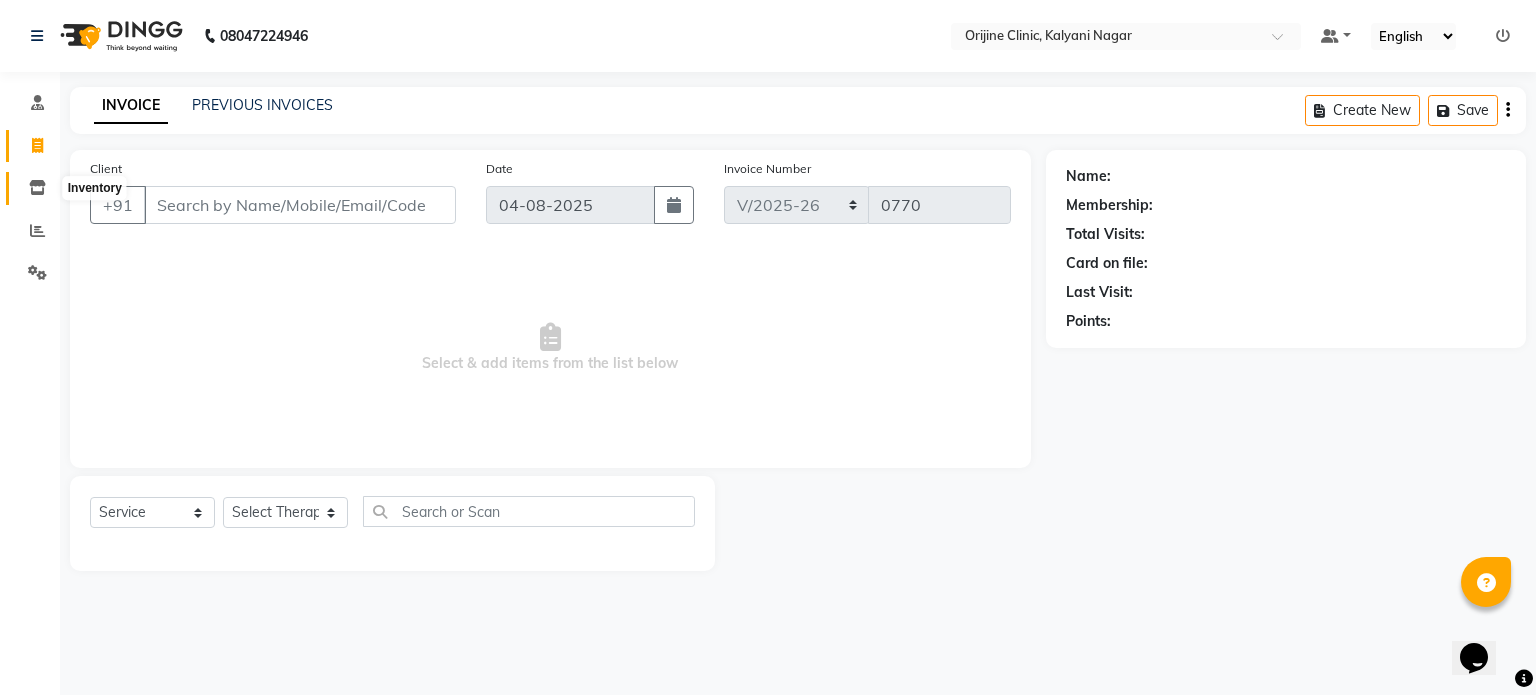 click 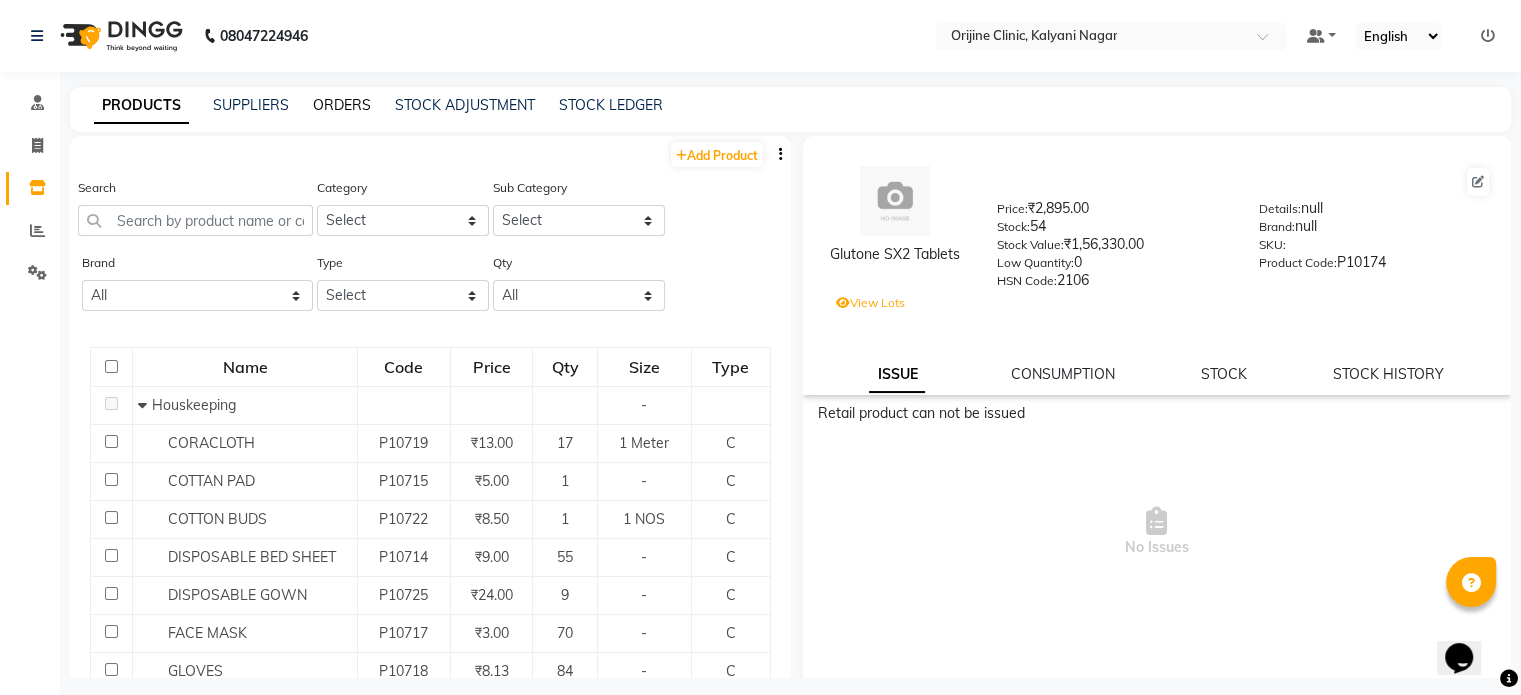 click on "ORDERS" 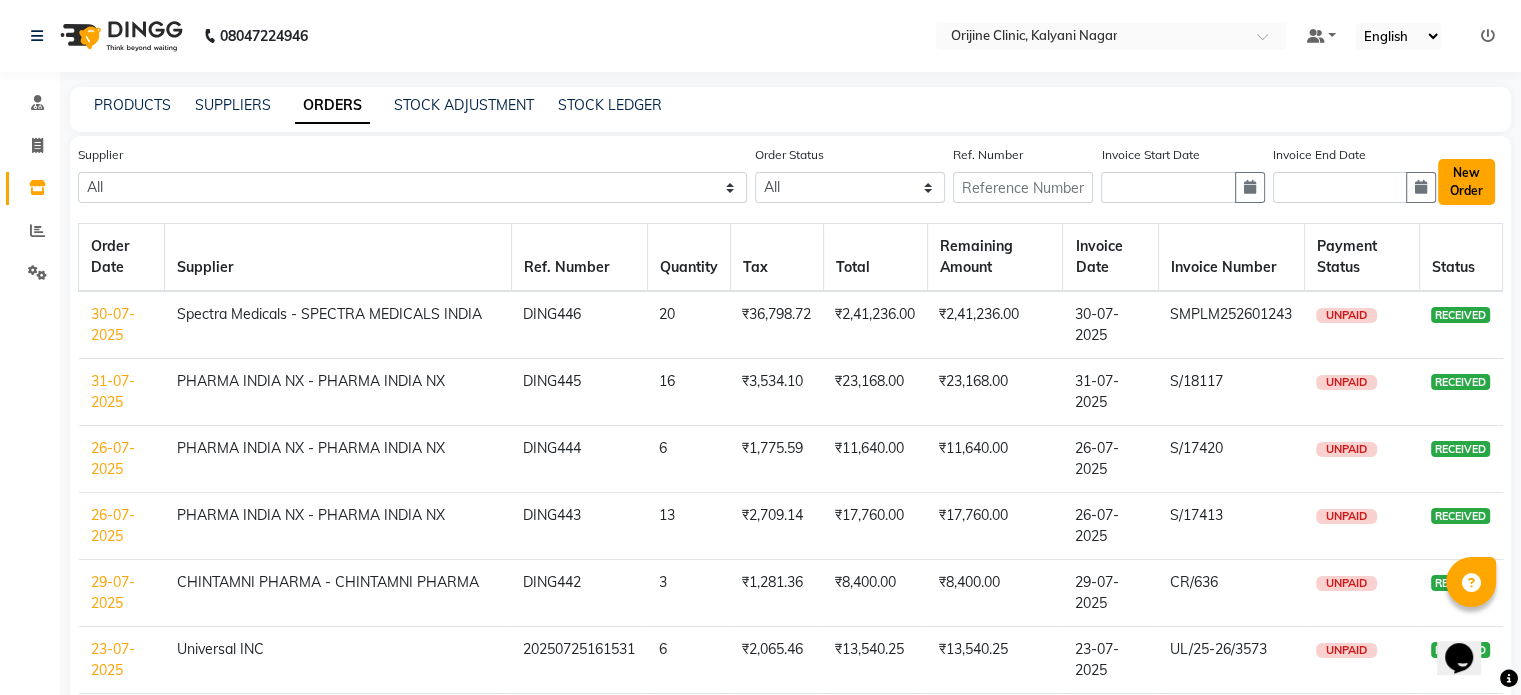 click on "New Order" 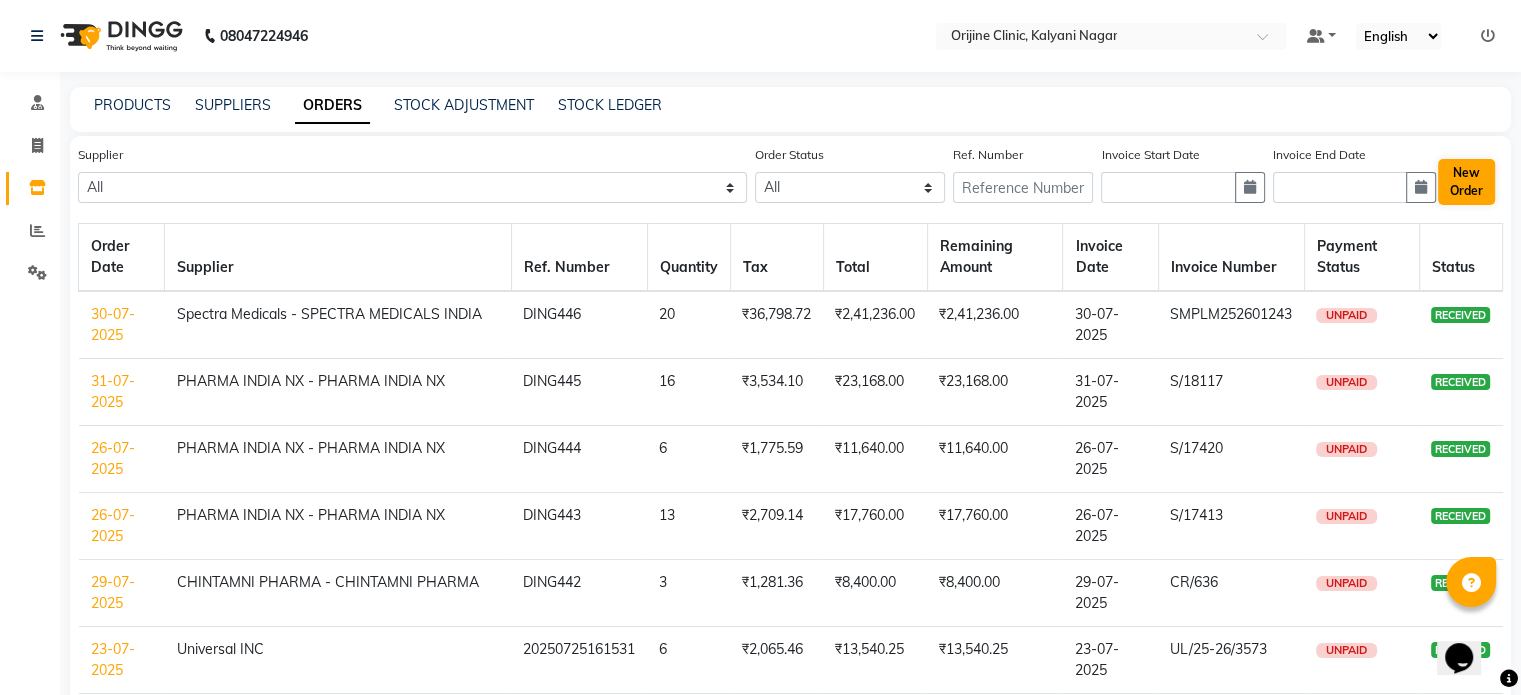 select on "true" 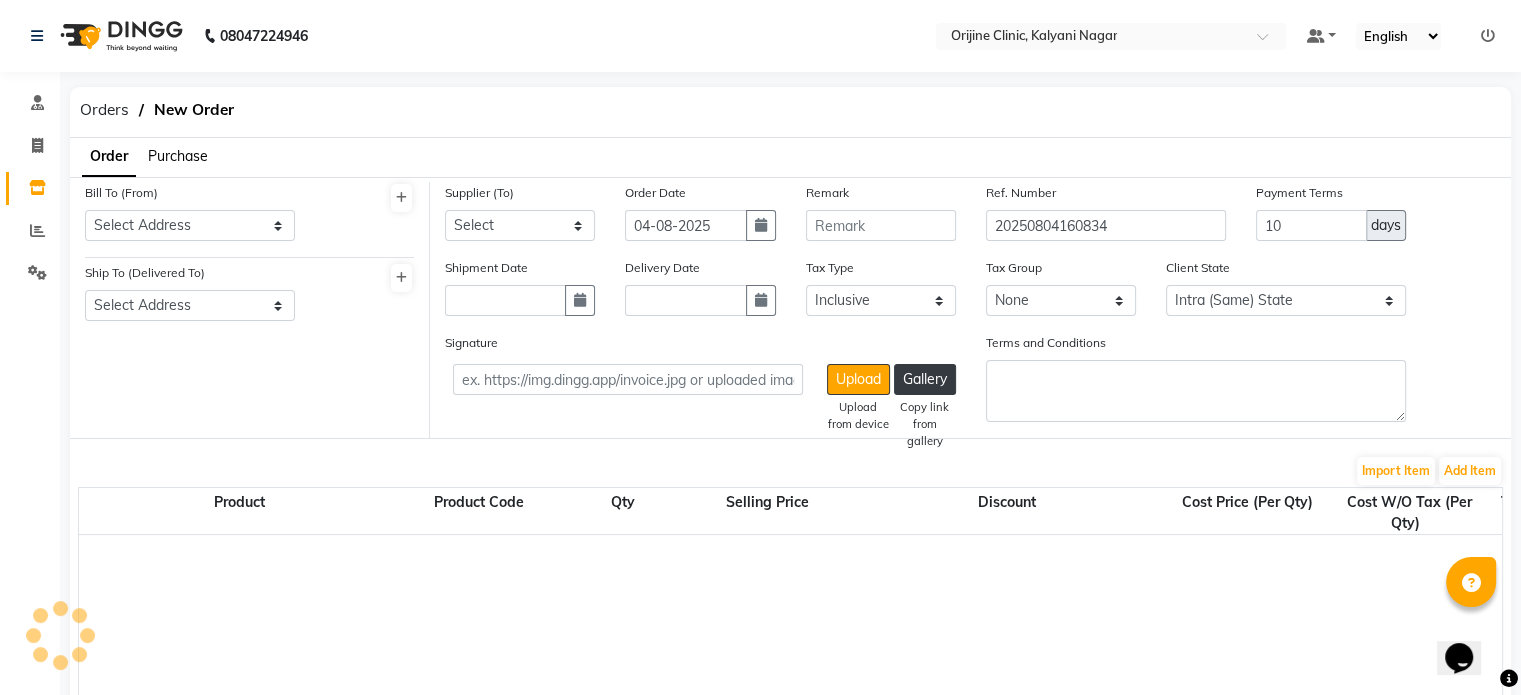 select 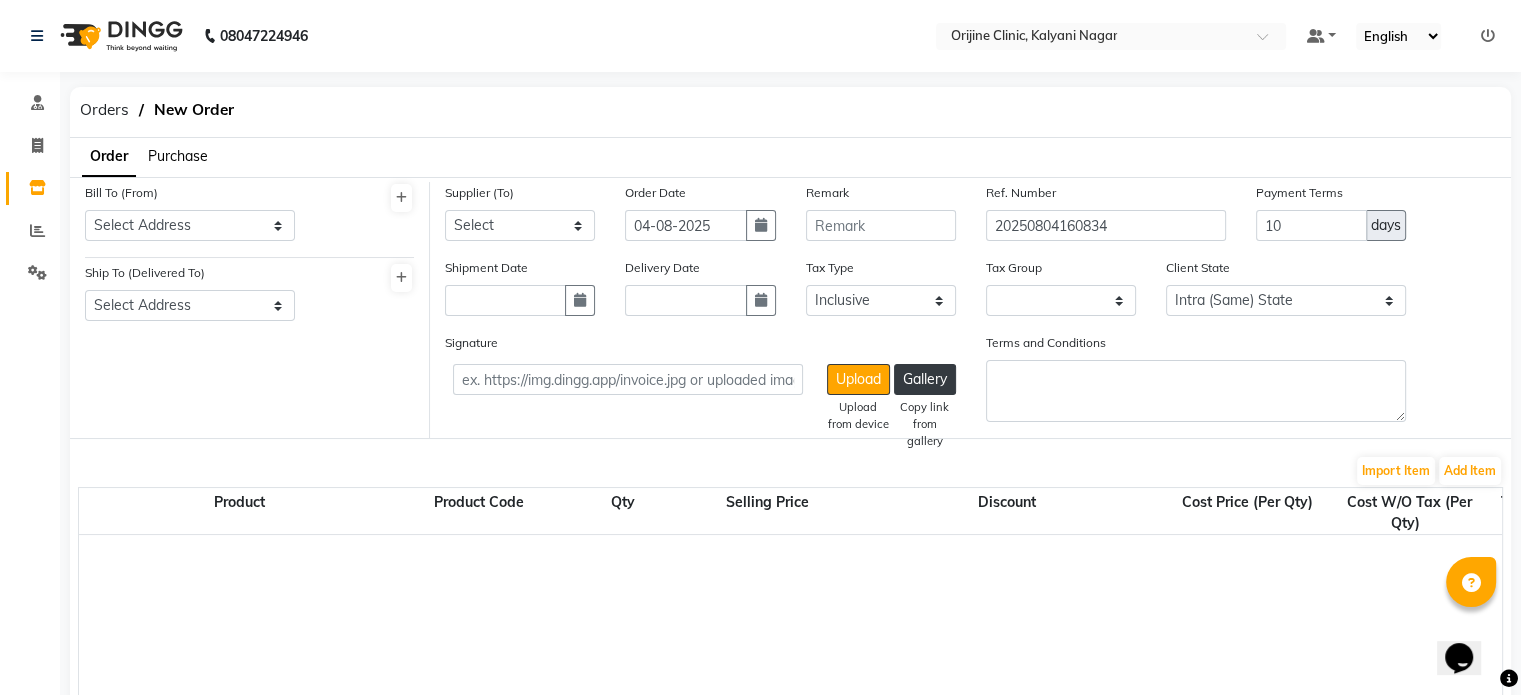 click on "Purchase" 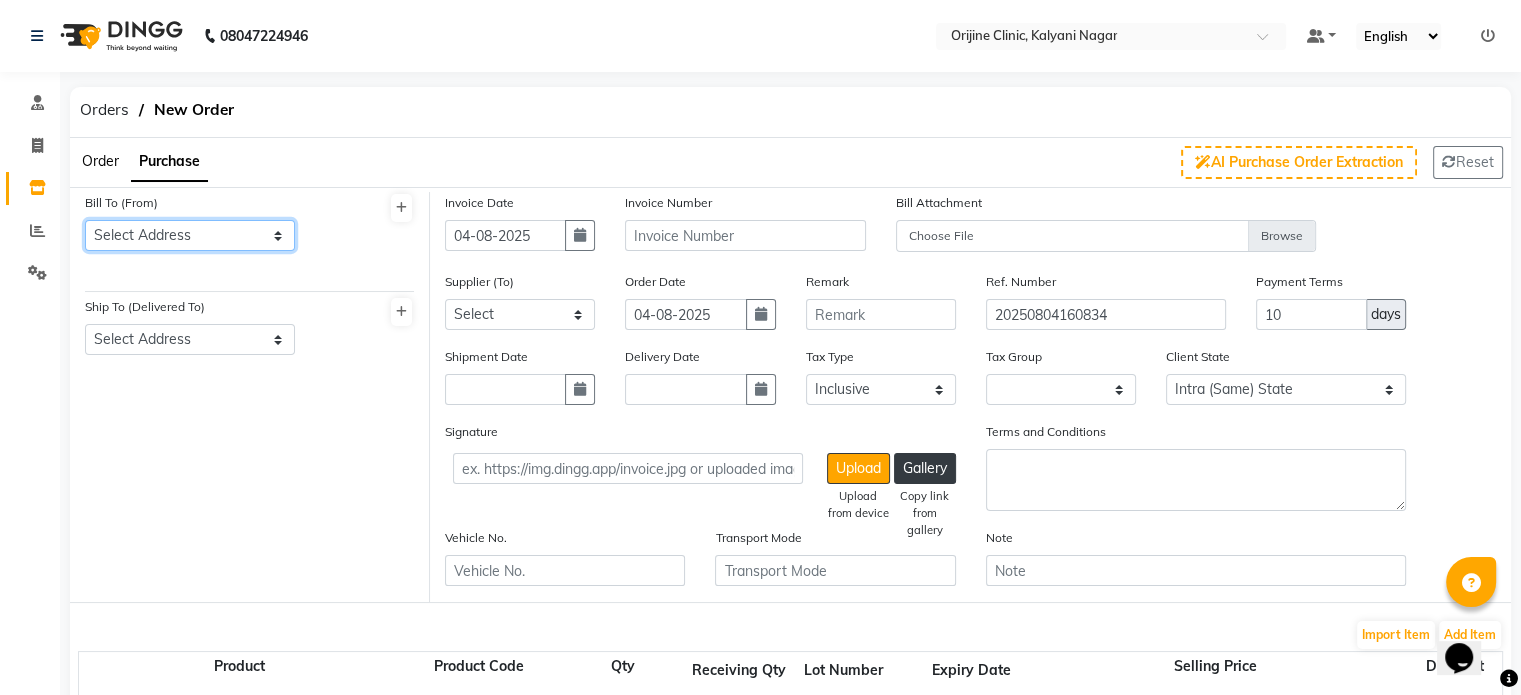 click on "Select Address  [CITY]   [CITY]   [CITY]   [CITY]   [CITY]   [CITY]   [CITY]   [STATE]   [CITY]   [CITY]   [CITY]   [CITY]   [CITY]   [CITY]   [CITY]   [CITY]" 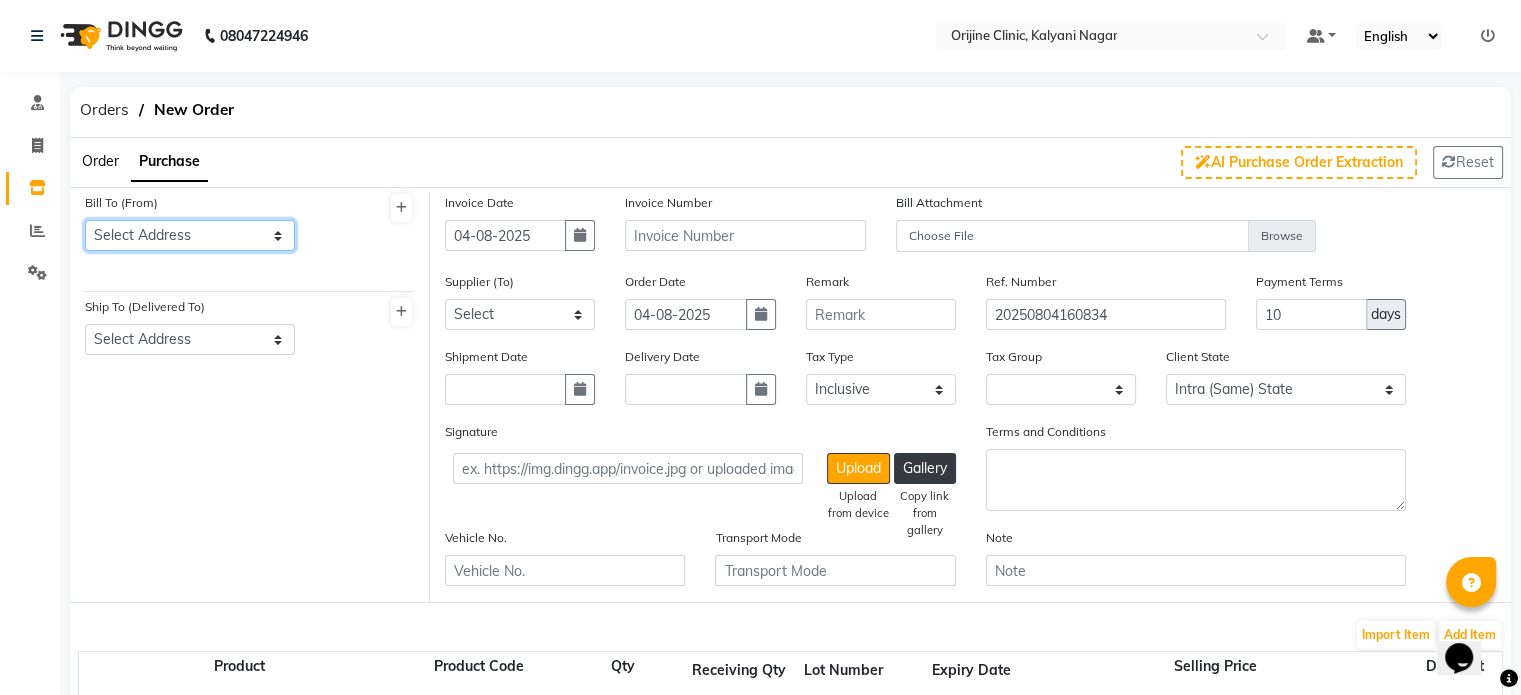 select on "902" 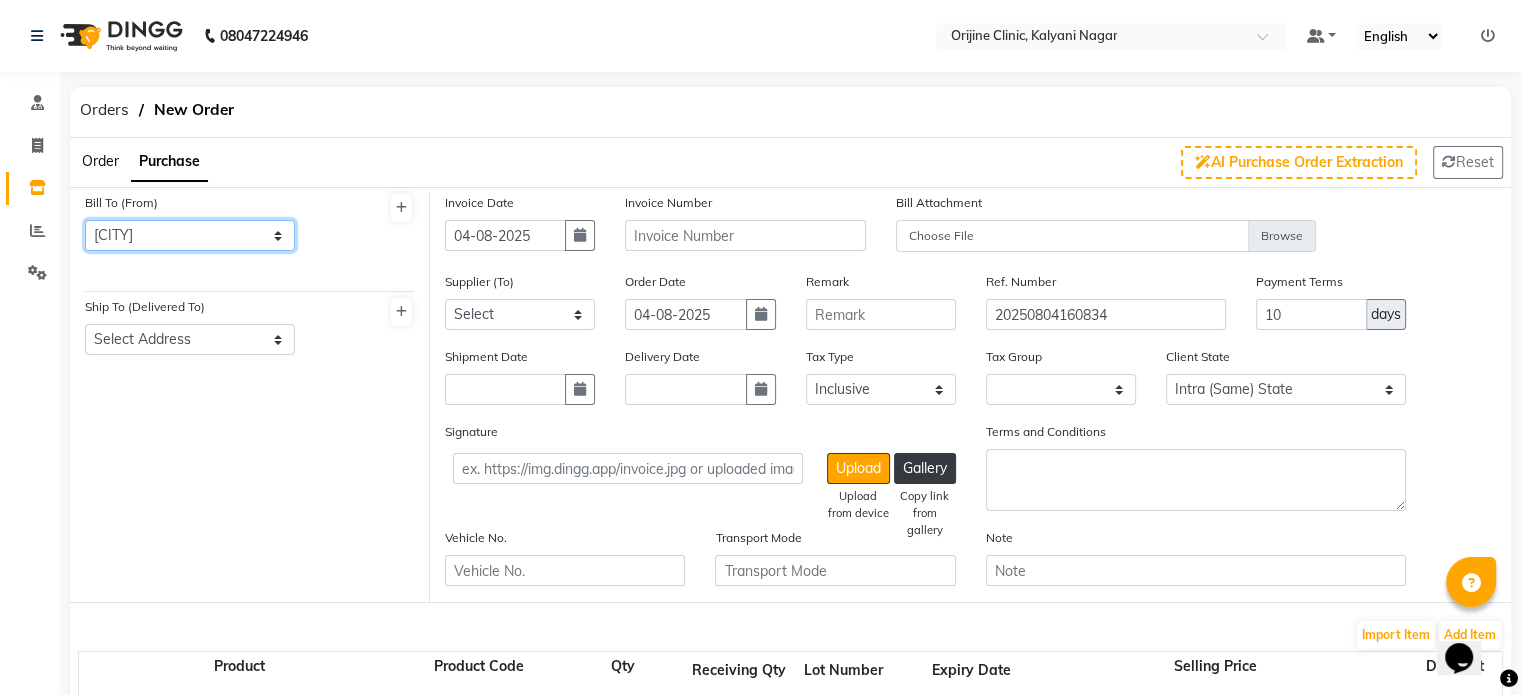 click on "Select Address  [CITY]   [CITY]   [CITY]   [CITY]   [CITY]   [CITY]   [CITY]   [STATE]   [CITY]   [CITY]   [CITY]   [CITY]   [CITY]   [CITY]   [CITY]   [CITY]" 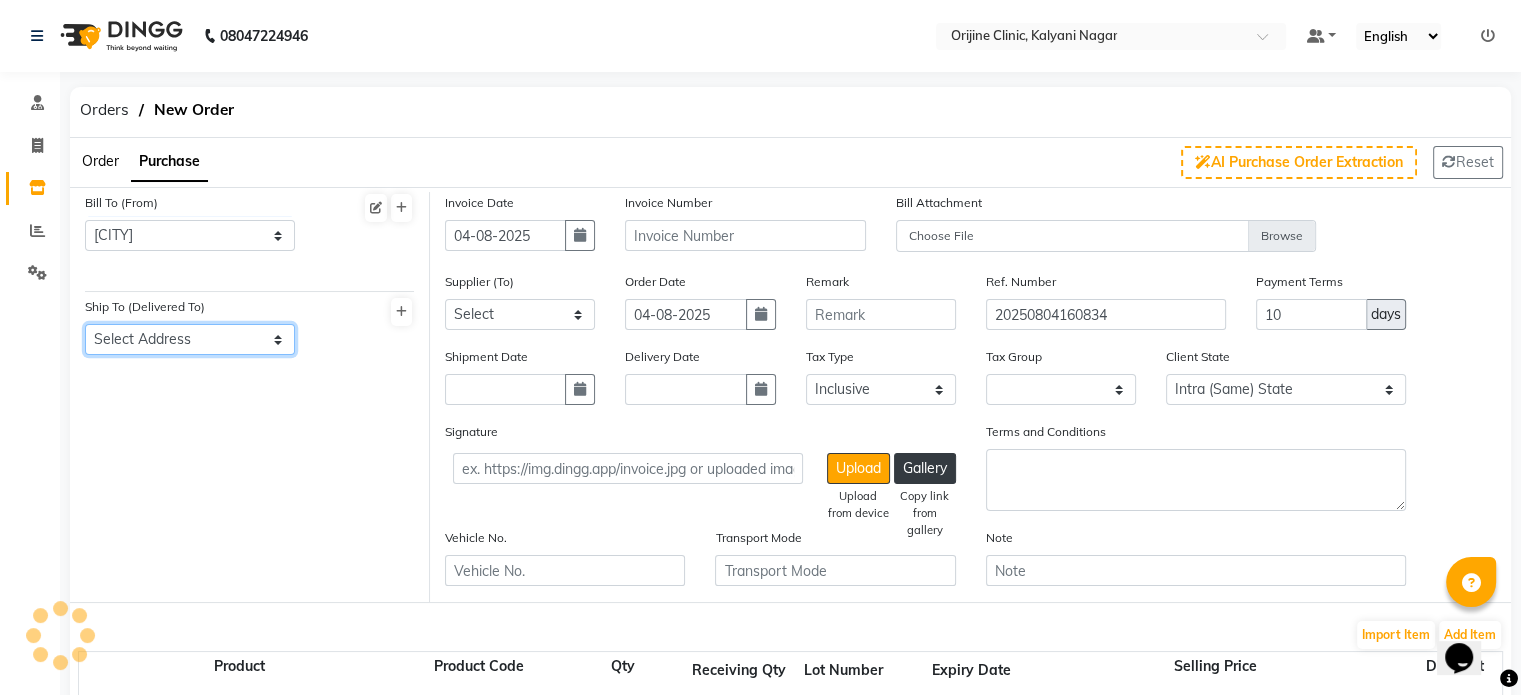 click on "Select Address  [CITY]" 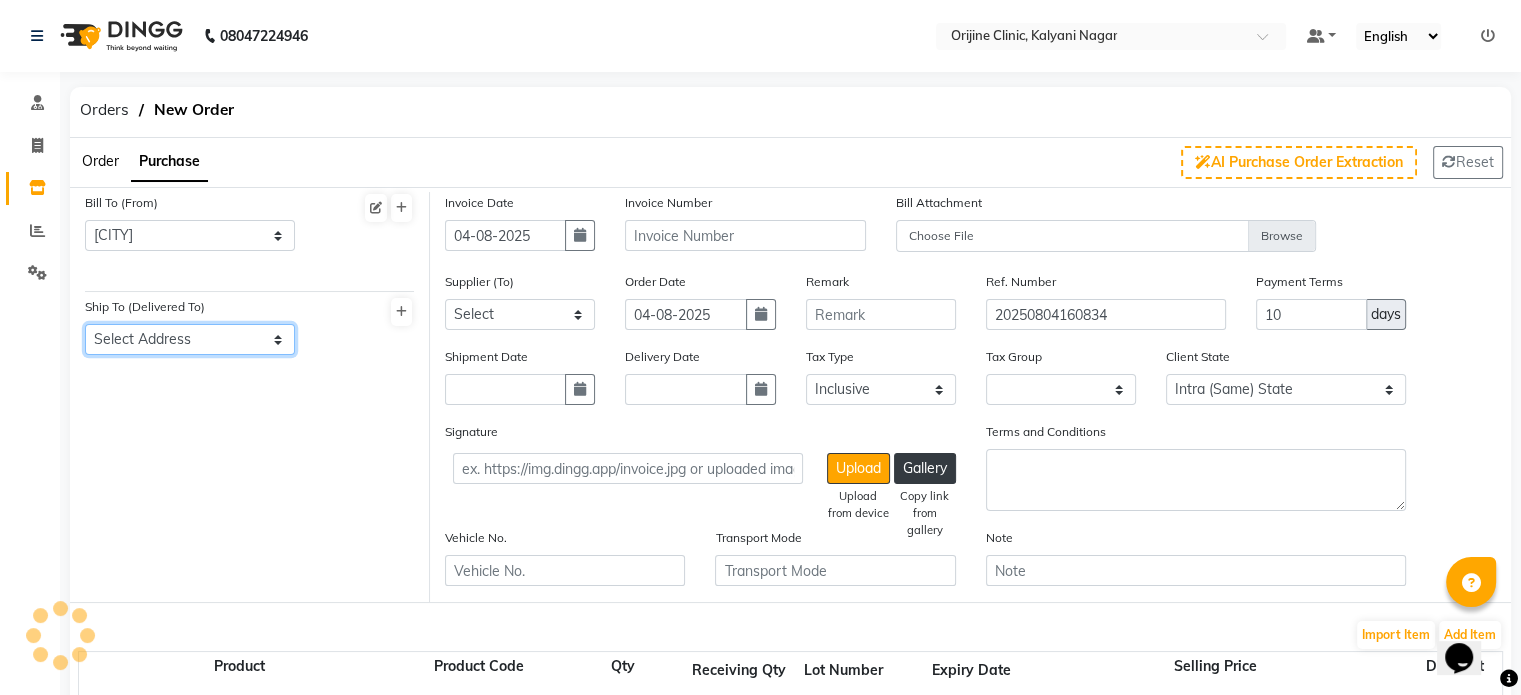 select on "884" 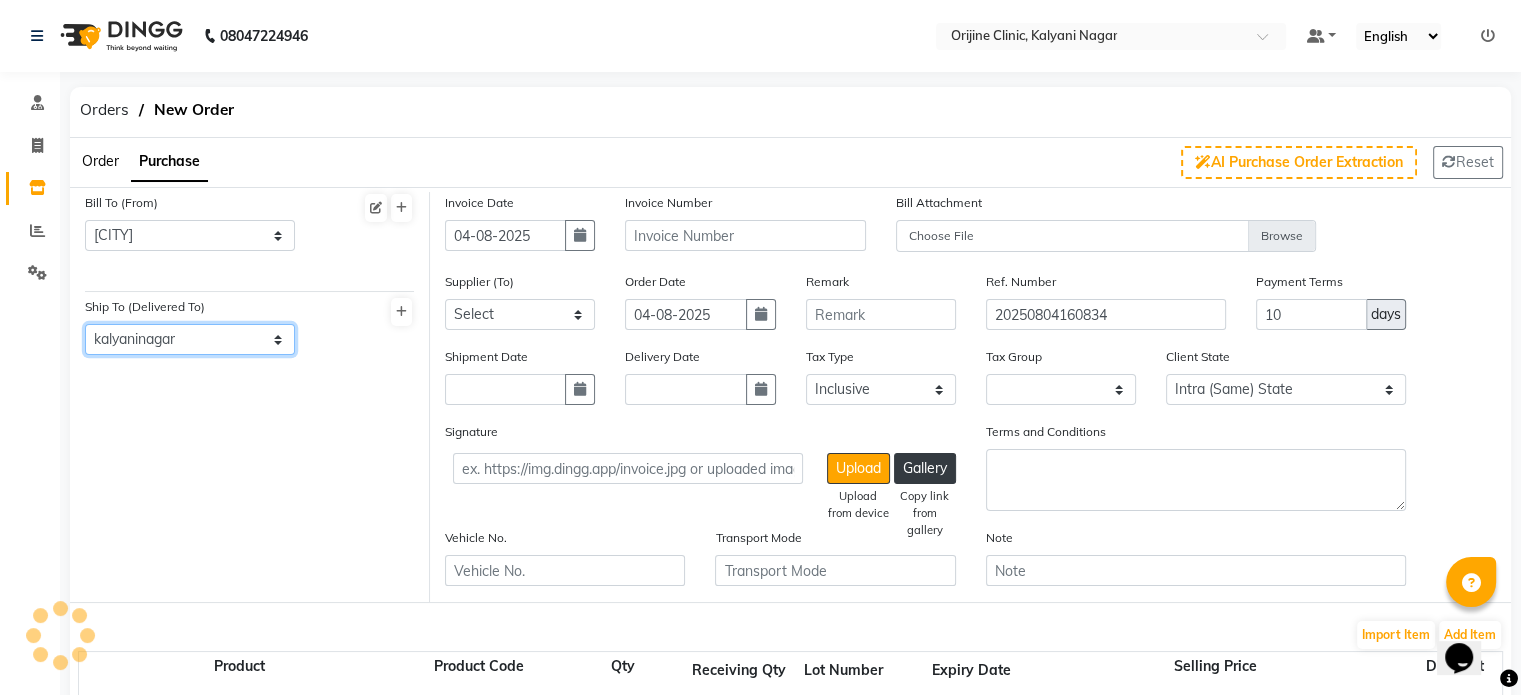 click on "Select Address  [CITY]" 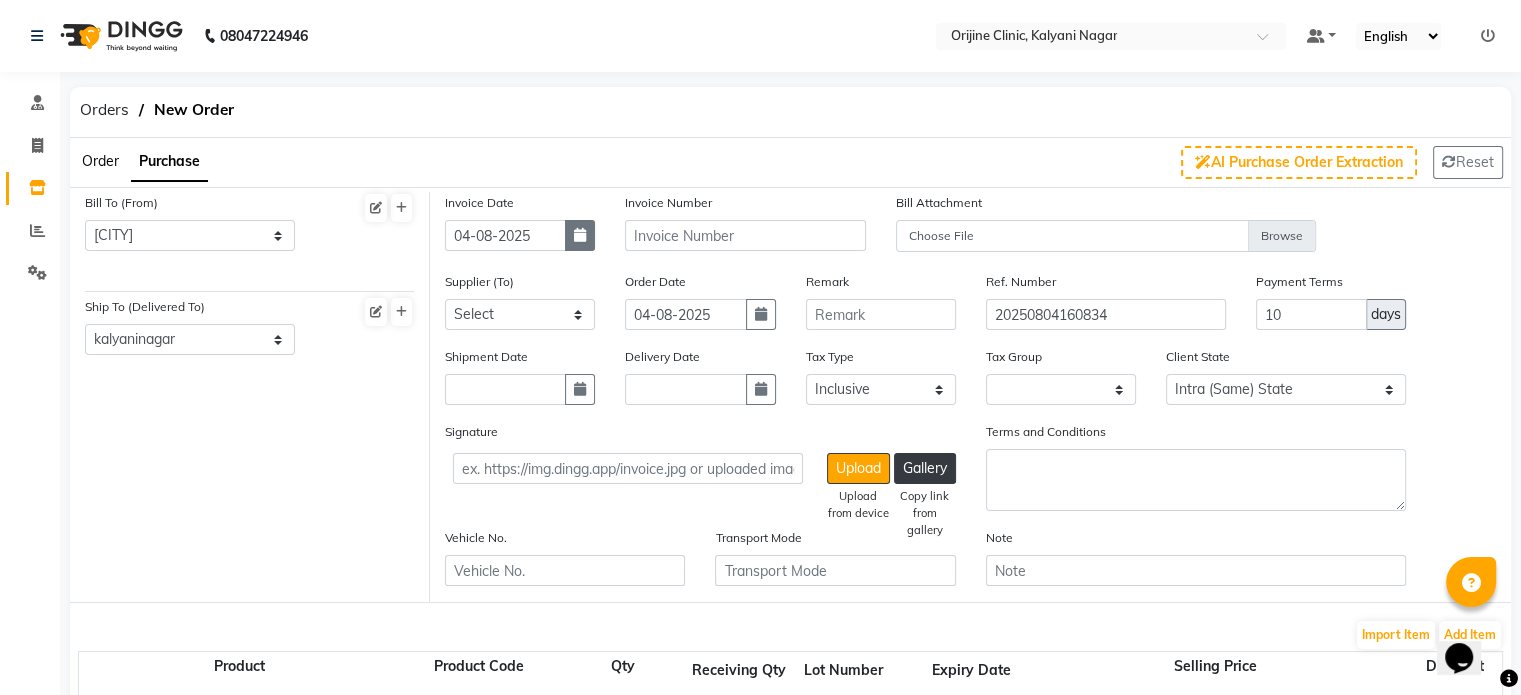 click 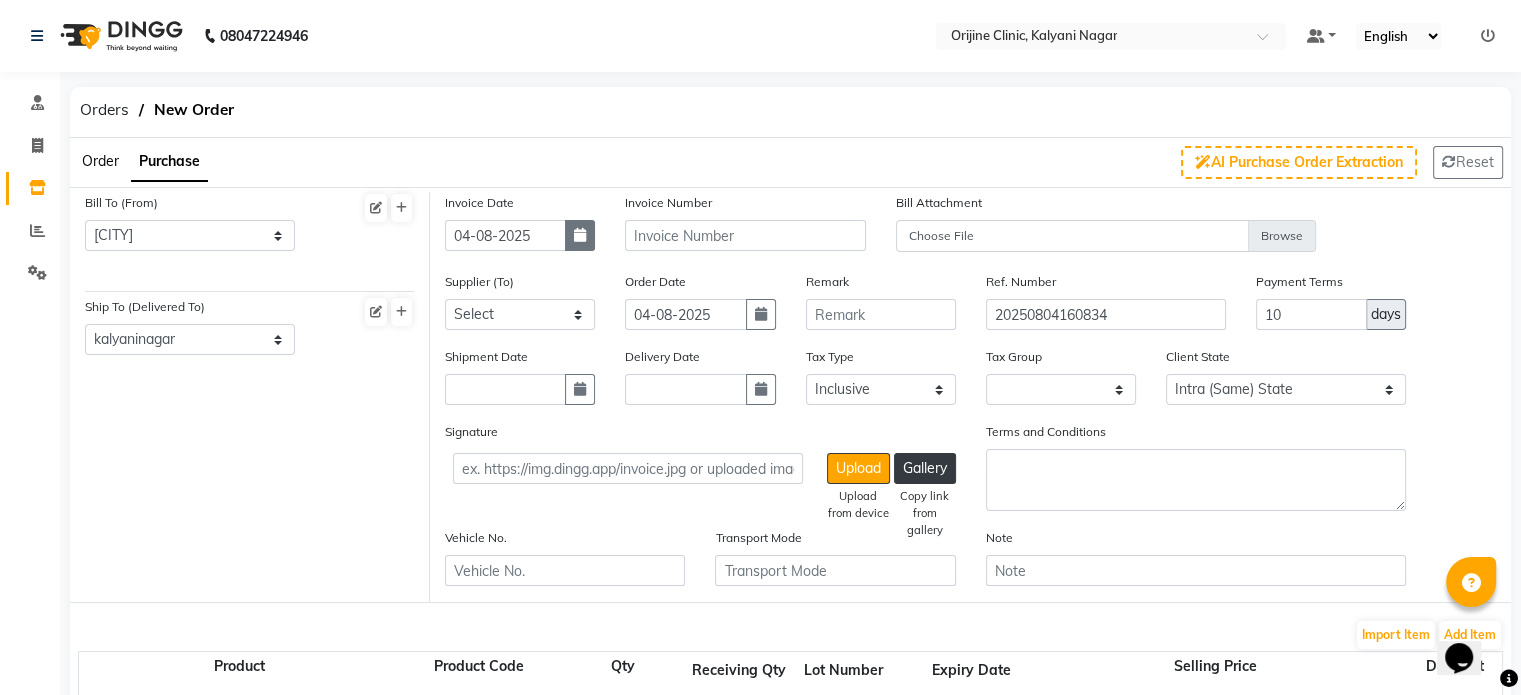 select on "8" 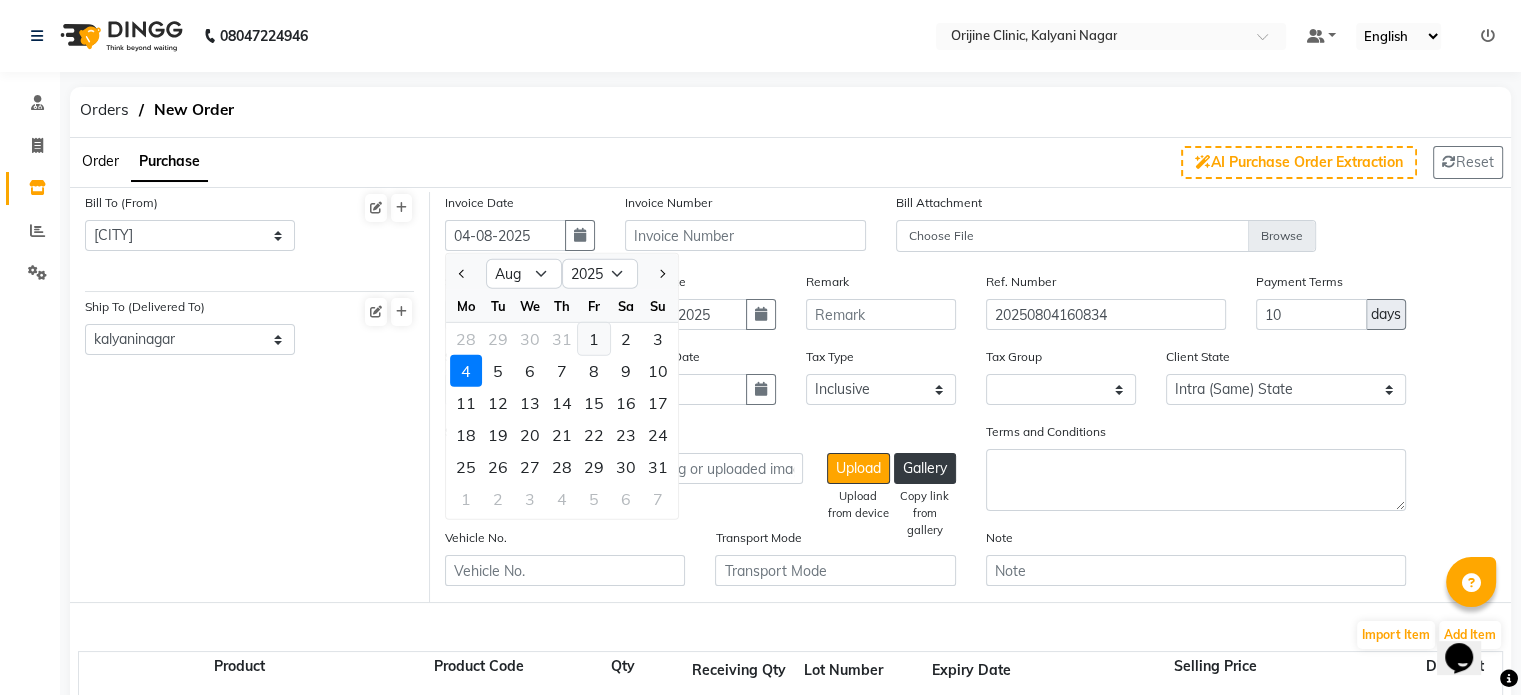 click on "1" 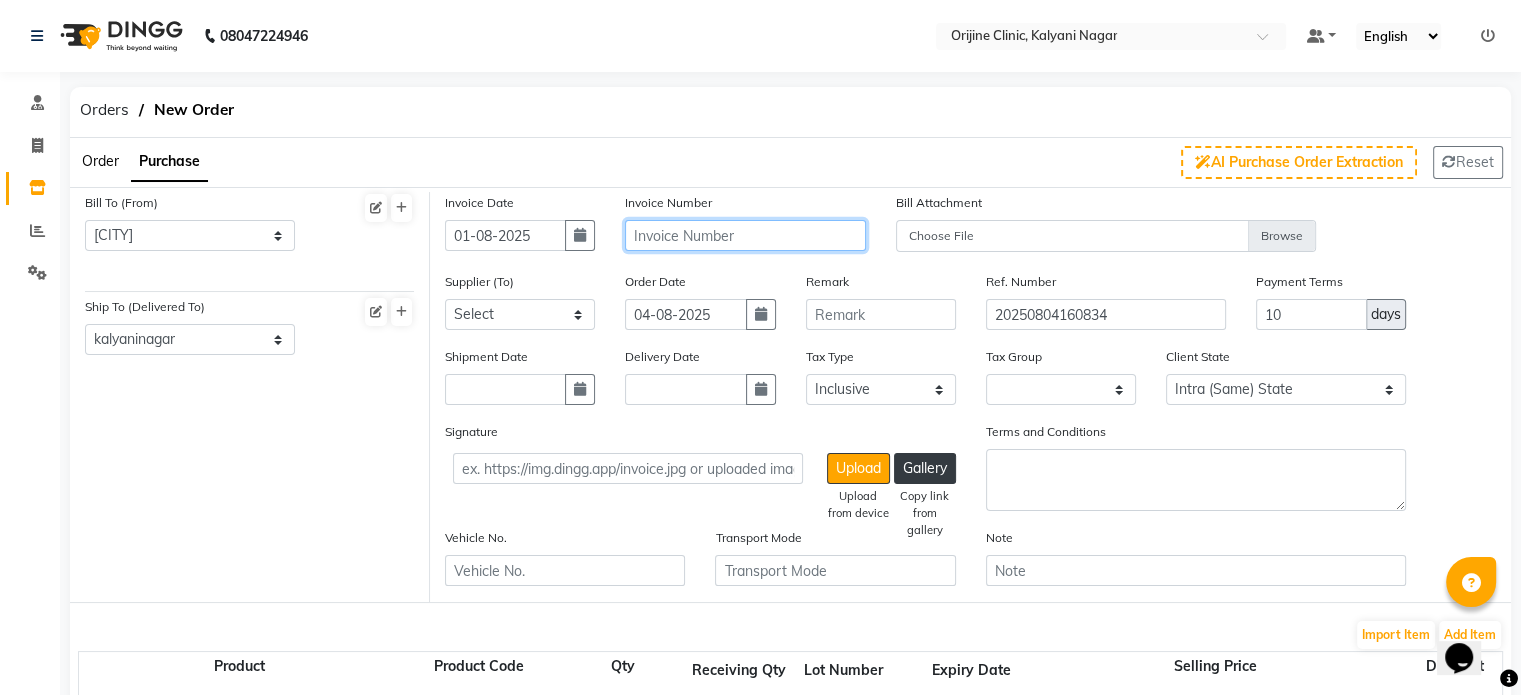 click 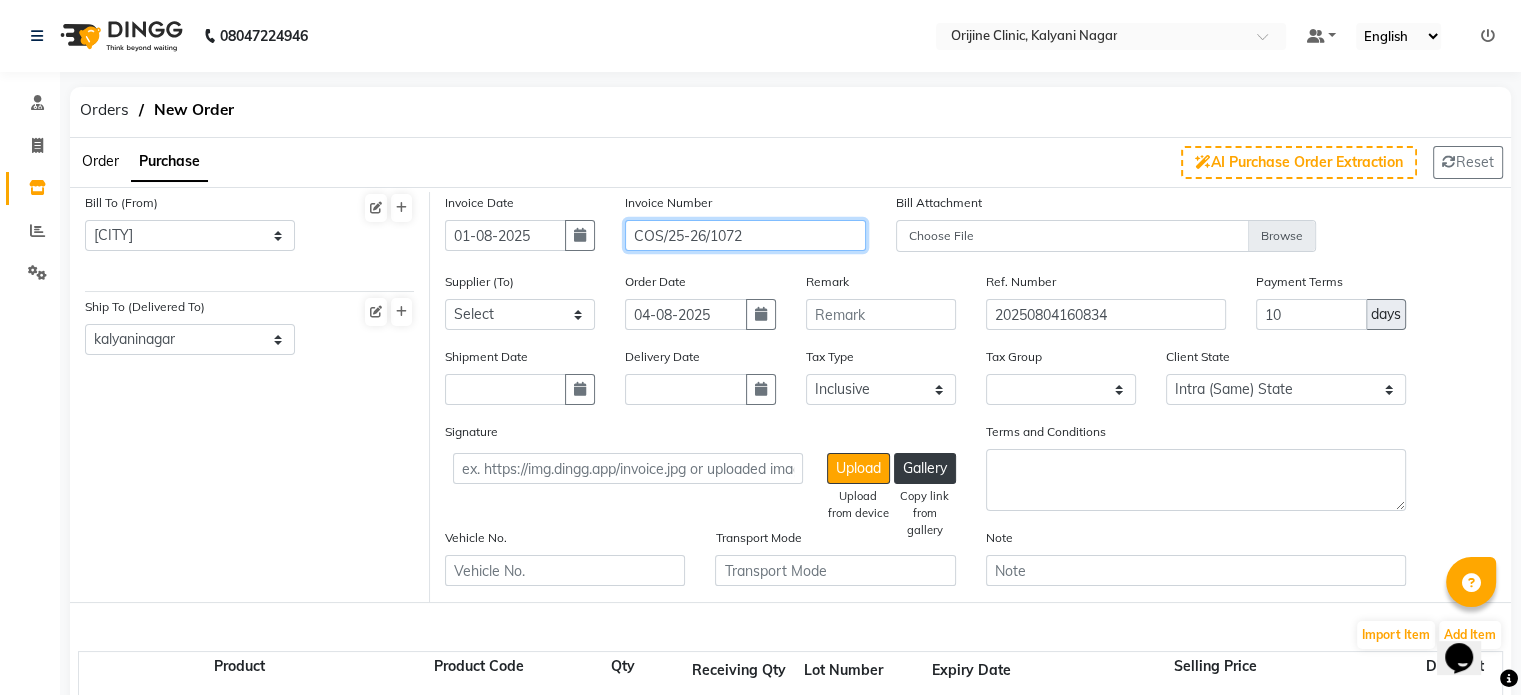 type on "[PRODUCT_CODE]" 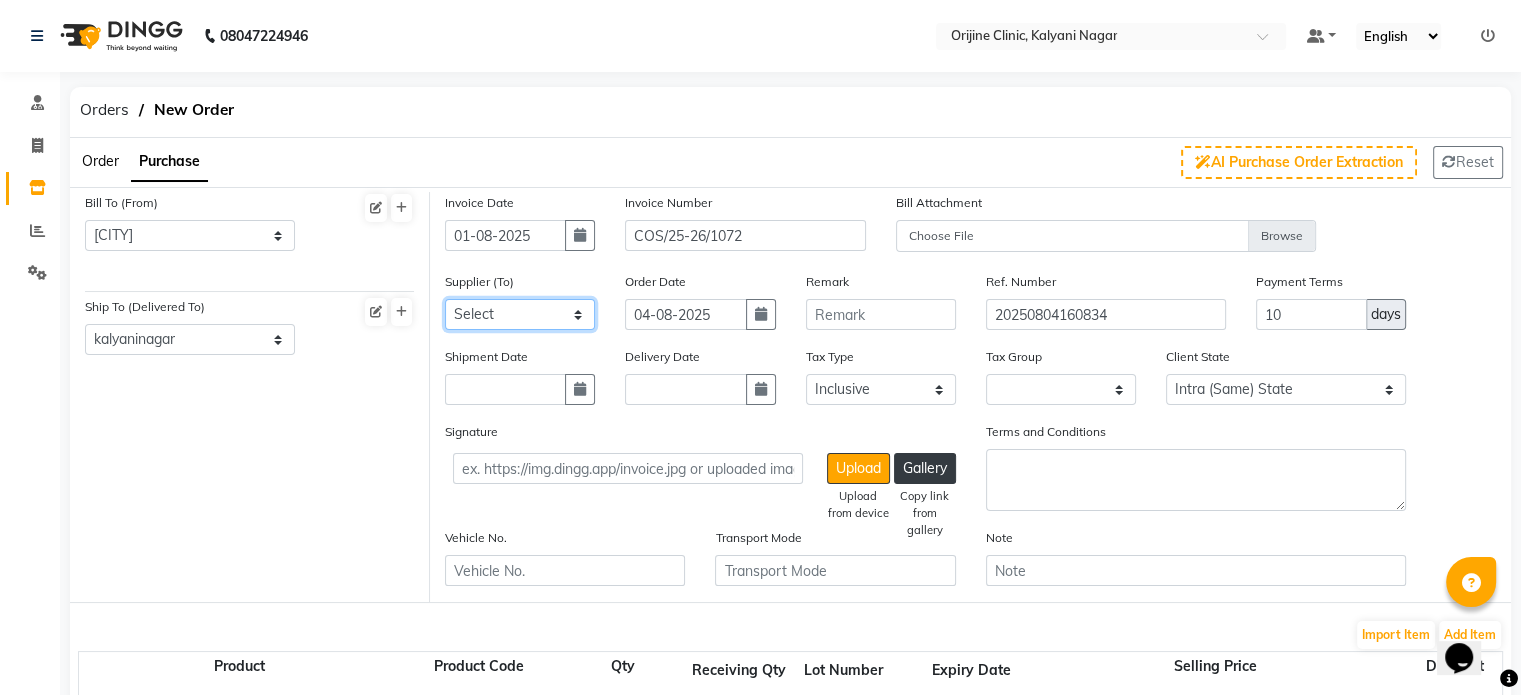 click on "Select Universal INC leader medical system - Leader Medical System PHARMA INDIA NX - PHARMA INDIA NX ETERNO DISTRIBUTORS - ETERNO DISTIBUTORS PVT LTD DIOS SALES AND MARKETING AGENCY - DIOA SALES AND MARKETING AGENCY G3 Medical System Private Limited - G3 Medical System Private Limited parmar surgicals - Parmar Surgicals Spectra Medicals - SPECTRA MEDICALS INDIA RAJAN SALES CORPORATION - RAJAN SALES CORPORATION SURGICARE DISTRIBUTORS - SURGICARE DISTRIBUTORS SHAUNON ENTERPRISES - SHAUNON ENTERPRISES REMI SALES & ENGINEERING LIMITED - REMI SALES & ENGINEERING LIMITED KGB LOGISTICS - KGB LOGISTICS ORIJINE CLINIC - ORIJINE CLINIC Goa Medical Distributors - Goa Medical Distributors Bioquest Pharmaceuticals - Bioquest Pharmaceuticals PVT  RIESSA ENTERPRISE INC - RIESSA ENTERPRISE INC NORDEN - DERMA PHARMA VIE PHARMA LLP - VIE PHARMA LLP G.R.K Enterprises - G.R.K Enterprises AVIVA PHARMAZHONE PRIVATE LIMITED - AVIVA PHARMAZHONE PRIVATE LIMITED ORBIT PHARMA - ORBIT PHARMA VIE PHARMA LL[ - VIE PHARMA LLP GLOW - GLOW" 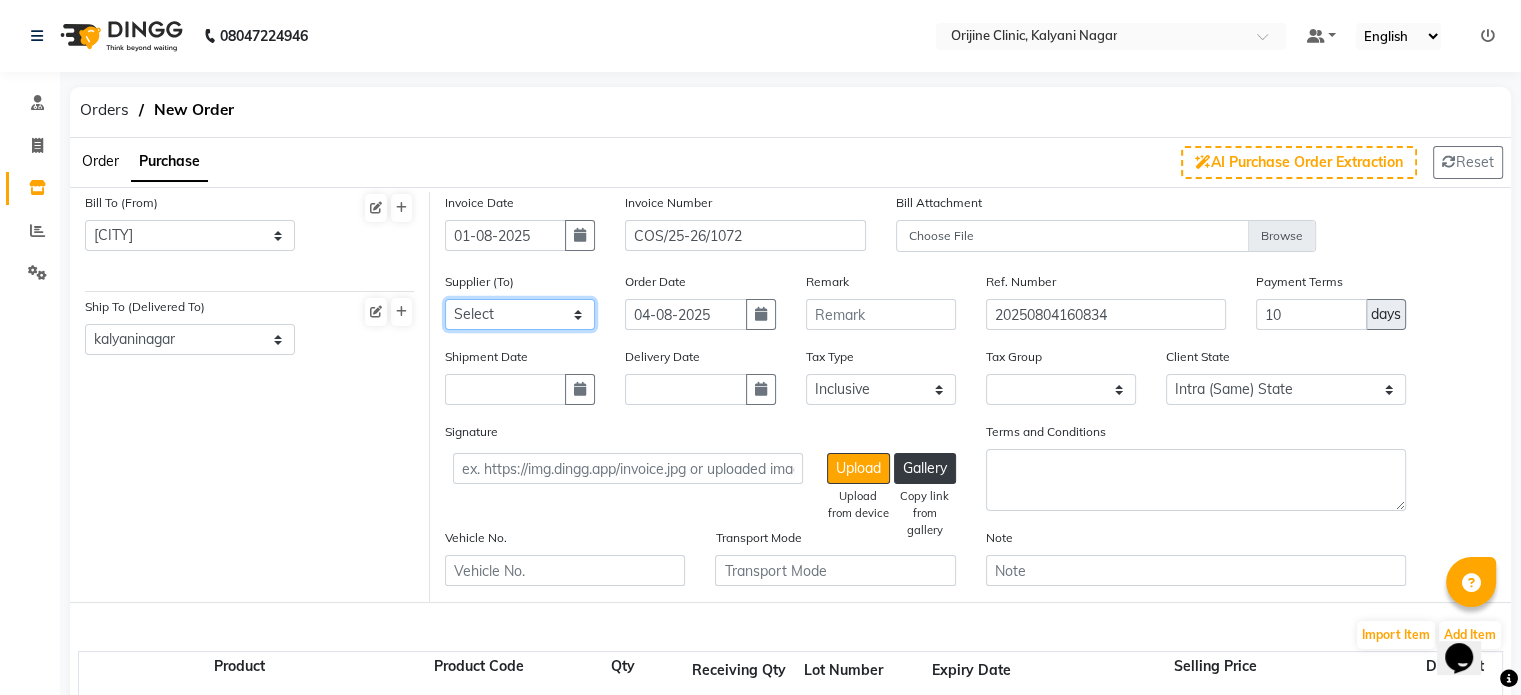 select on "2320" 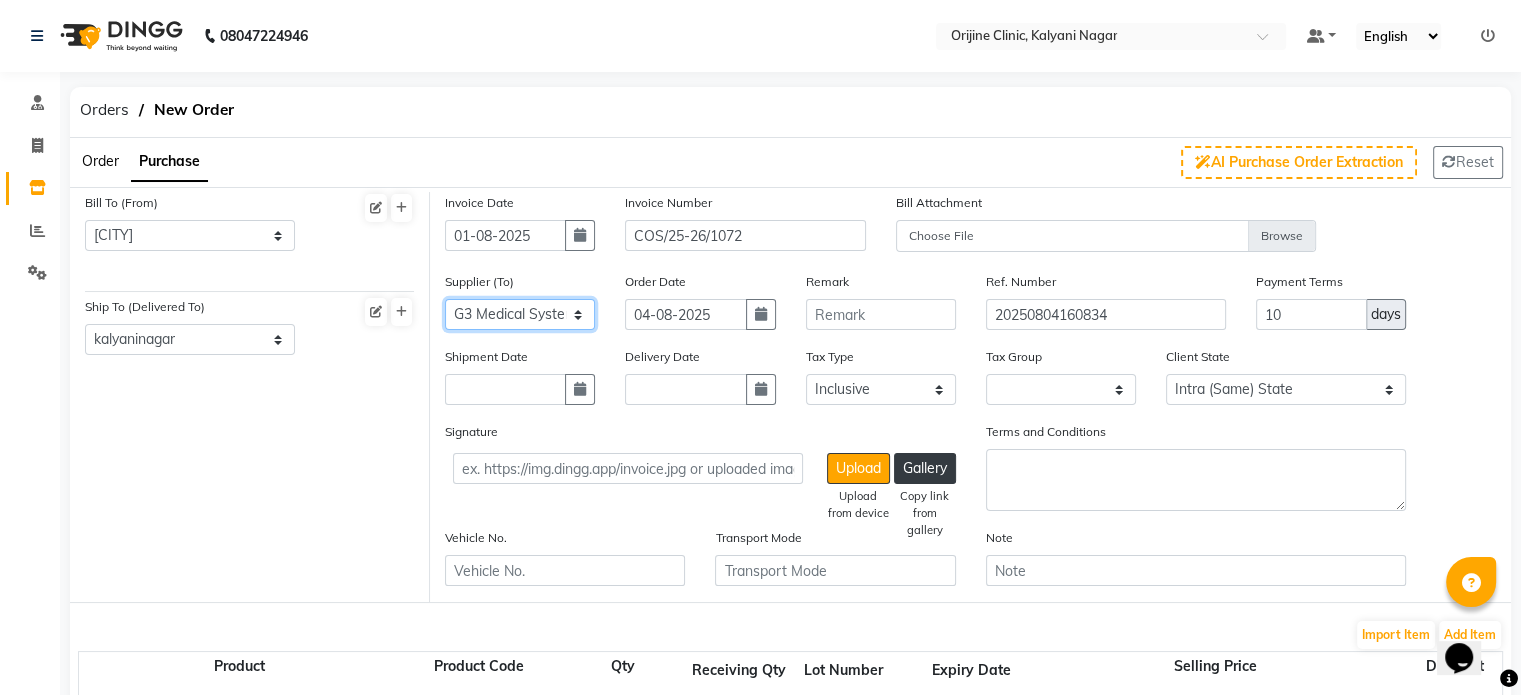 click on "Select Universal INC leader medical system - Leader Medical System PHARMA INDIA NX - PHARMA INDIA NX ETERNO DISTRIBUTORS - ETERNO DISTIBUTORS PVT LTD DIOS SALES AND MARKETING AGENCY - DIOA SALES AND MARKETING AGENCY G3 Medical System Private Limited - G3 Medical System Private Limited parmar surgicals - Parmar Surgicals Spectra Medicals - SPECTRA MEDICALS INDIA RAJAN SALES CORPORATION - RAJAN SALES CORPORATION SURGICARE DISTRIBUTORS - SURGICARE DISTRIBUTORS SHAUNON ENTERPRISES - SHAUNON ENTERPRISES REMI SALES & ENGINEERING LIMITED - REMI SALES & ENGINEERING LIMITED KGB LOGISTICS - KGB LOGISTICS ORIJINE CLINIC - ORIJINE CLINIC Goa Medical Distributors - Goa Medical Distributors Bioquest Pharmaceuticals - Bioquest Pharmaceuticals PVT  RIESSA ENTERPRISE INC - RIESSA ENTERPRISE INC NORDEN - DERMA PHARMA VIE PHARMA LLP - VIE PHARMA LLP G.R.K Enterprises - G.R.K Enterprises AVIVA PHARMAZHONE PRIVATE LIMITED - AVIVA PHARMAZHONE PRIVATE LIMITED ORBIT PHARMA - ORBIT PHARMA VIE PHARMA LL[ - VIE PHARMA LLP GLOW - GLOW" 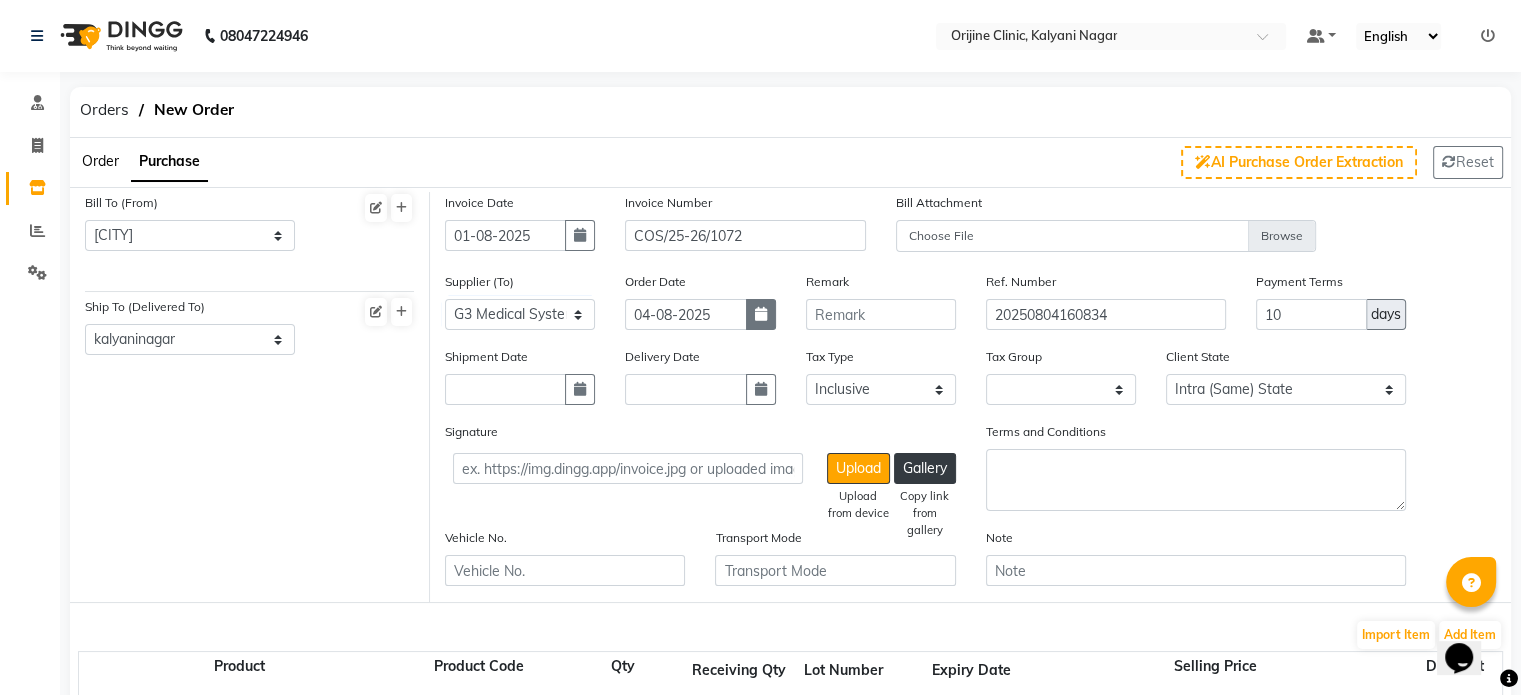 click 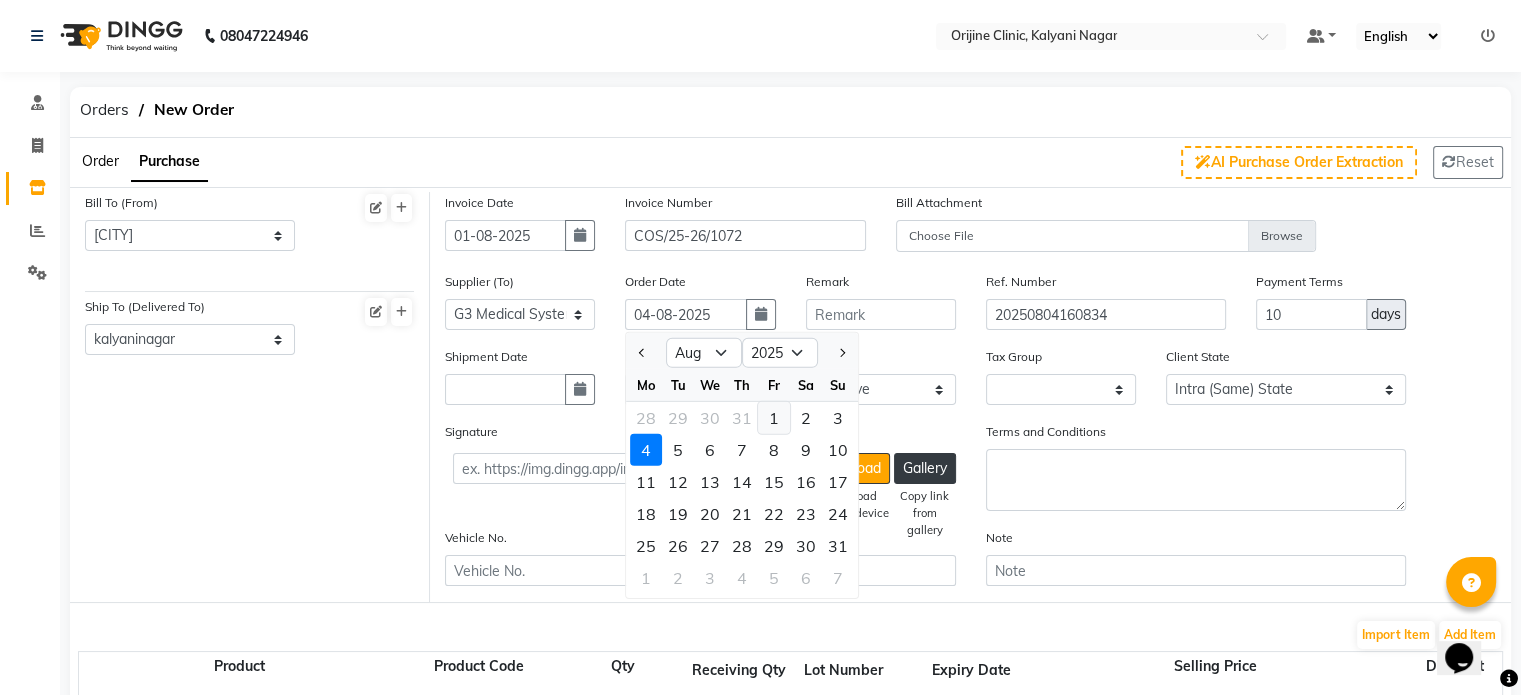 click on "1" 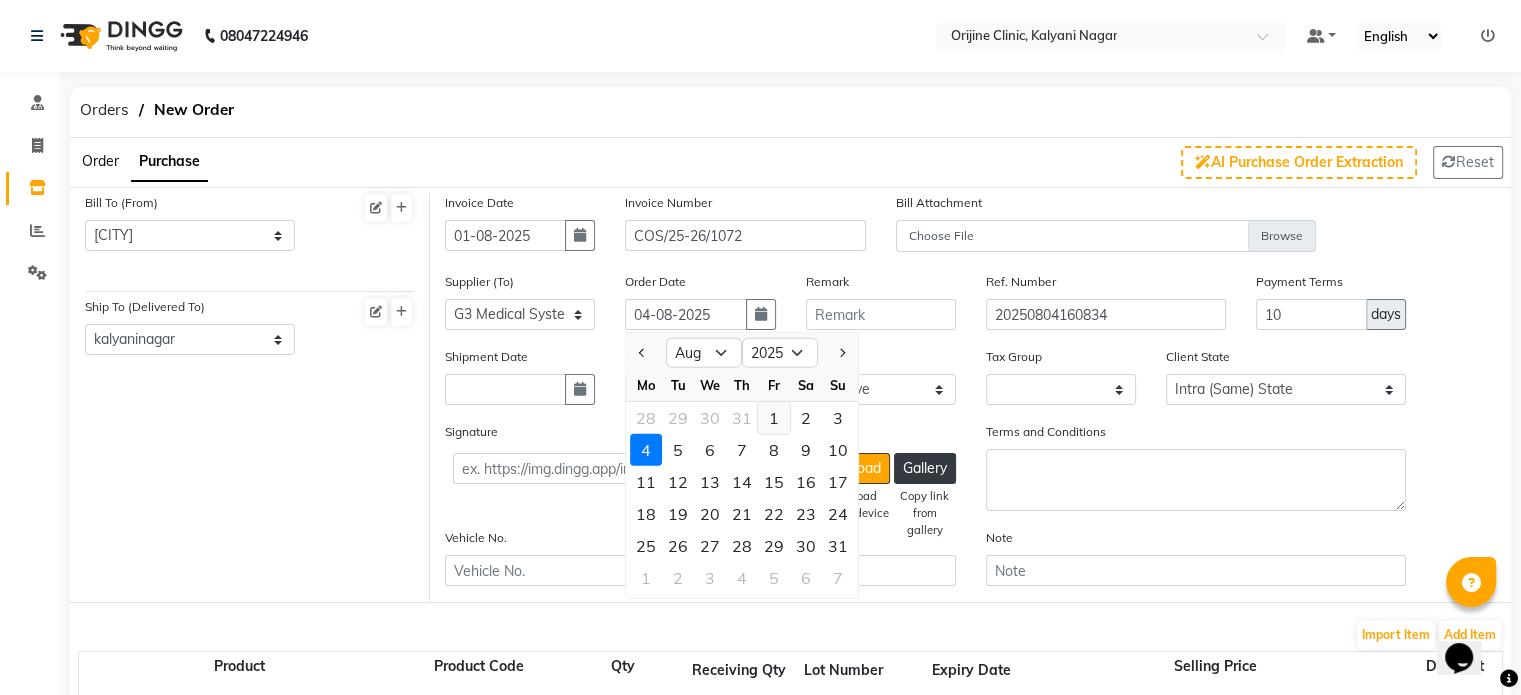 type on "01-08-2025" 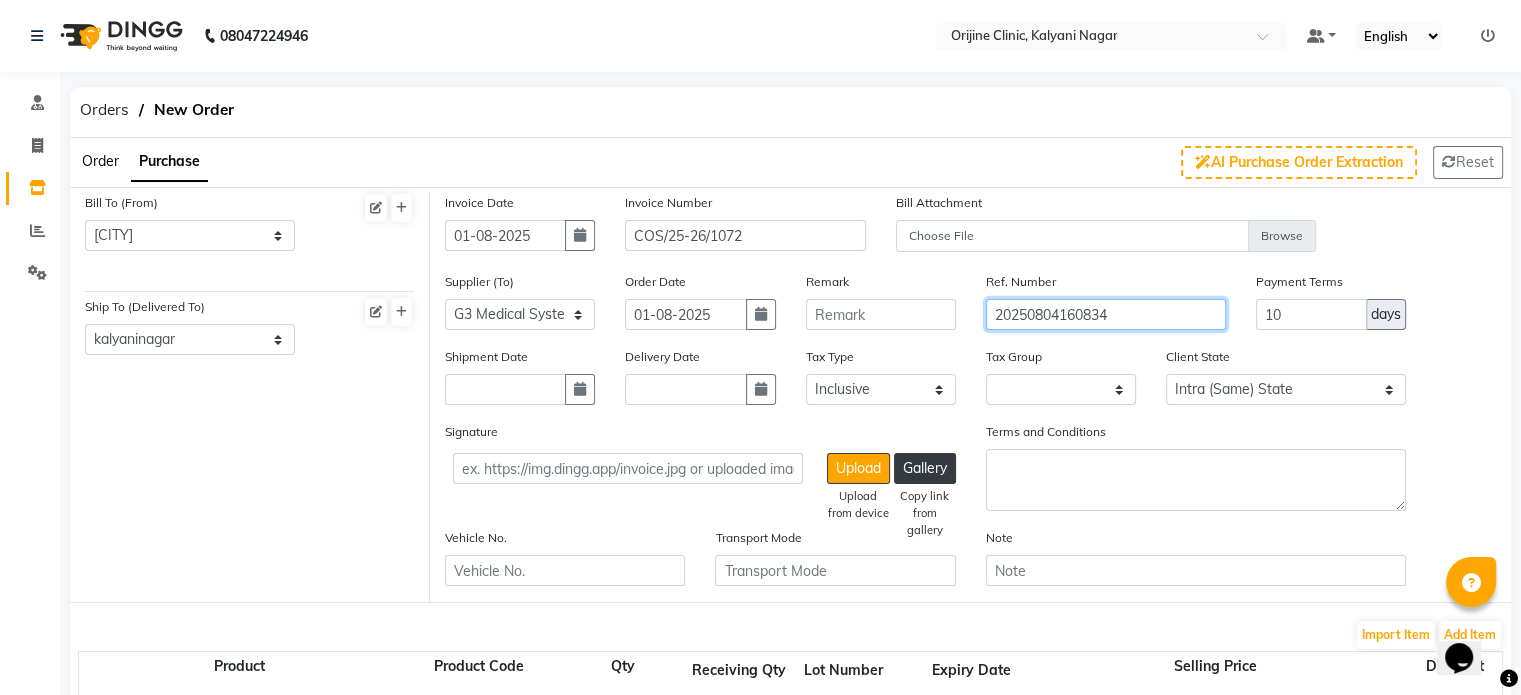 drag, startPoint x: 1146, startPoint y: 325, endPoint x: 627, endPoint y: 372, distance: 521.1238 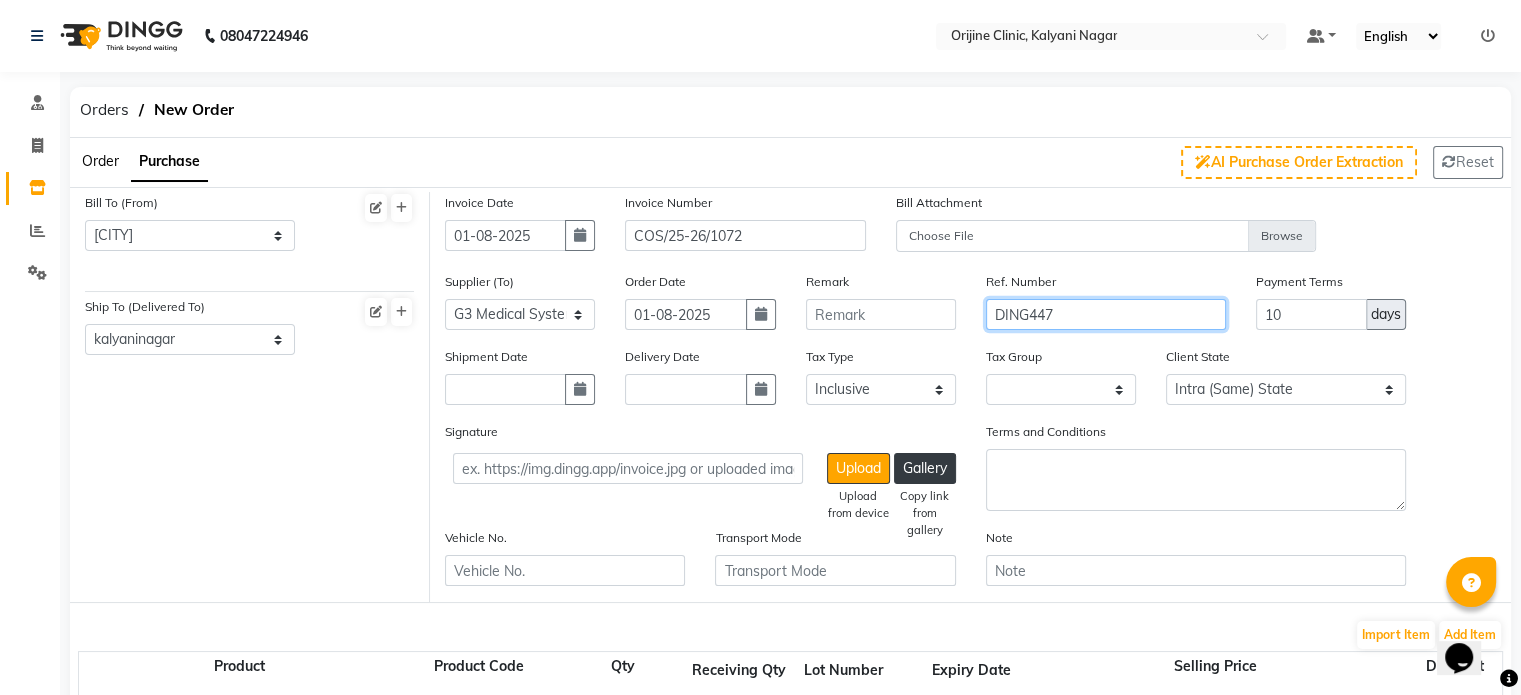 type on "[PRODUCT]" 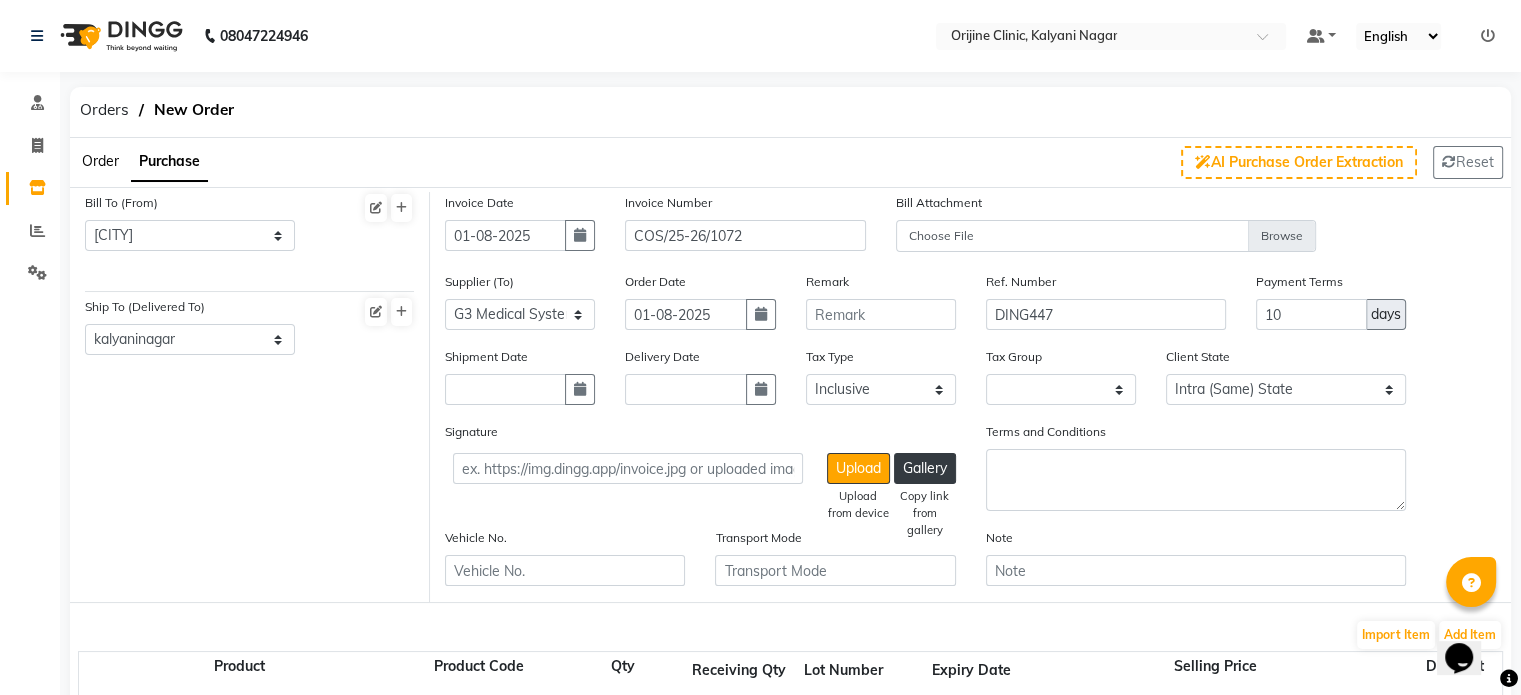 click on "Shipment Date" 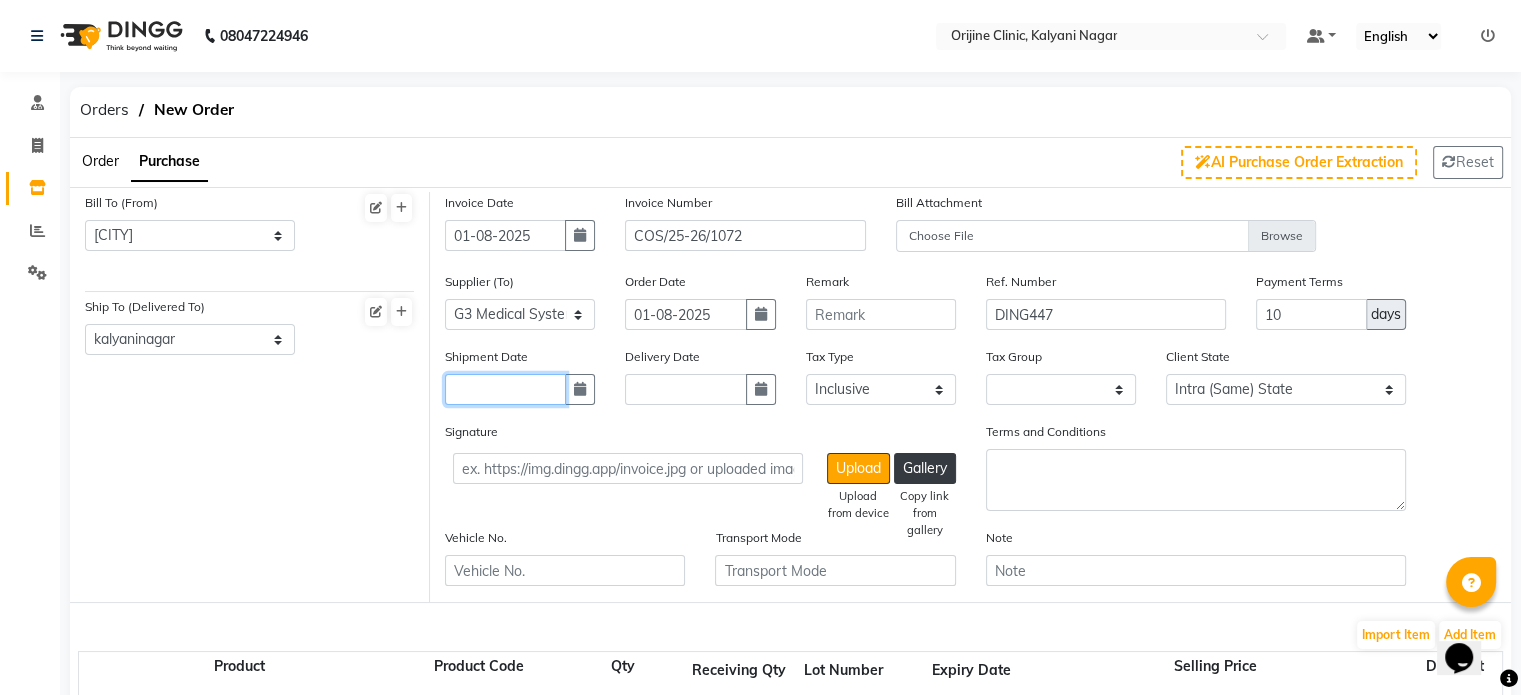 click 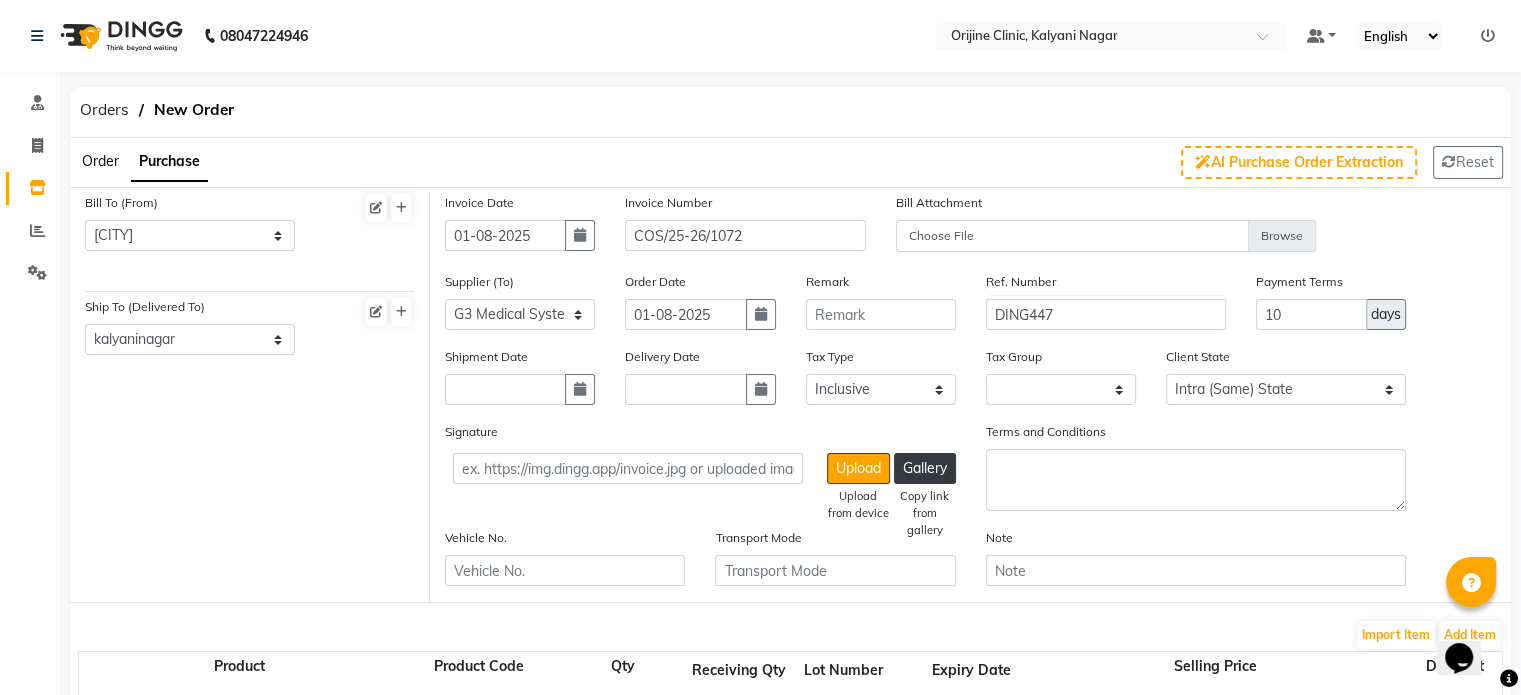 select on "8" 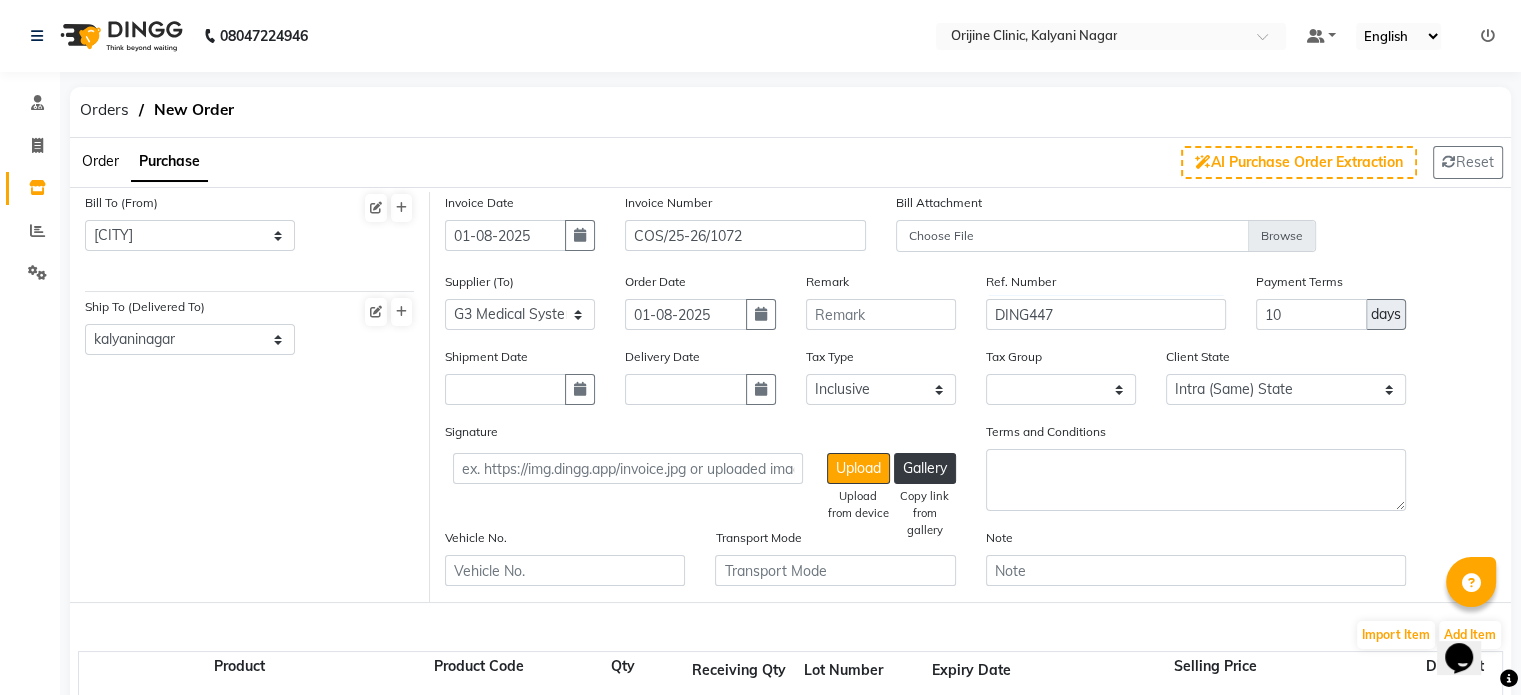 select on "2025" 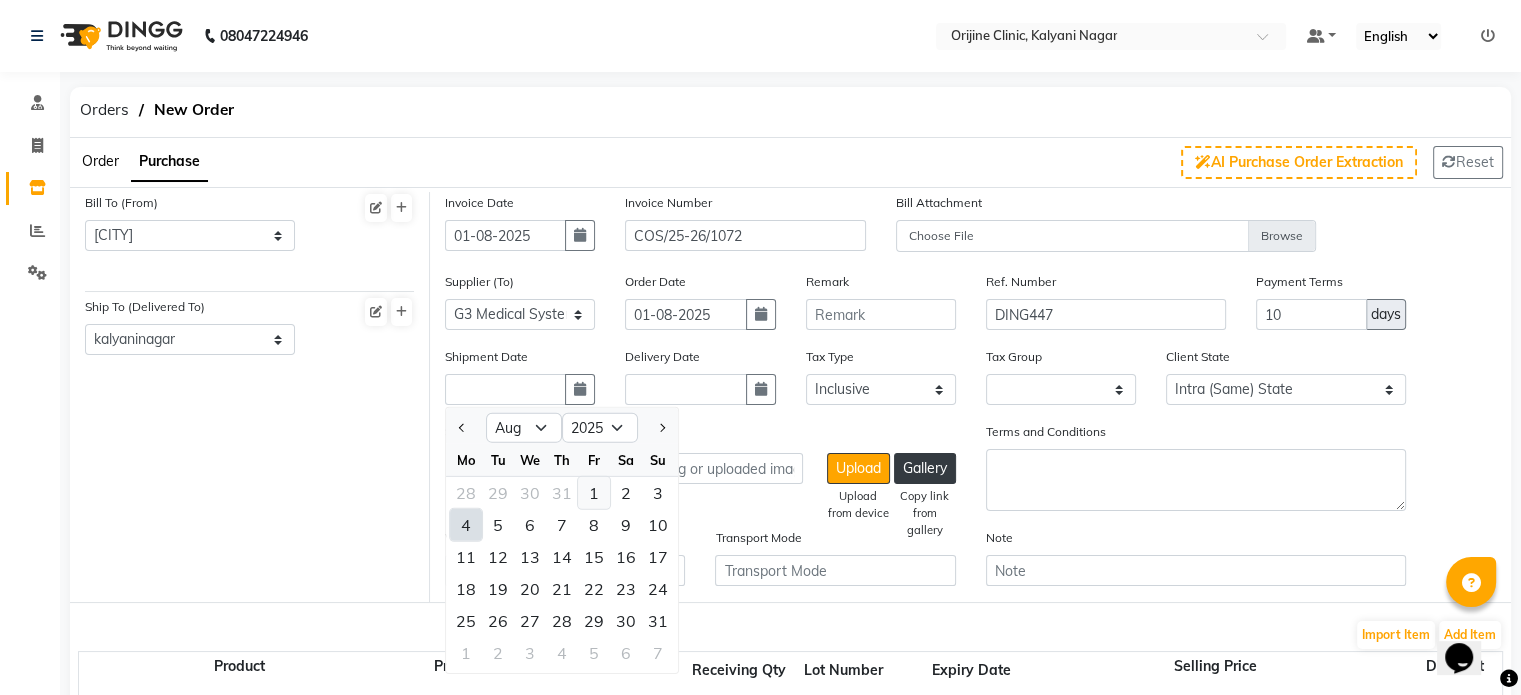 click on "1" 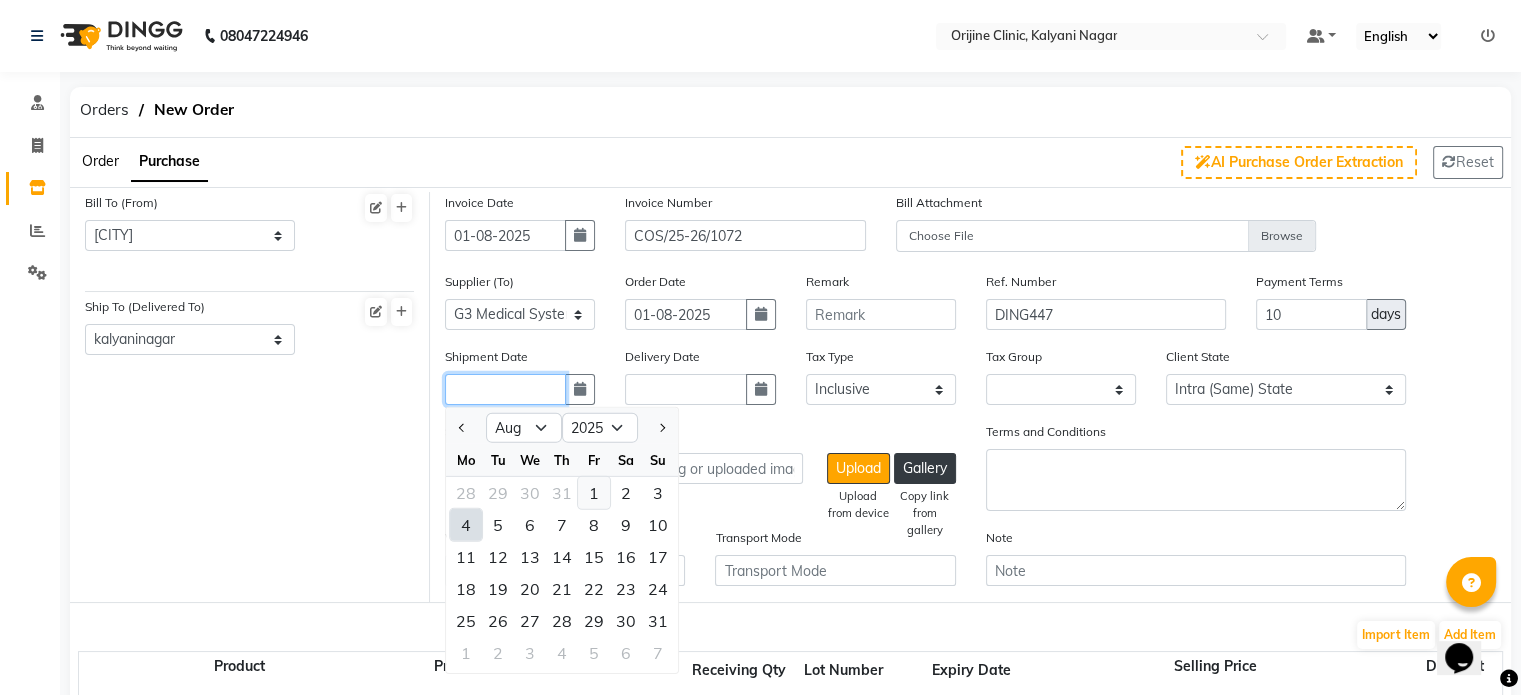 type on "01-08-2025" 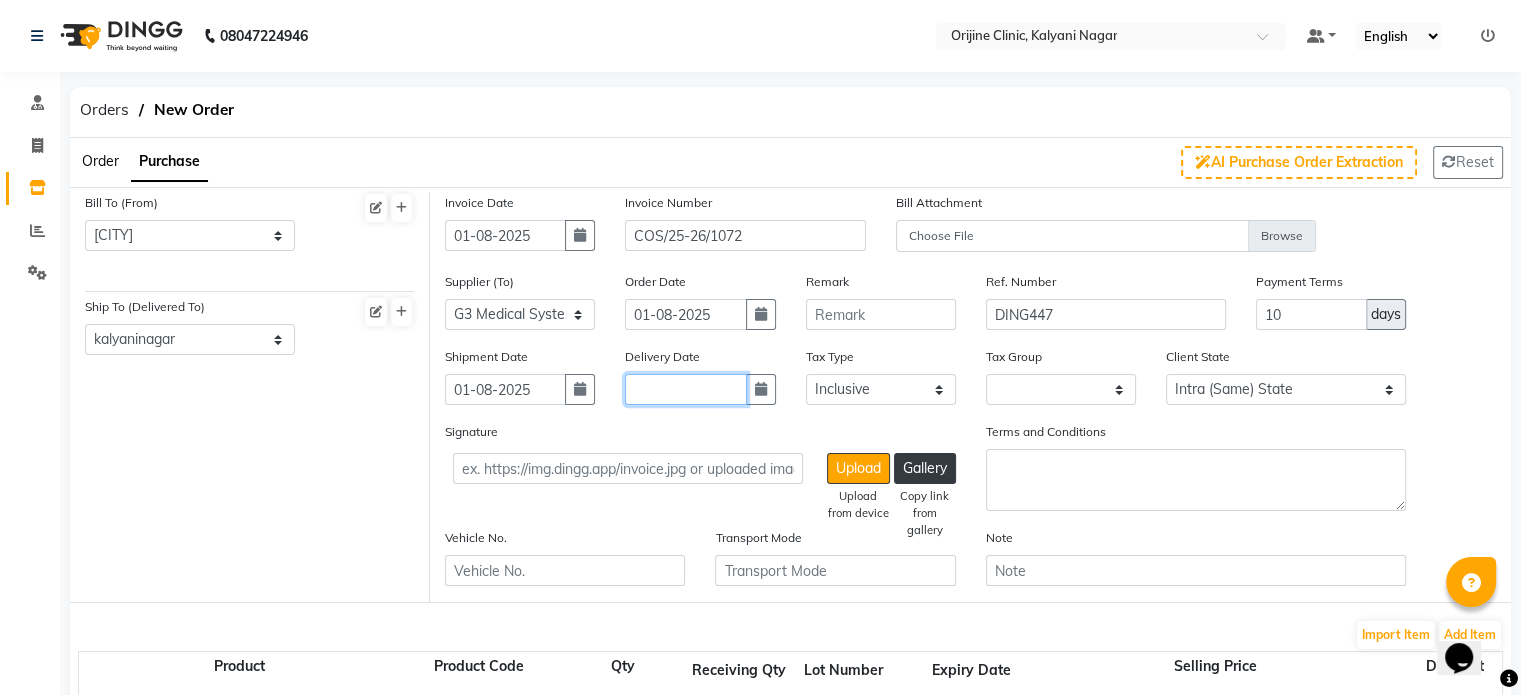 click 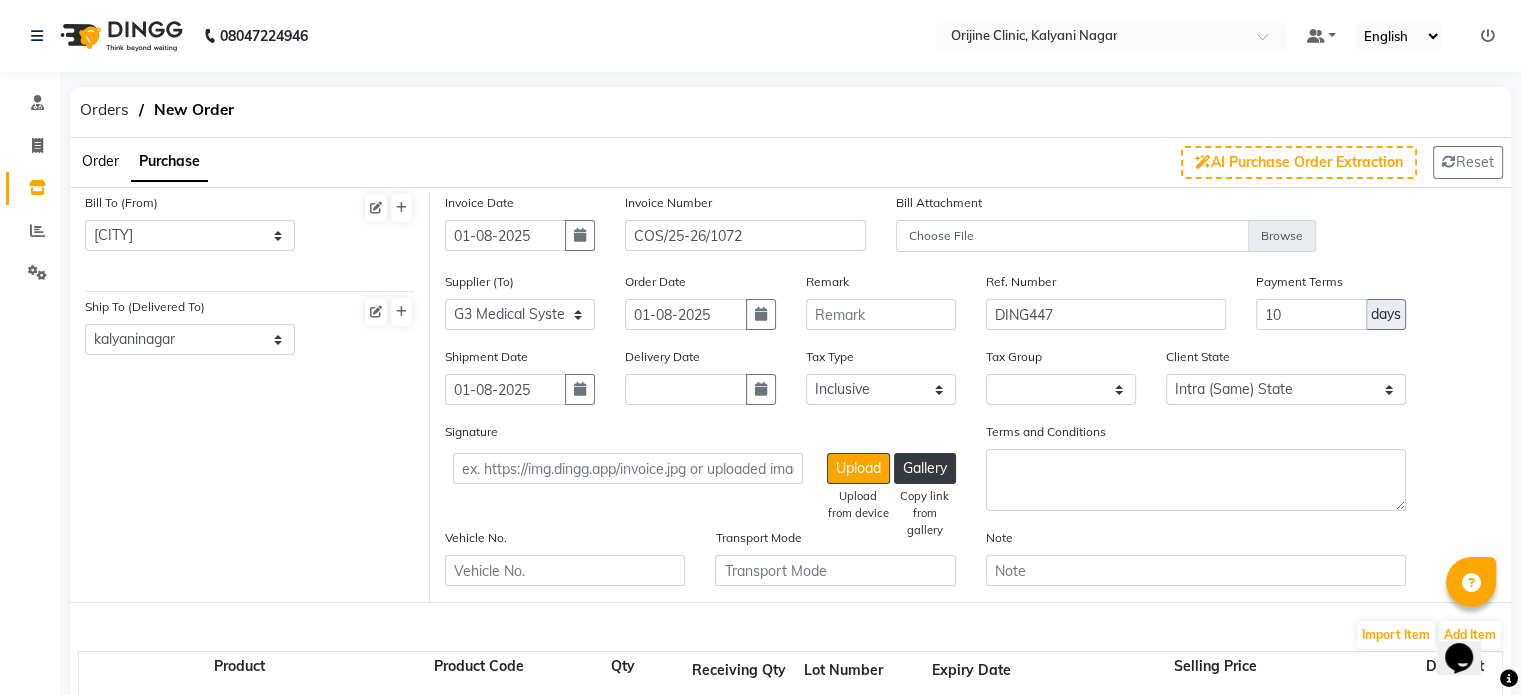 select on "8" 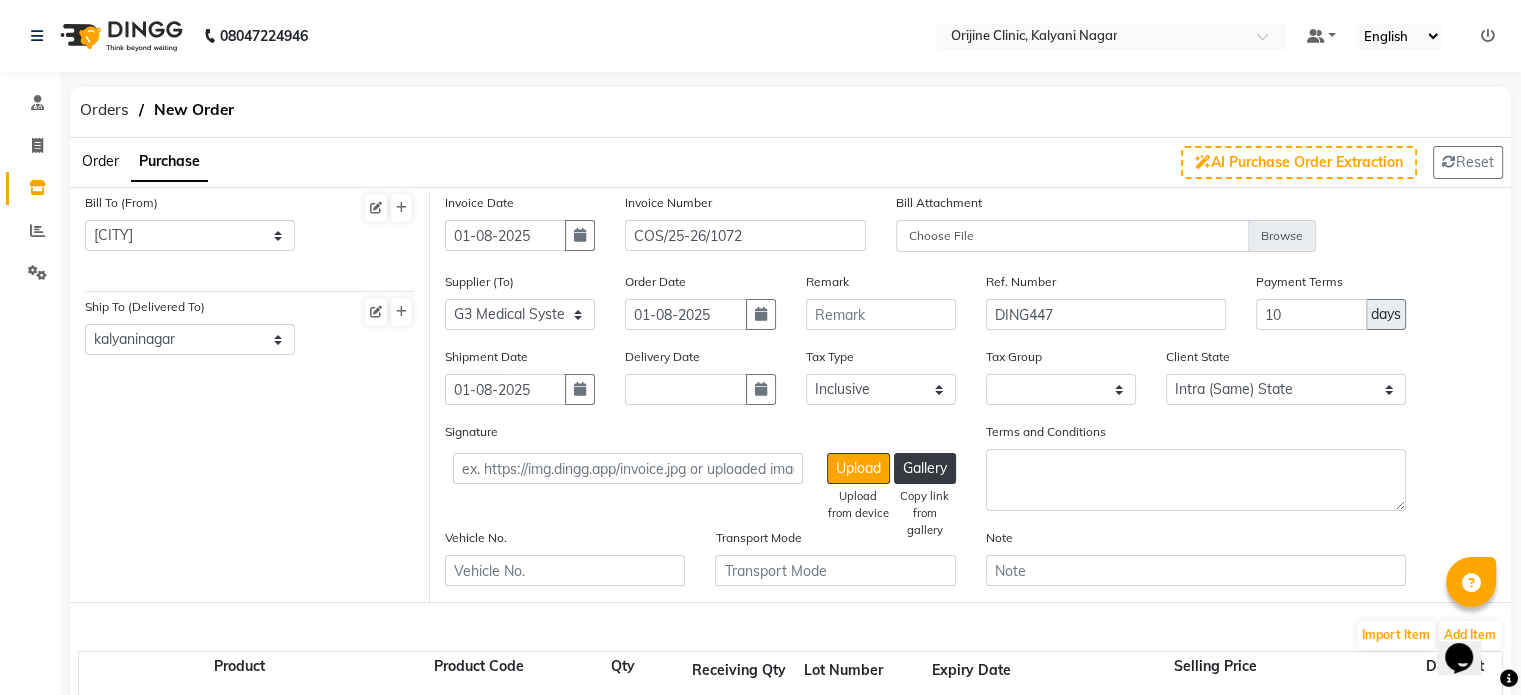 select on "2025" 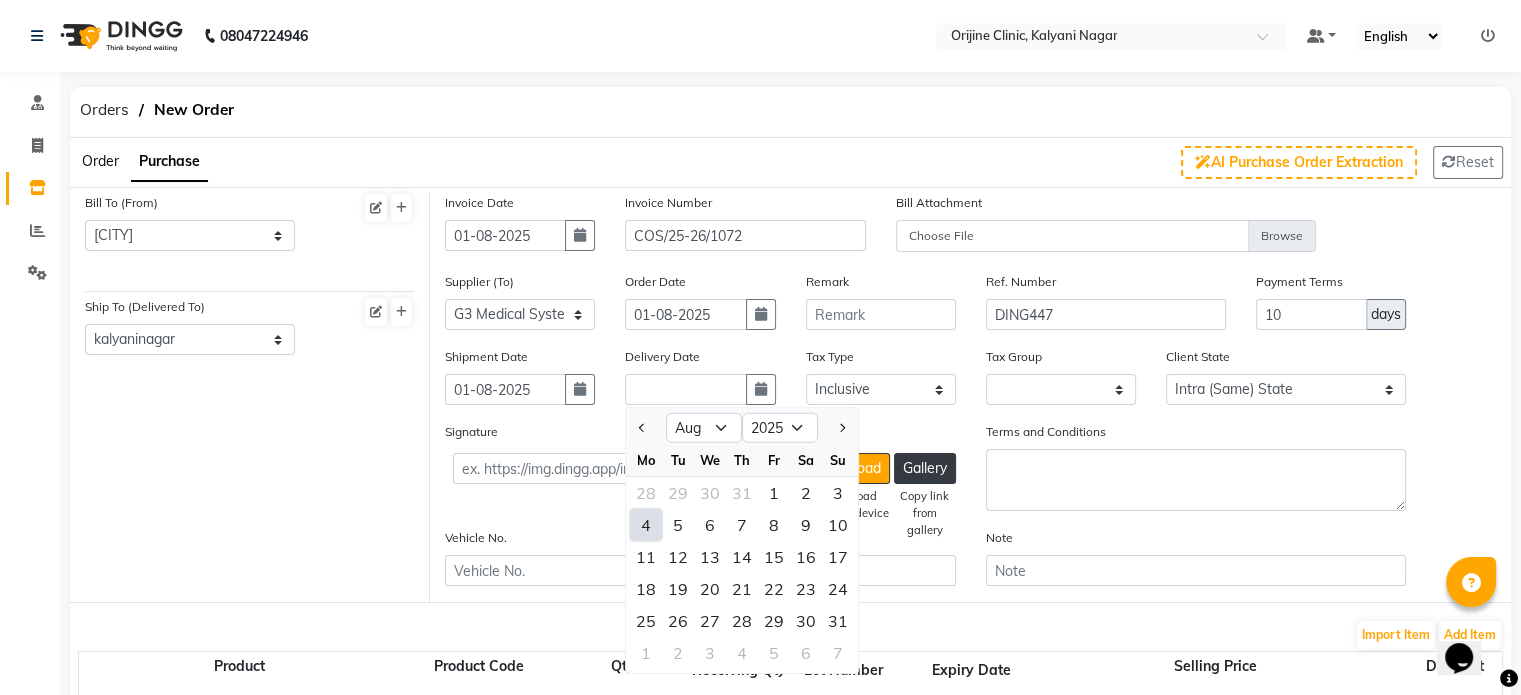 click on "4" 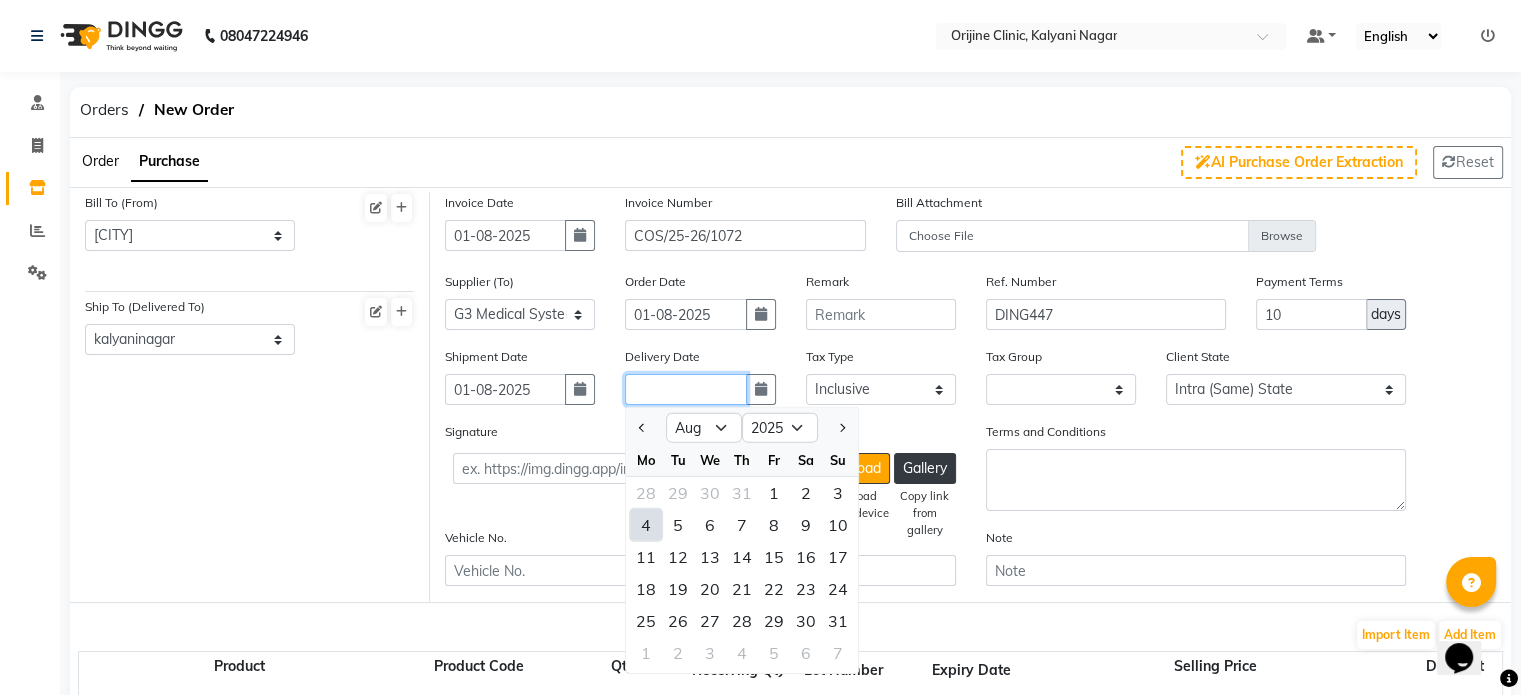 type on "04-08-2025" 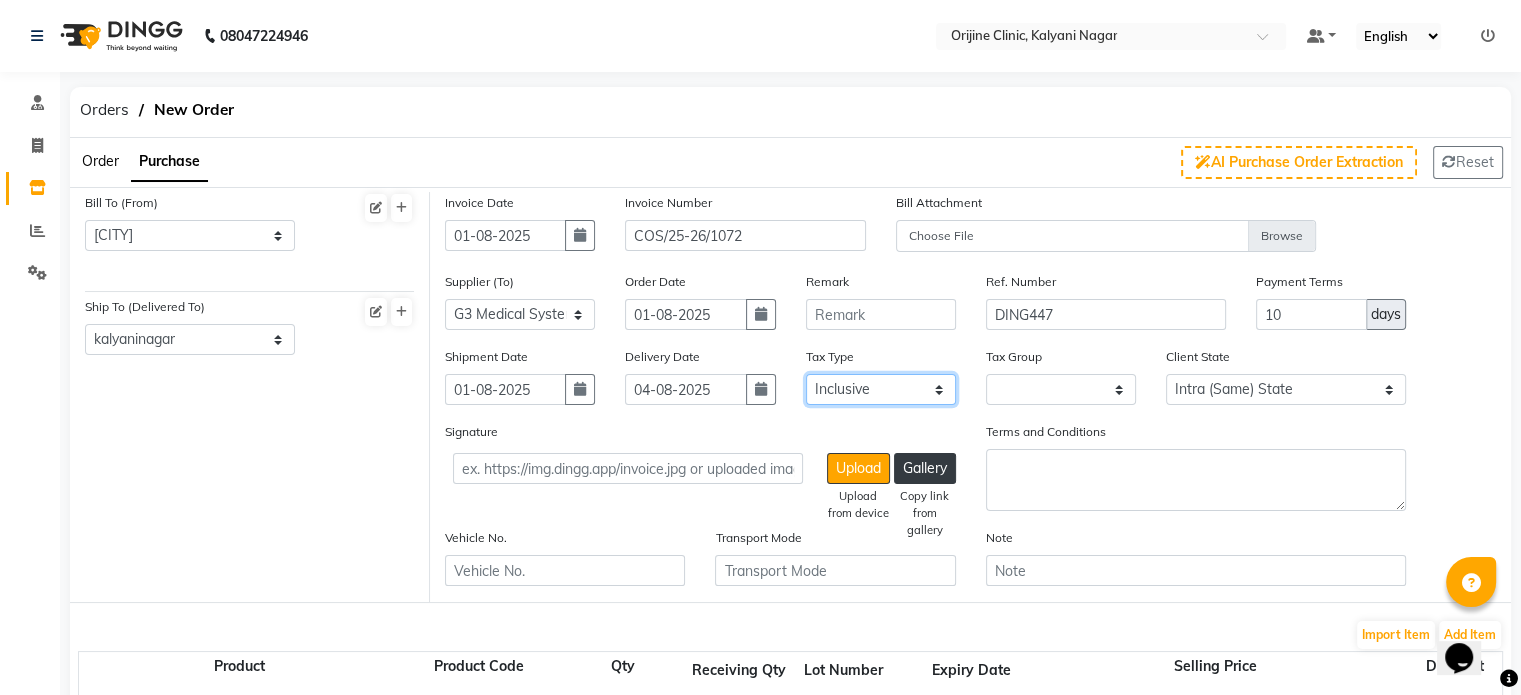 click on "Select Inclusive Exclusive" 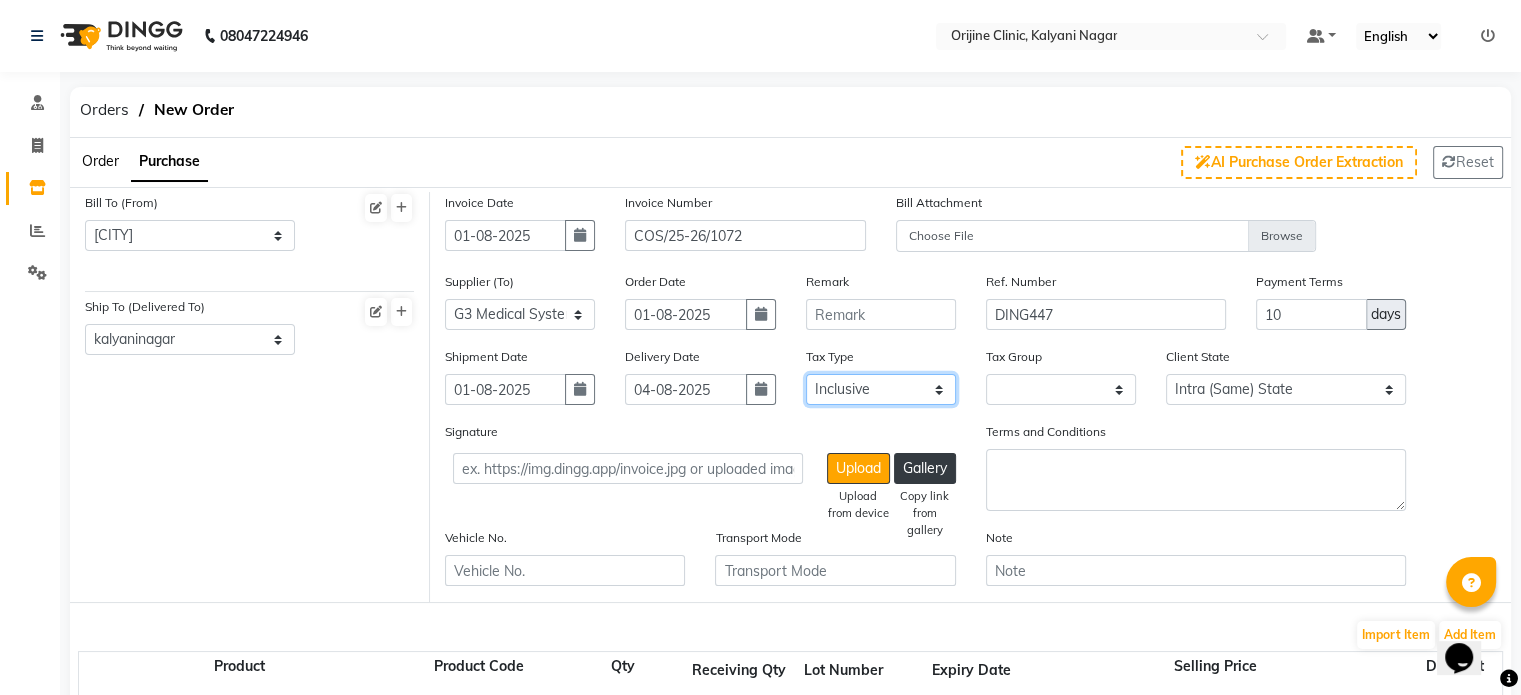 select on "false" 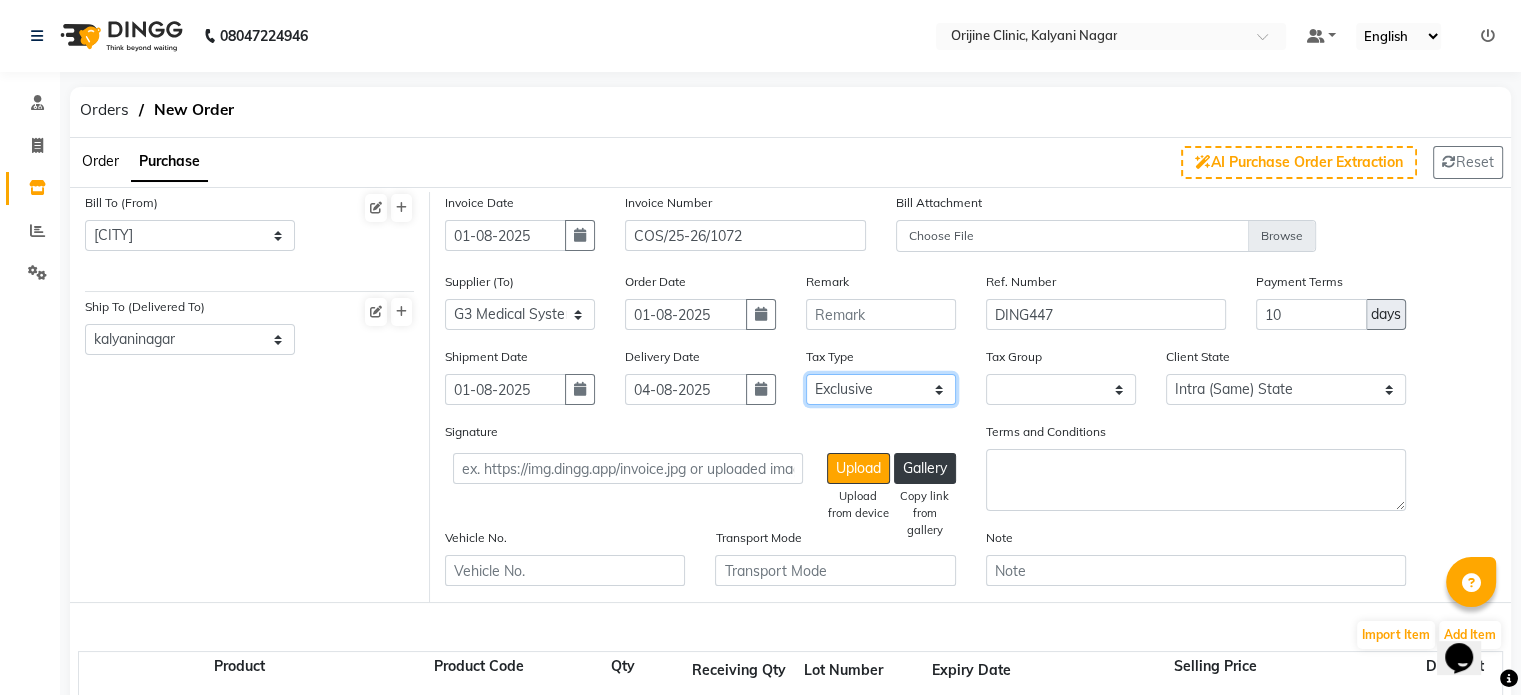 click on "Select Inclusive Exclusive" 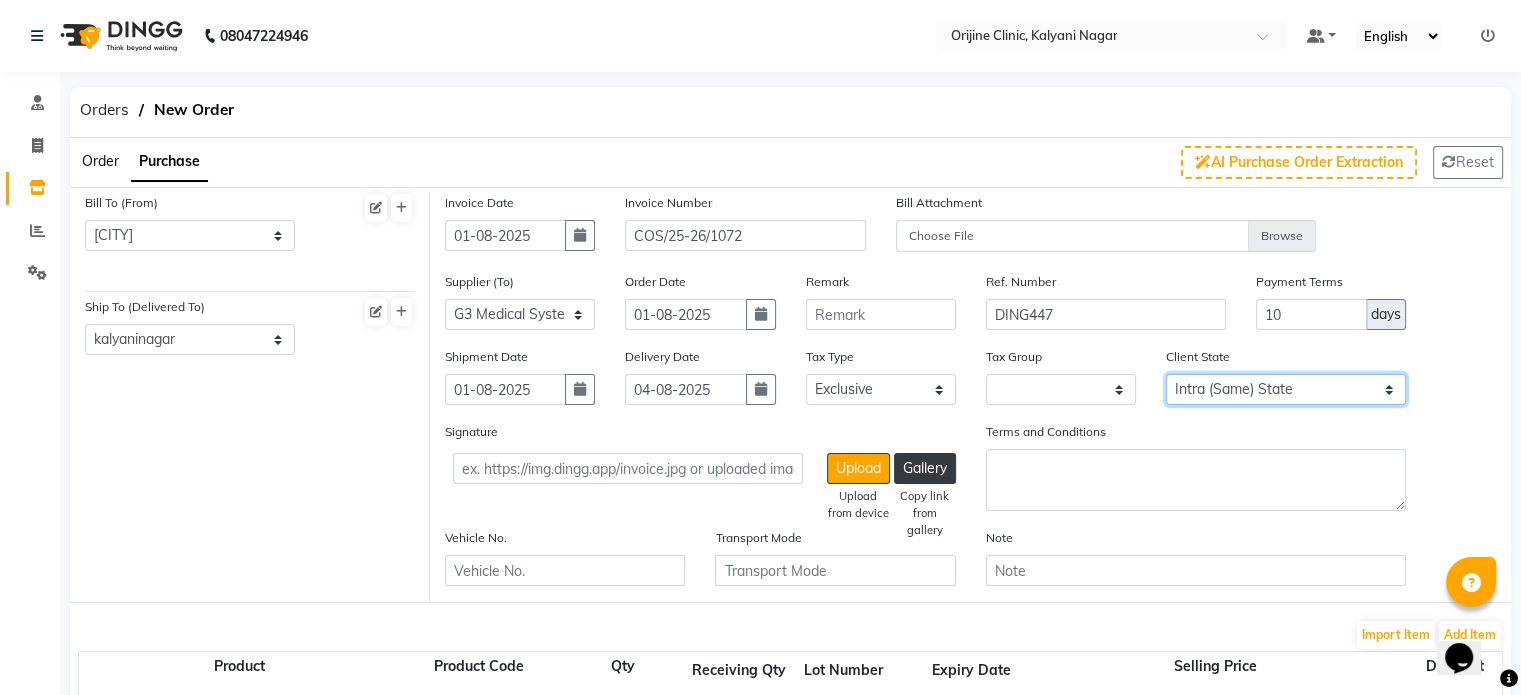 click on "Intra (Same) State Inter (Other) State" 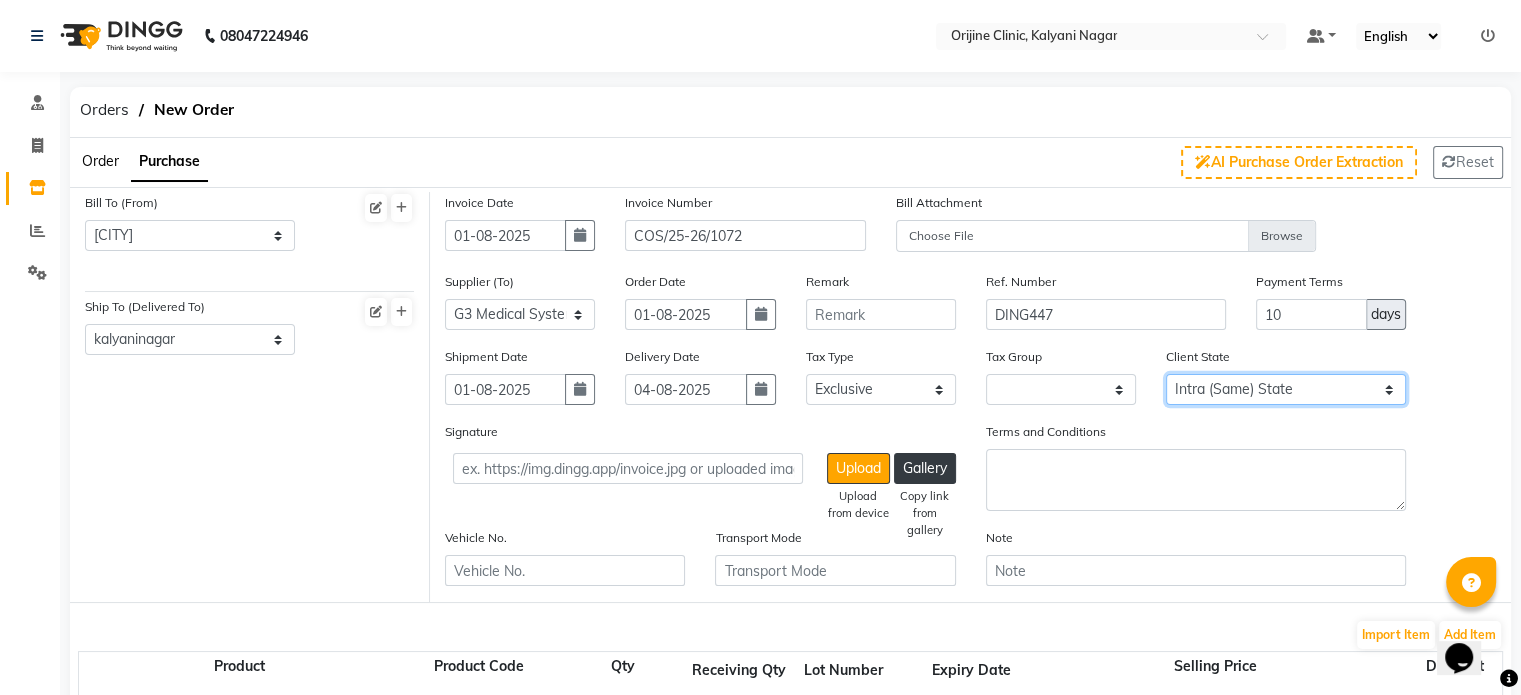 select on "false" 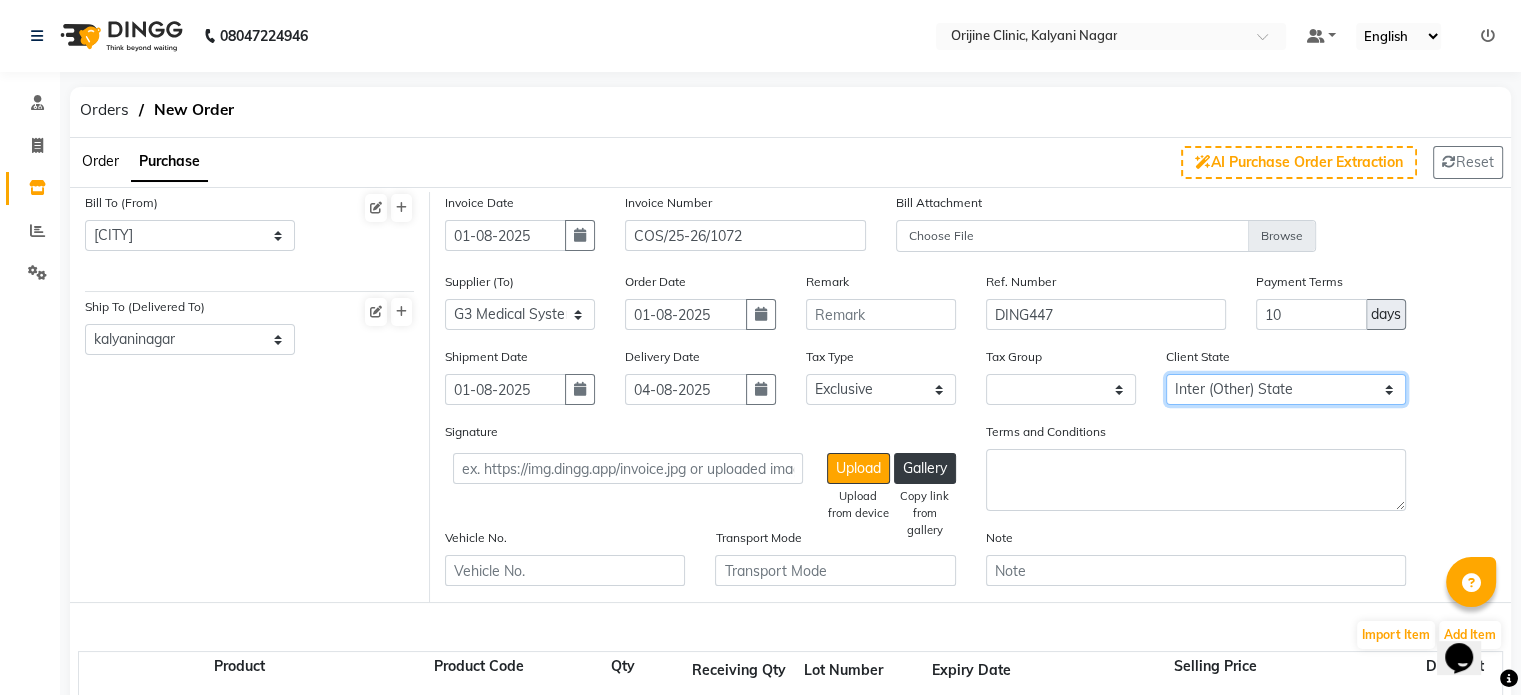 click on "Intra (Same) State Inter (Other) State" 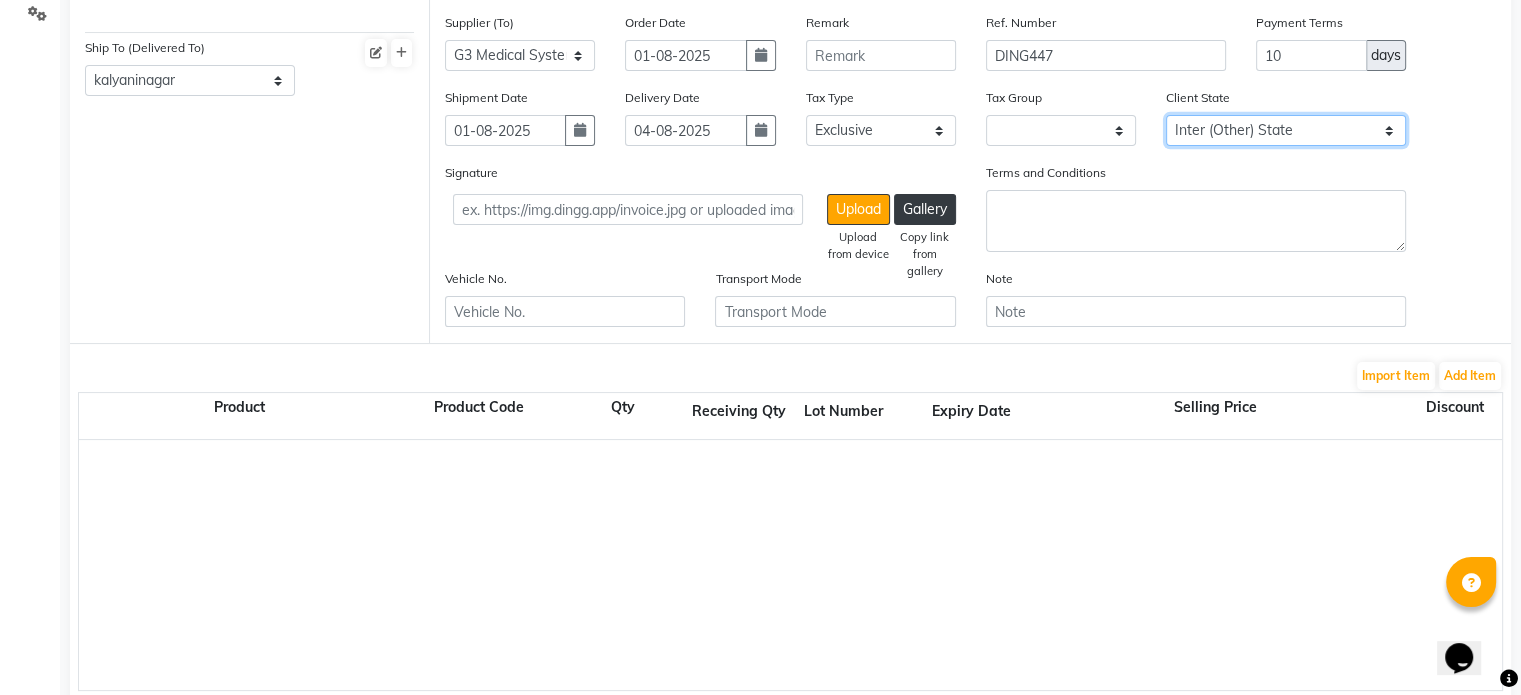 scroll, scrollTop: 265, scrollLeft: 0, axis: vertical 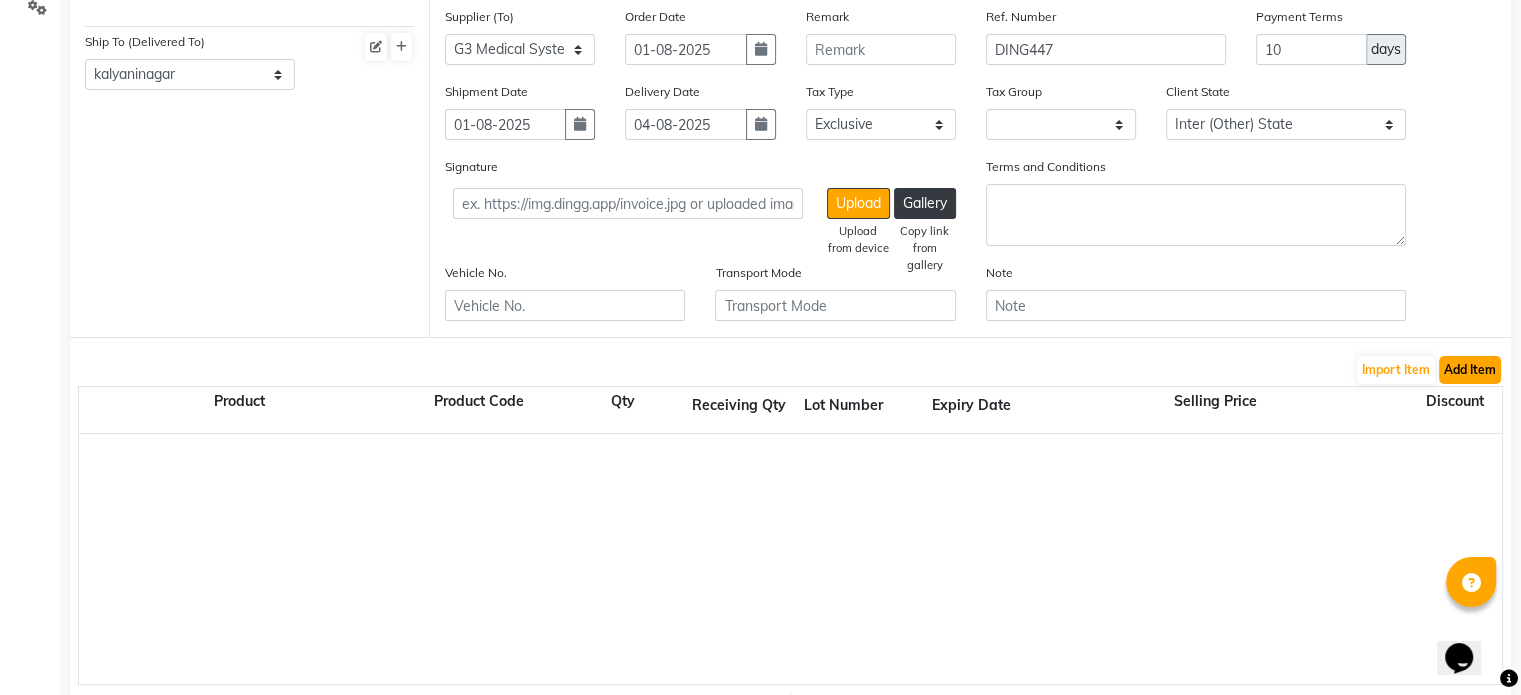 click on "Add Item" 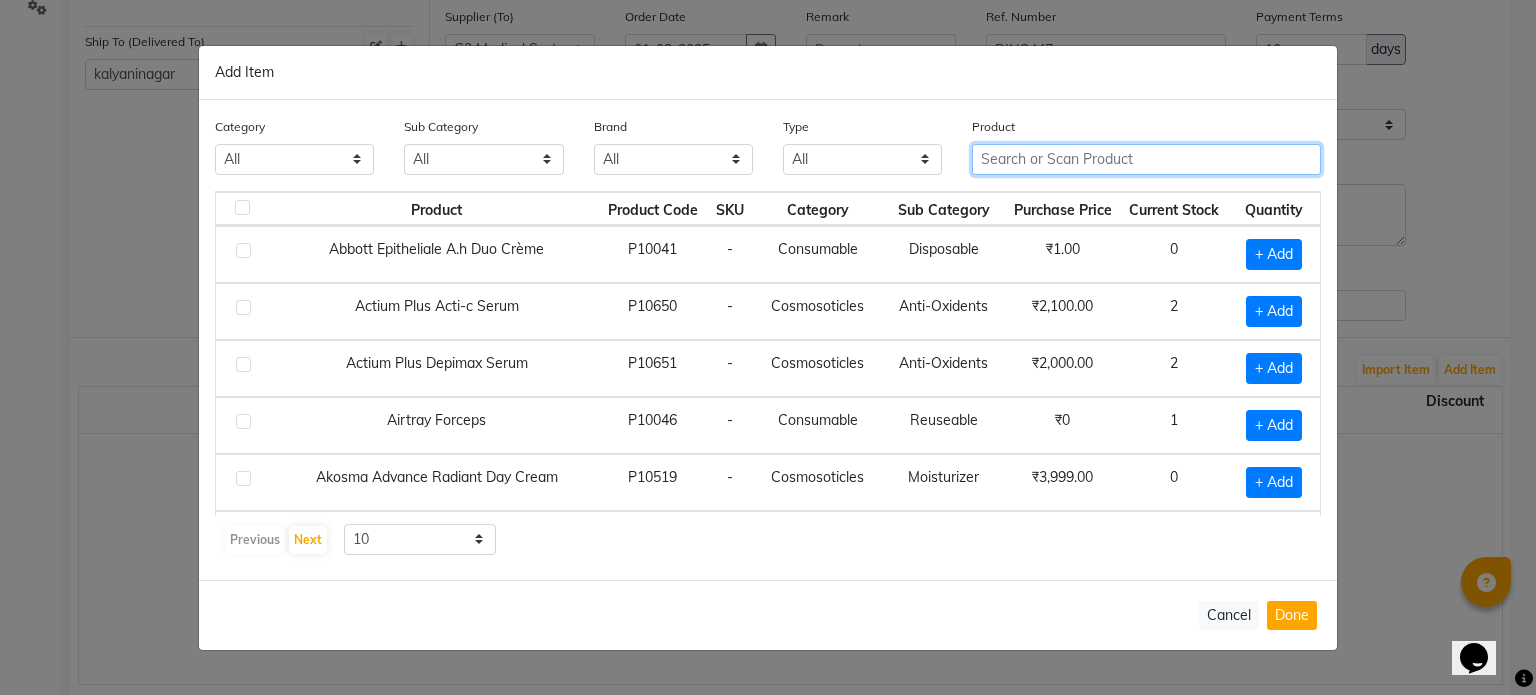 click 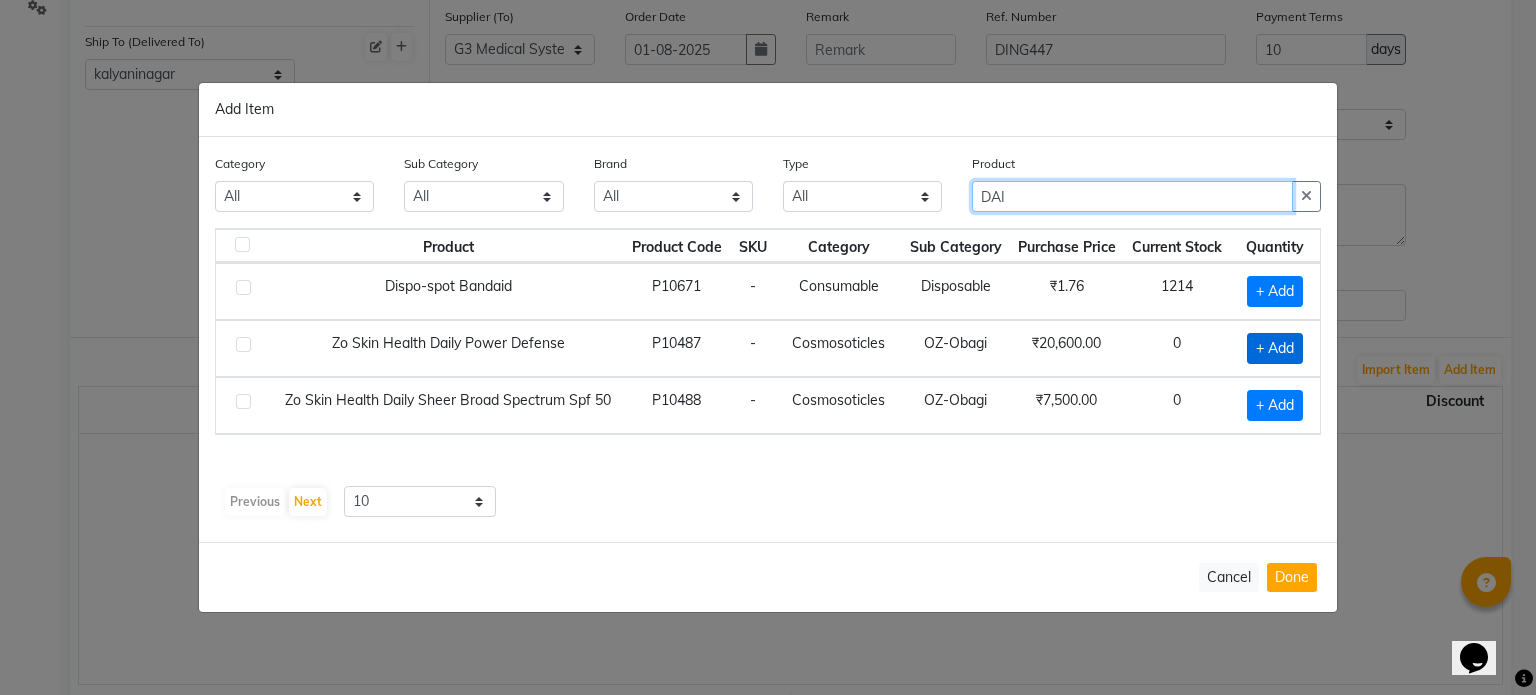 type on "DAI" 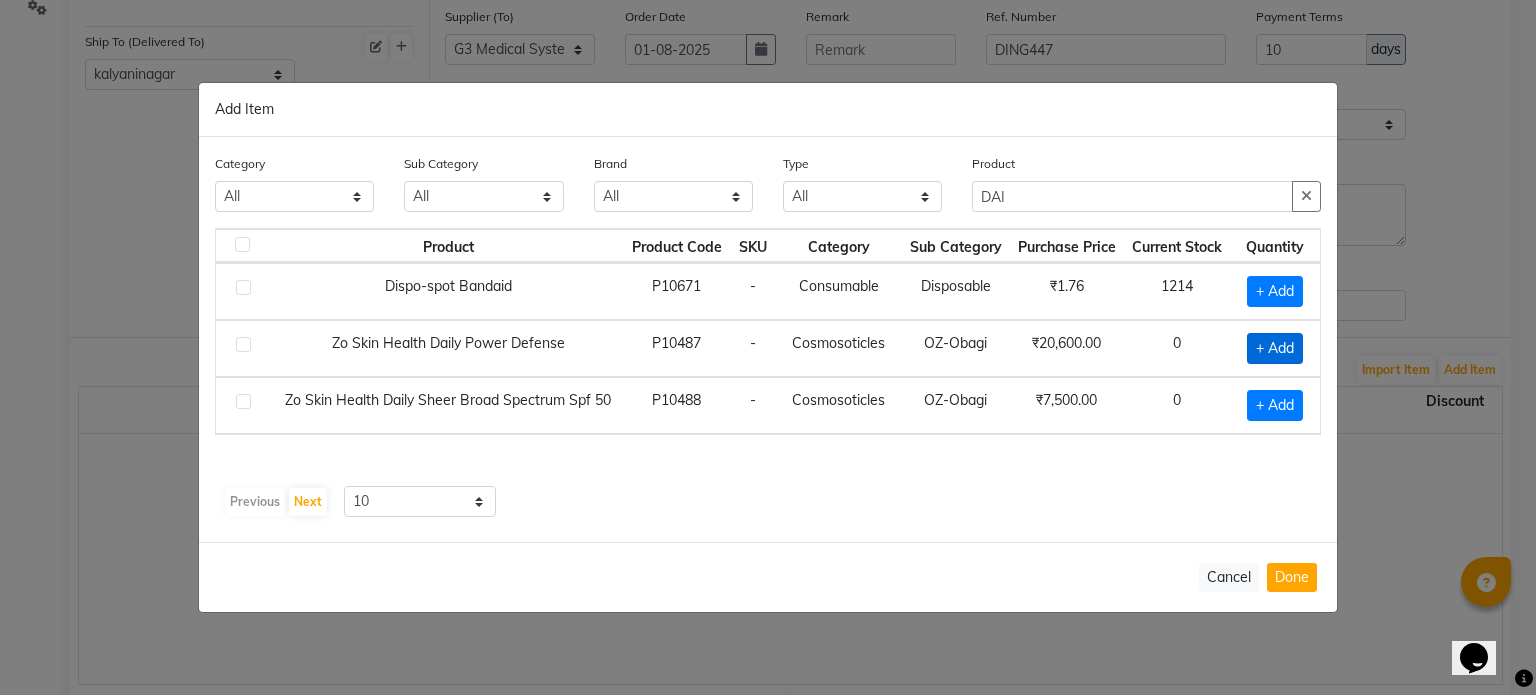 click on "+ Add" 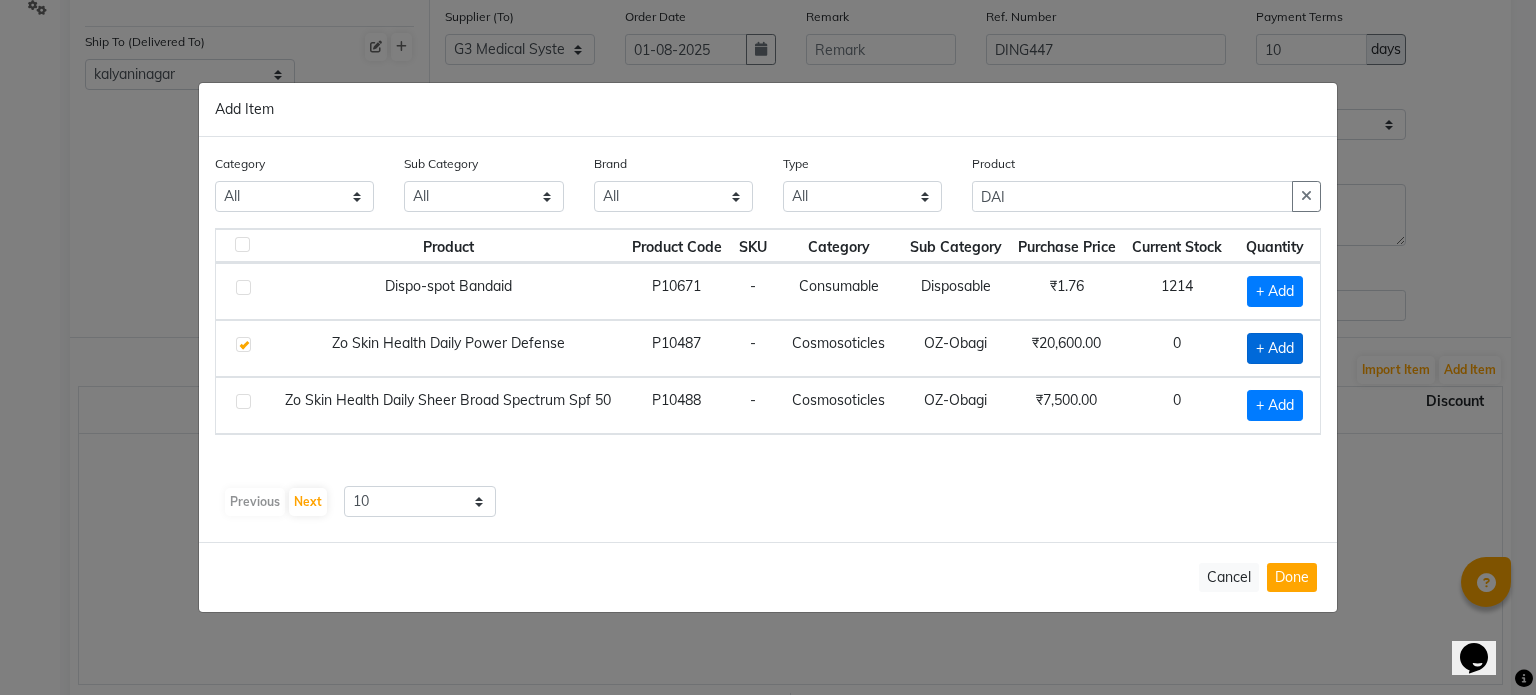 checkbox on "true" 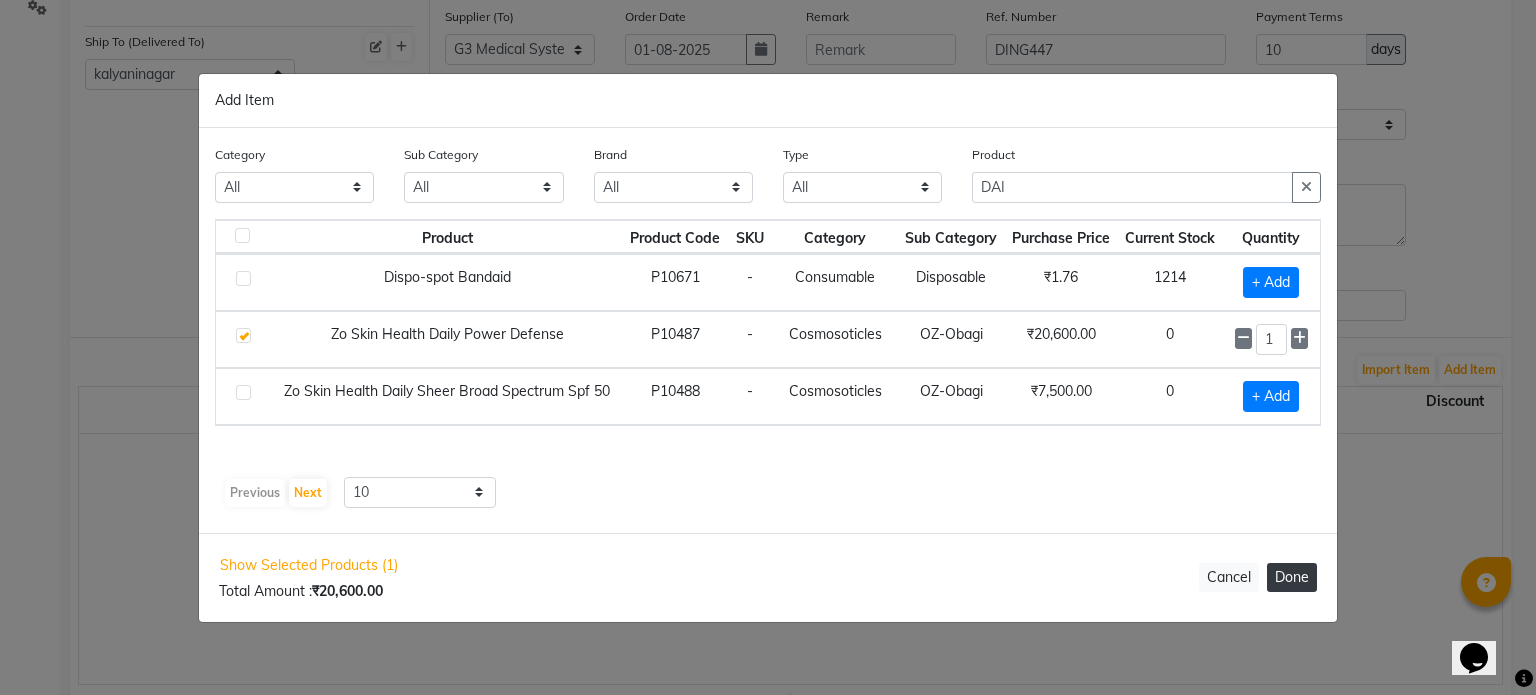 click on "Done" 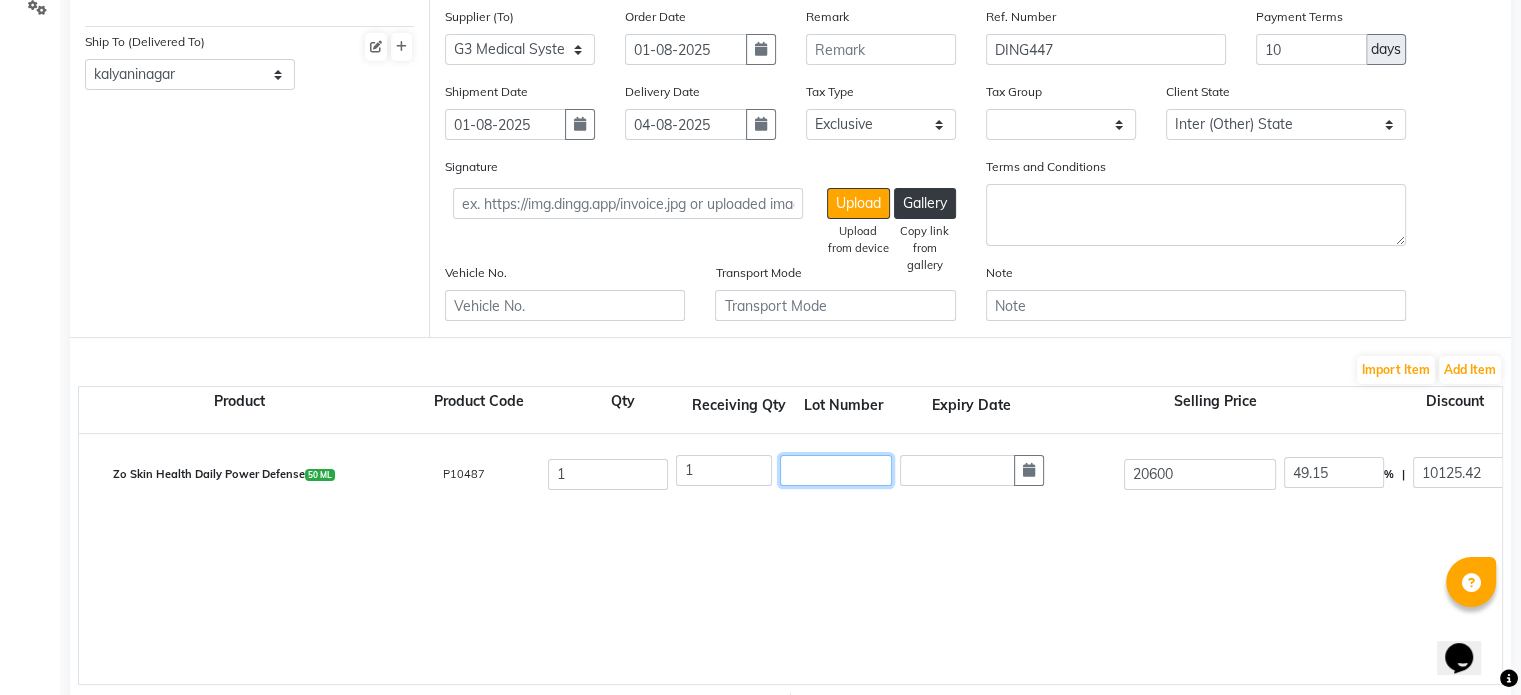 click 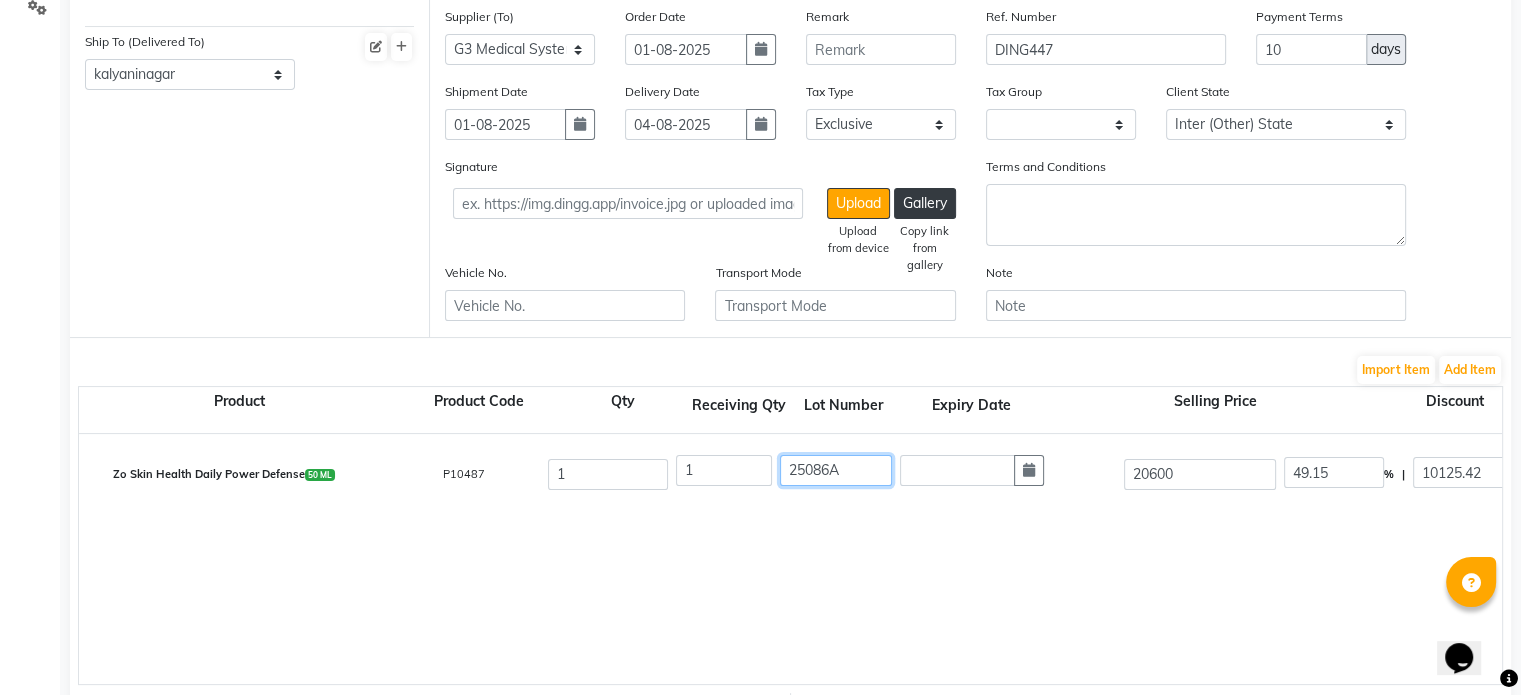 type on "[LOT_NUMBER]" 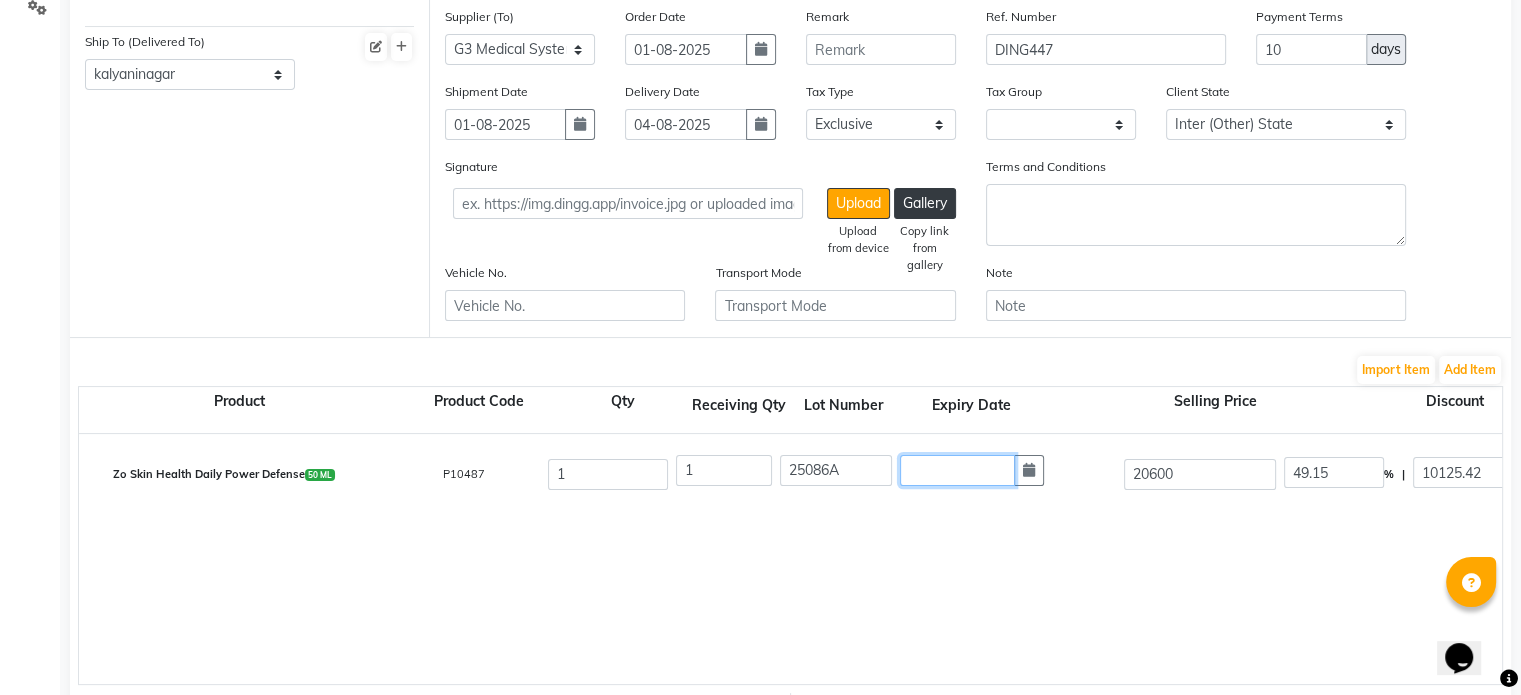 click 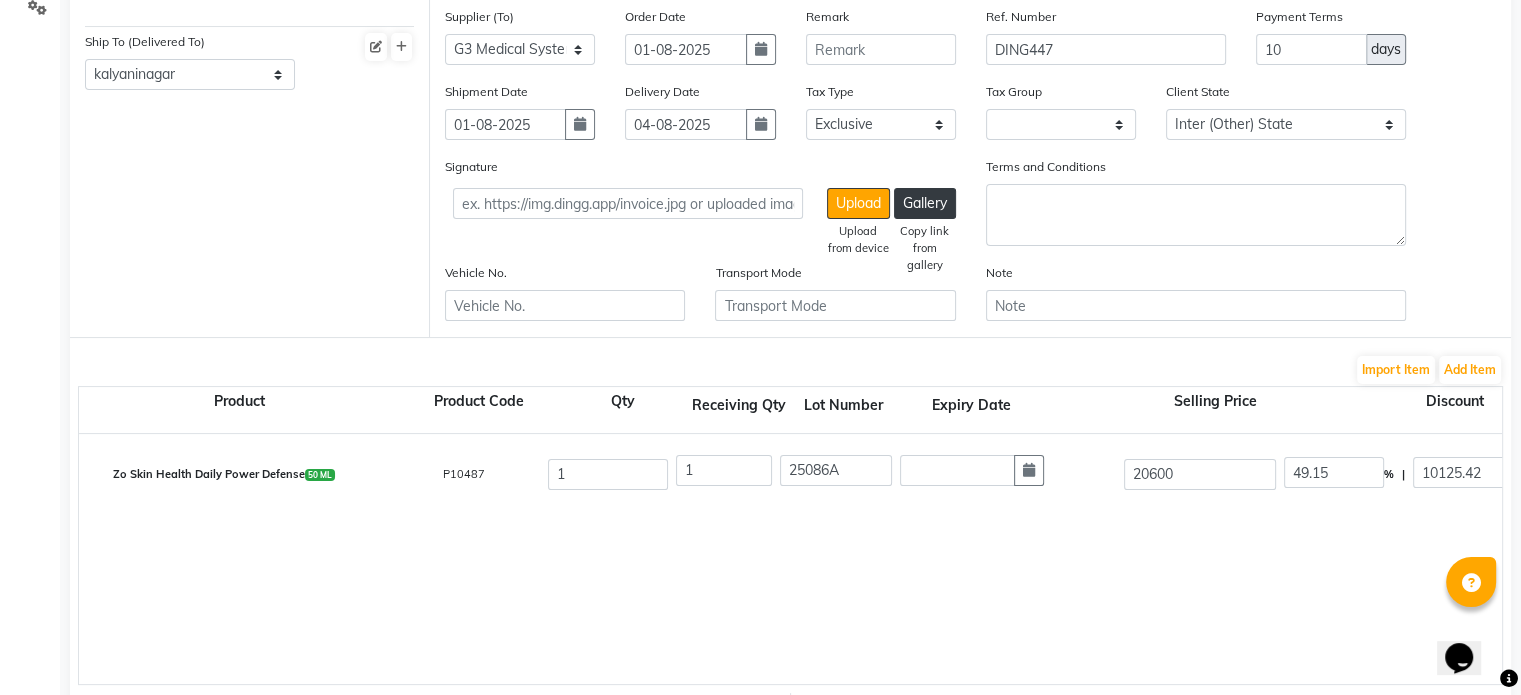 select on "8" 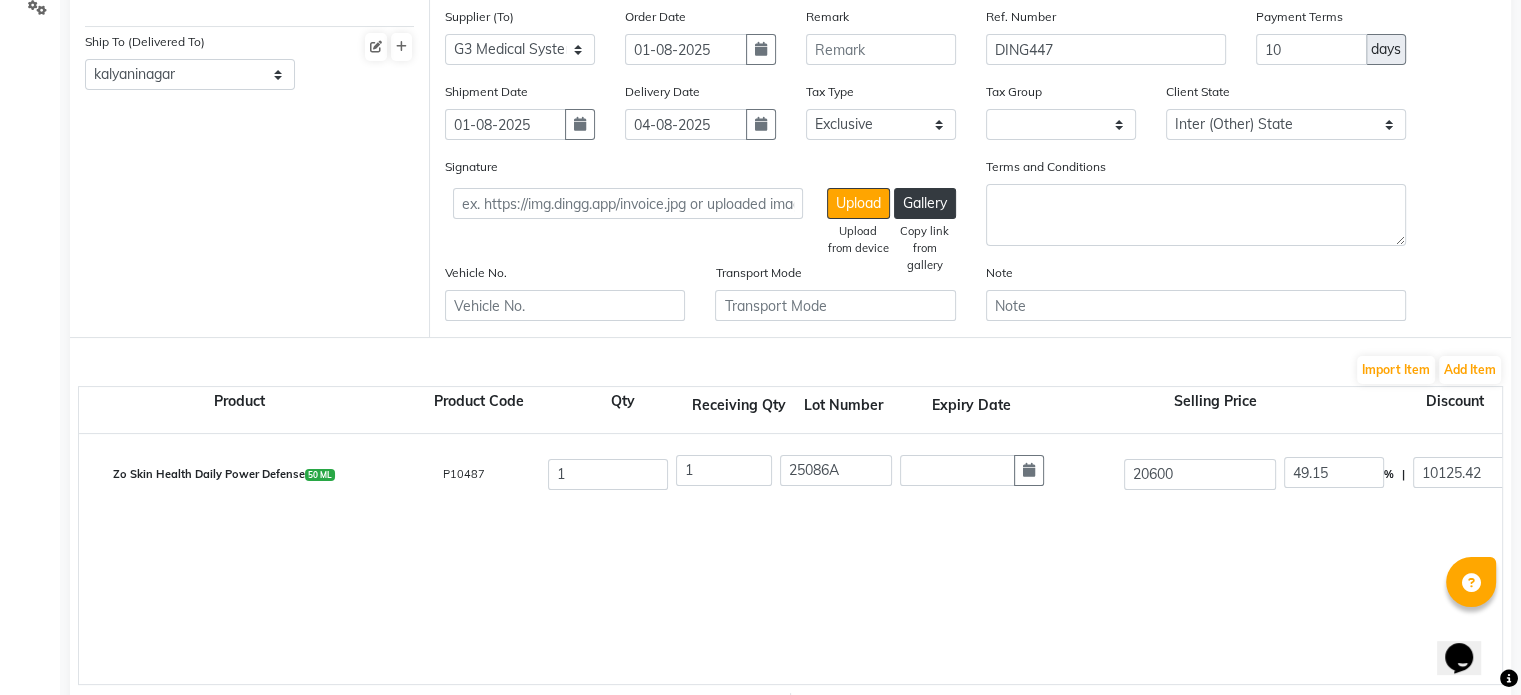 select on "2025" 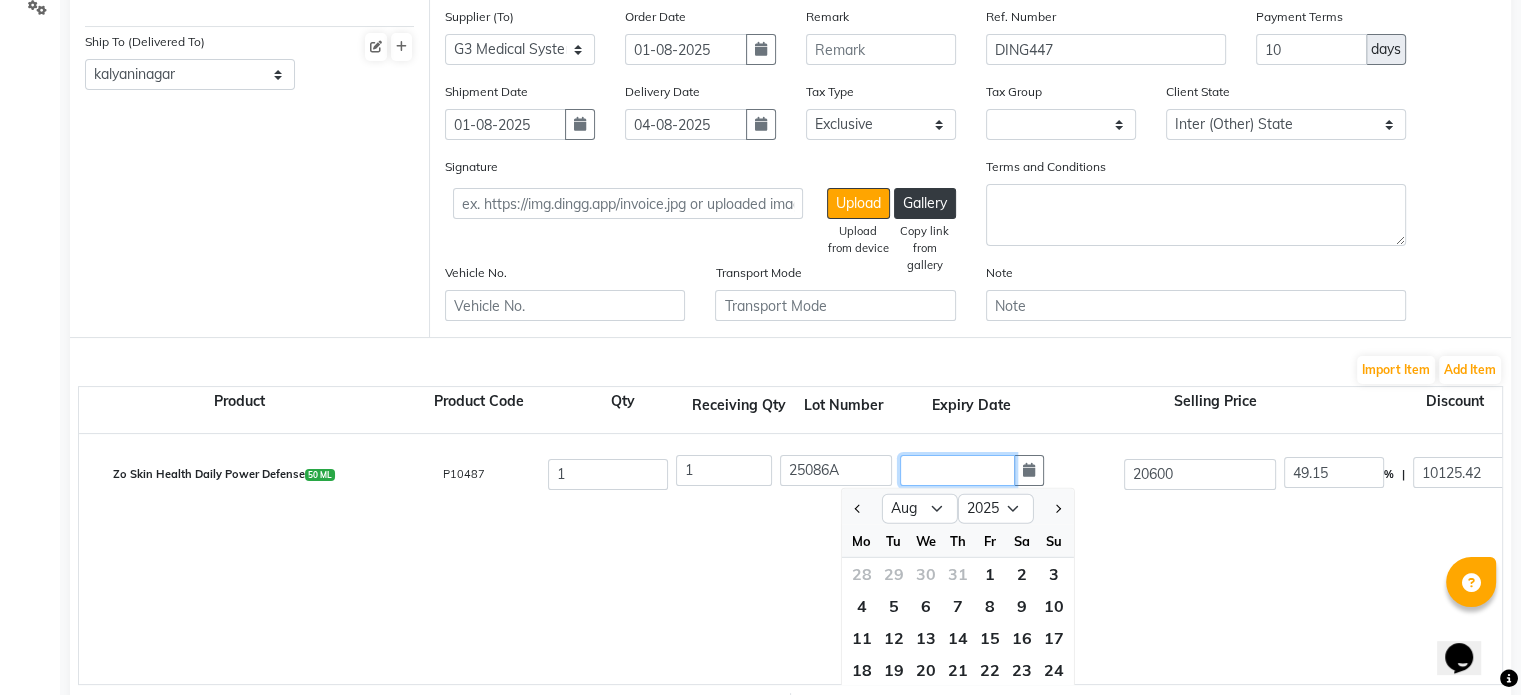 click 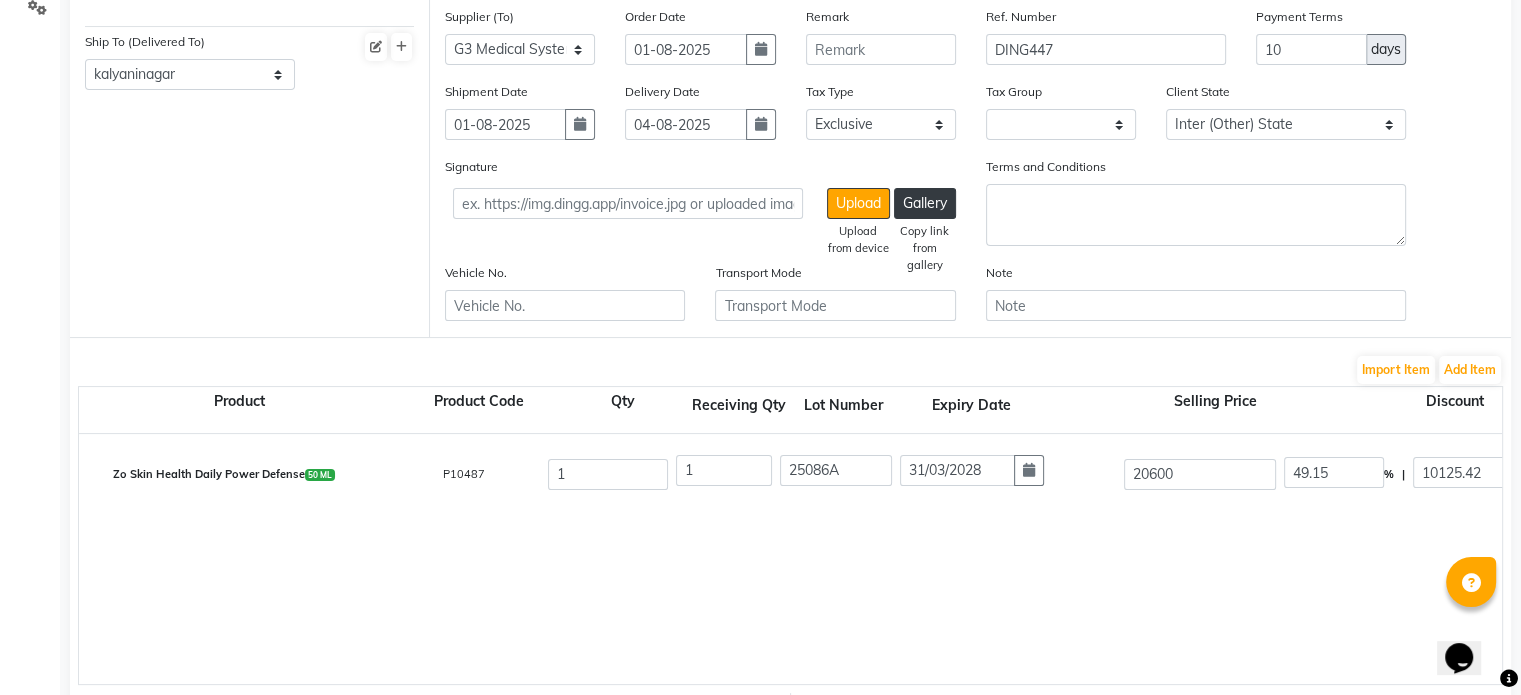type on "31-03-2028" 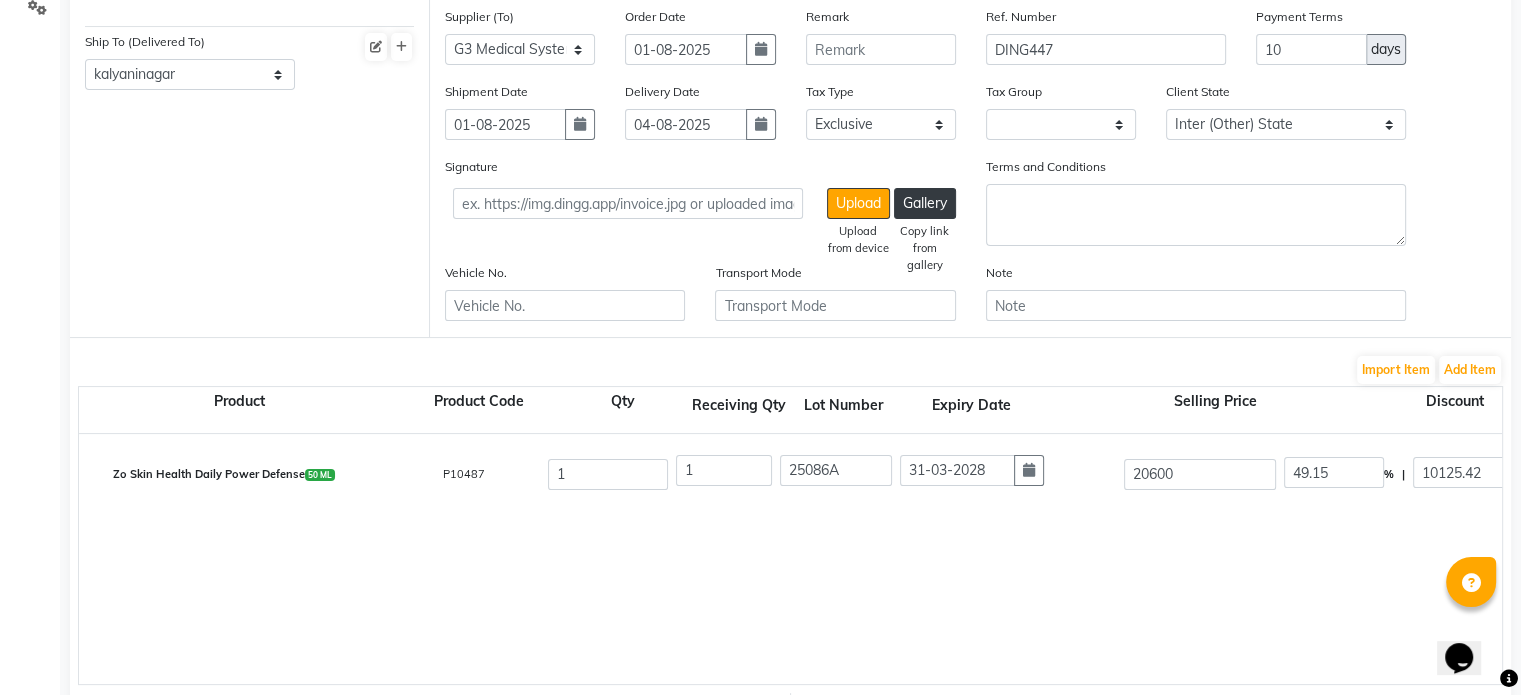 click on "Zo Skin Health Daily Power Defense  50 ML  P10487  1 1 25086A 31-03-2028 20600 49.15 % | 10125.42 F 10474.58 10474.58 10474.58 None  (0%)  0 10474.58" 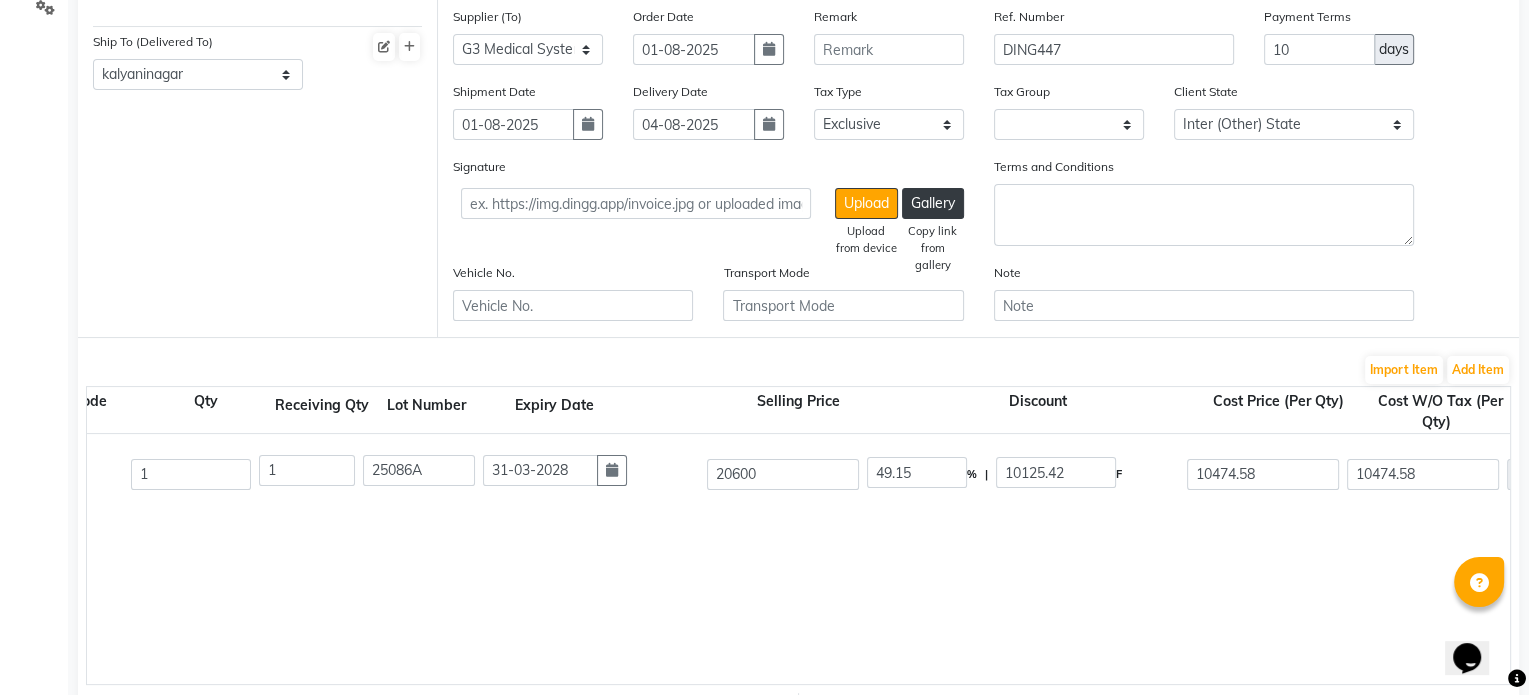 scroll, scrollTop: 0, scrollLeft: 559, axis: horizontal 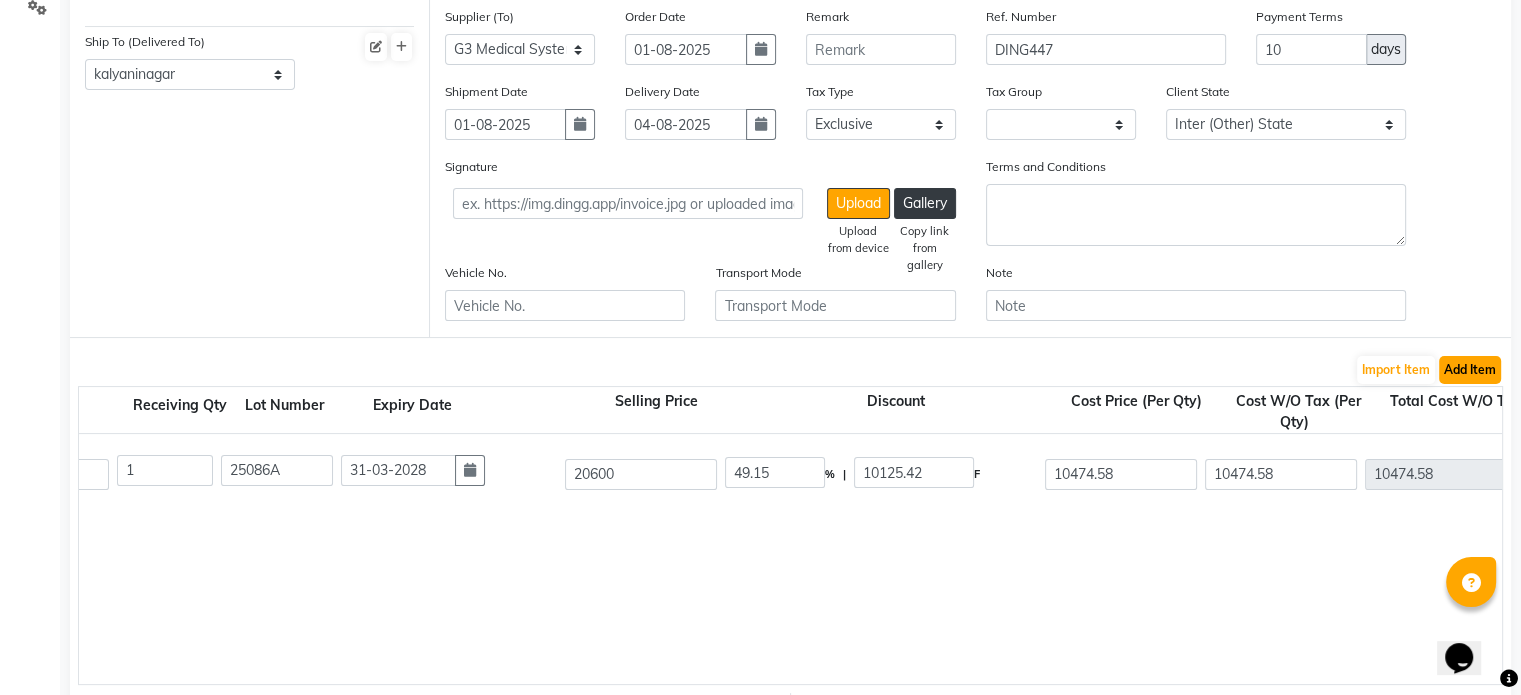 click on "Add Item" 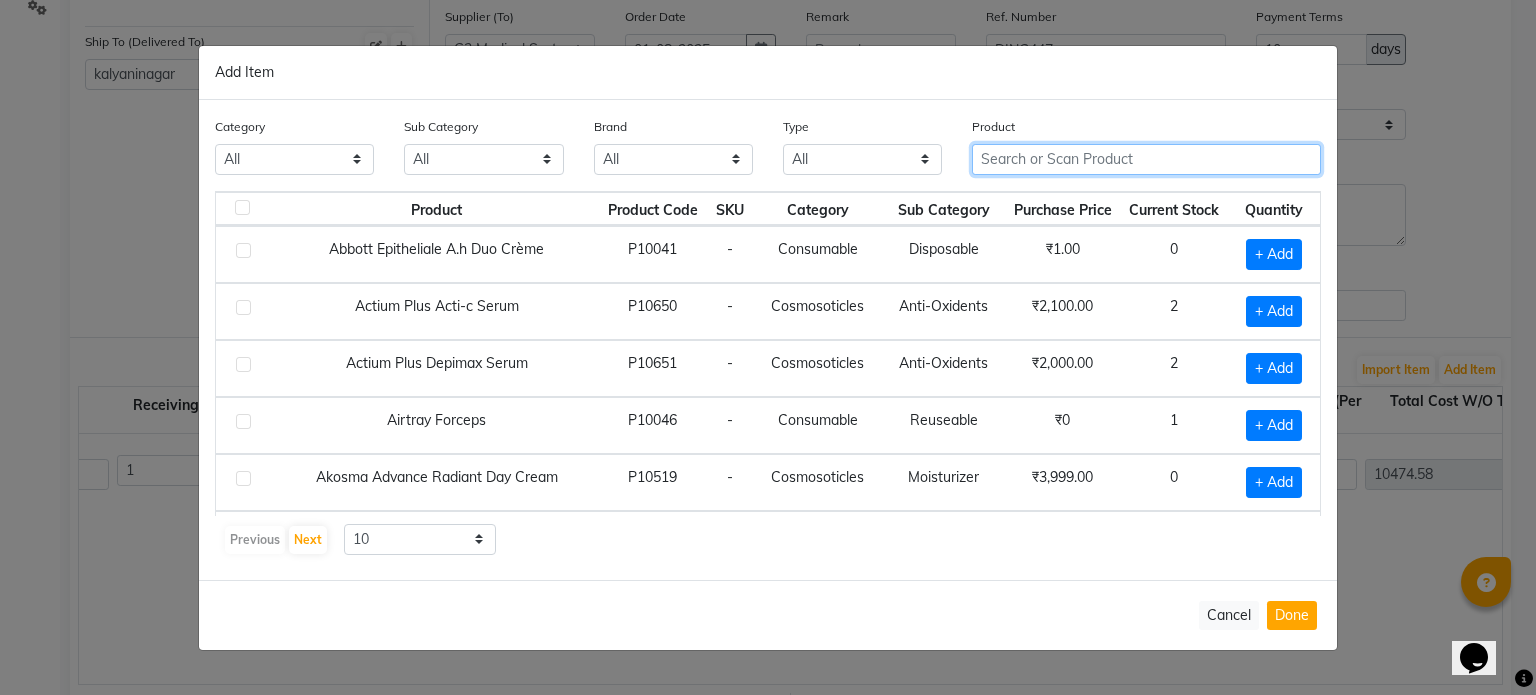 click 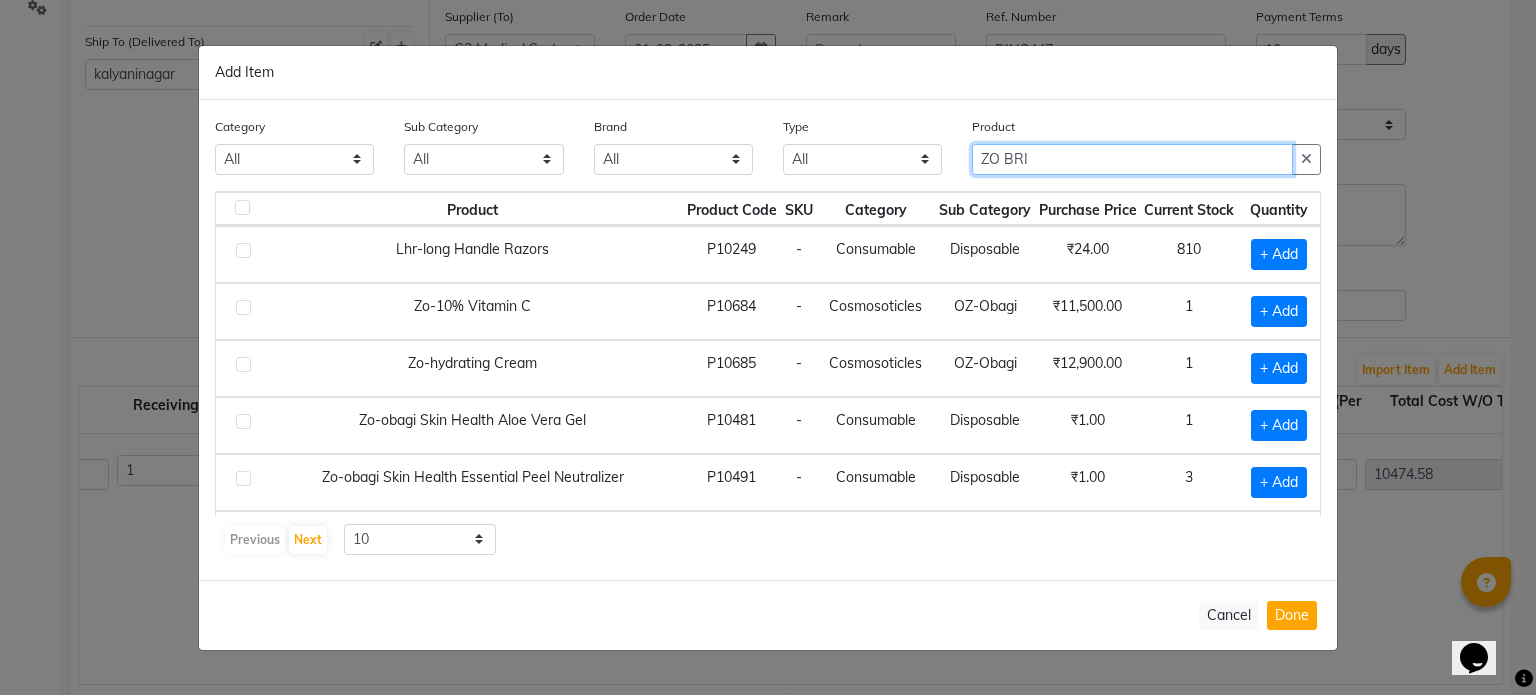 type on "[PRODUCT]" 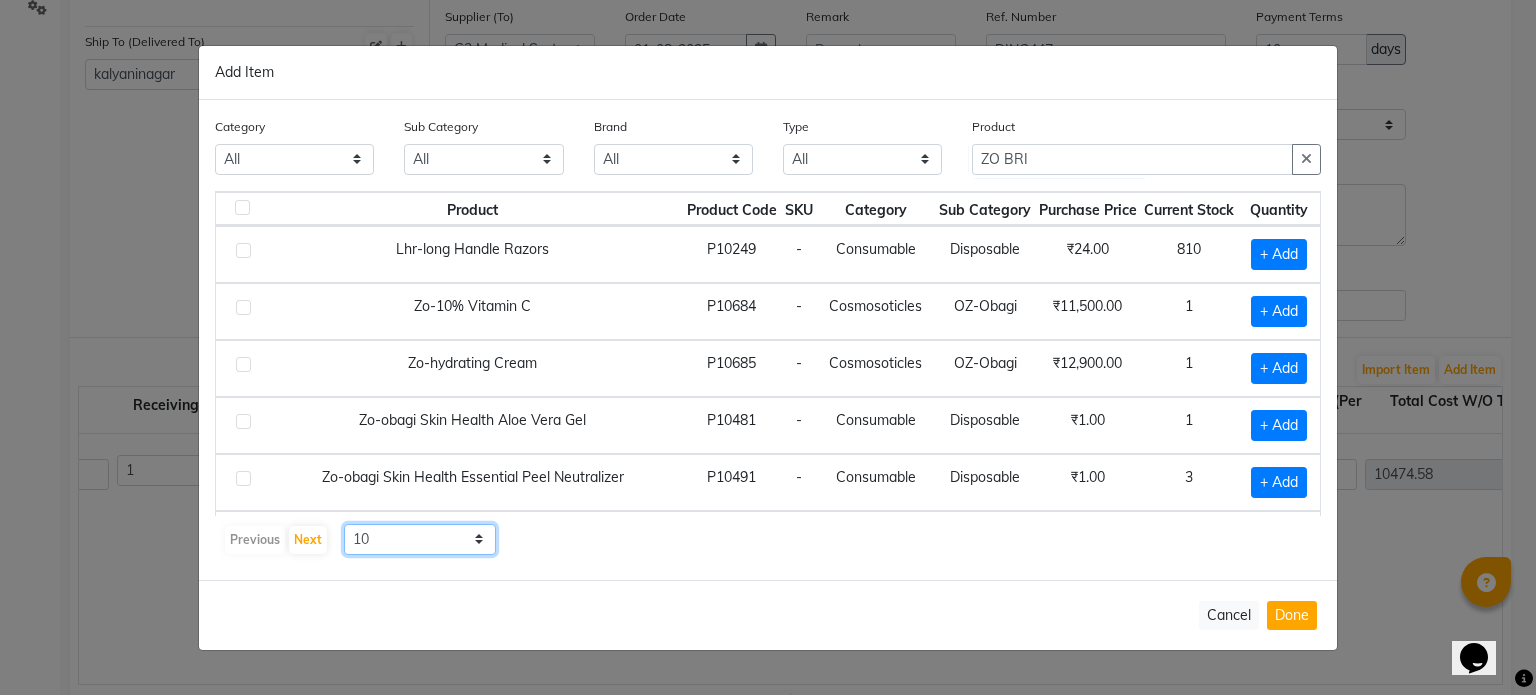 click on "10 50 100" 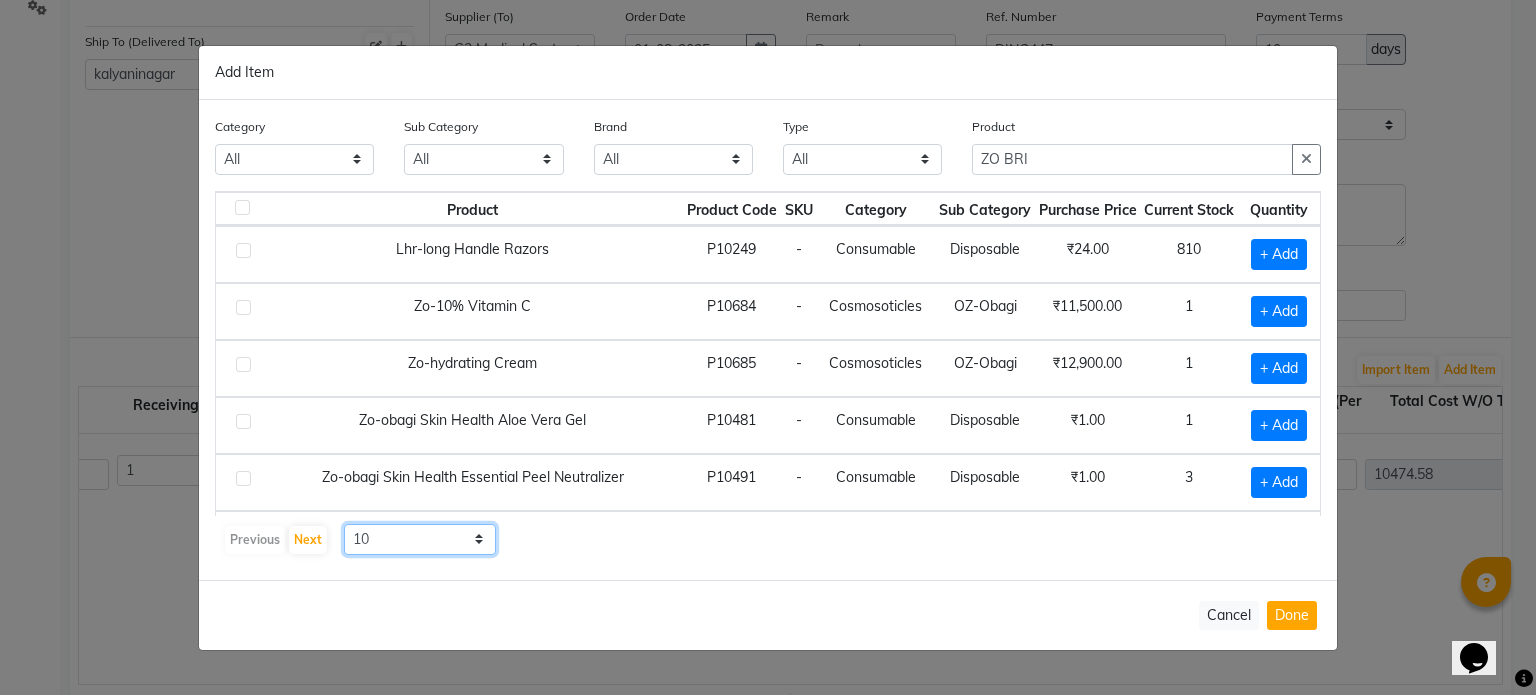 select on "50" 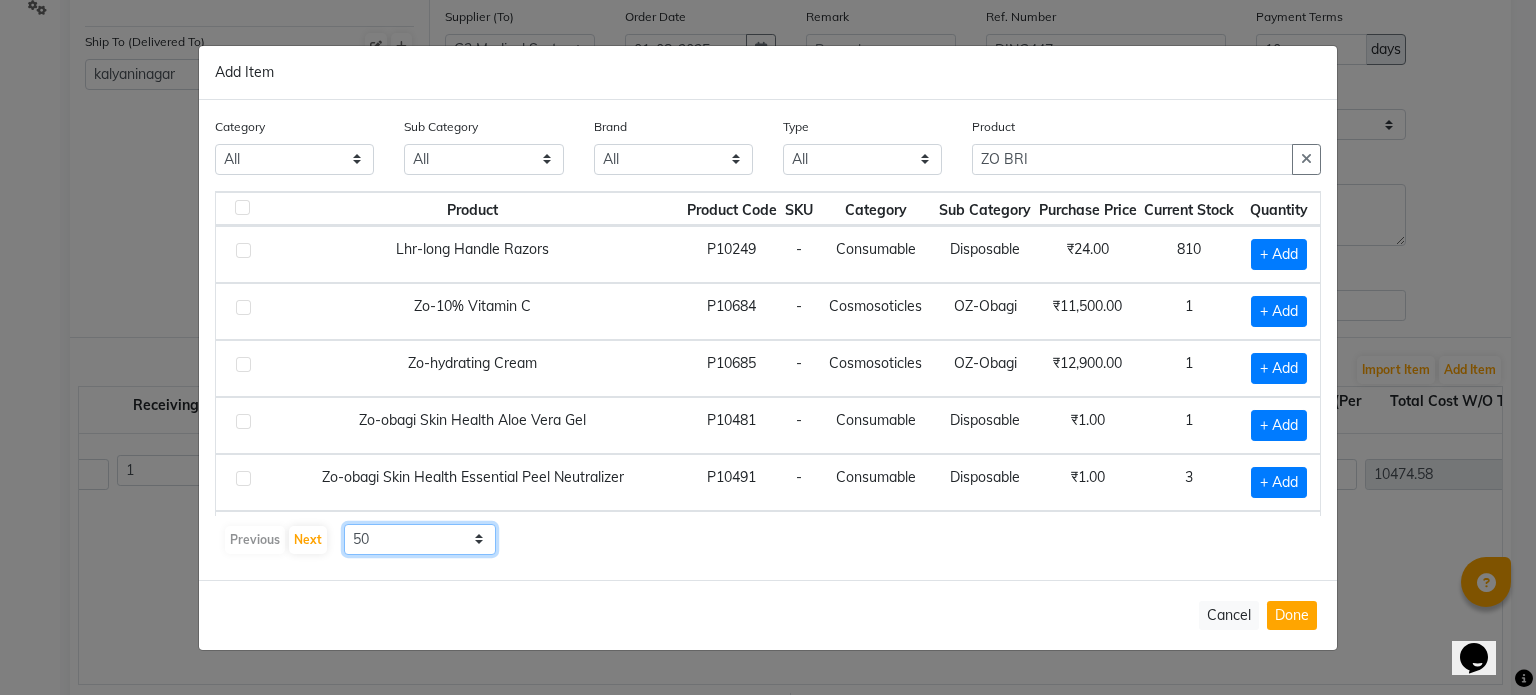 click on "10 50 100" 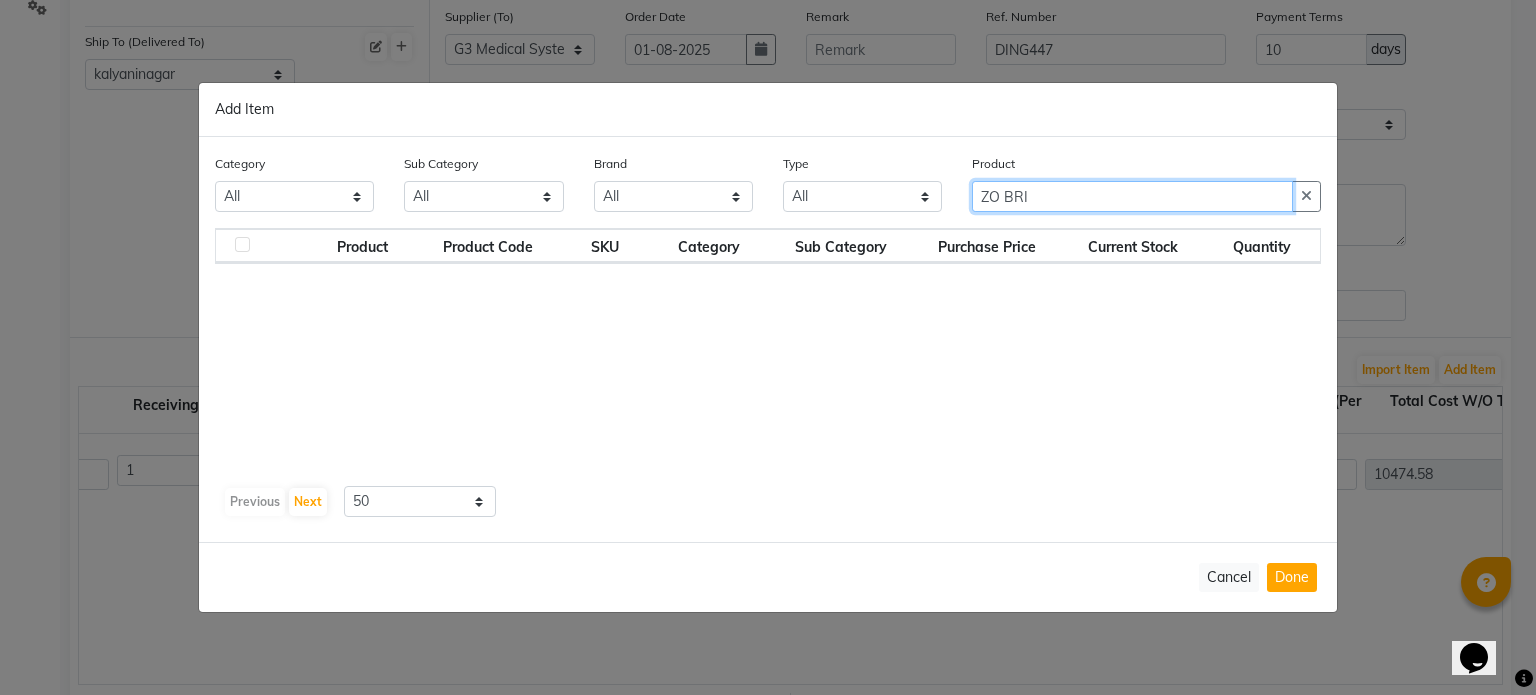 click on "[PRODUCT]" 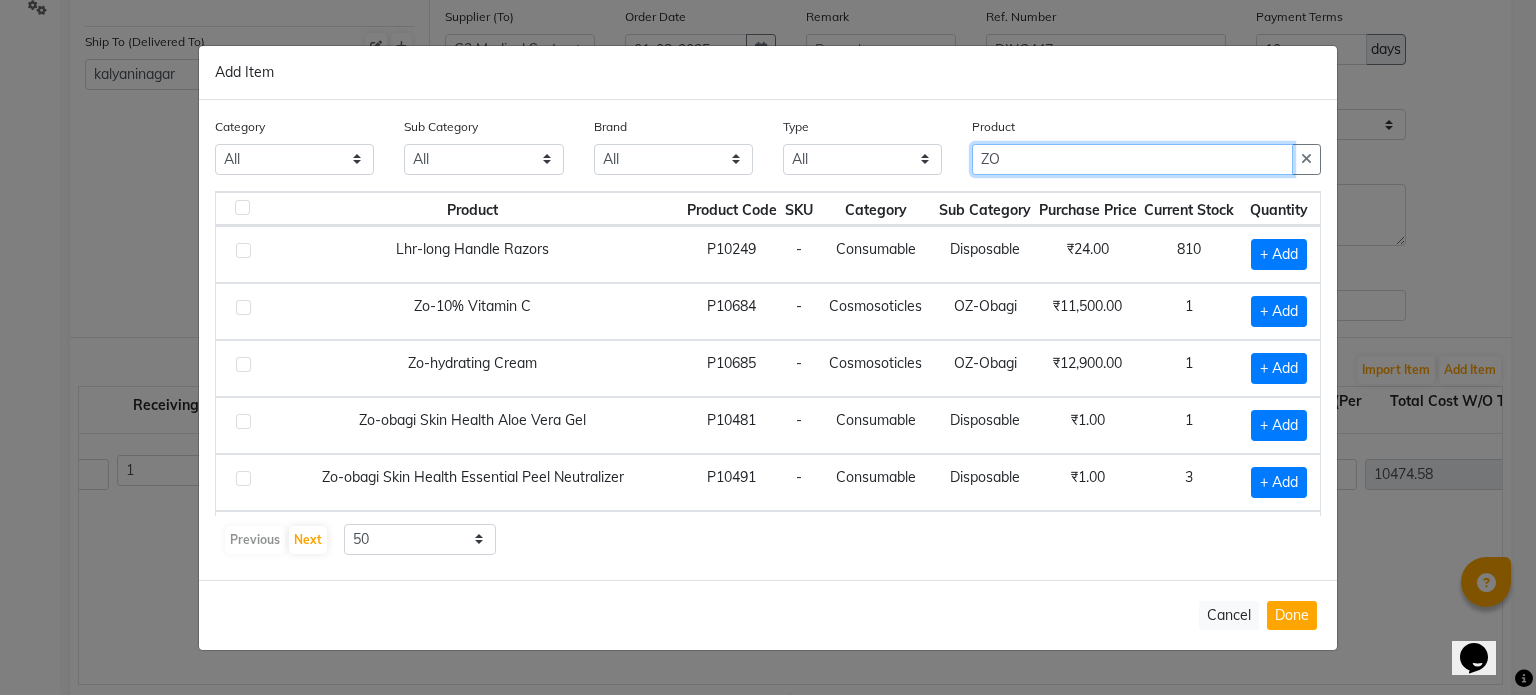 type on "ZO" 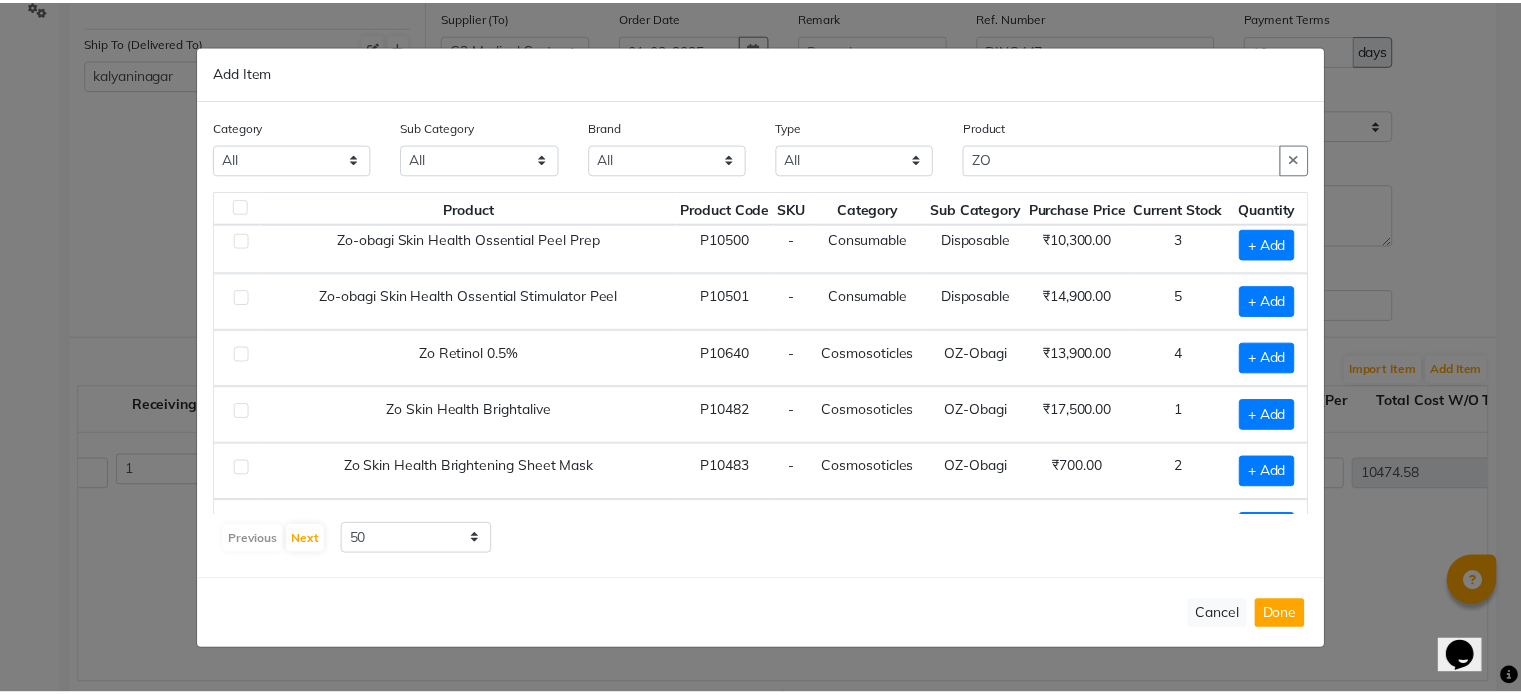 scroll, scrollTop: 414, scrollLeft: 0, axis: vertical 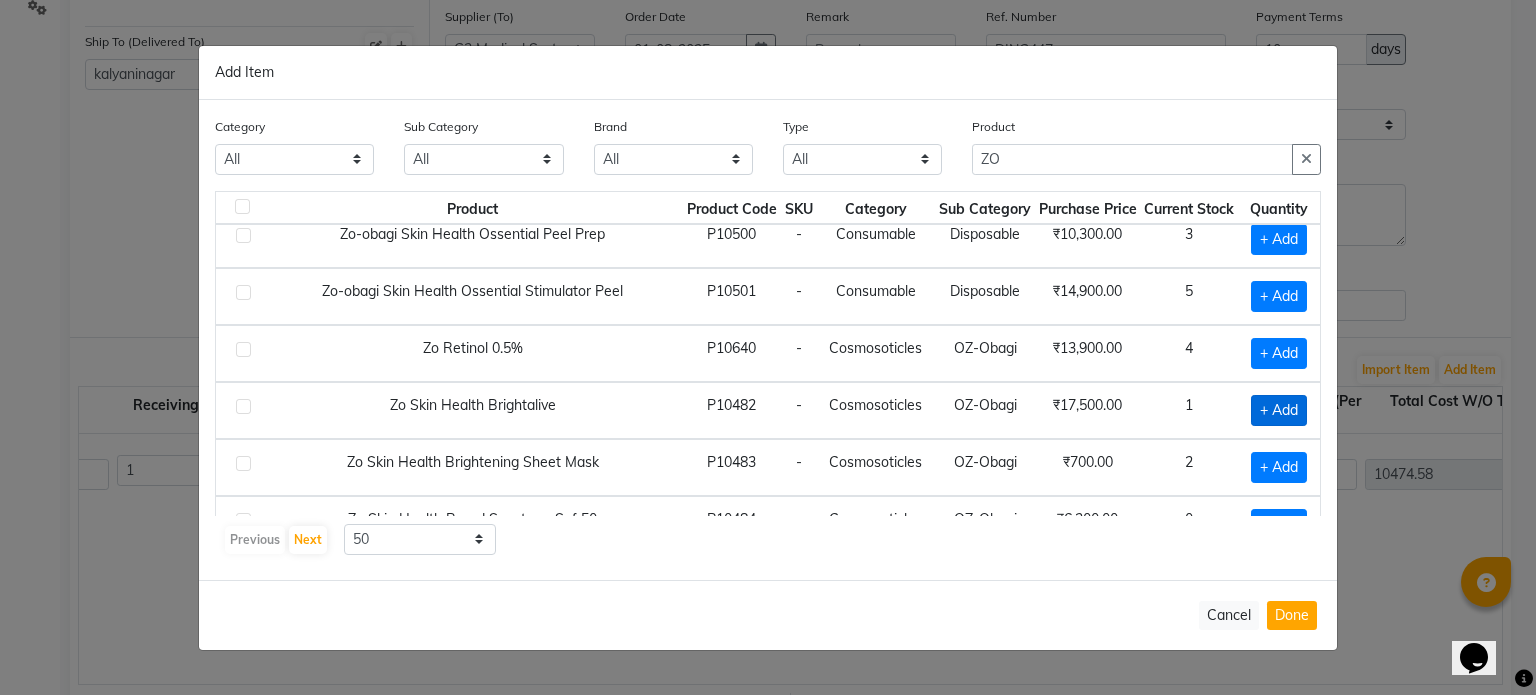 click on "+ Add" 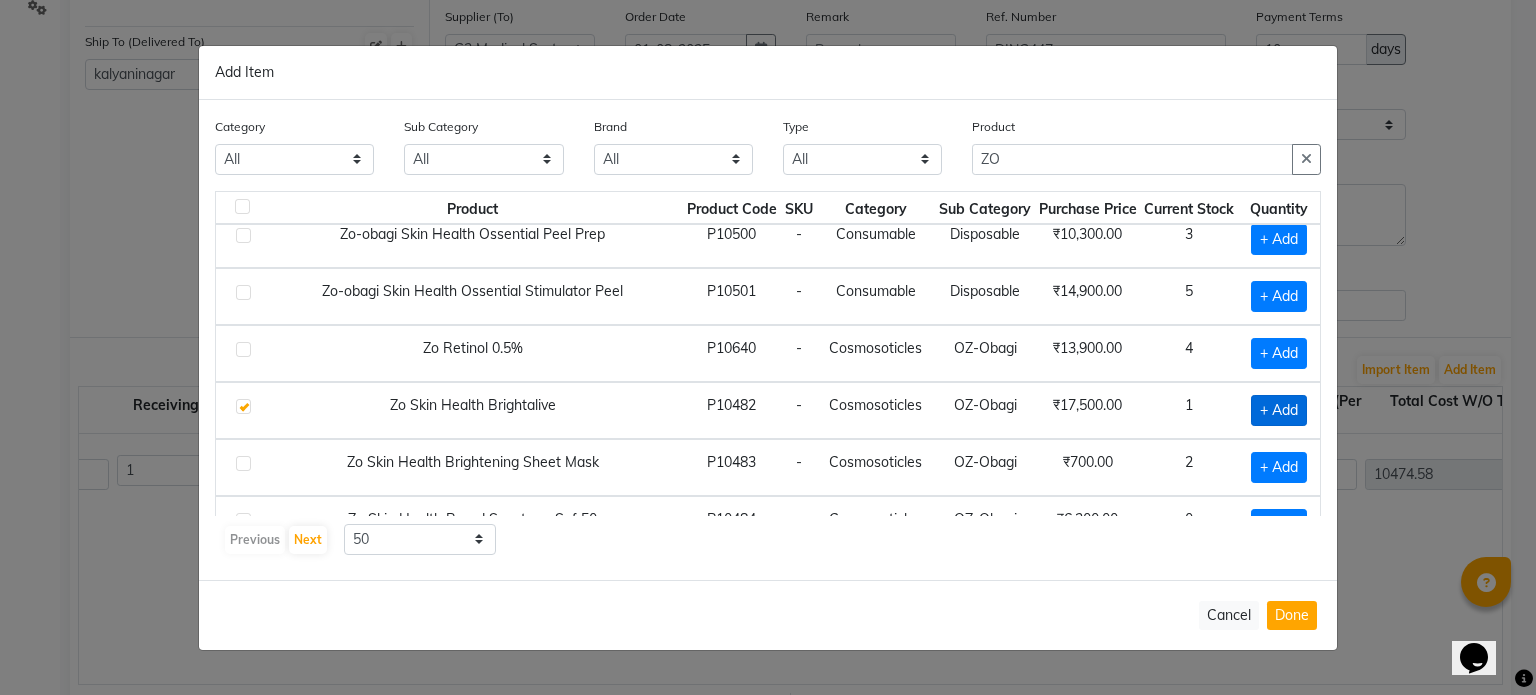 checkbox on "true" 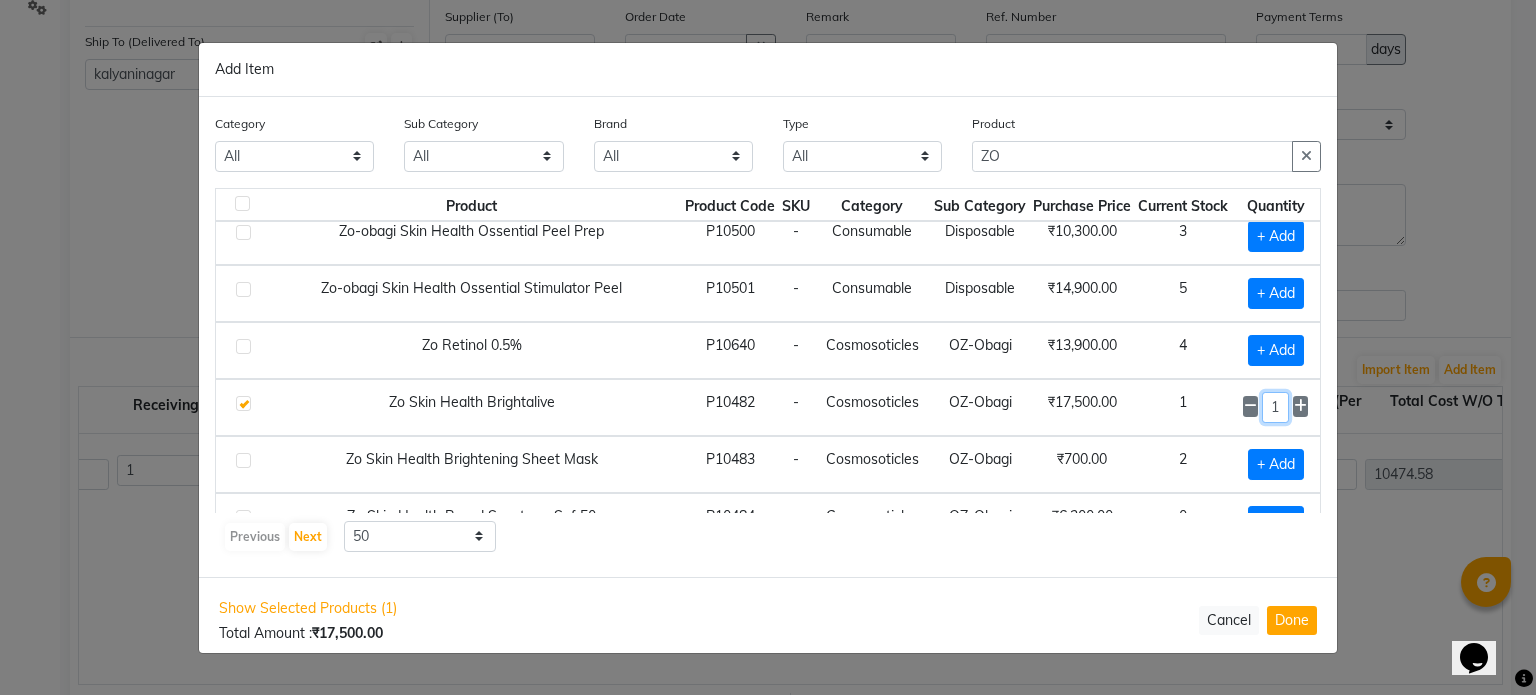 drag, startPoint x: 1284, startPoint y: 398, endPoint x: 1223, endPoint y: 399, distance: 61.008198 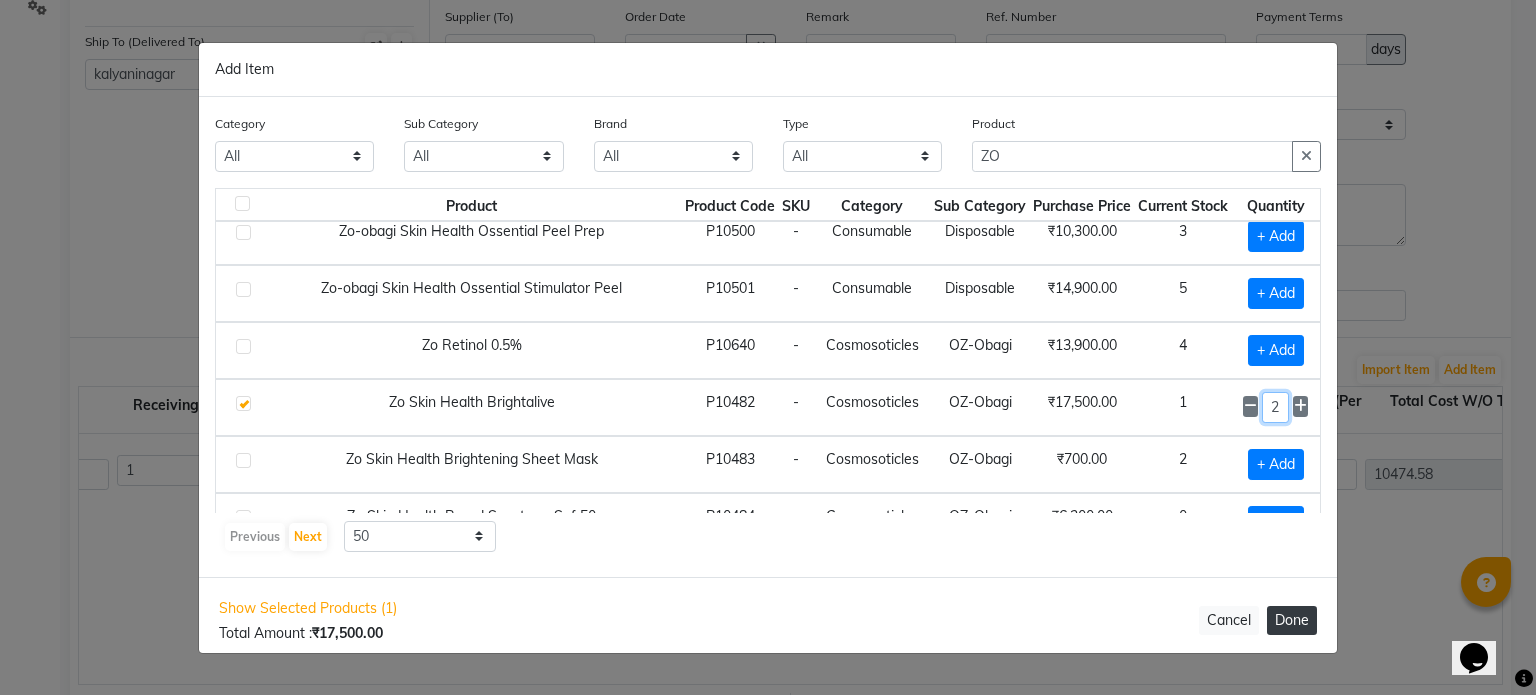 type on "2" 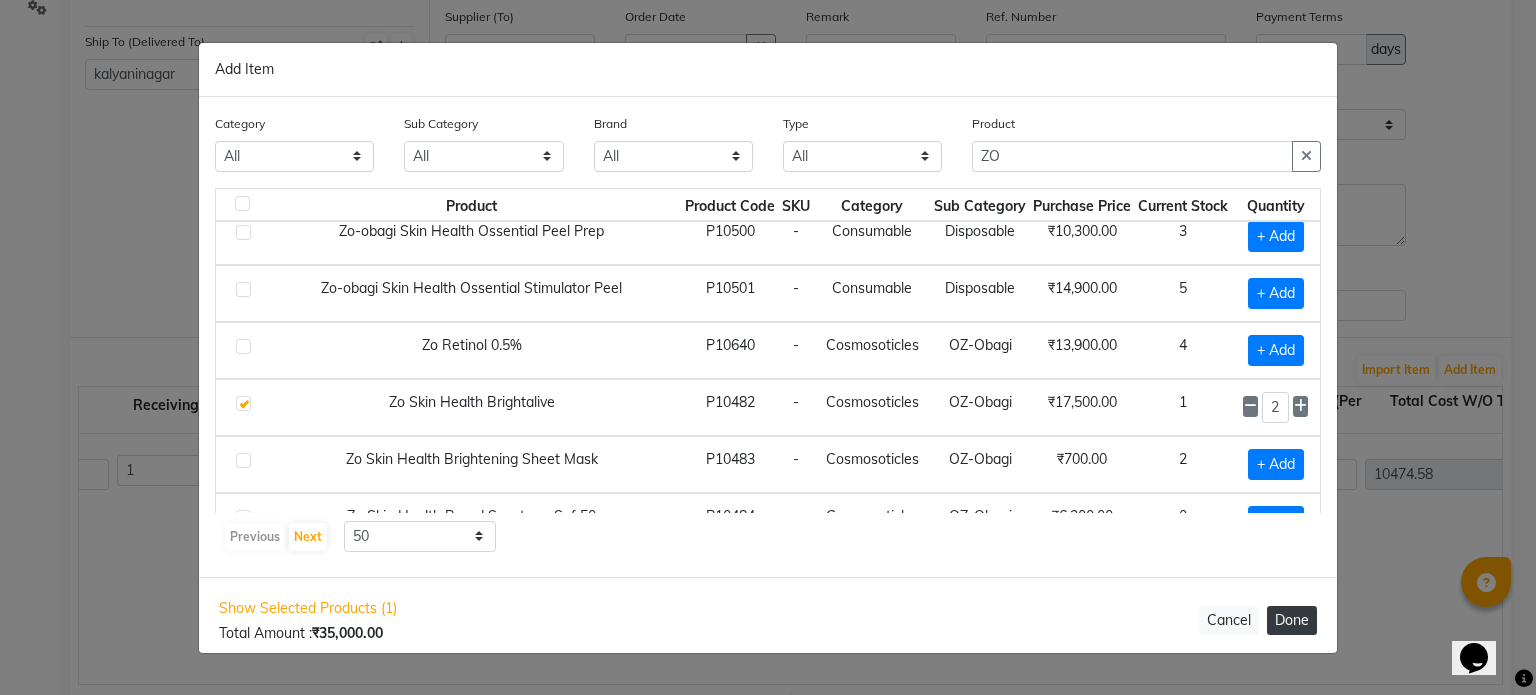 click on "Done" 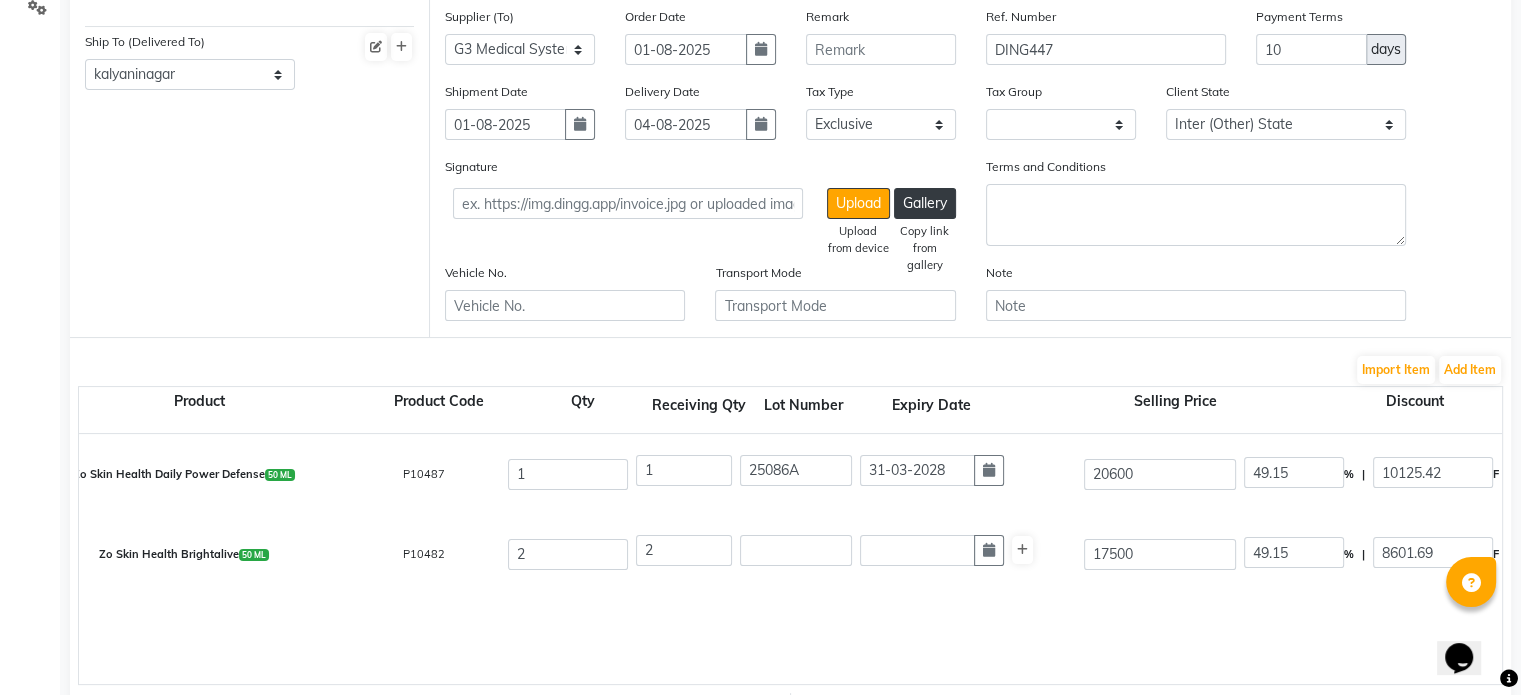 scroll, scrollTop: 0, scrollLeft: 0, axis: both 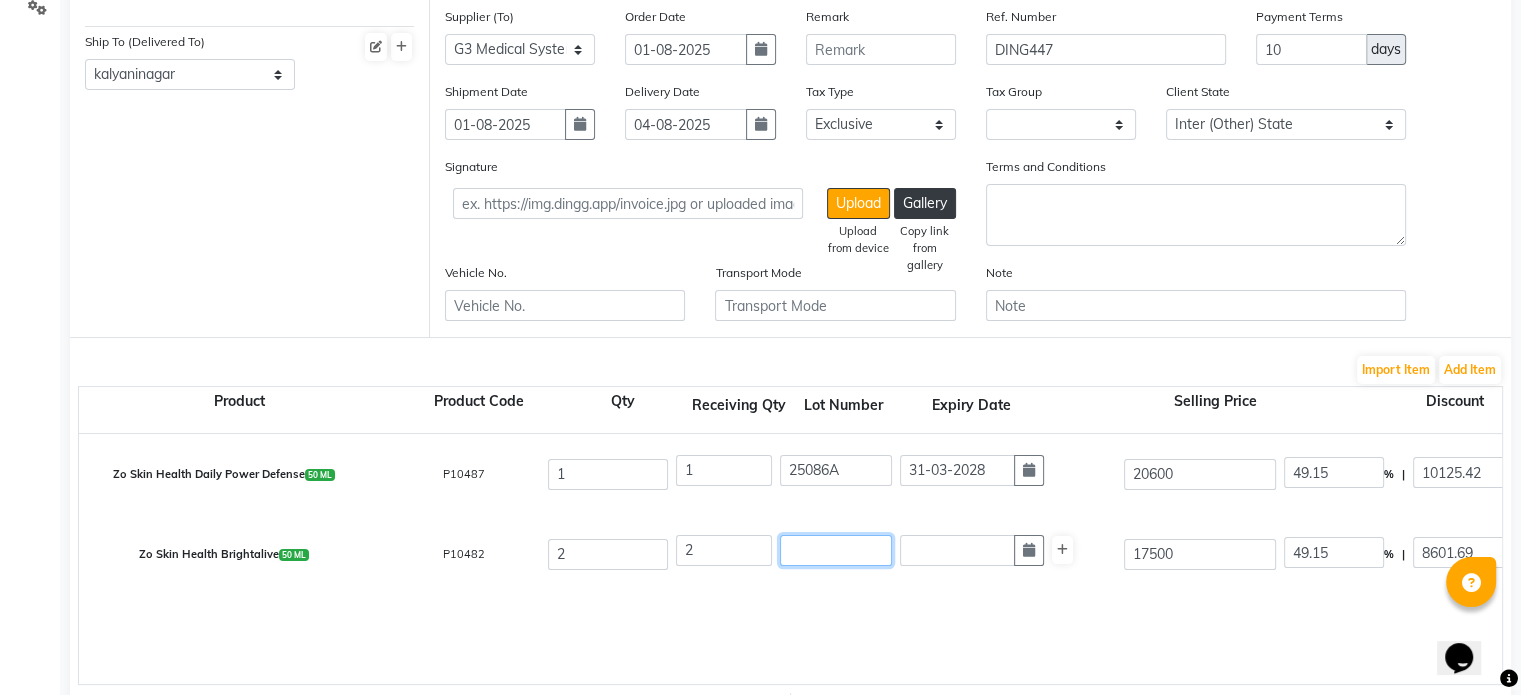 click 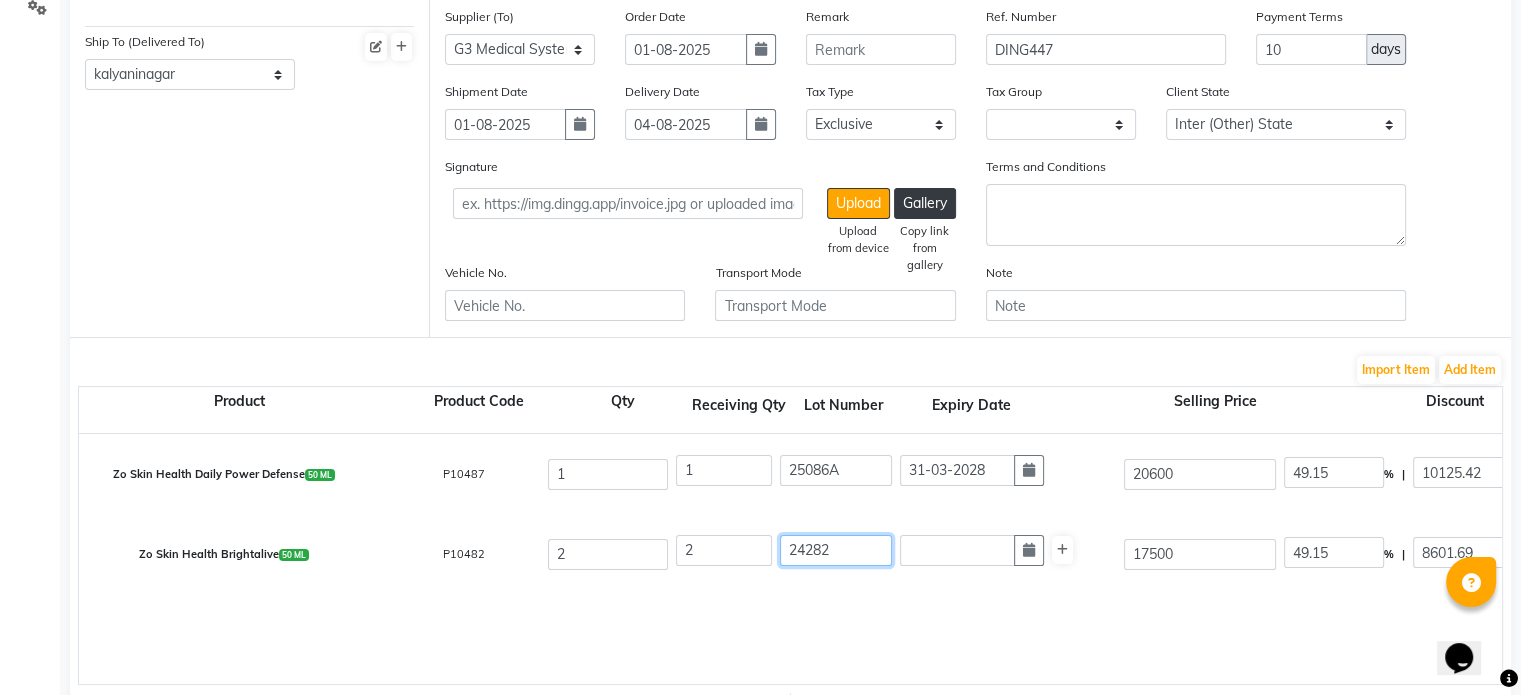 type on "24282" 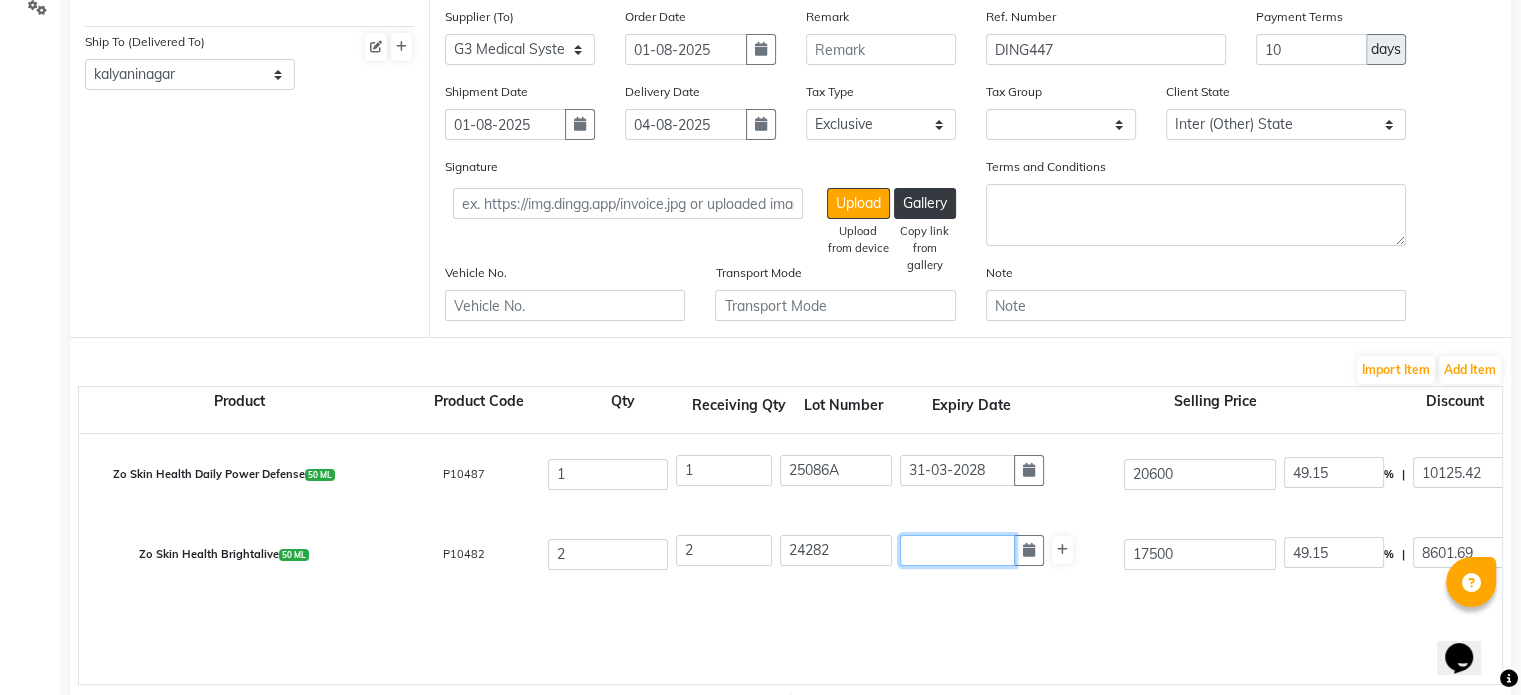 click 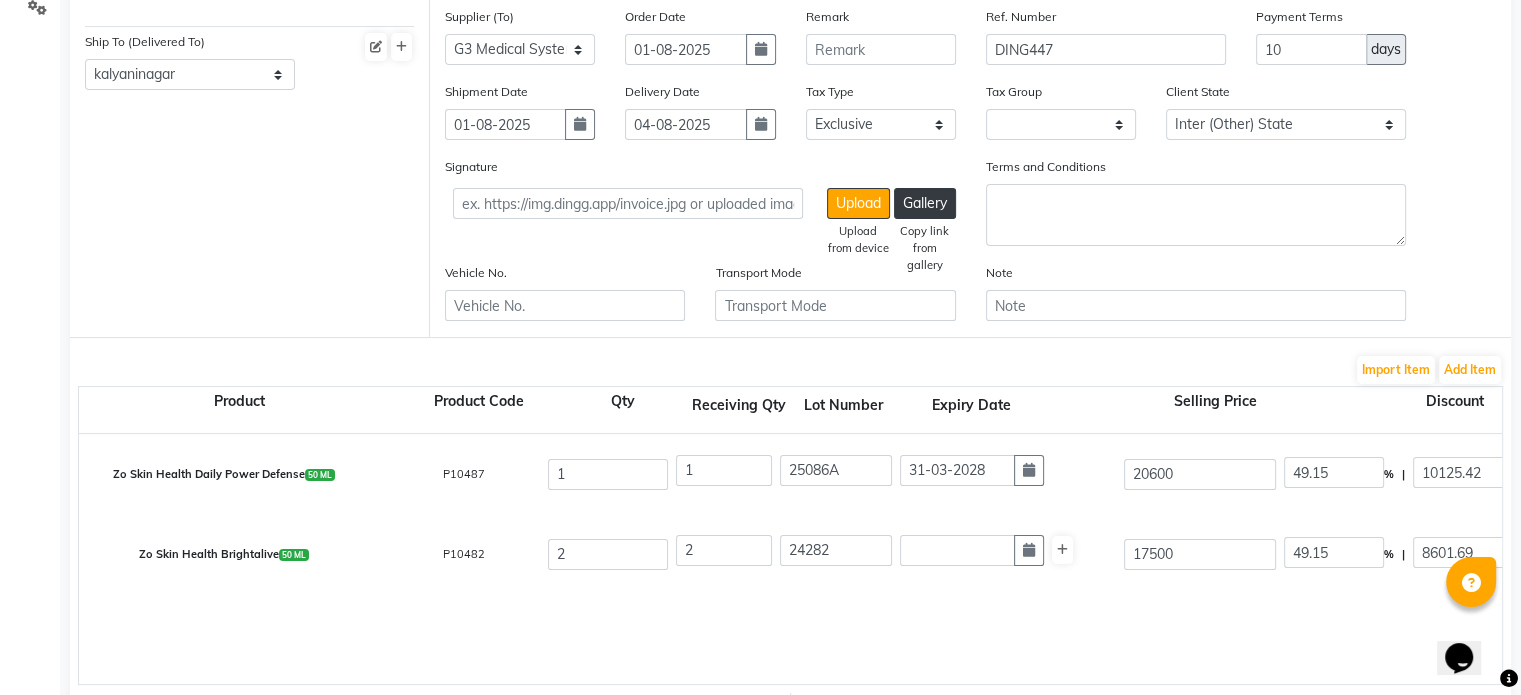 scroll, scrollTop: 16, scrollLeft: 0, axis: vertical 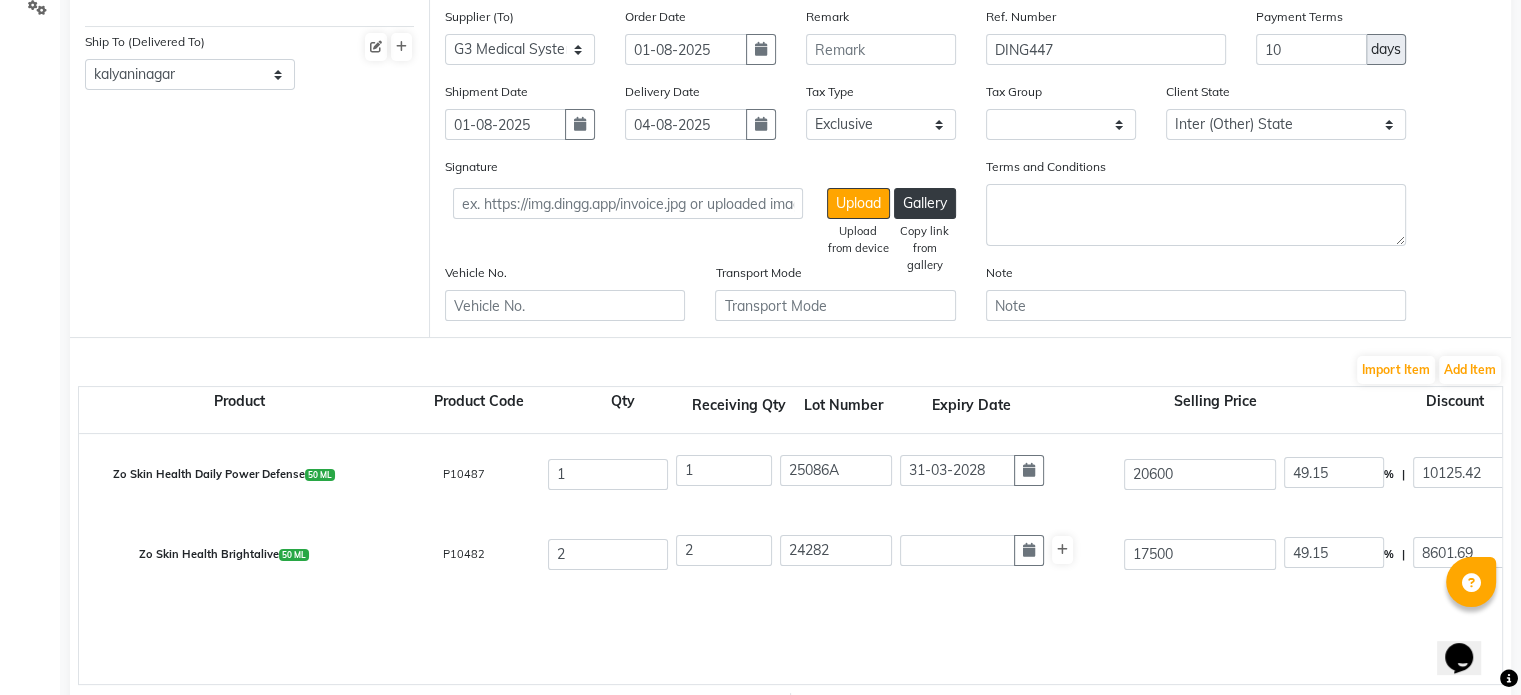 select on "8" 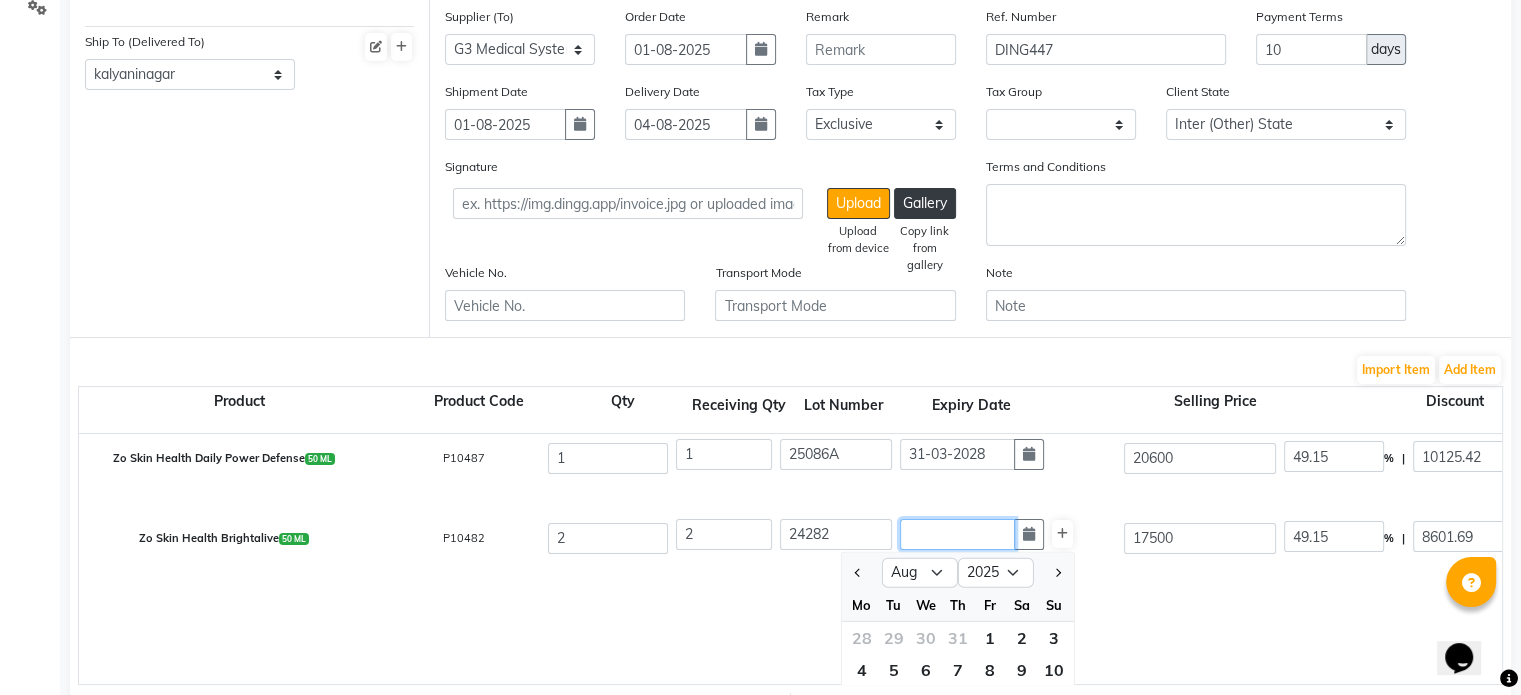 click 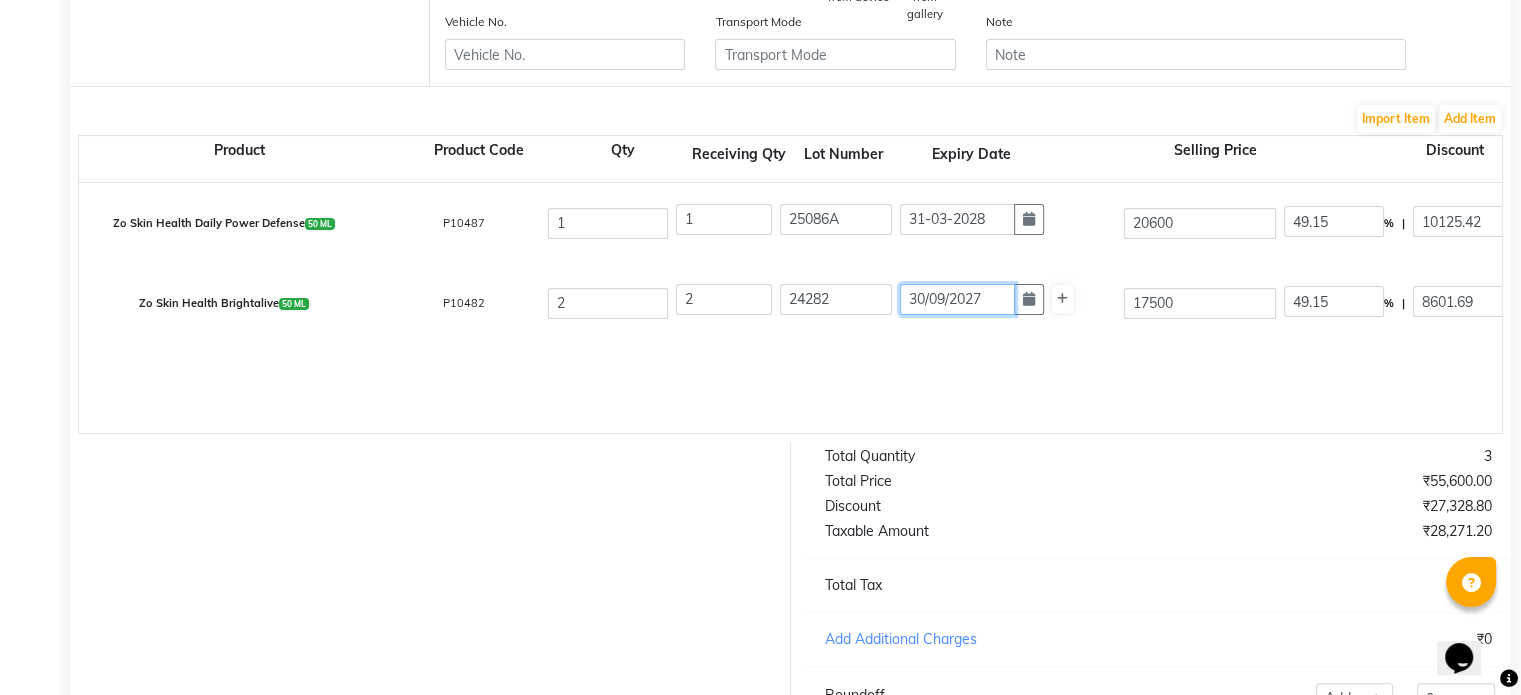 scroll, scrollTop: 520, scrollLeft: 0, axis: vertical 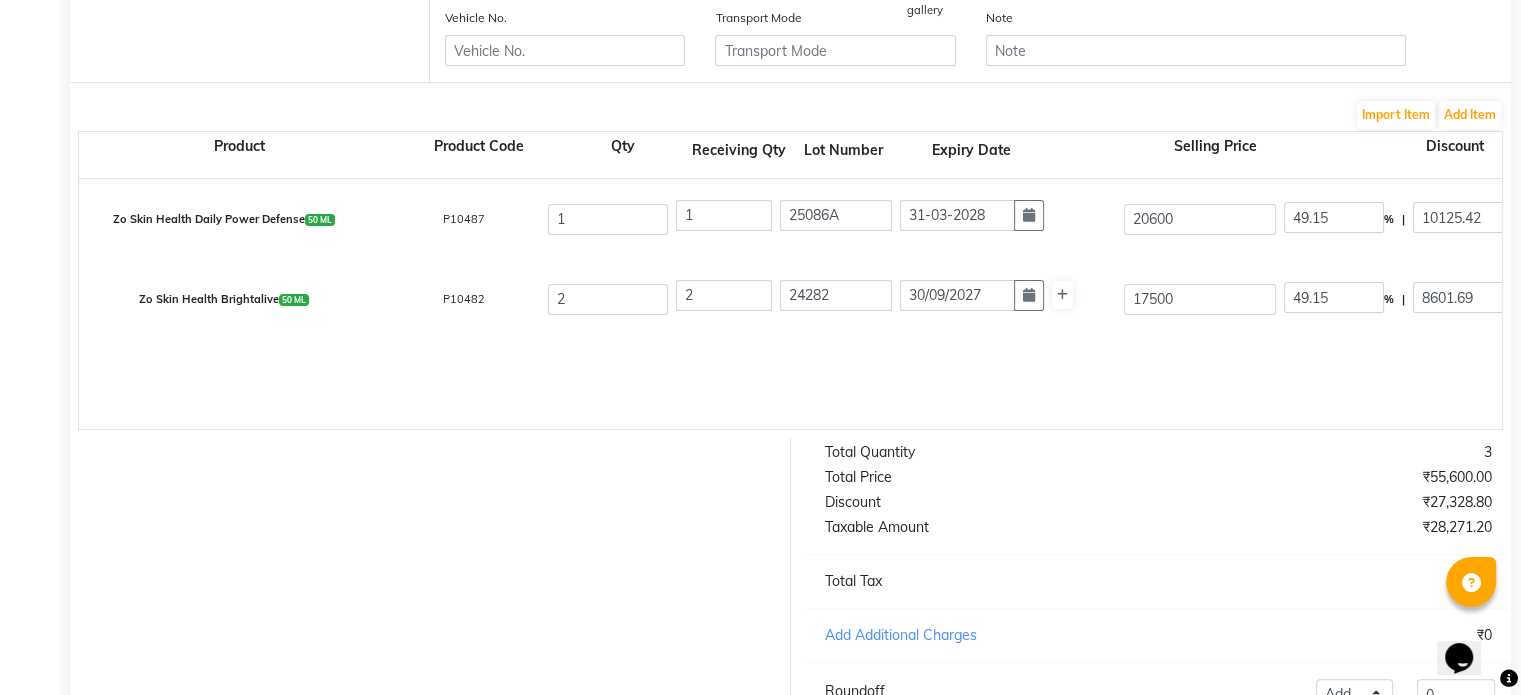 type on "30-09-2027" 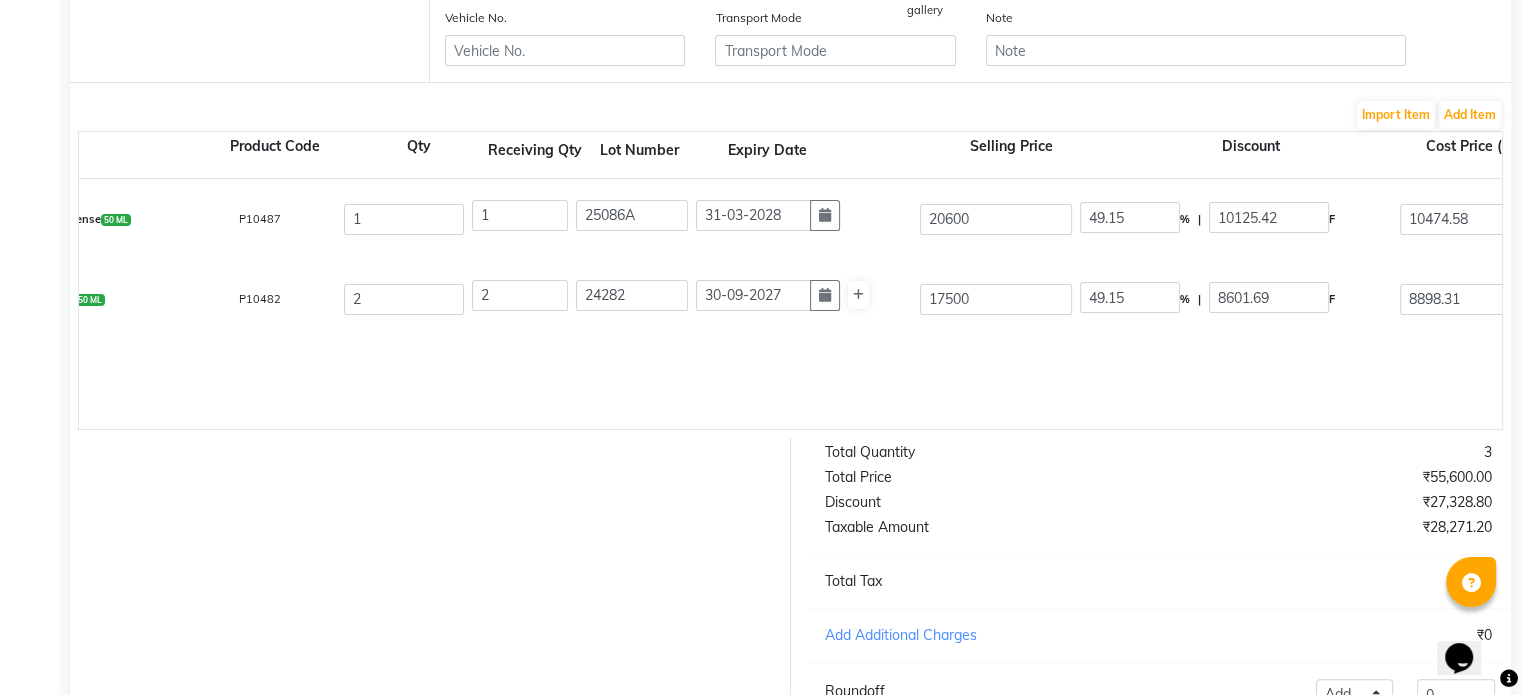 scroll, scrollTop: 0, scrollLeft: 205, axis: horizontal 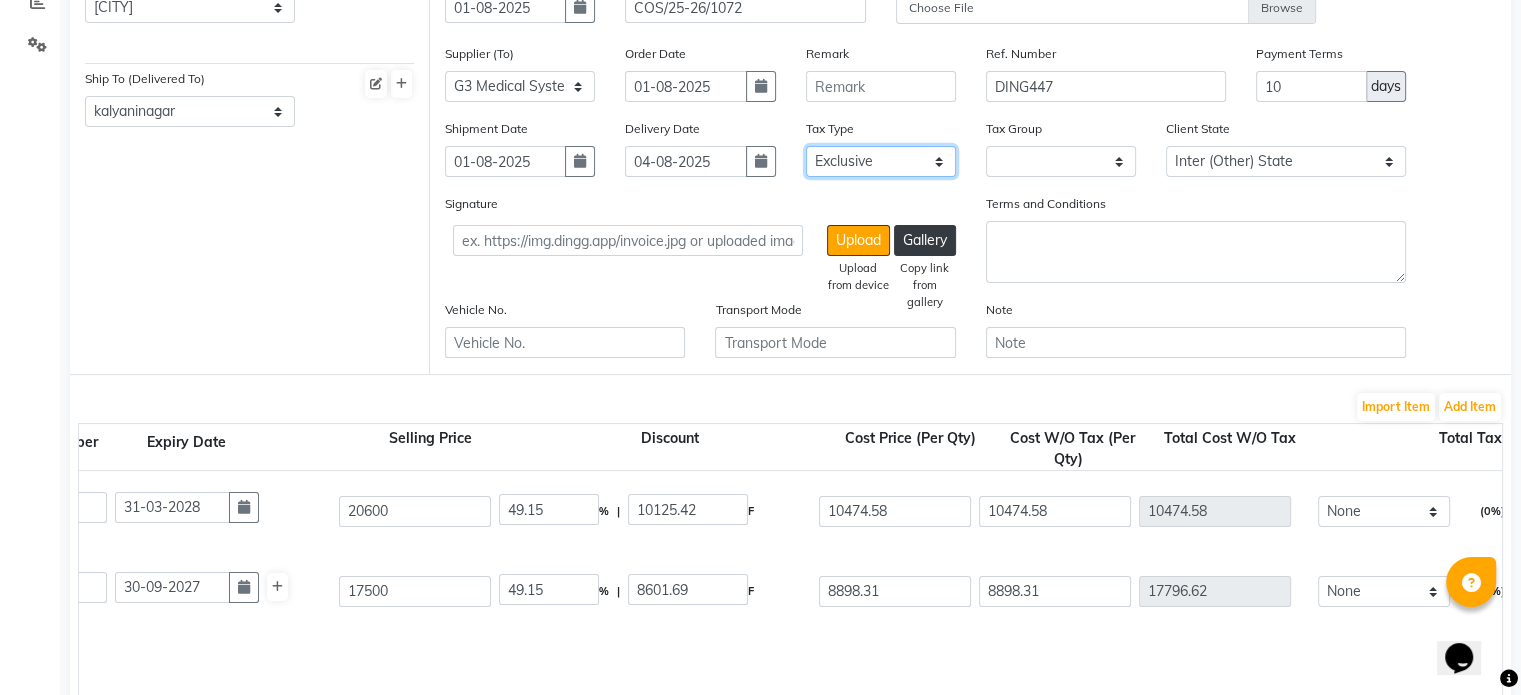 click on "Select Inclusive Exclusive" 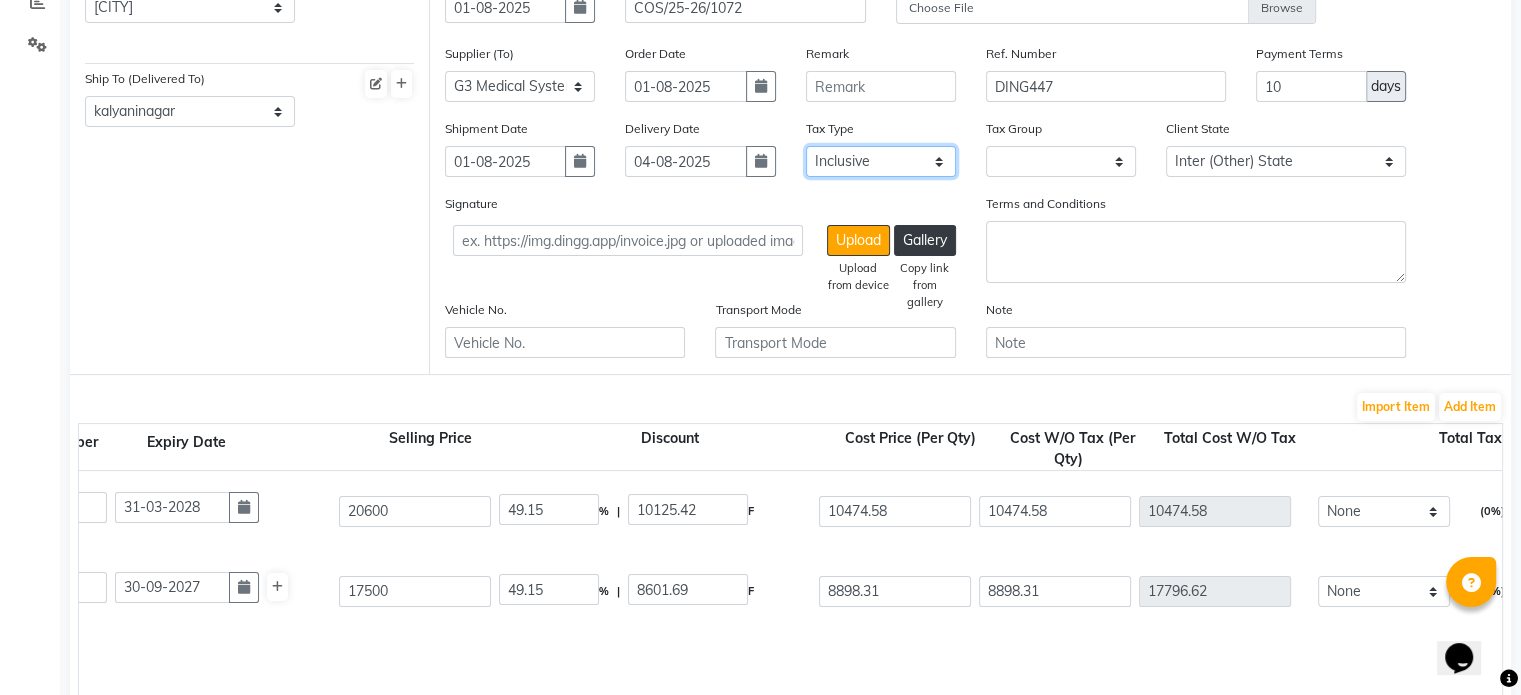click on "Select Inclusive Exclusive" 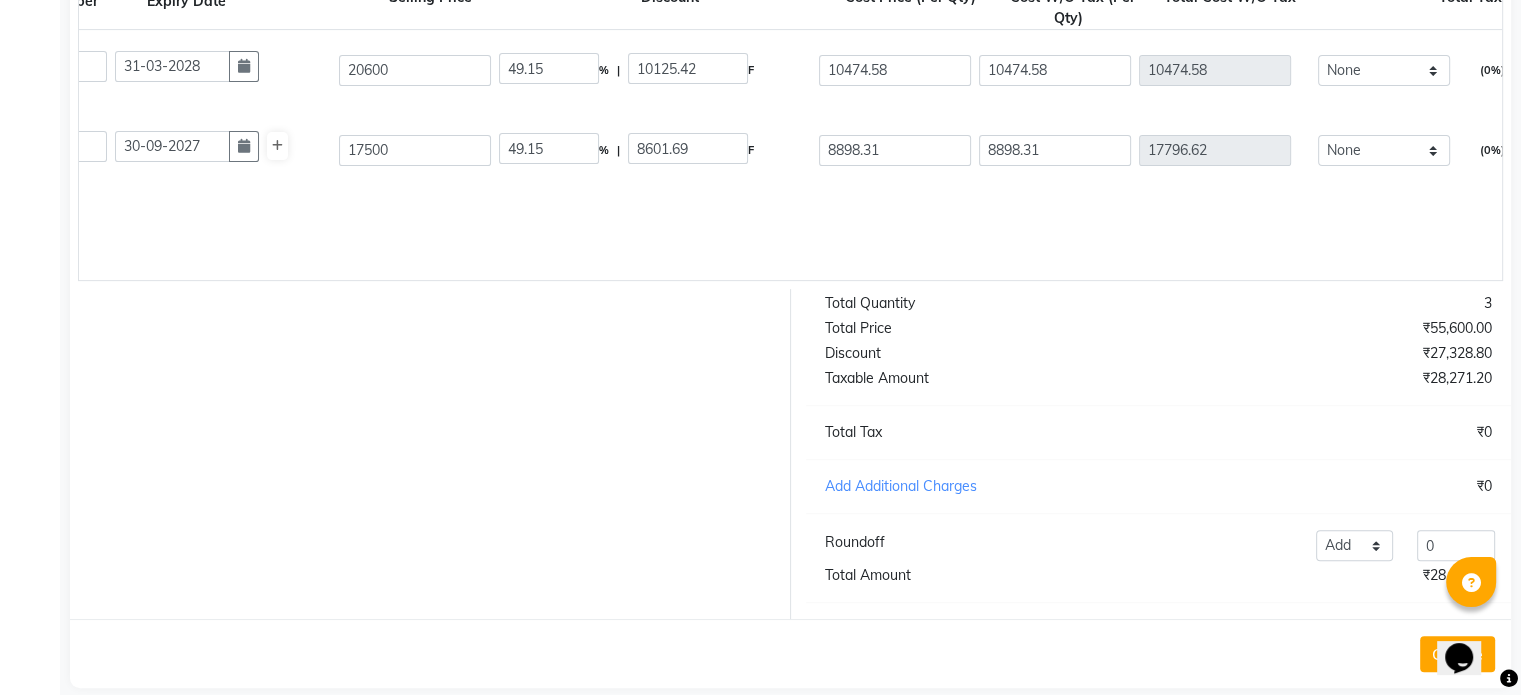 scroll, scrollTop: 676, scrollLeft: 0, axis: vertical 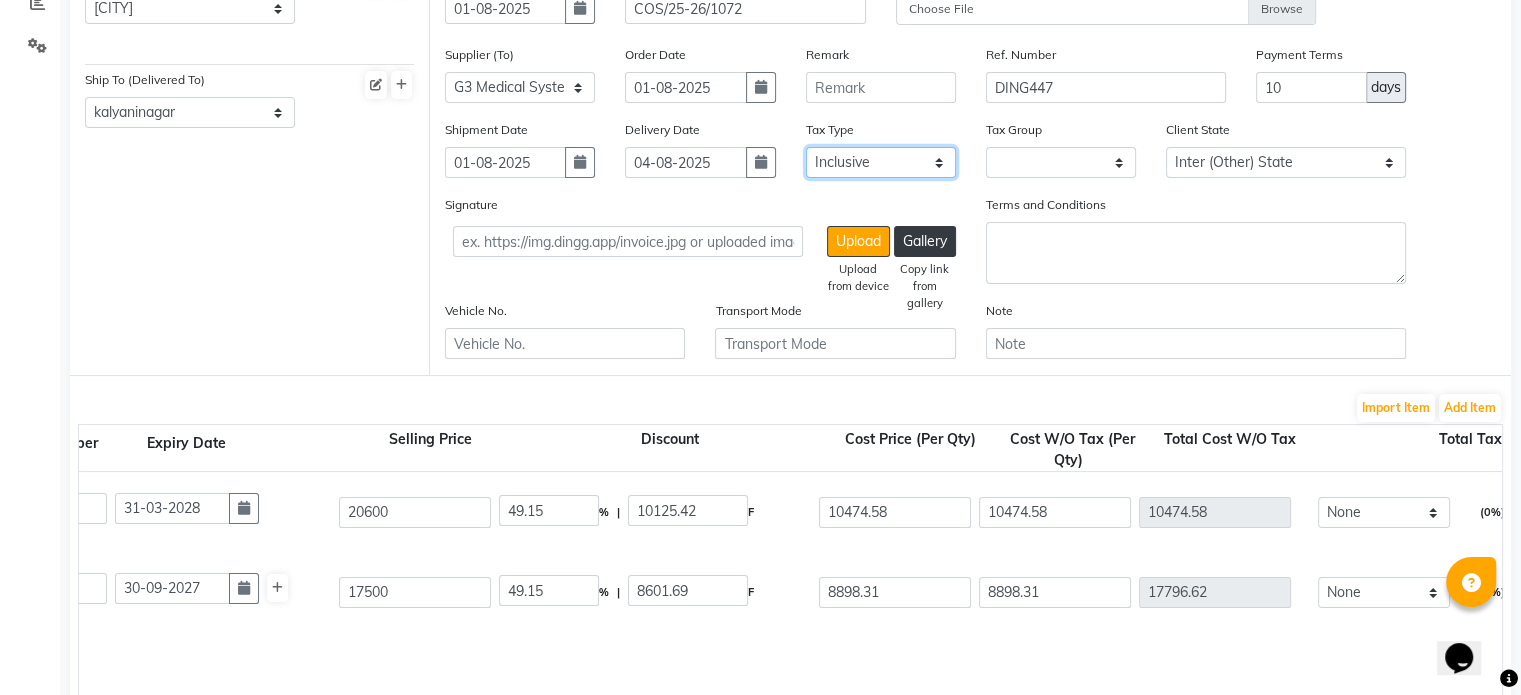 click on "Select Inclusive Exclusive" 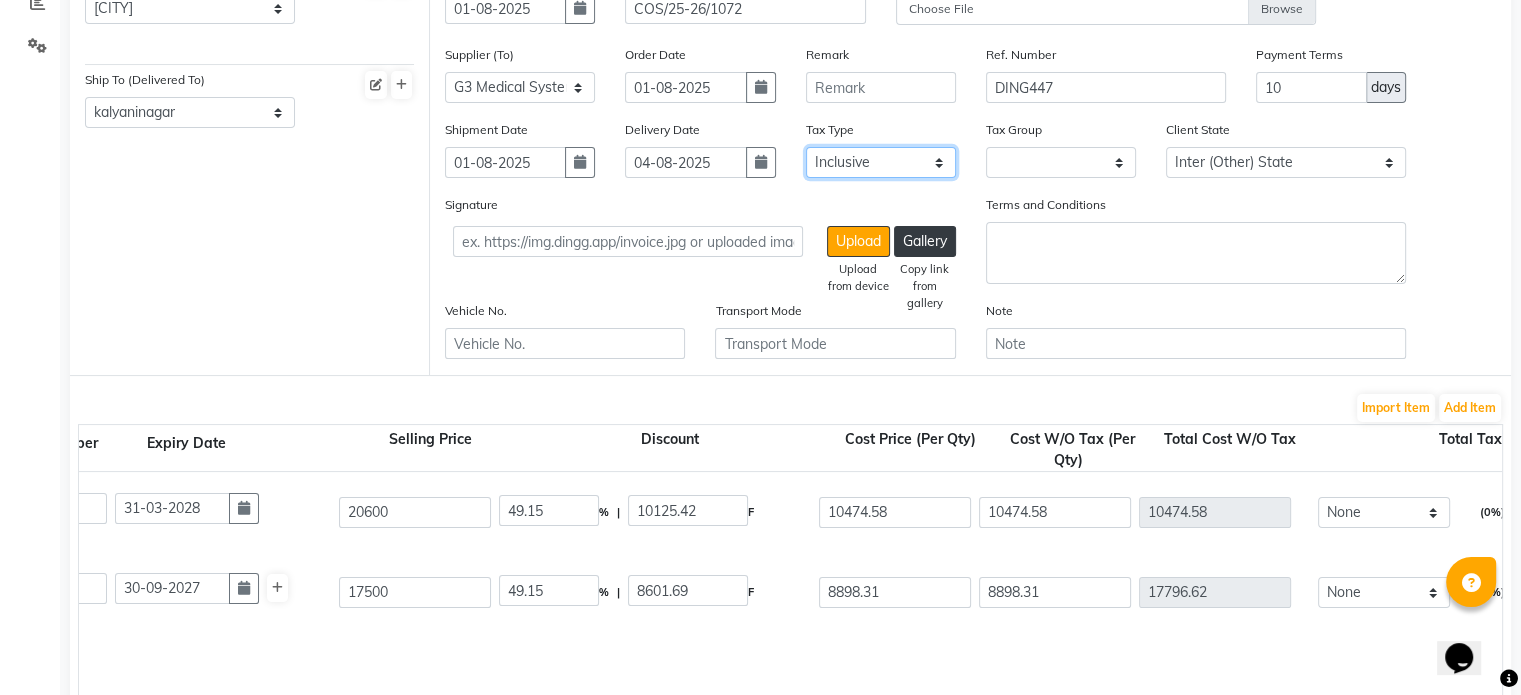 select on "false" 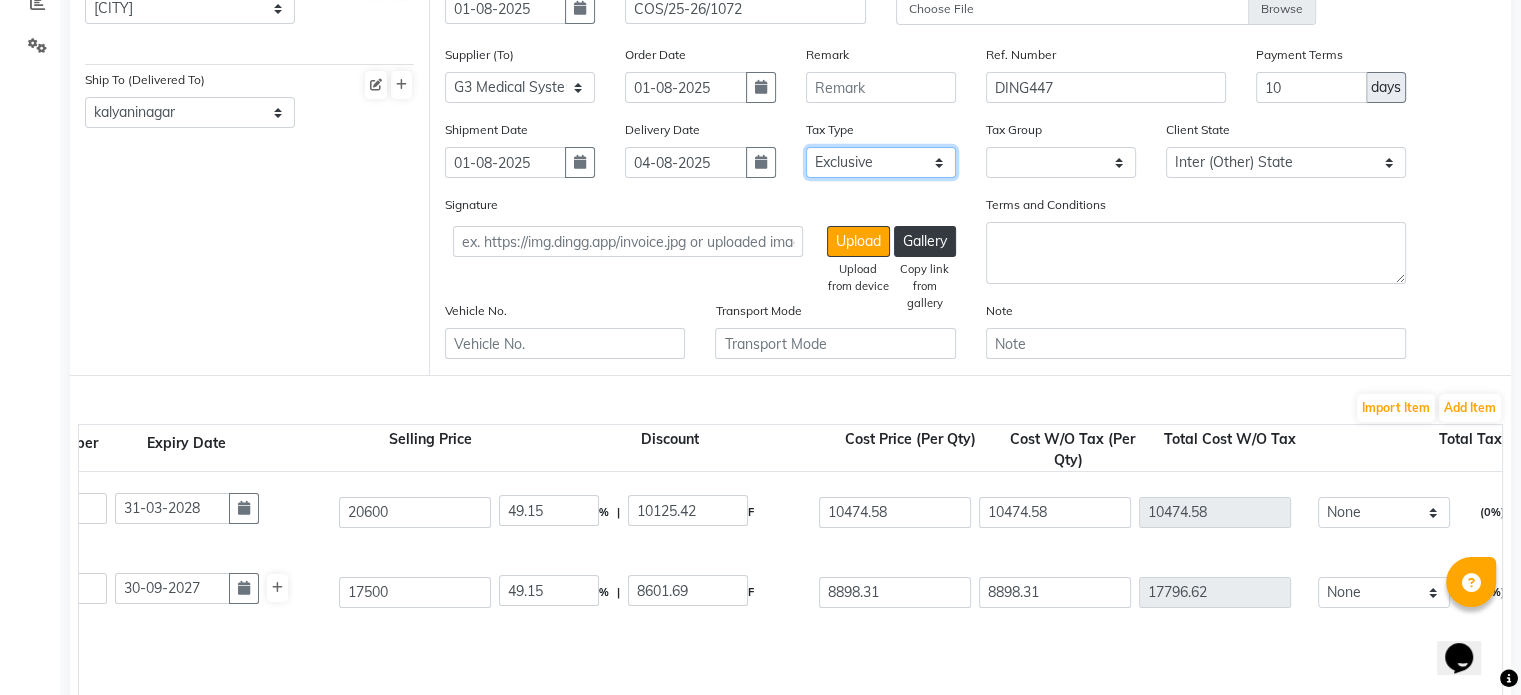click on "Select Inclusive Exclusive" 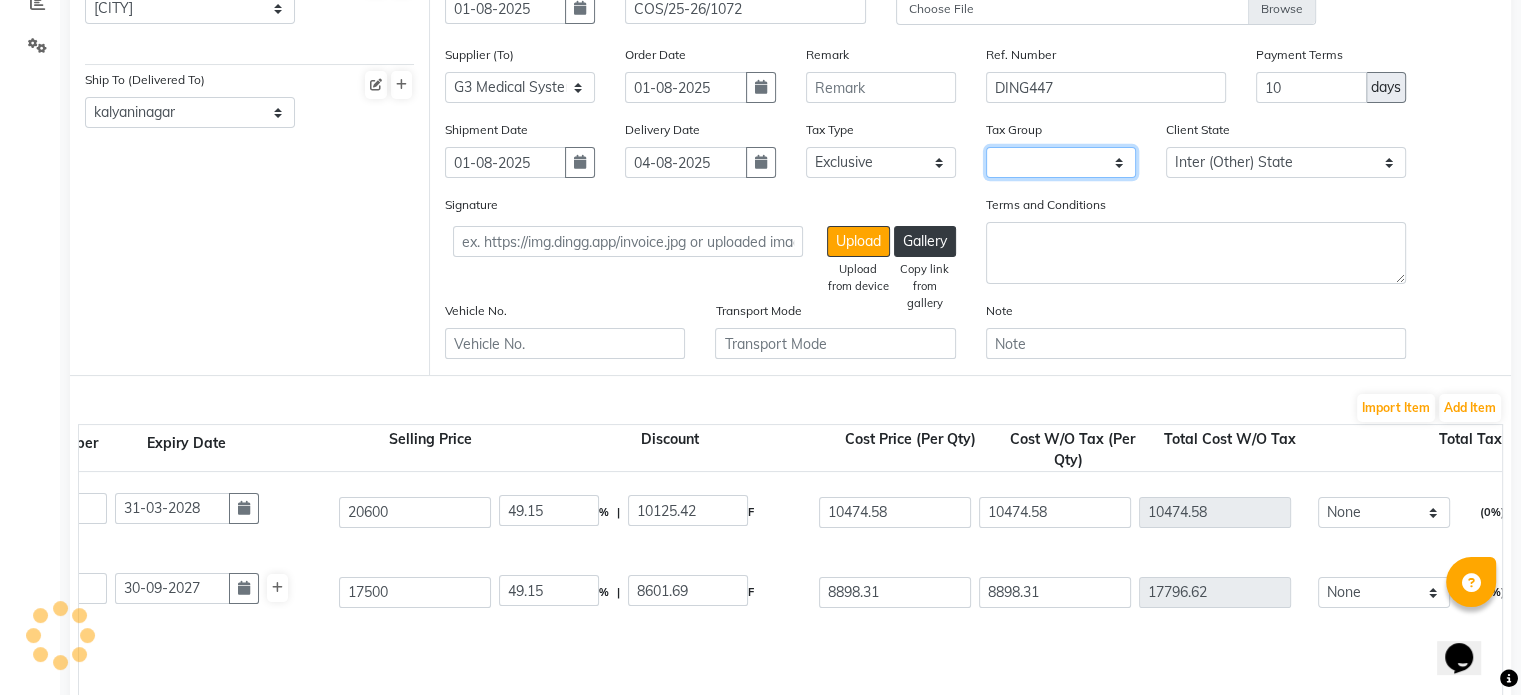 click on "None" 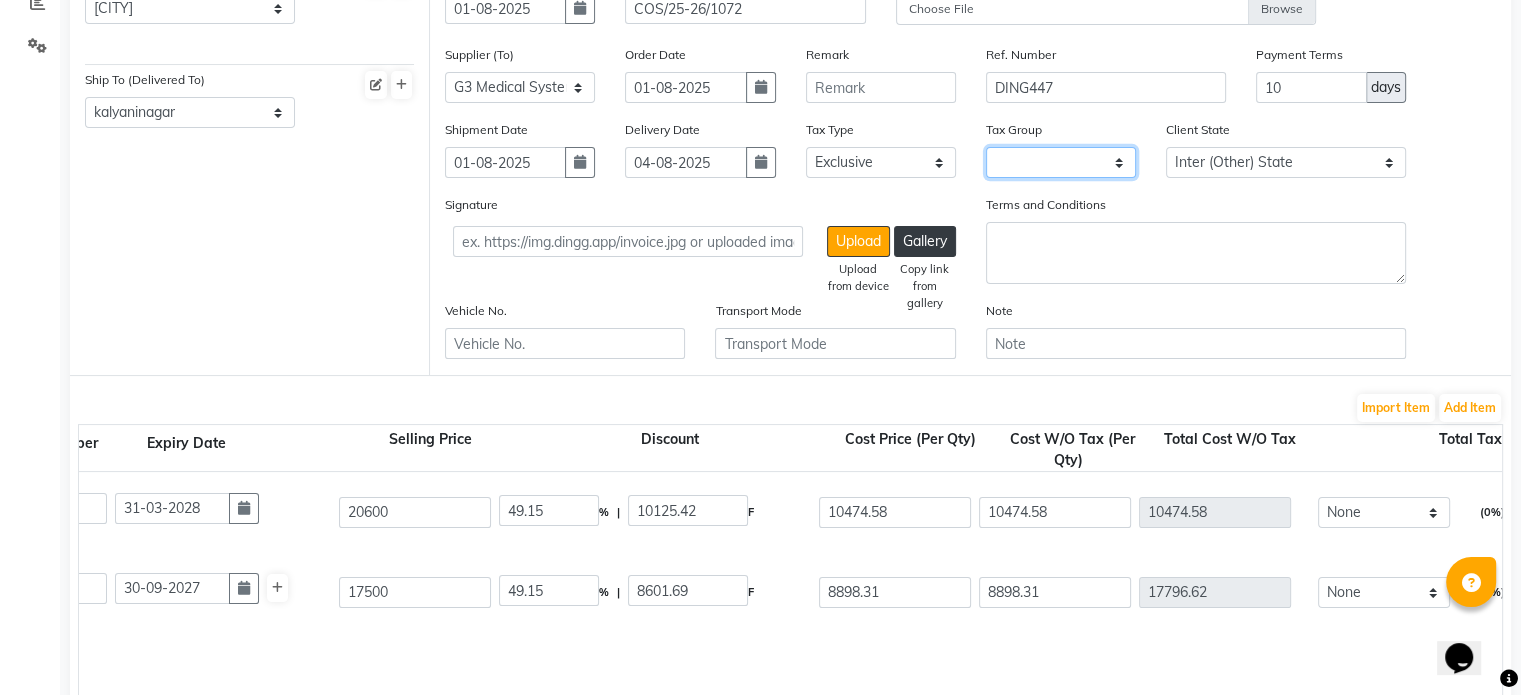 select on "null" 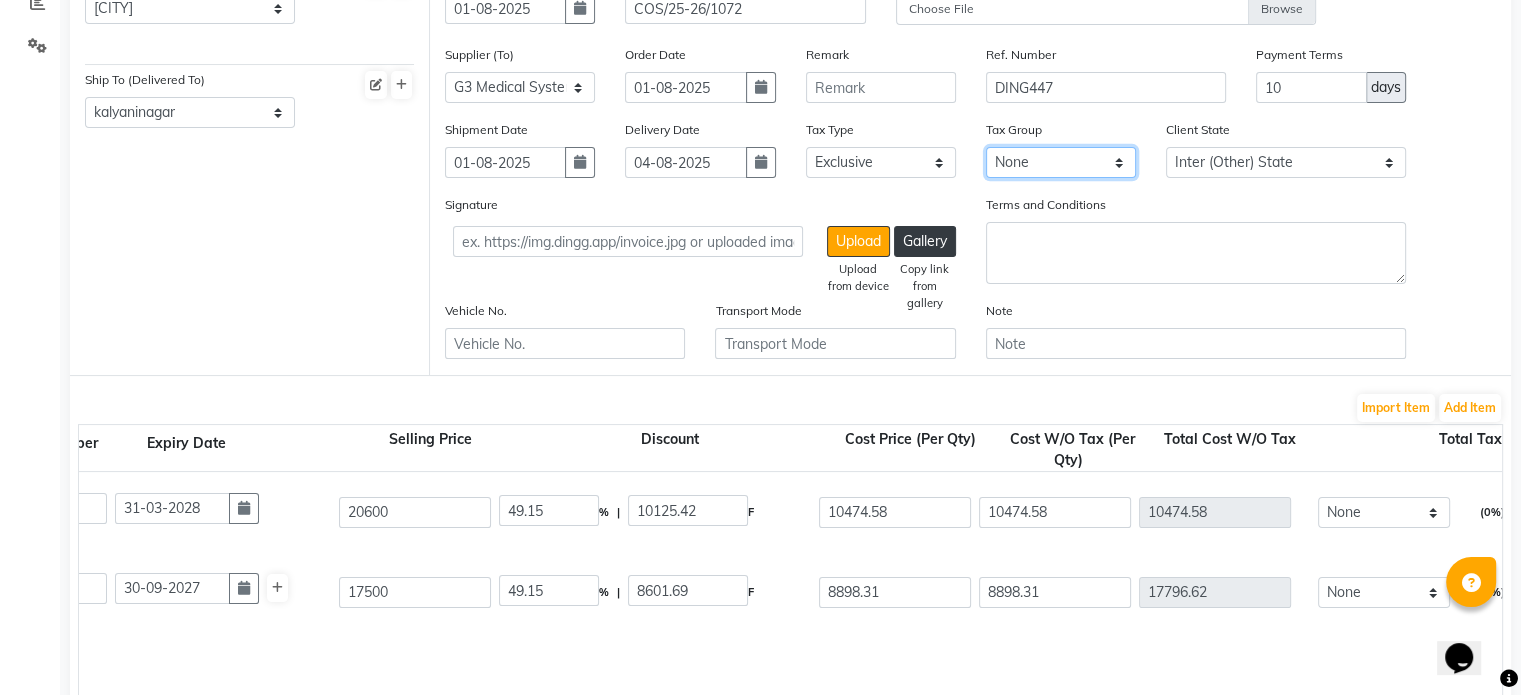 click on "None" 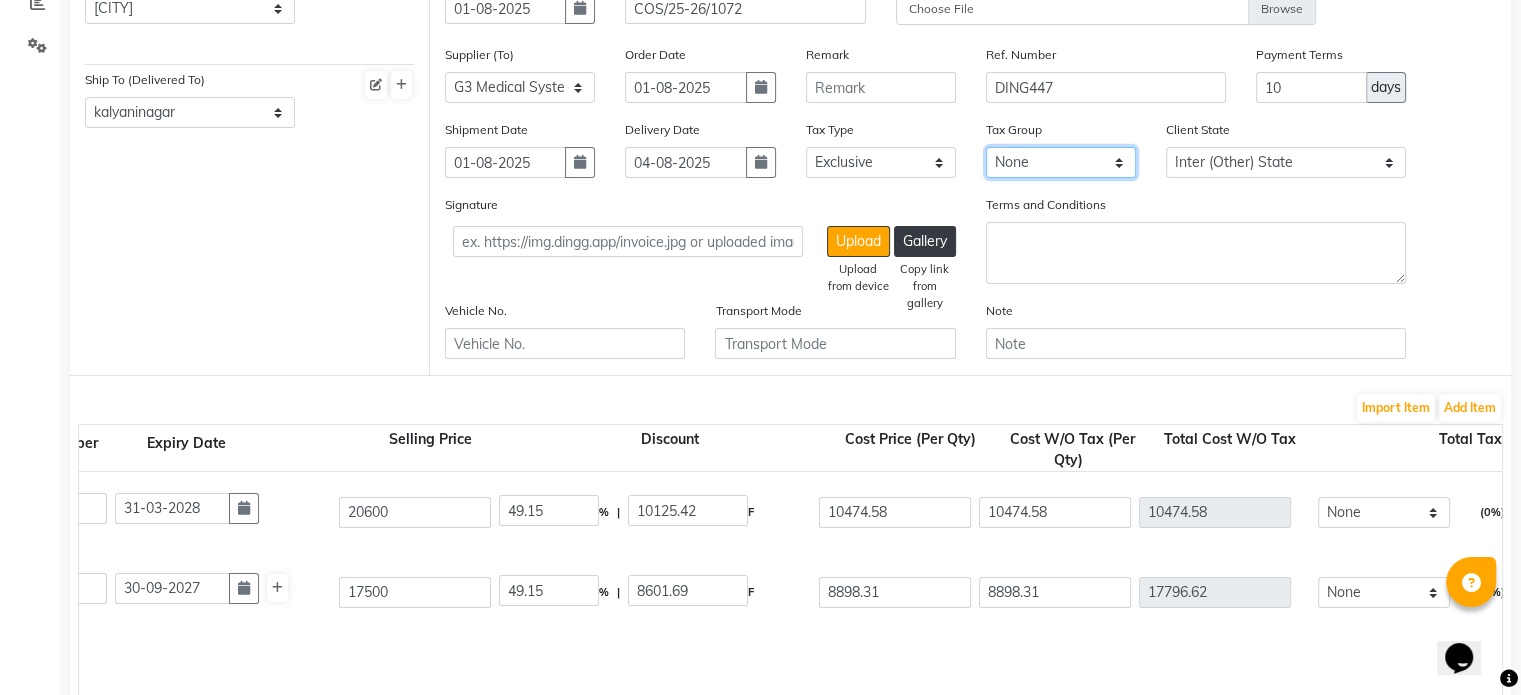 scroll, scrollTop: 0, scrollLeft: 0, axis: both 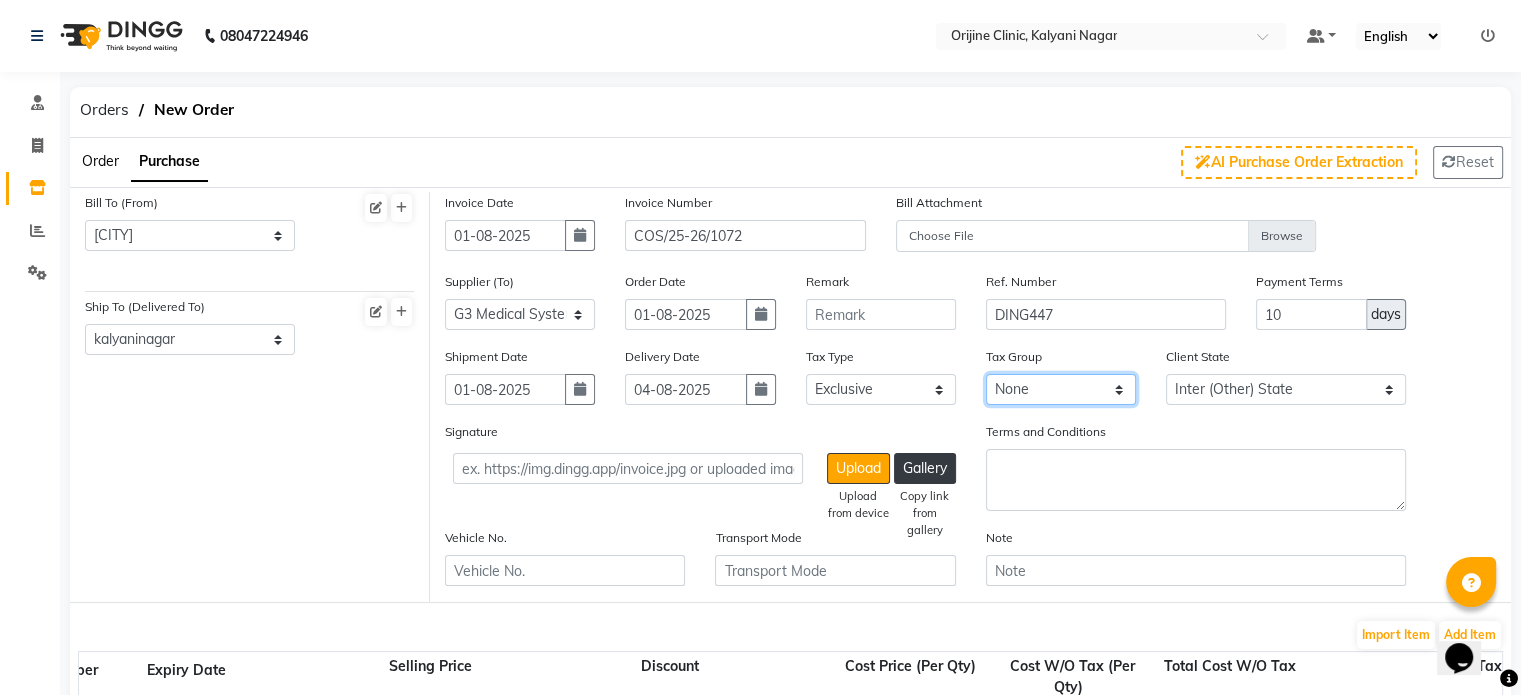 click on "None" 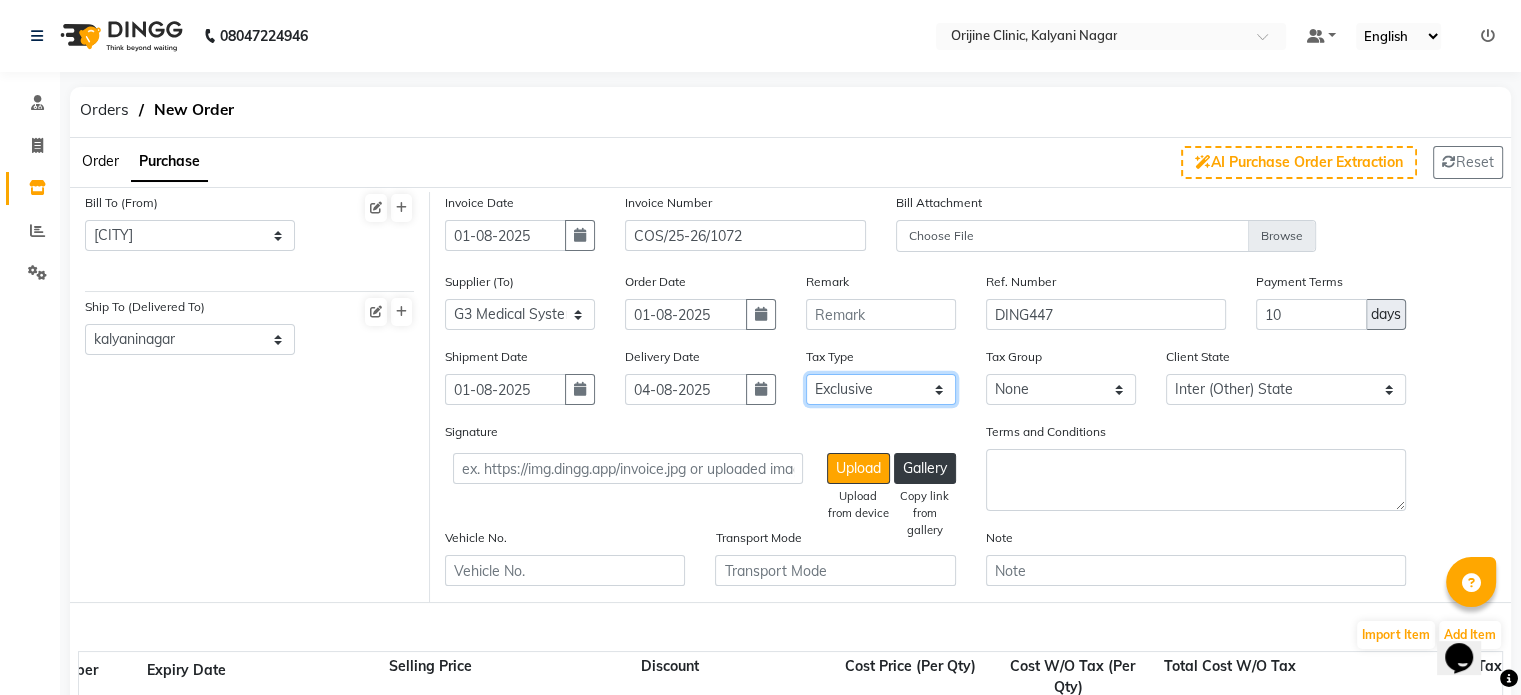 click on "Select Inclusive Exclusive" 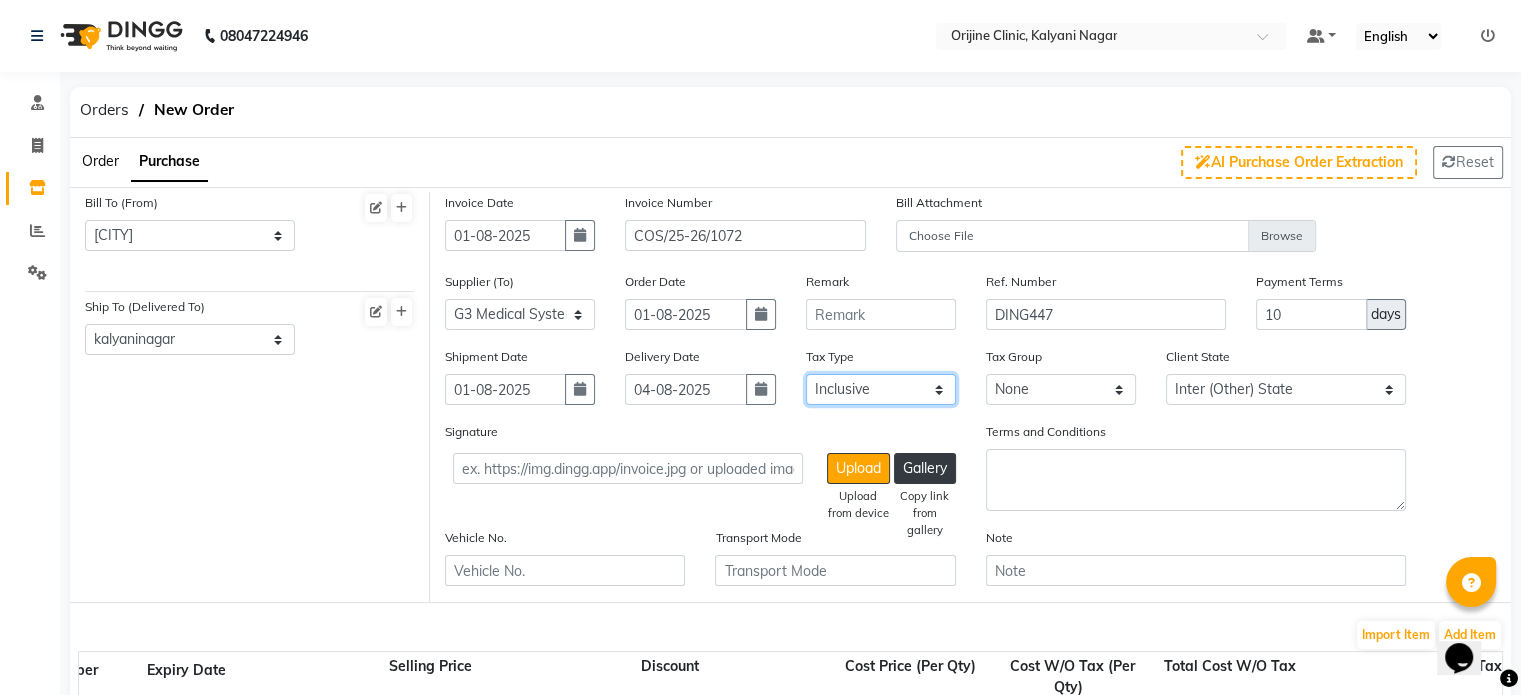 click on "Select Inclusive Exclusive" 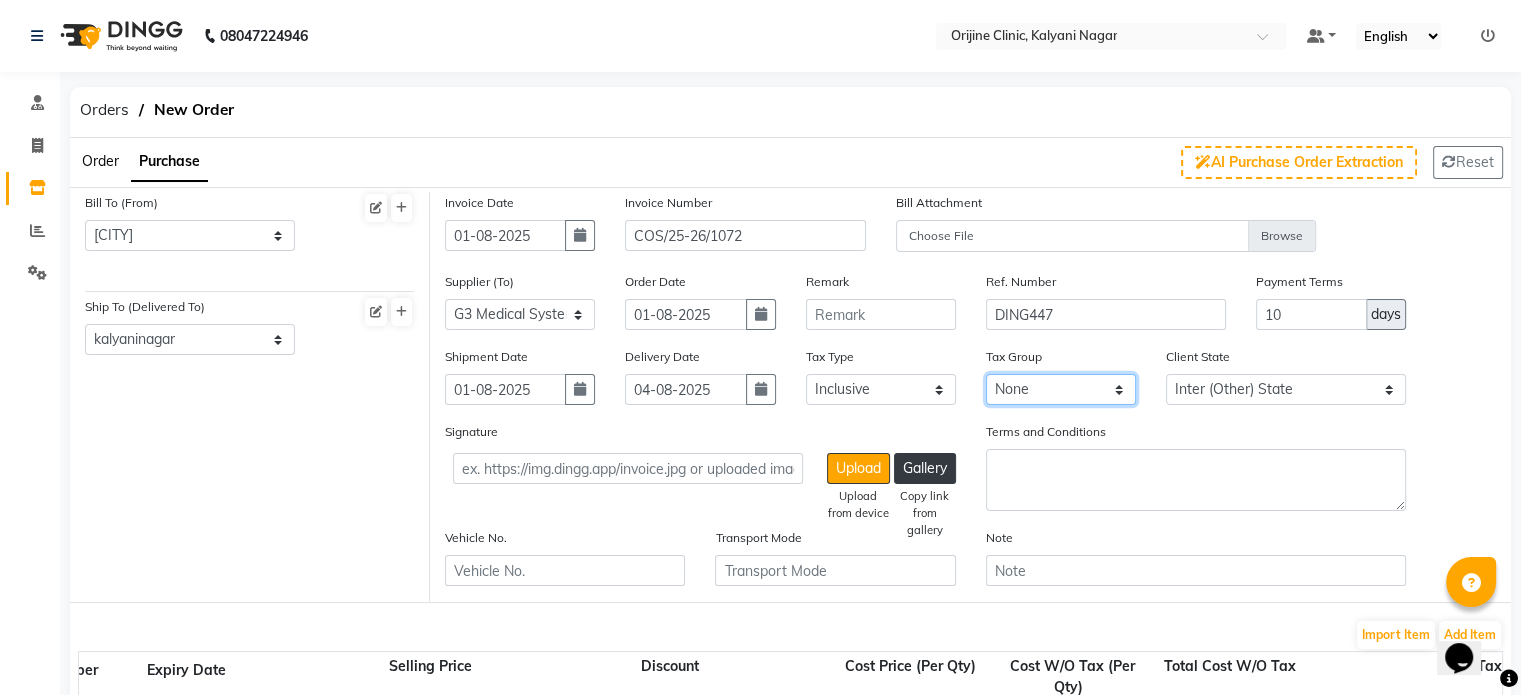 click on "None" 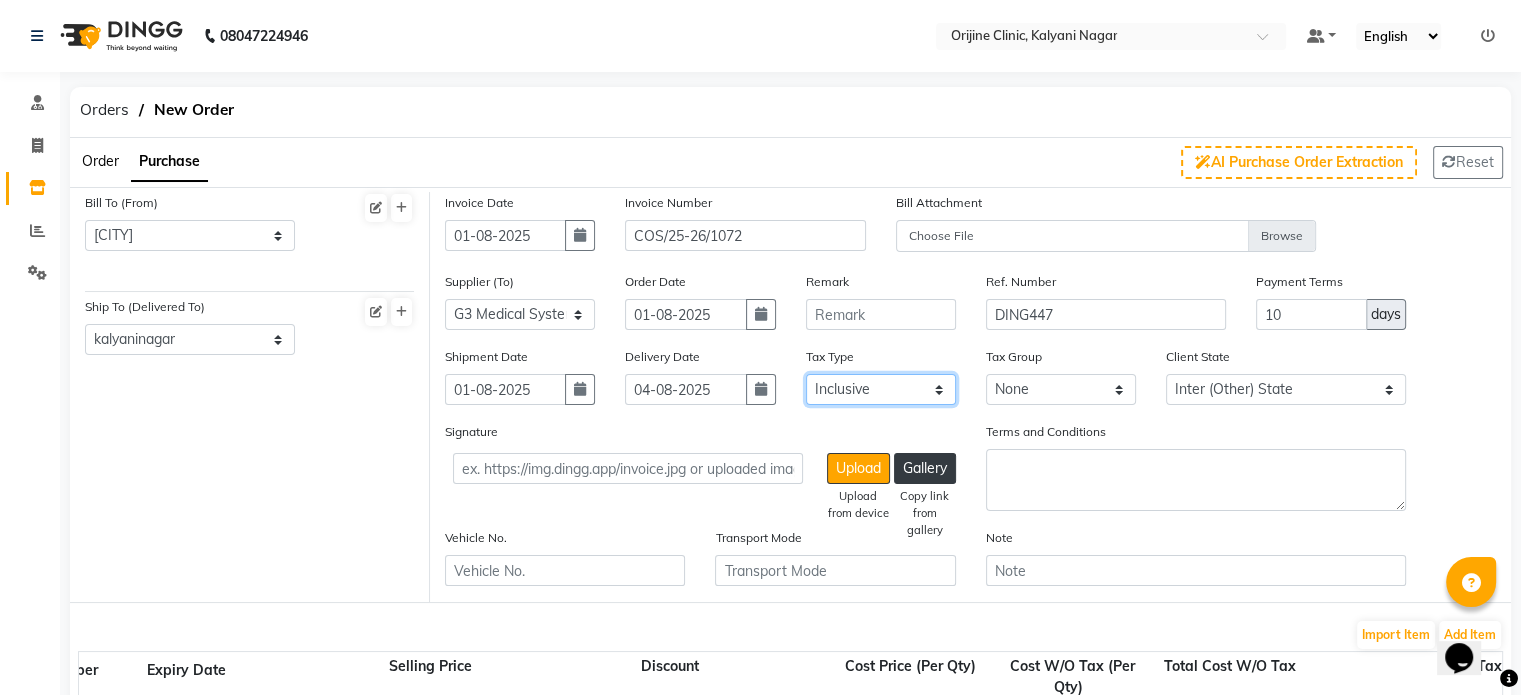 click on "Select Inclusive Exclusive" 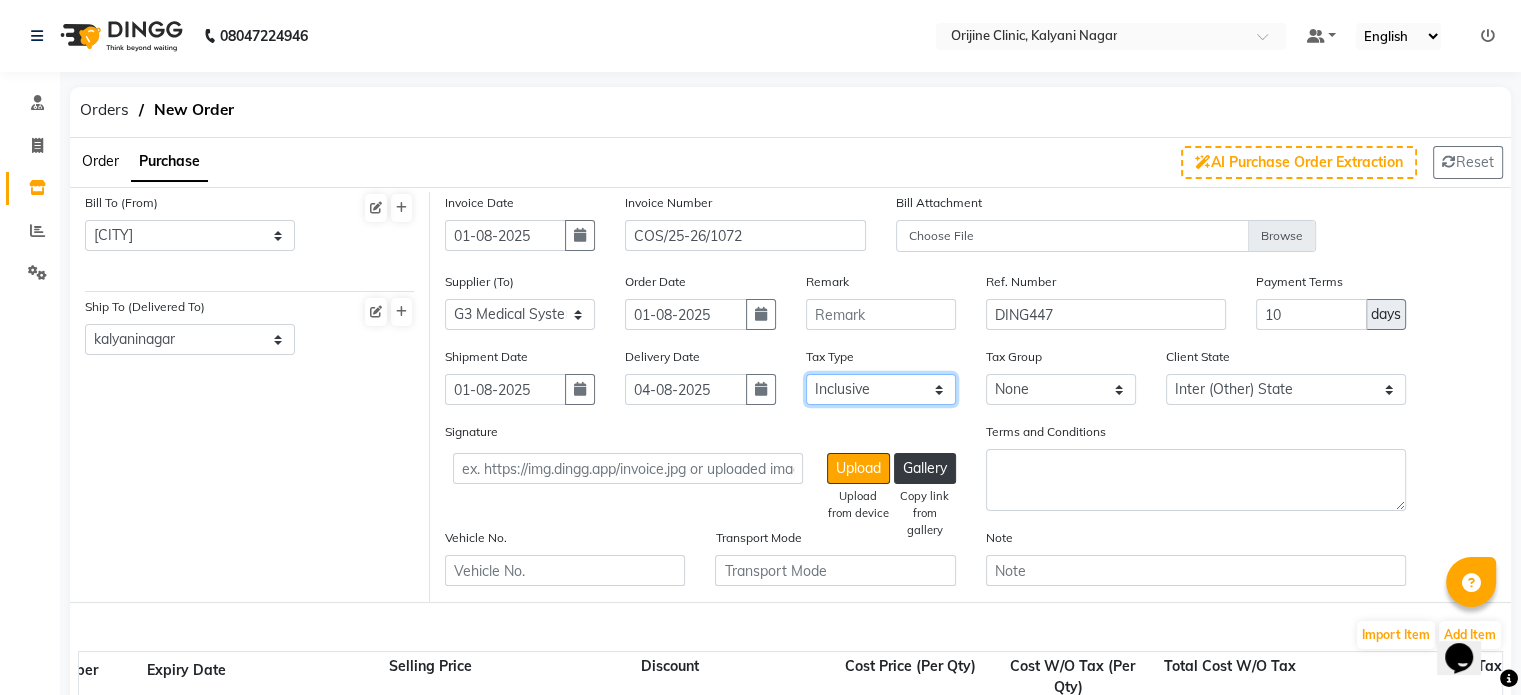 select on "false" 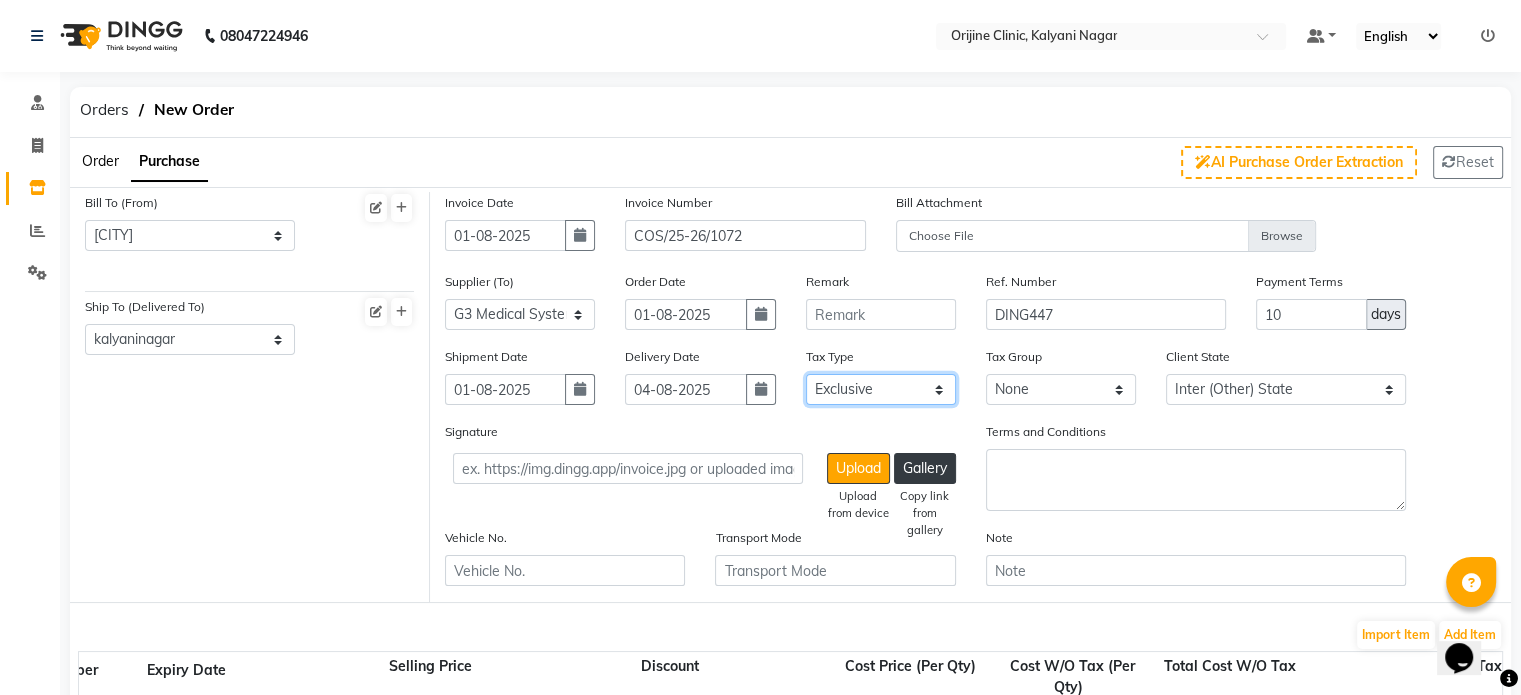 click on "Select Inclusive Exclusive" 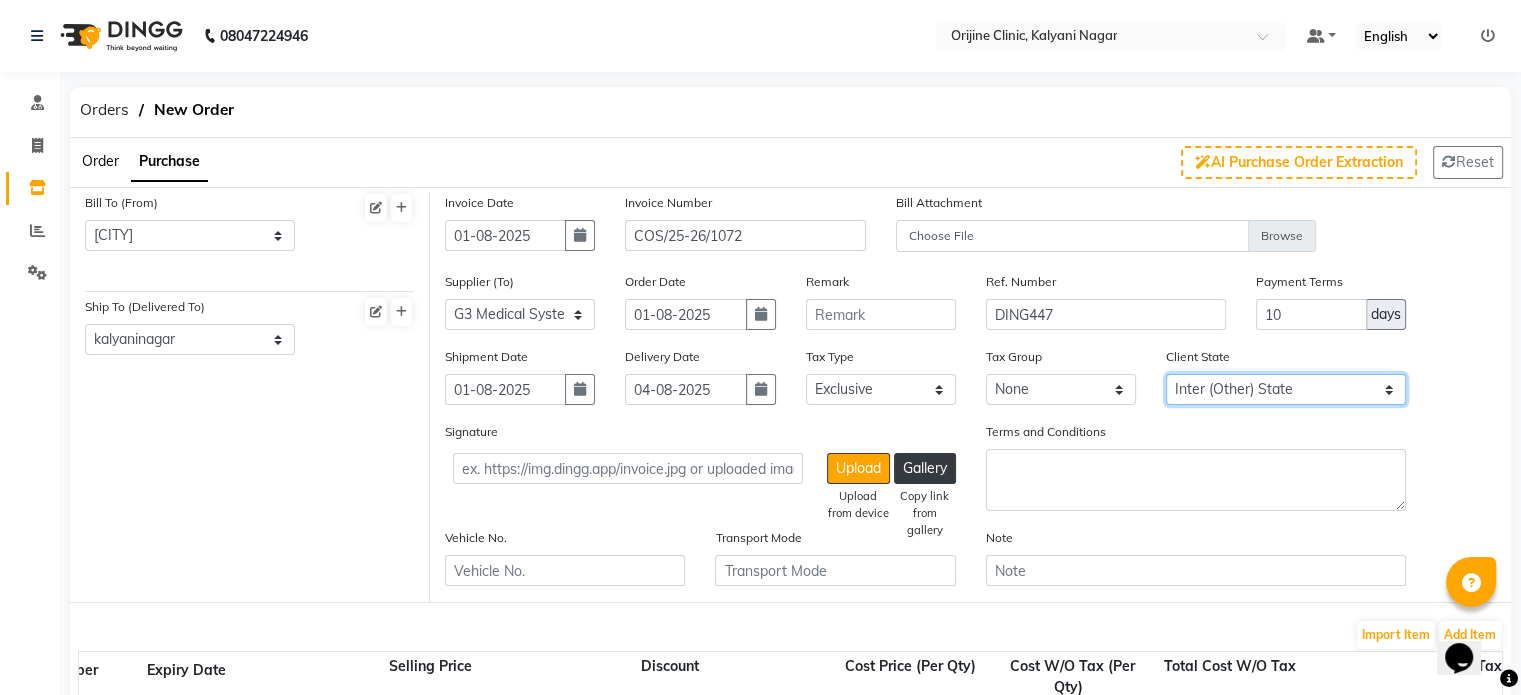 click on "Intra (Same) State Inter (Other) State" 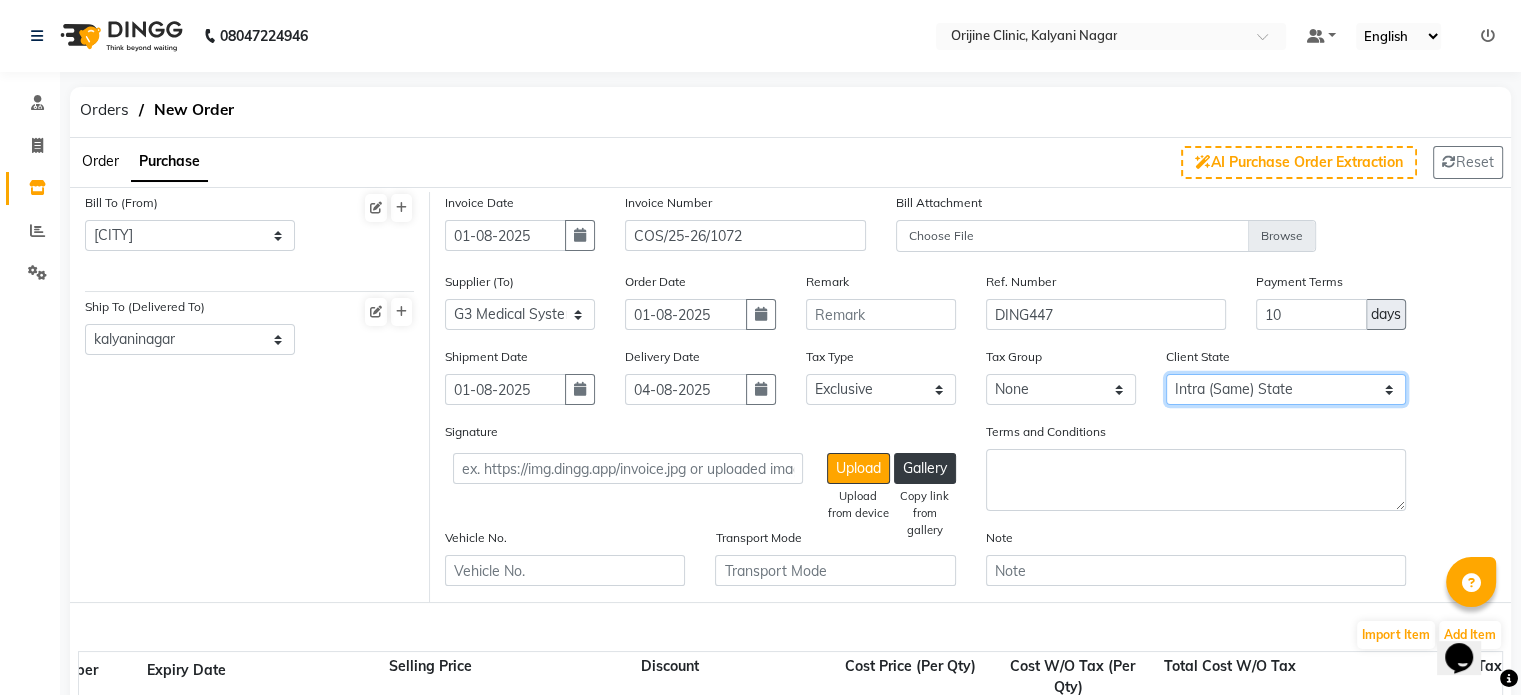 click on "Intra (Same) State Inter (Other) State" 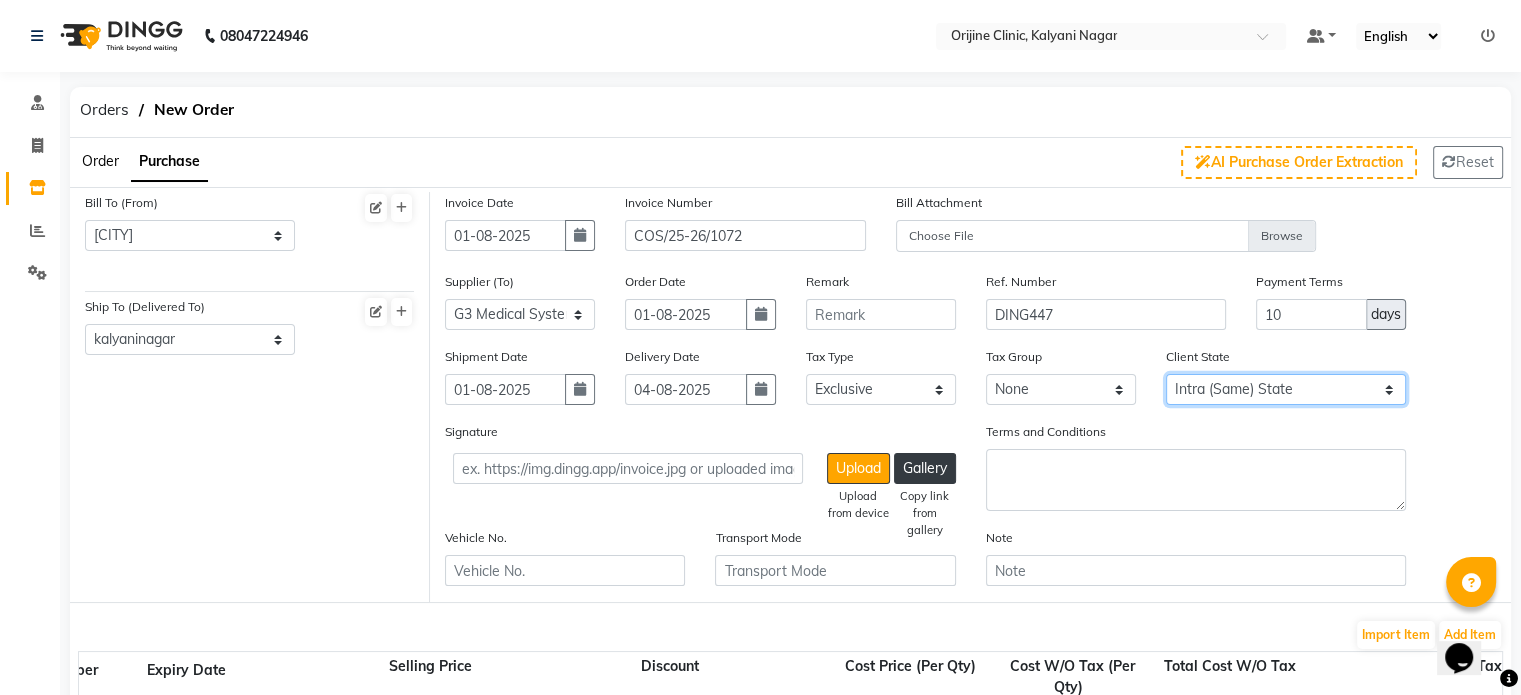 click on "Intra (Same) State Inter (Other) State" 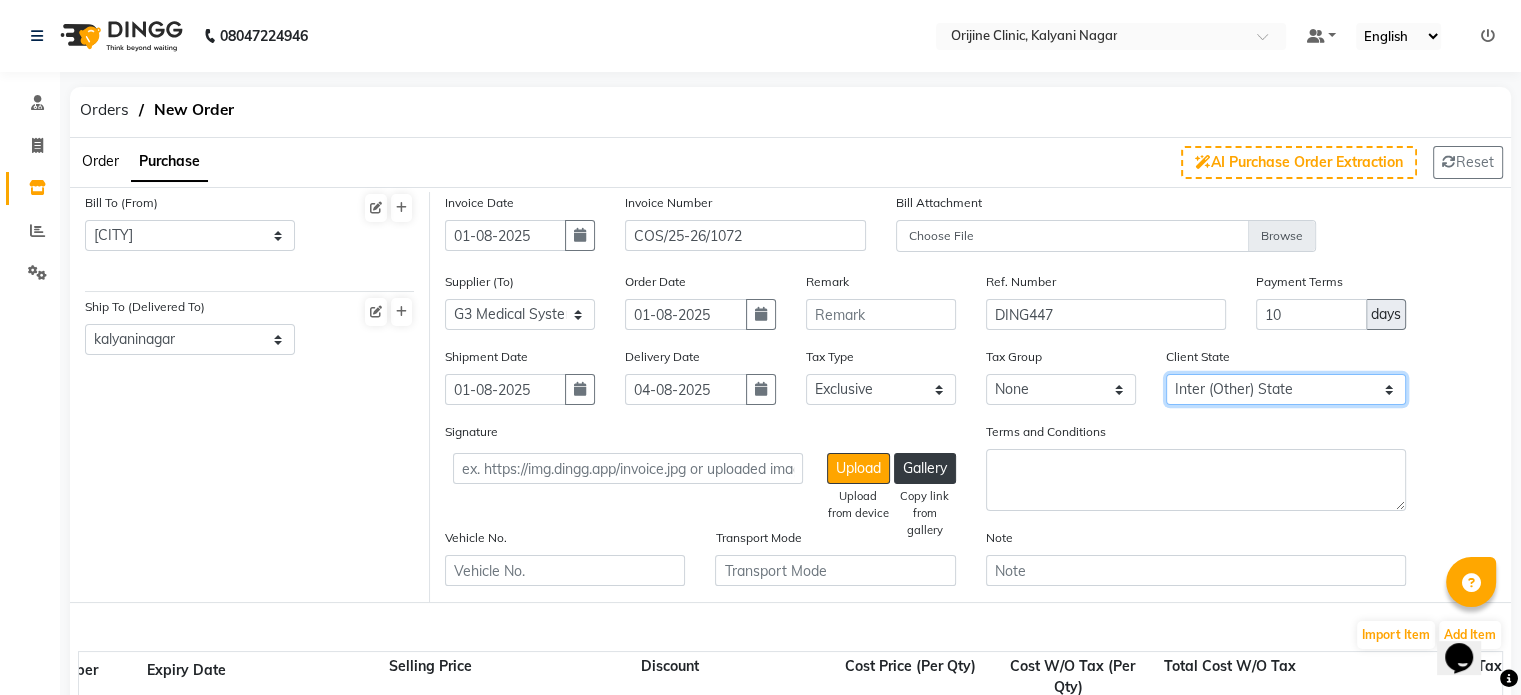 click on "Intra (Same) State Inter (Other) State" 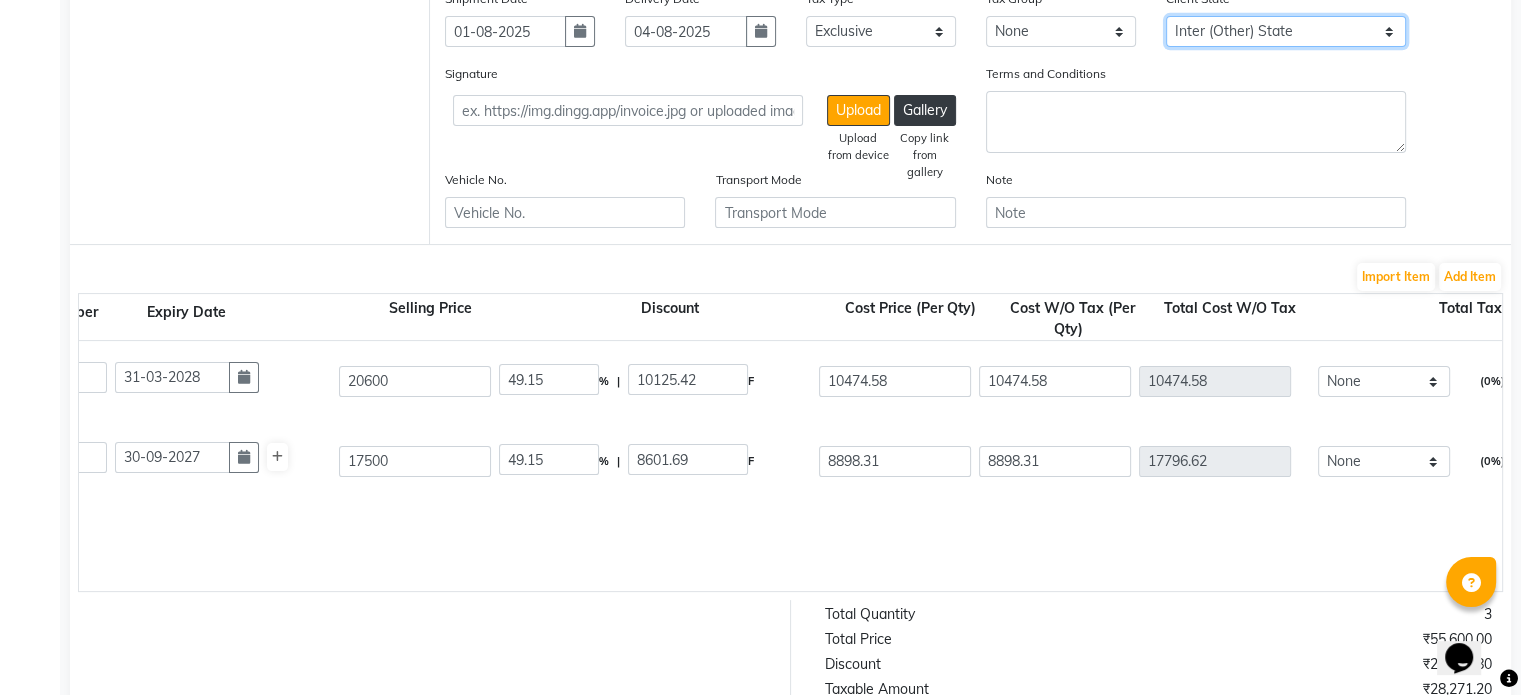 scroll, scrollTop: 360, scrollLeft: 0, axis: vertical 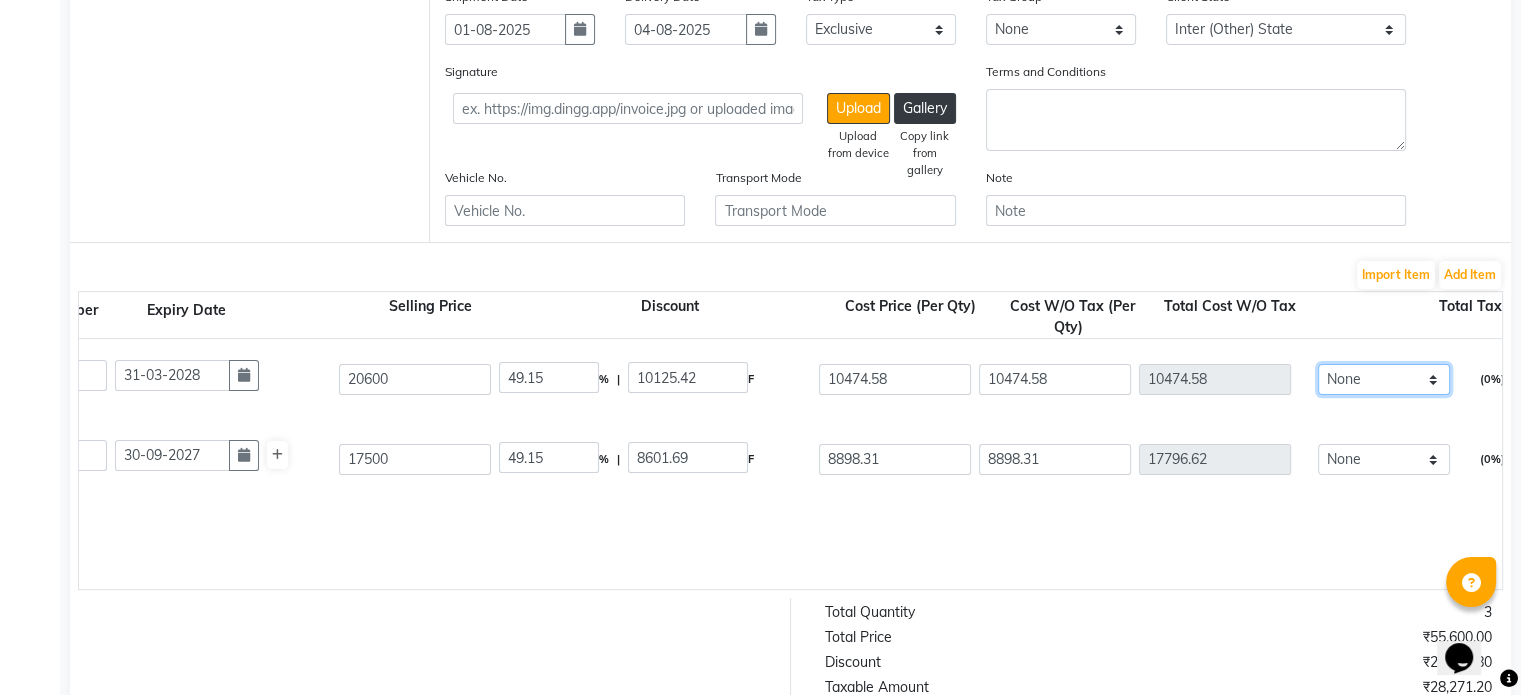 click on "None" 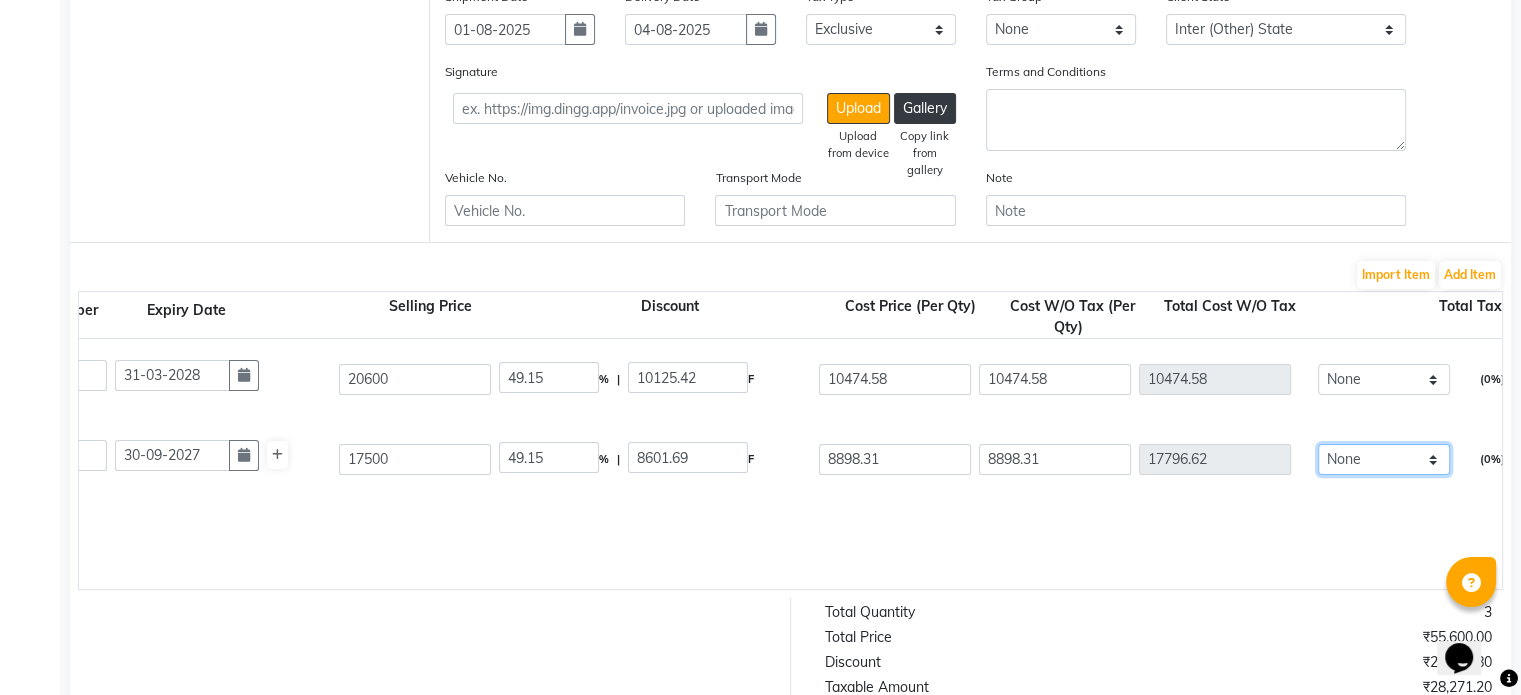 click on "None" 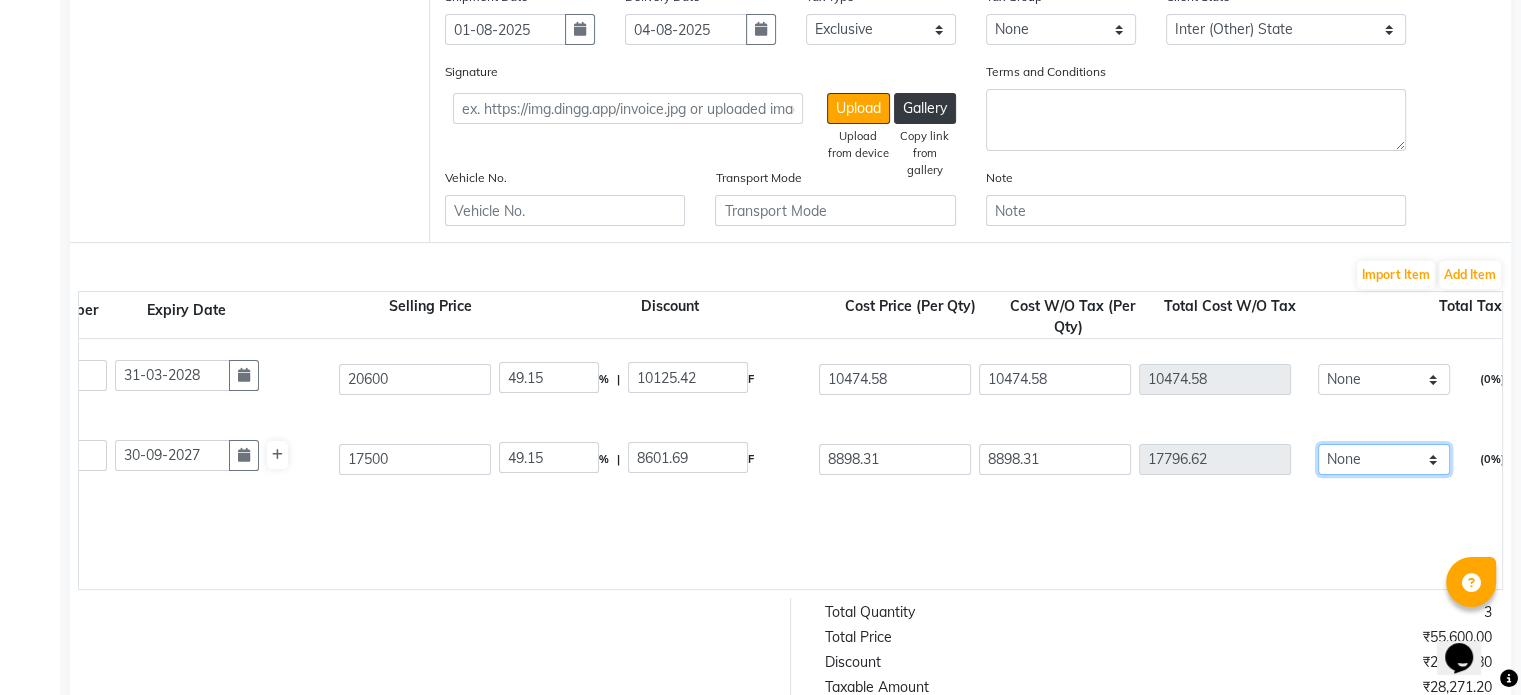 click on "None" 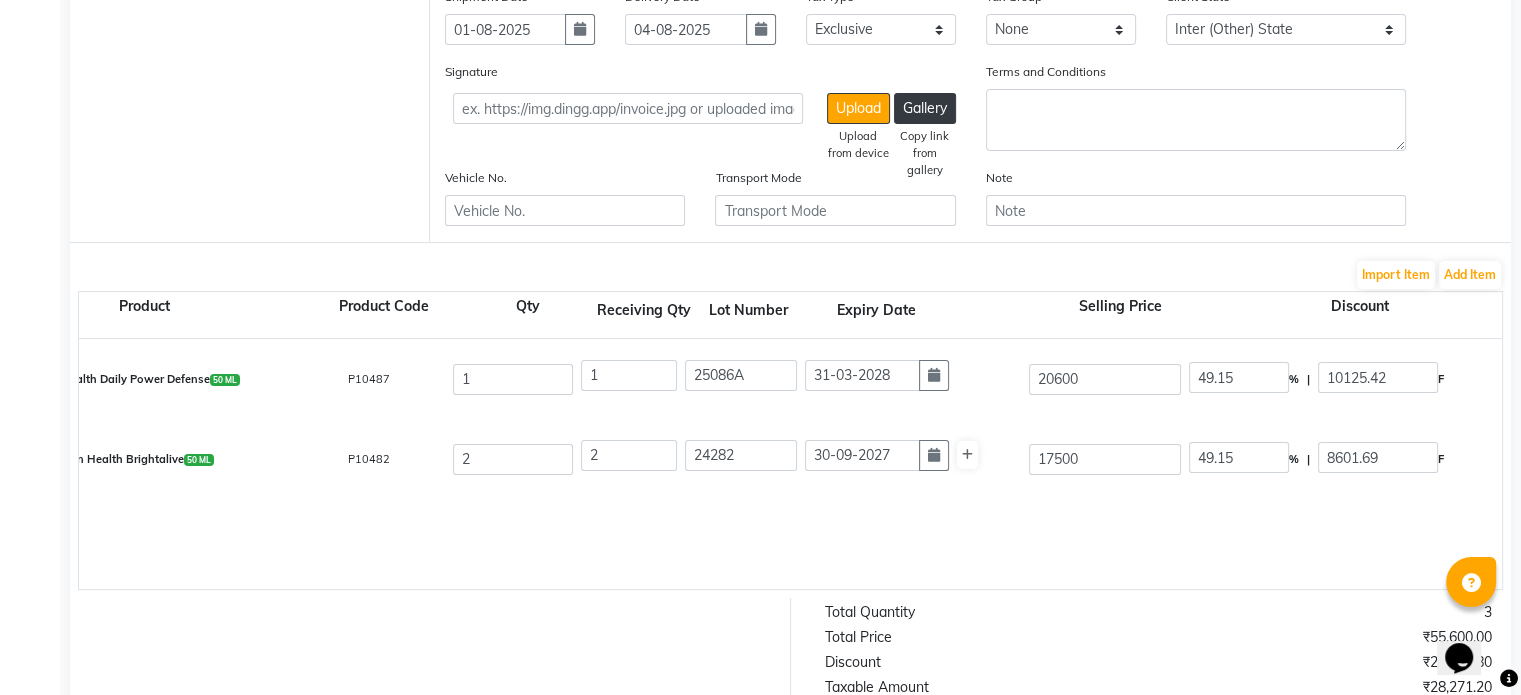 scroll, scrollTop: 0, scrollLeft: 96, axis: horizontal 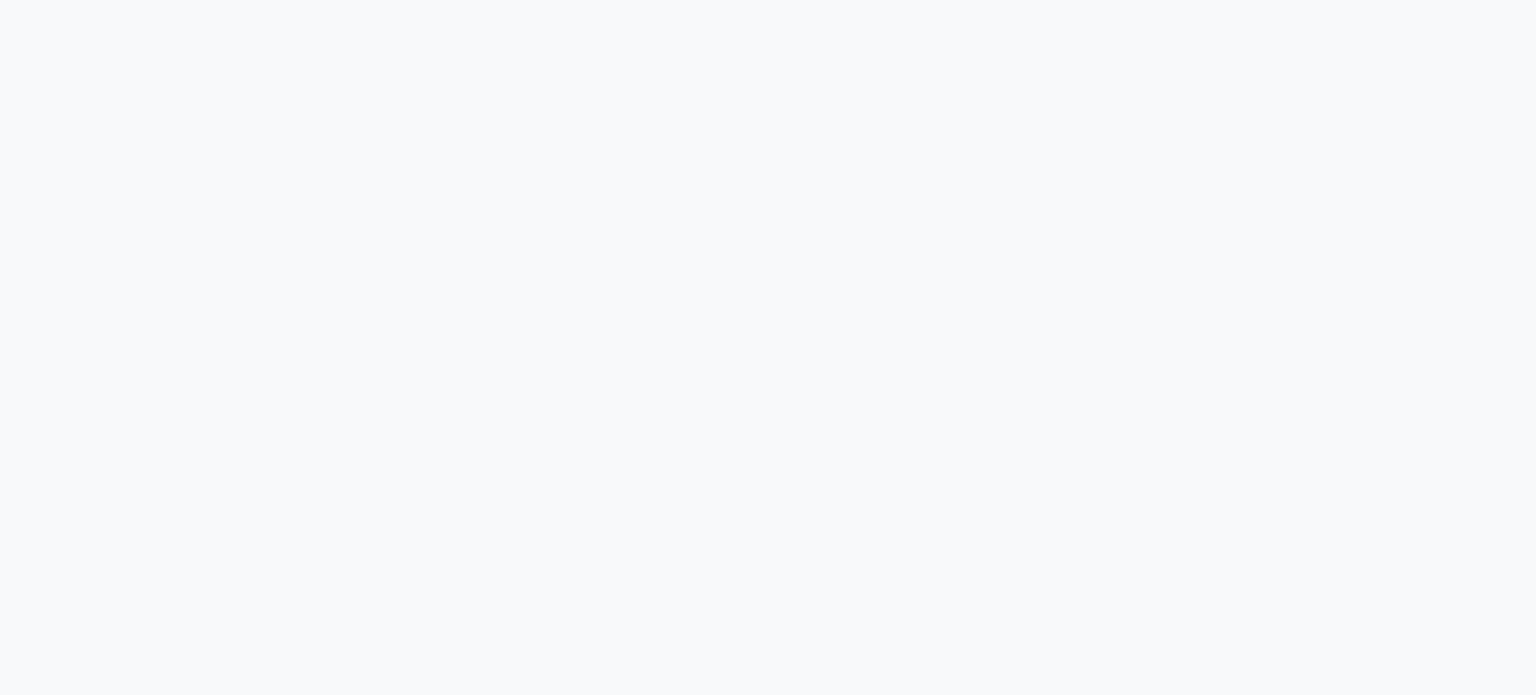 select on "true" 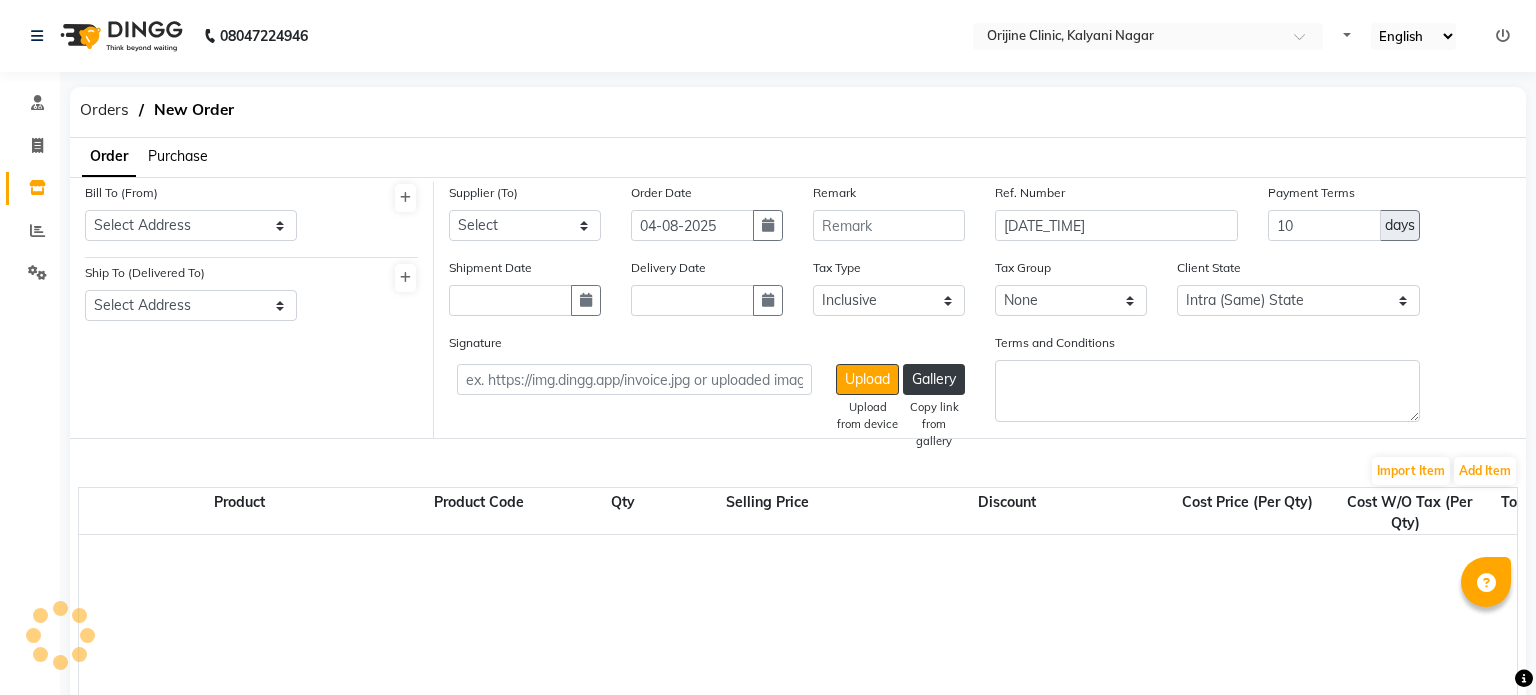 select on "908" 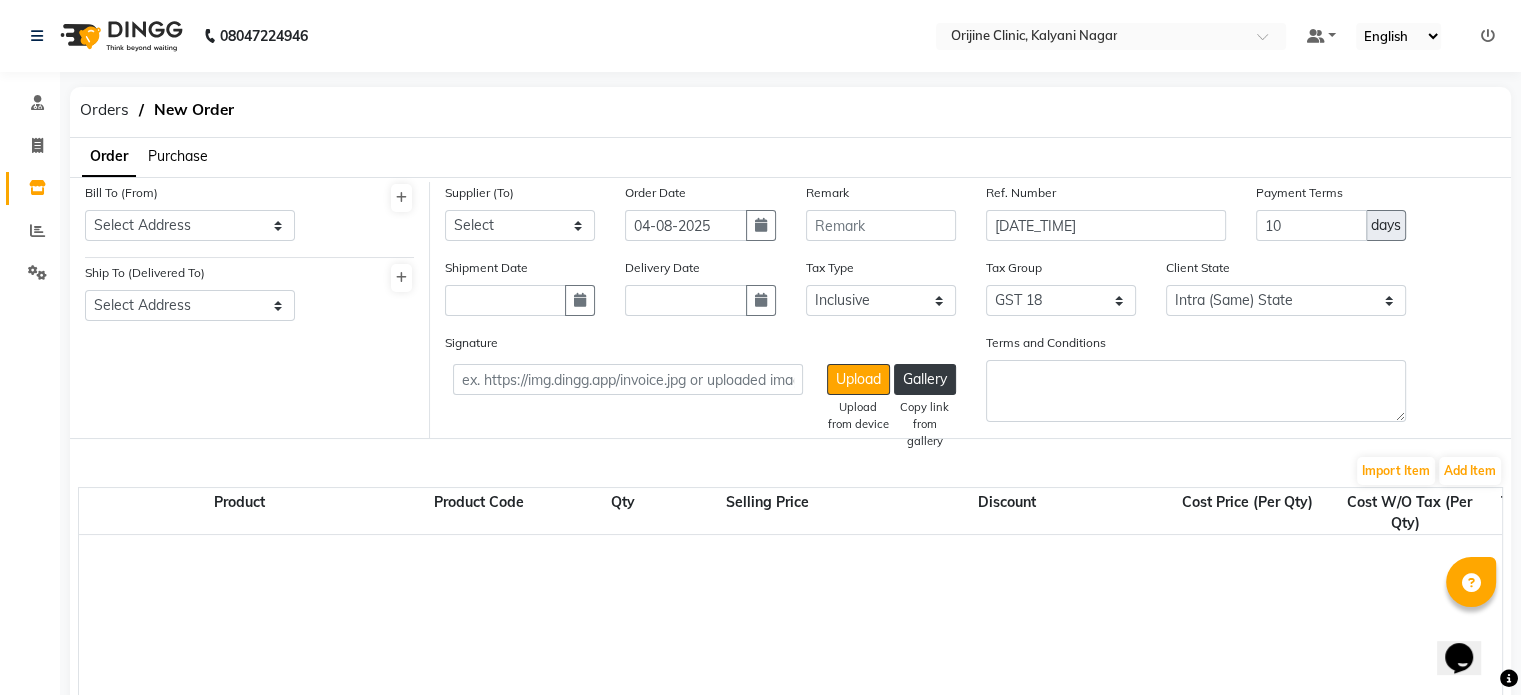scroll, scrollTop: 0, scrollLeft: 0, axis: both 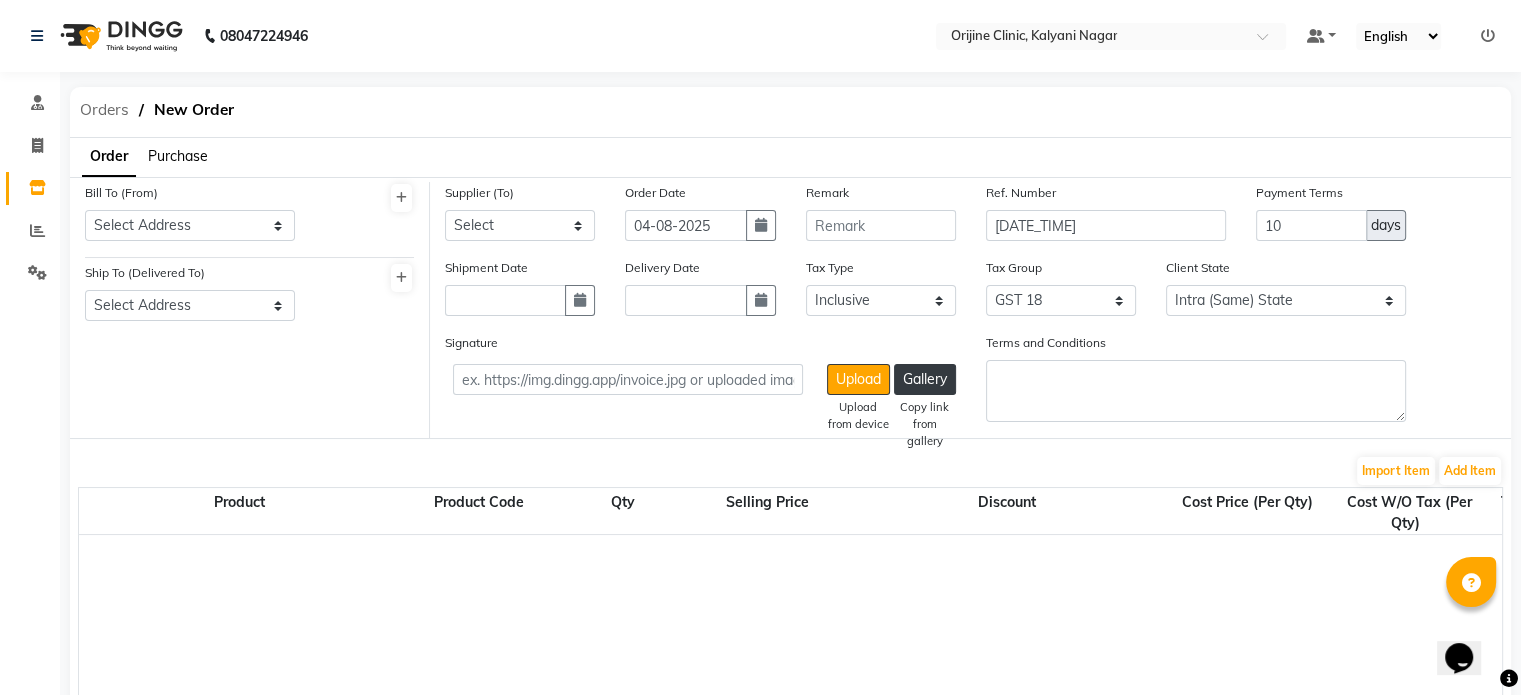 click on "Orders" 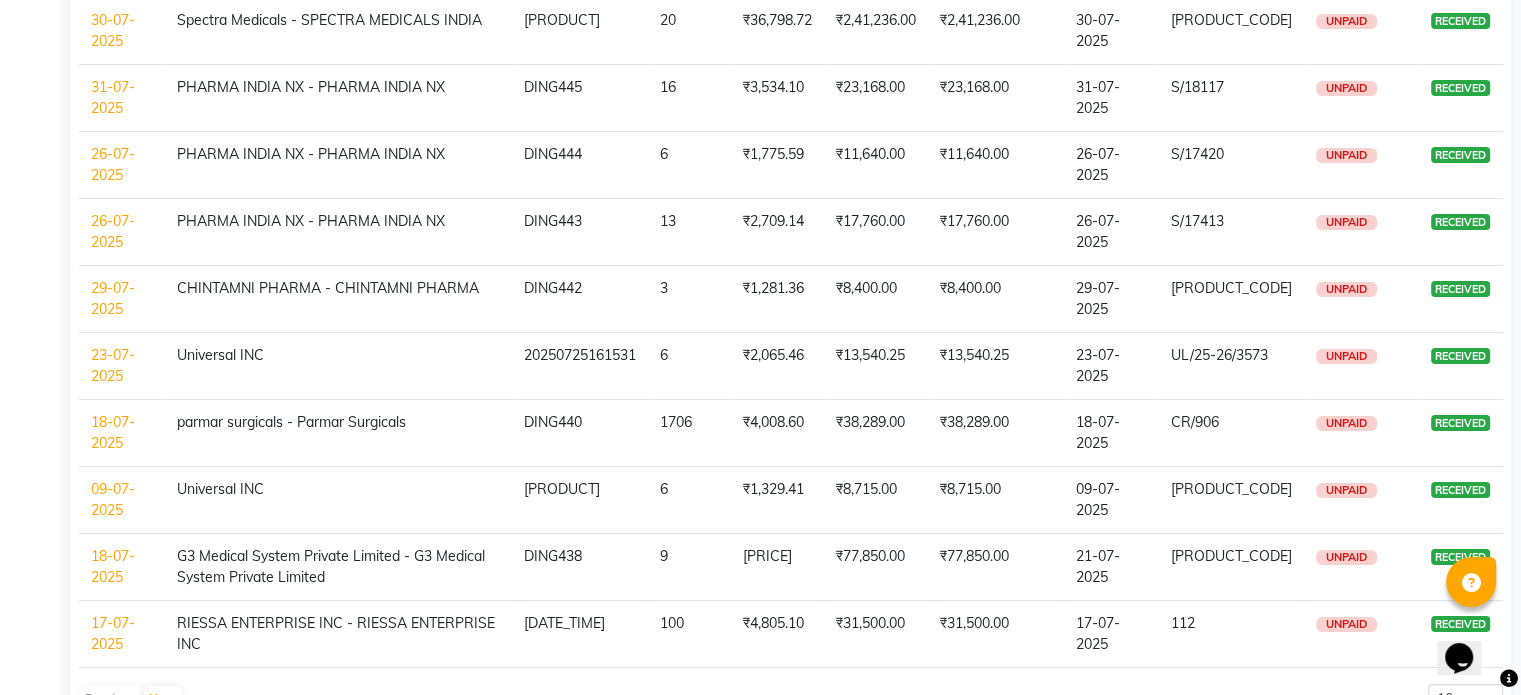 scroll, scrollTop: 320, scrollLeft: 0, axis: vertical 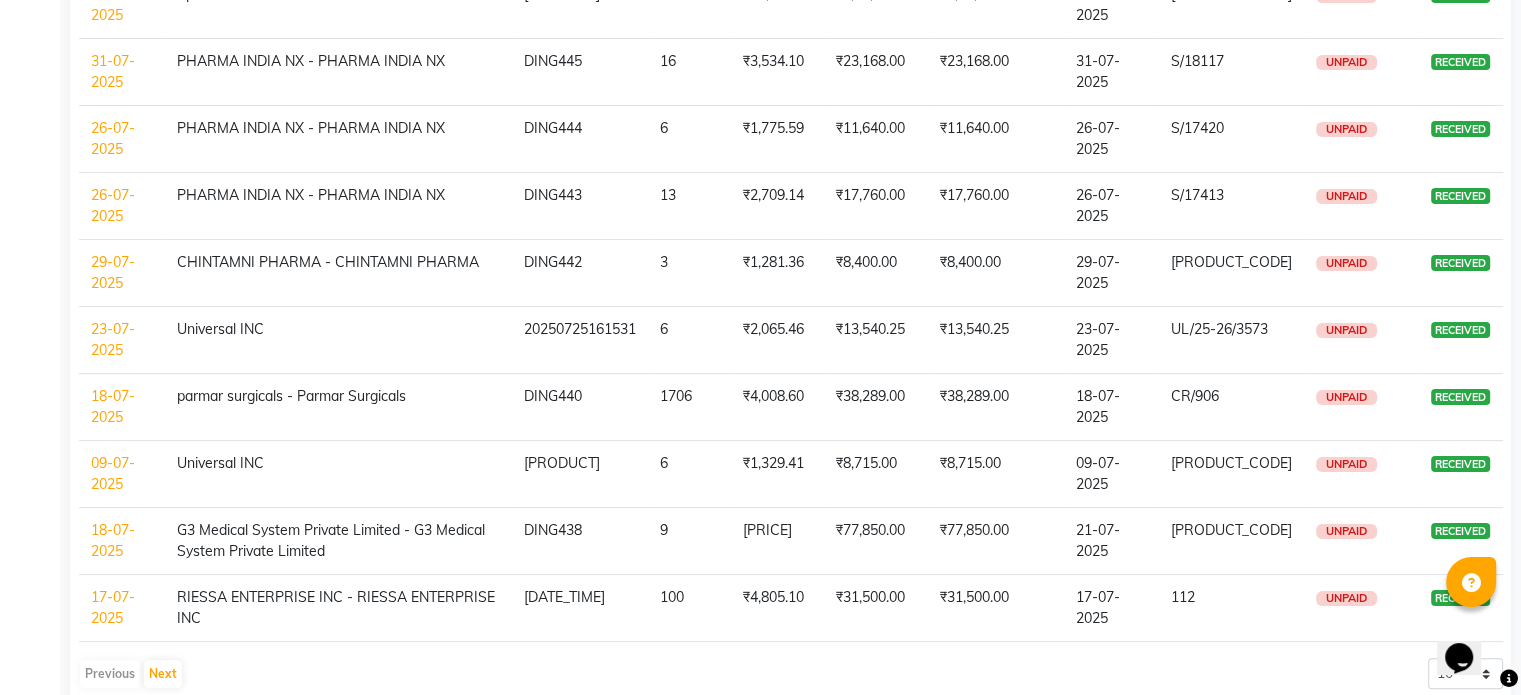 click on "18-07-2025" 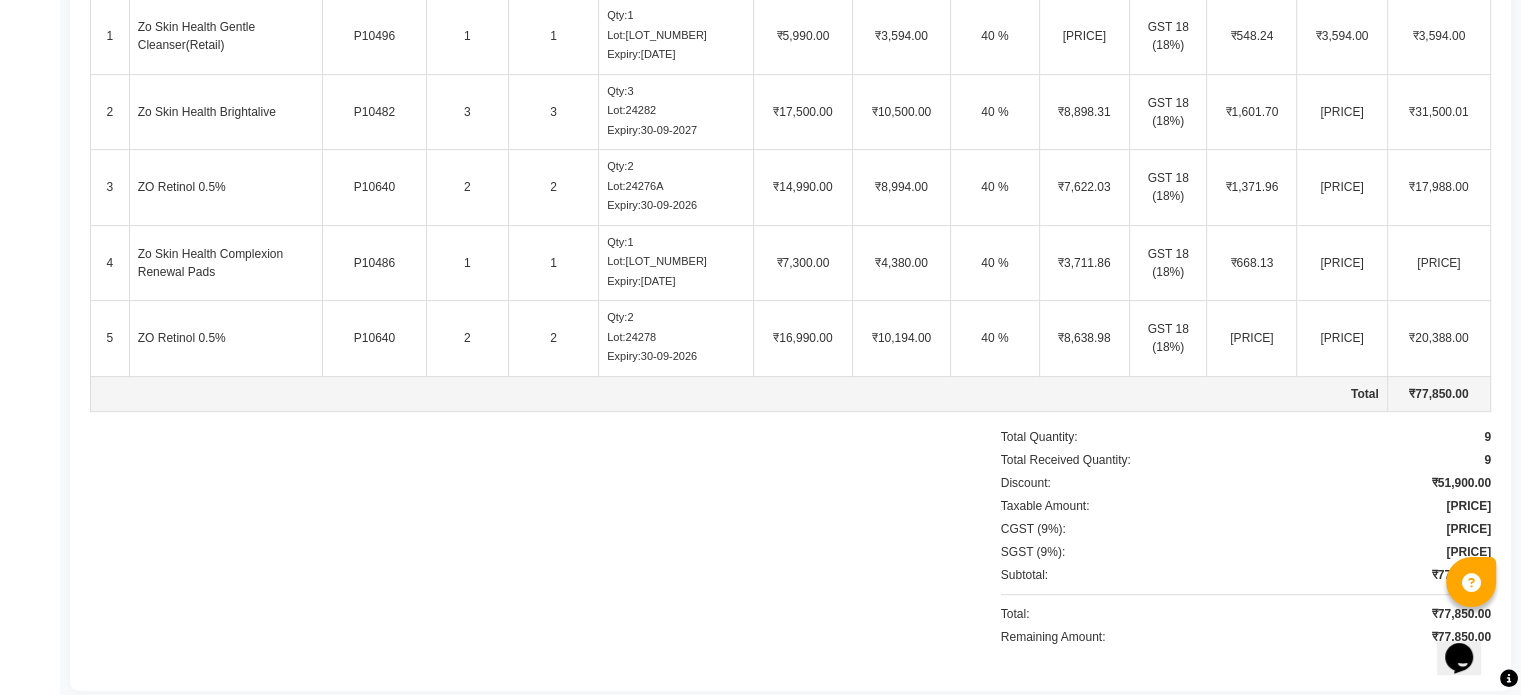 scroll, scrollTop: 732, scrollLeft: 0, axis: vertical 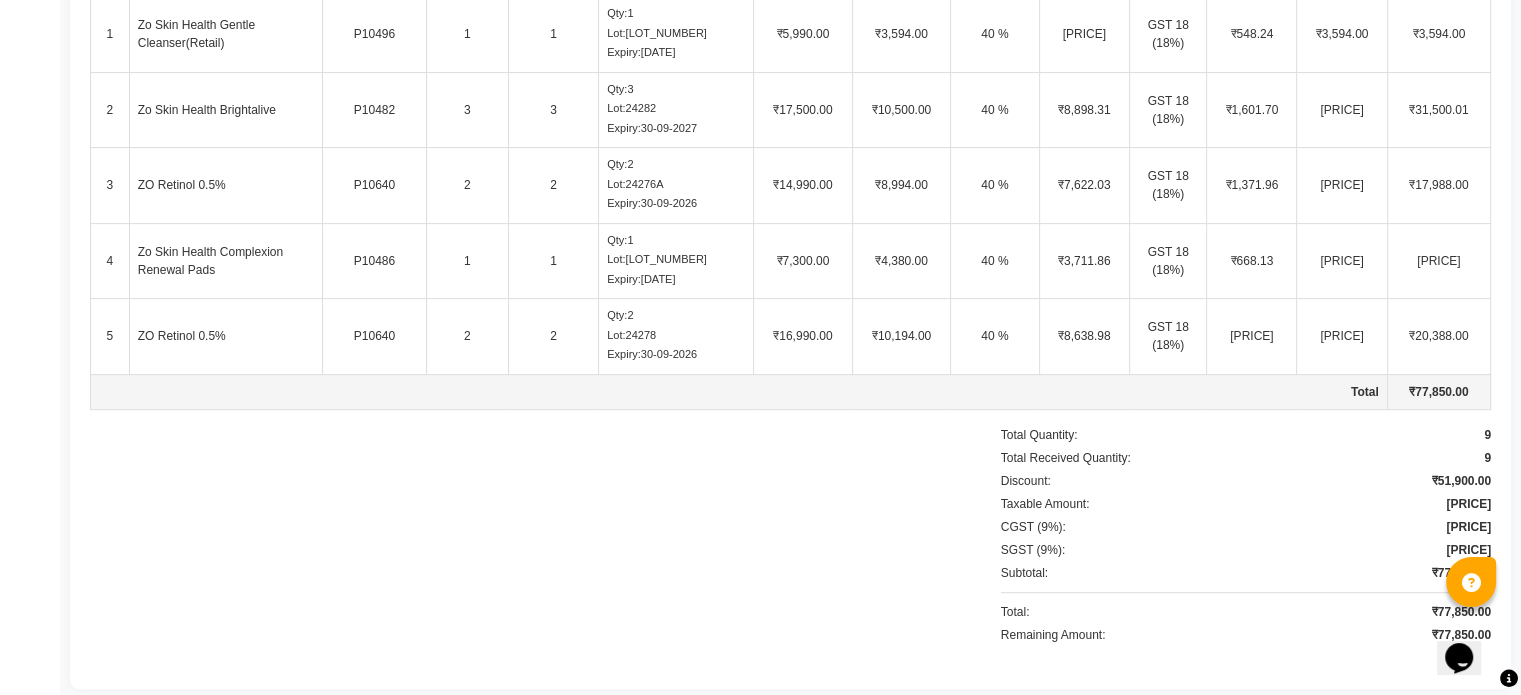 click on "ZO Retinol 0.5%" 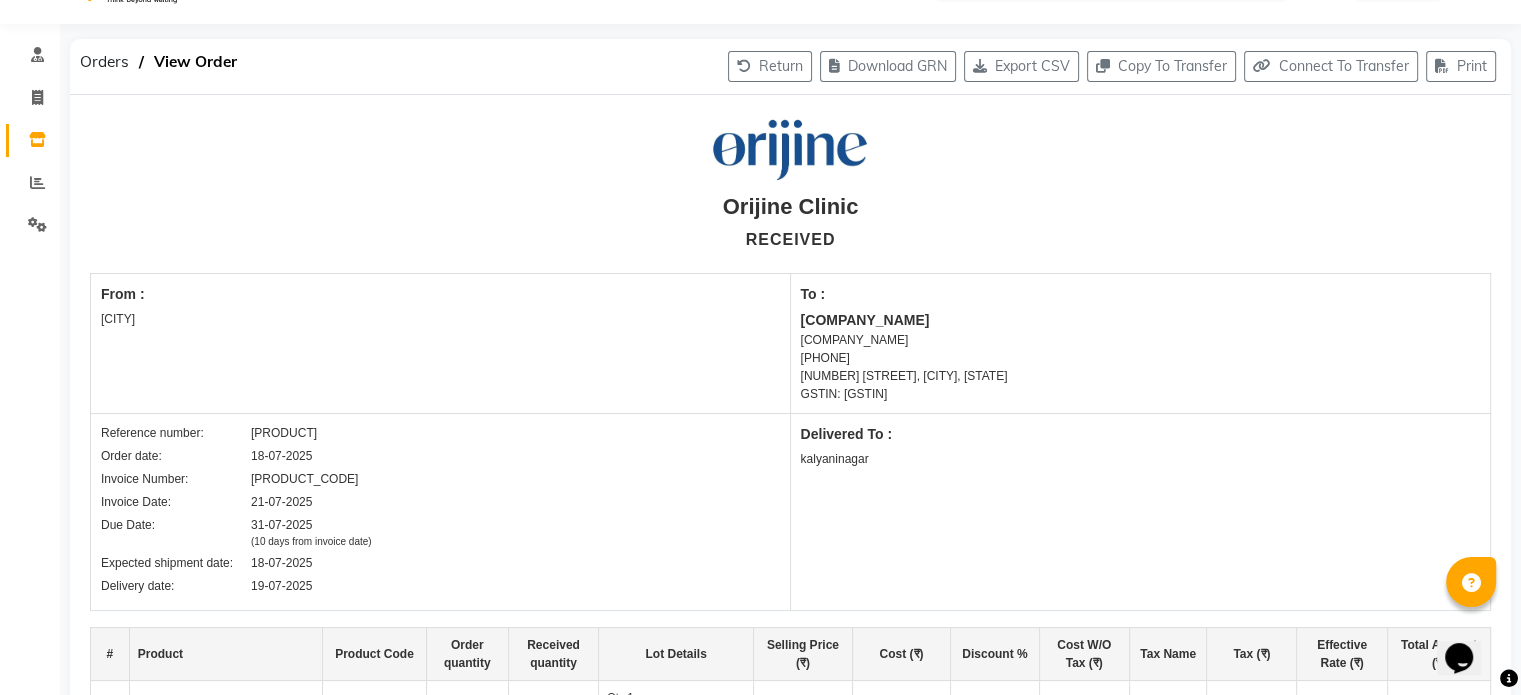 scroll, scrollTop: 27, scrollLeft: 0, axis: vertical 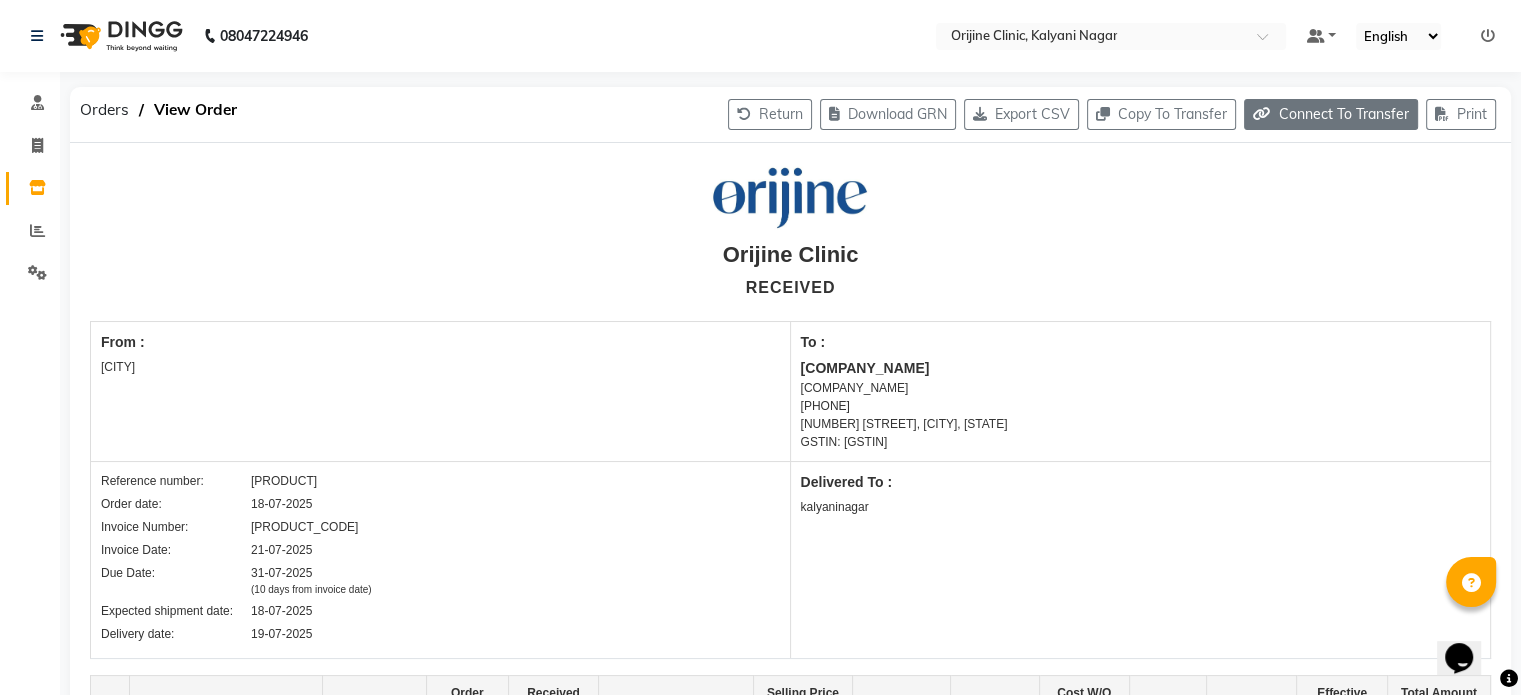 click on "Connect To Transfer" 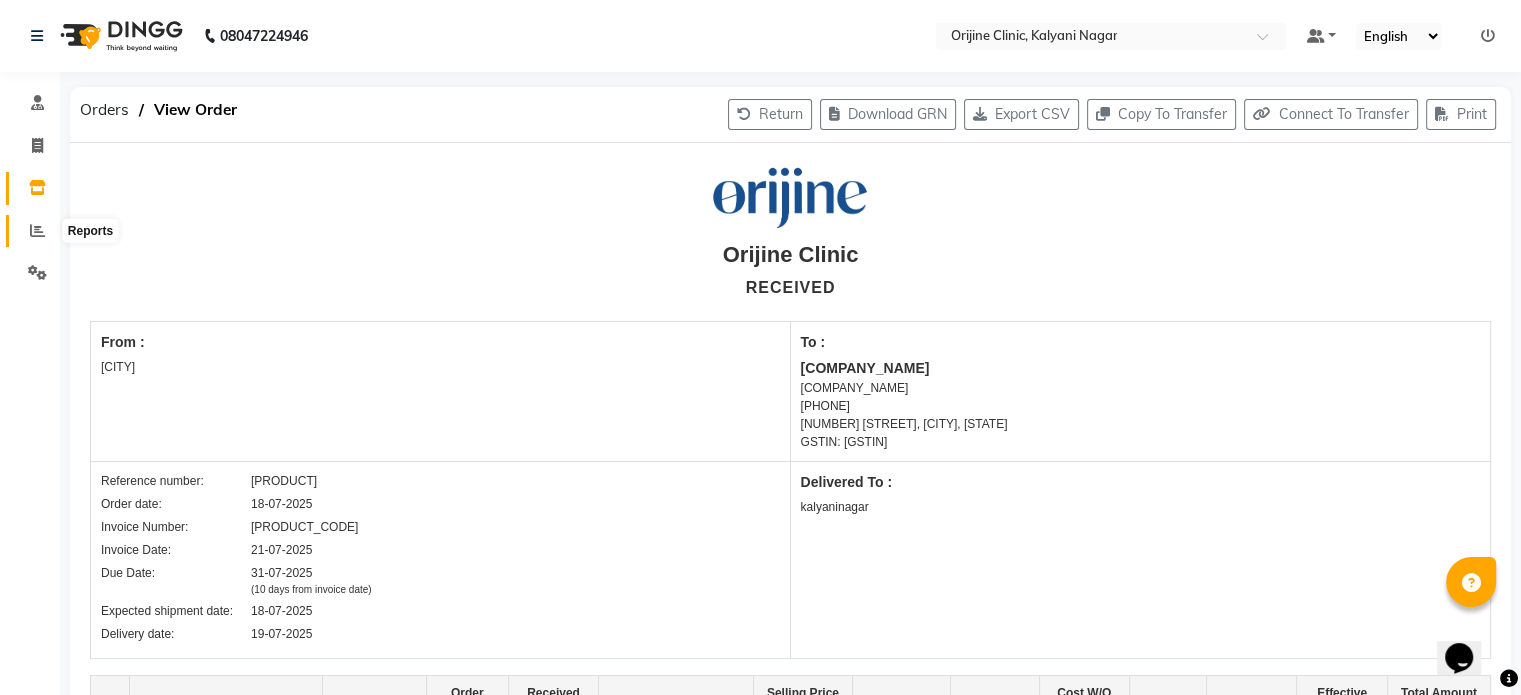 click 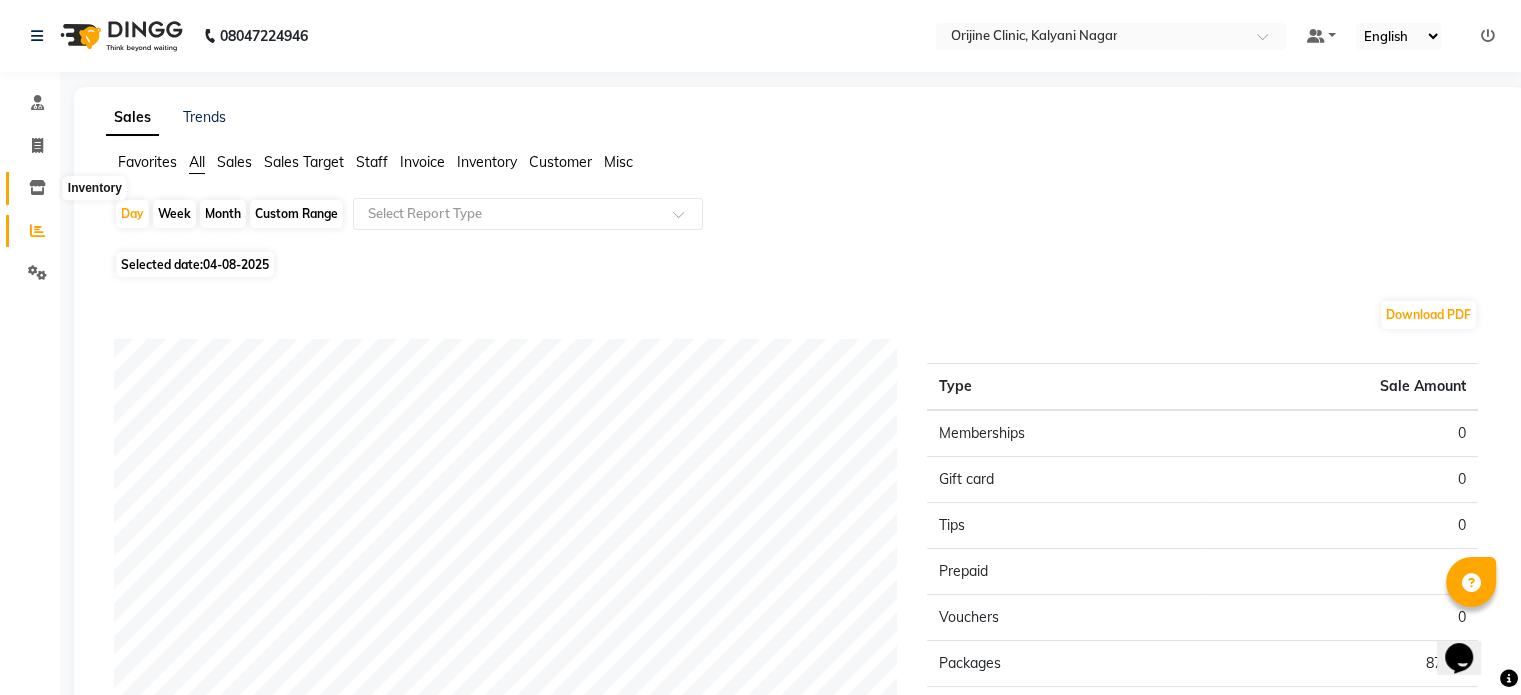 click 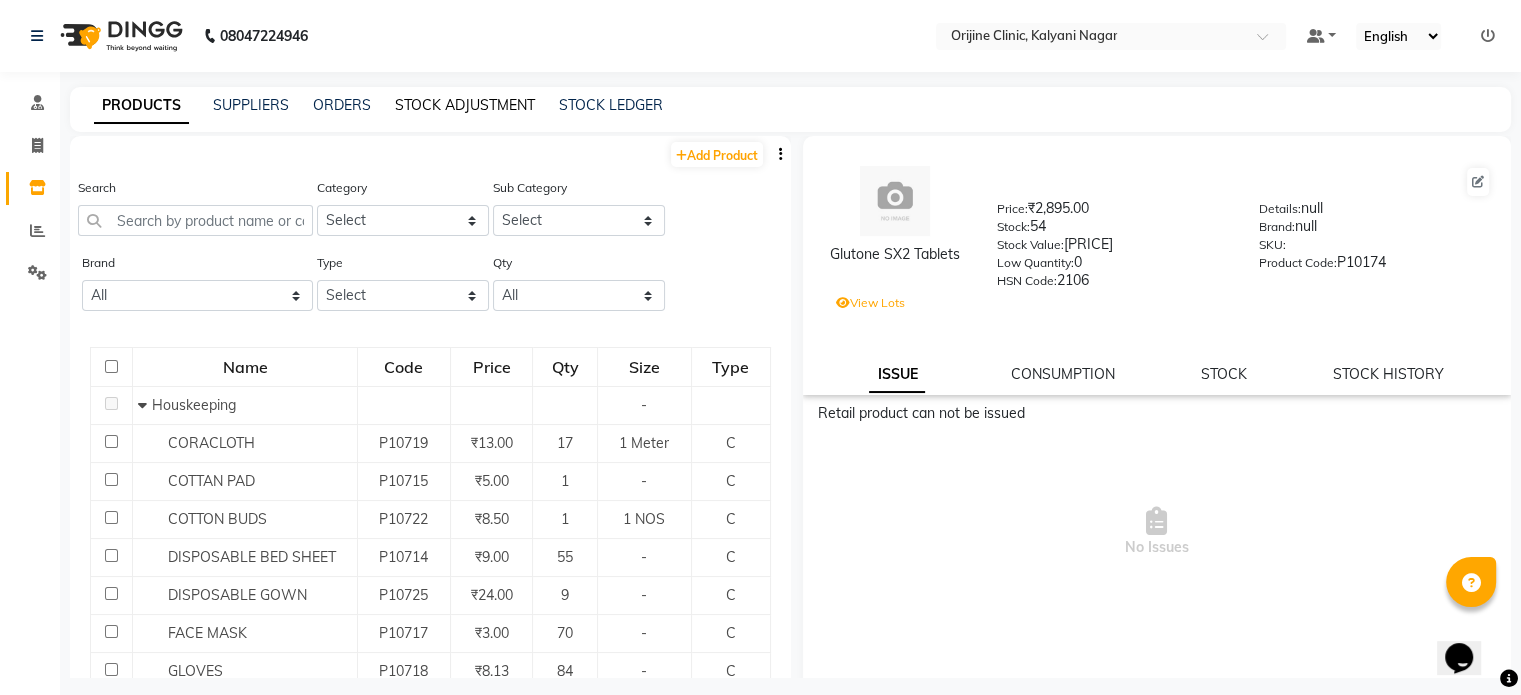 click on "STOCK ADJUSTMENT" 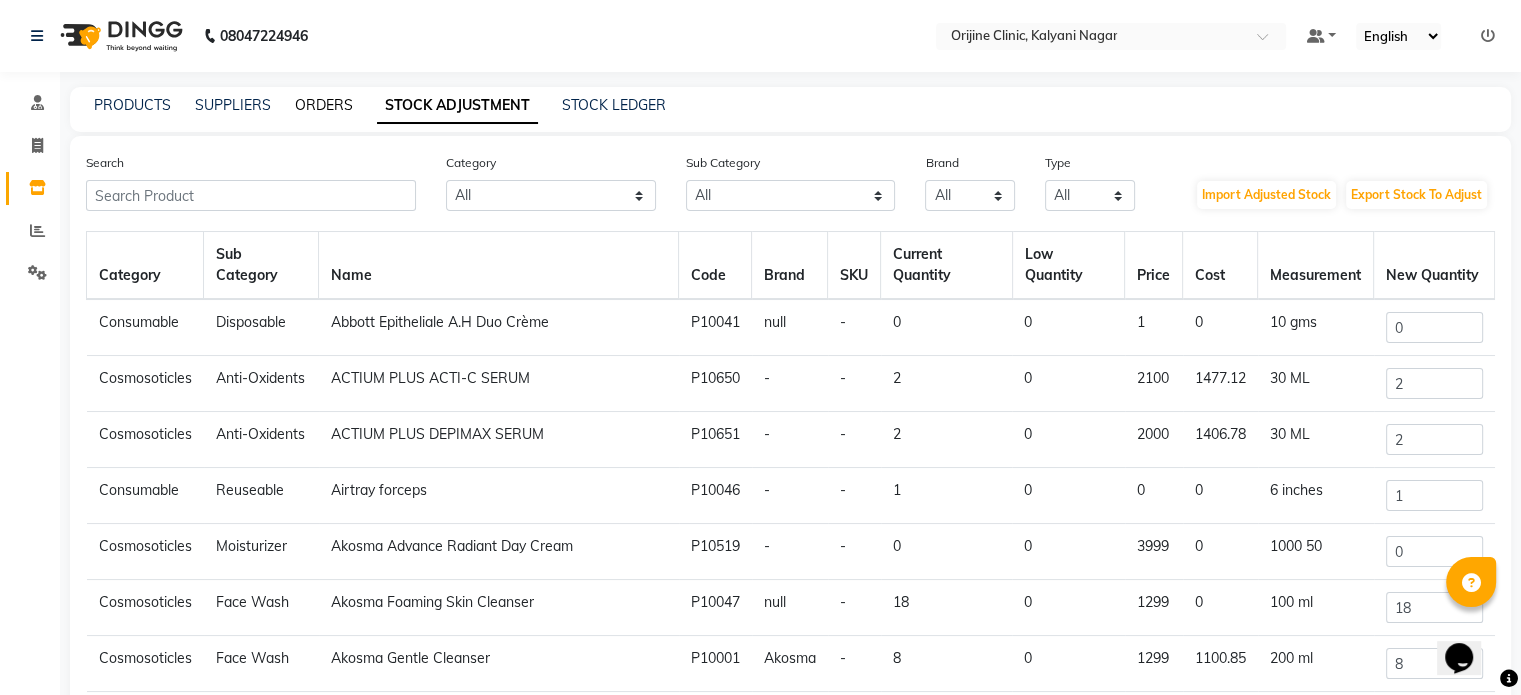 click on "ORDERS" 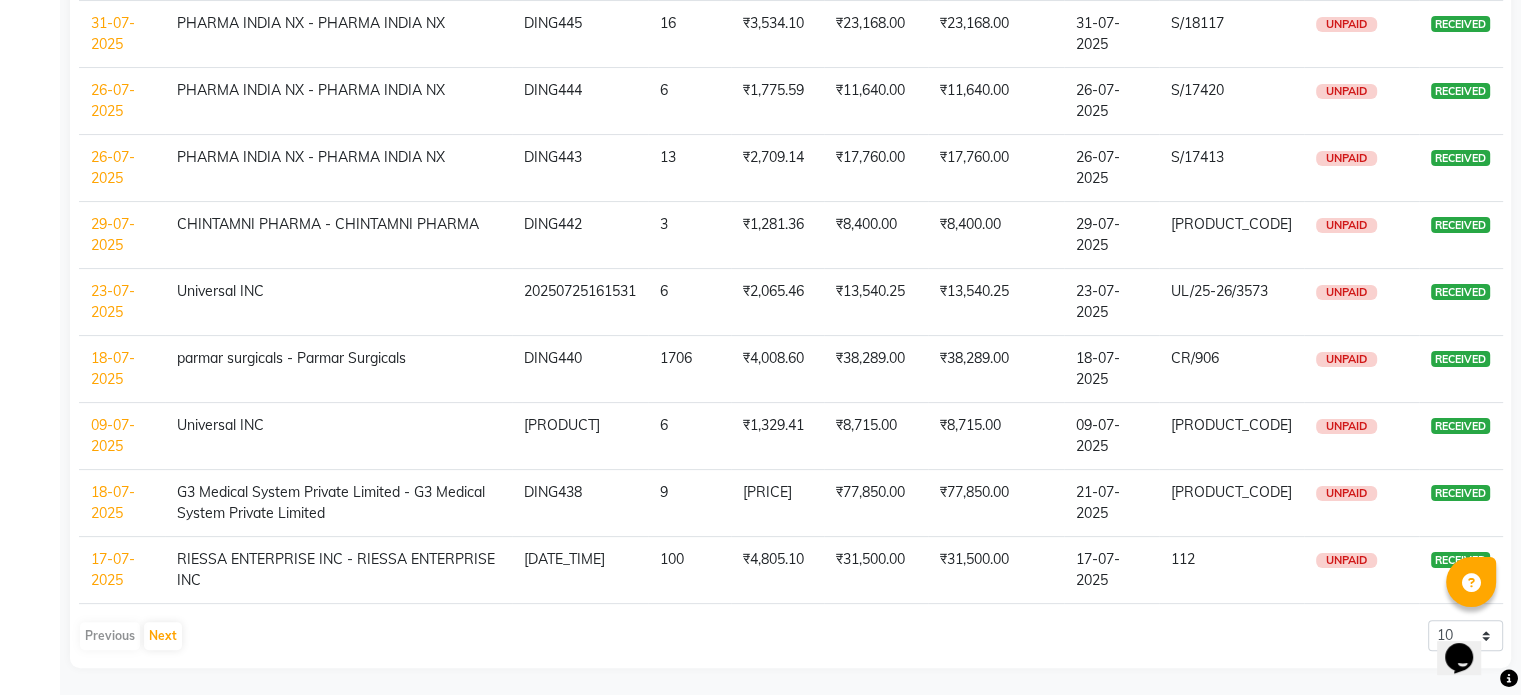 scroll, scrollTop: 359, scrollLeft: 0, axis: vertical 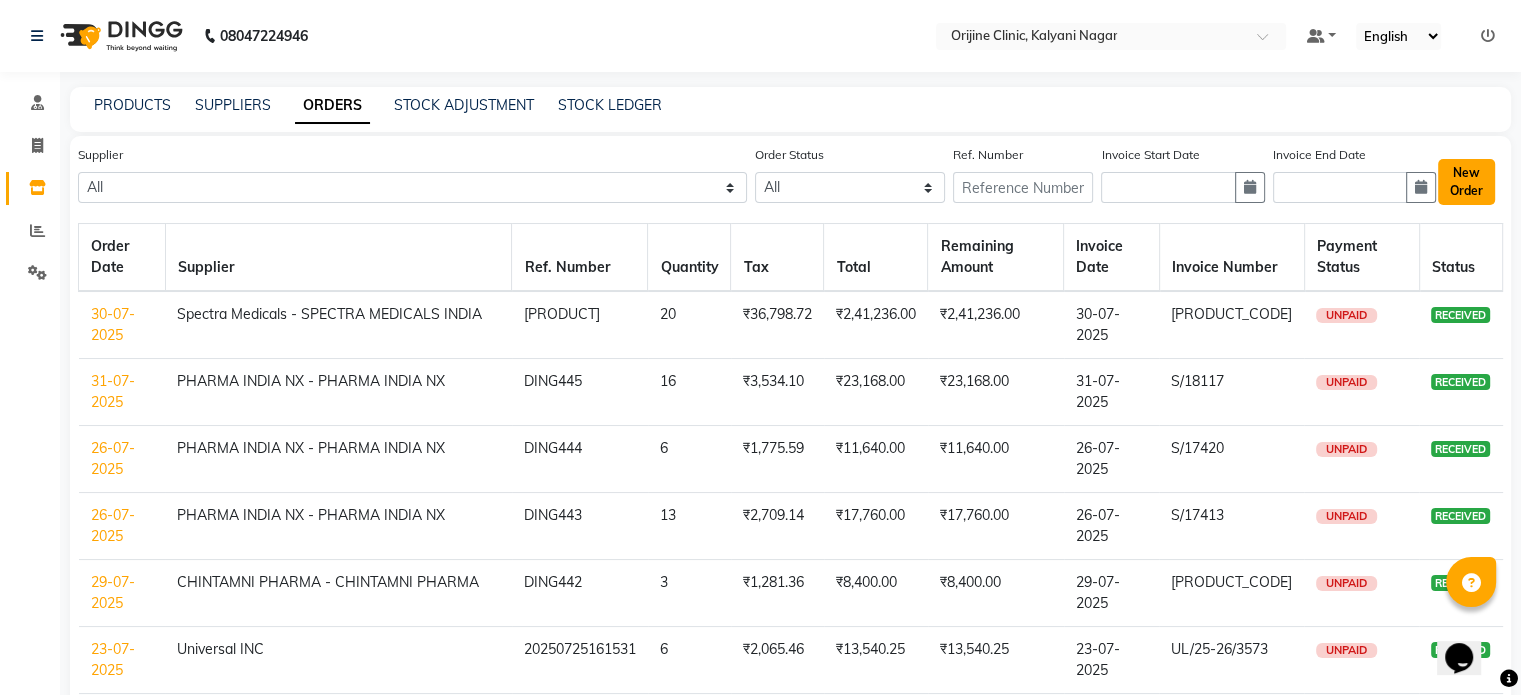 click on "New Order" 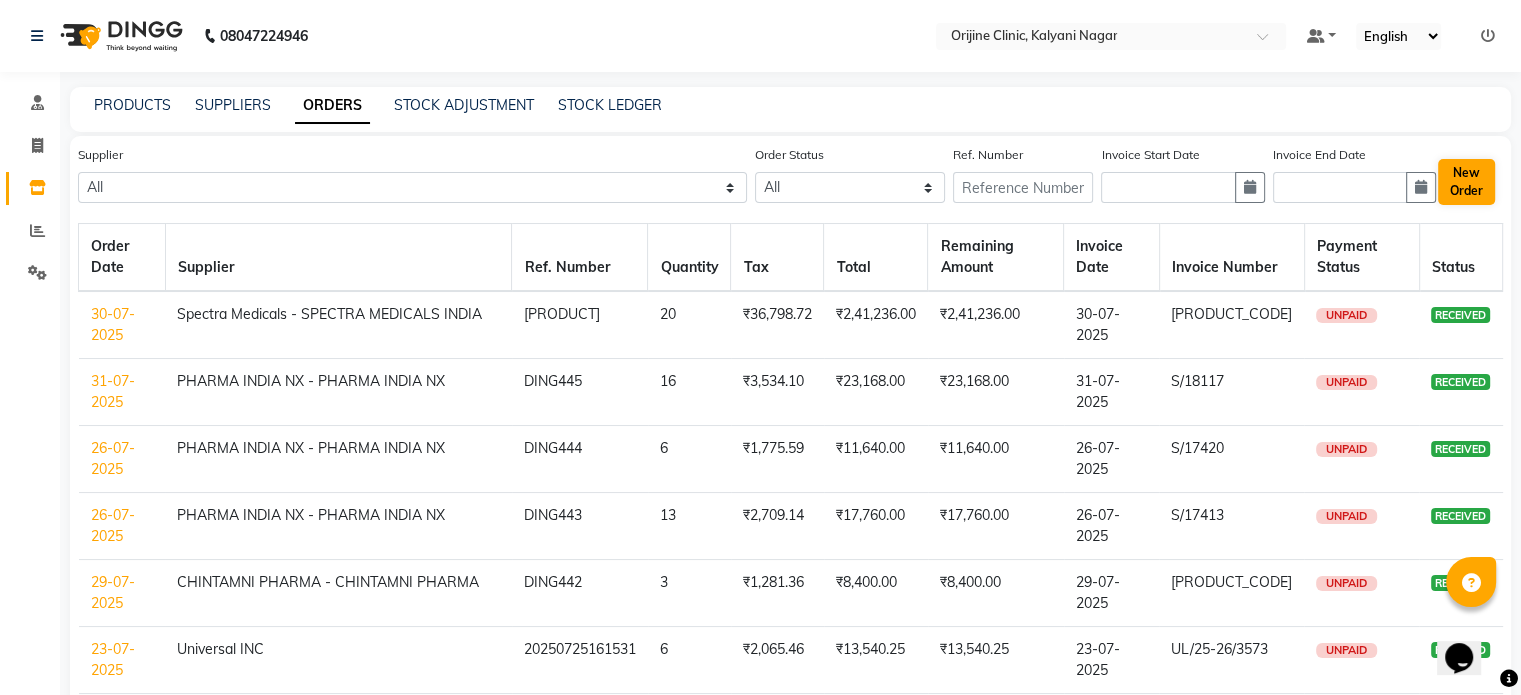 select on "true" 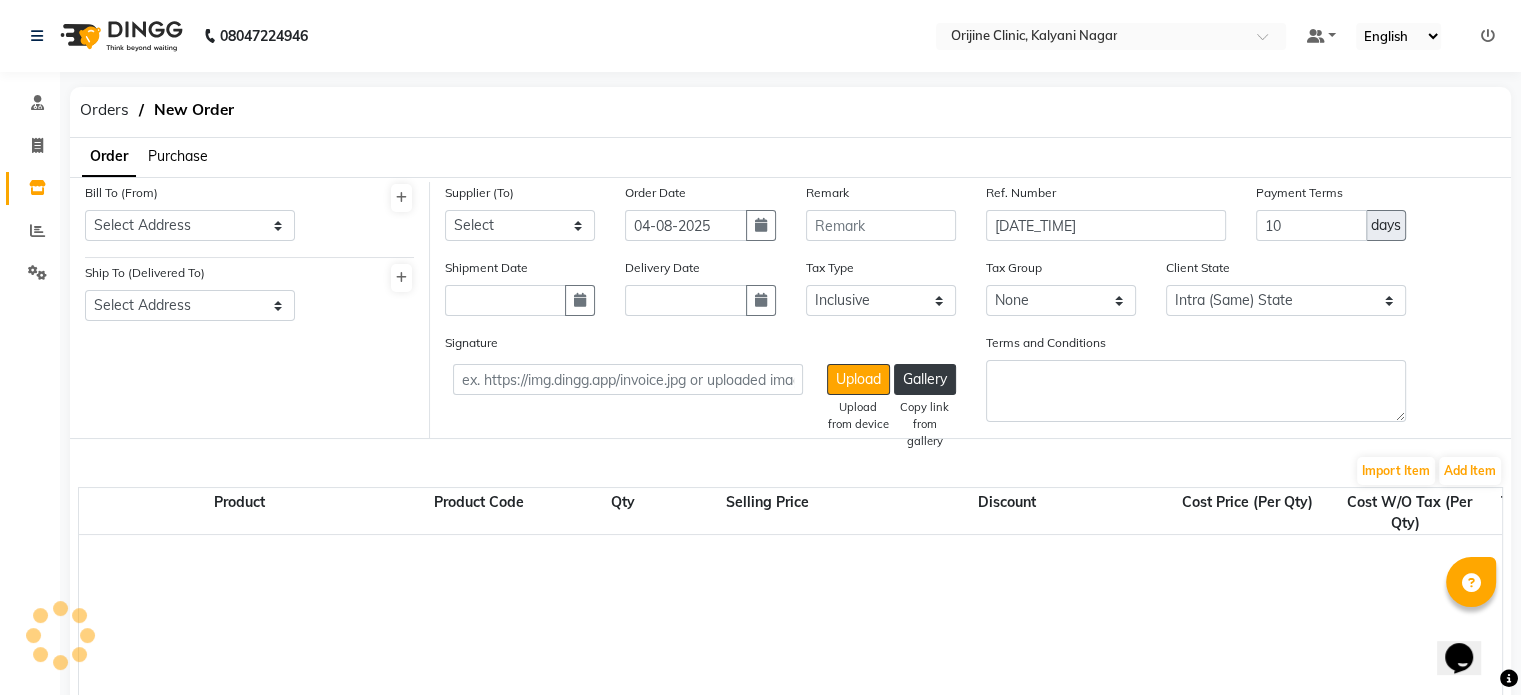 select on "908" 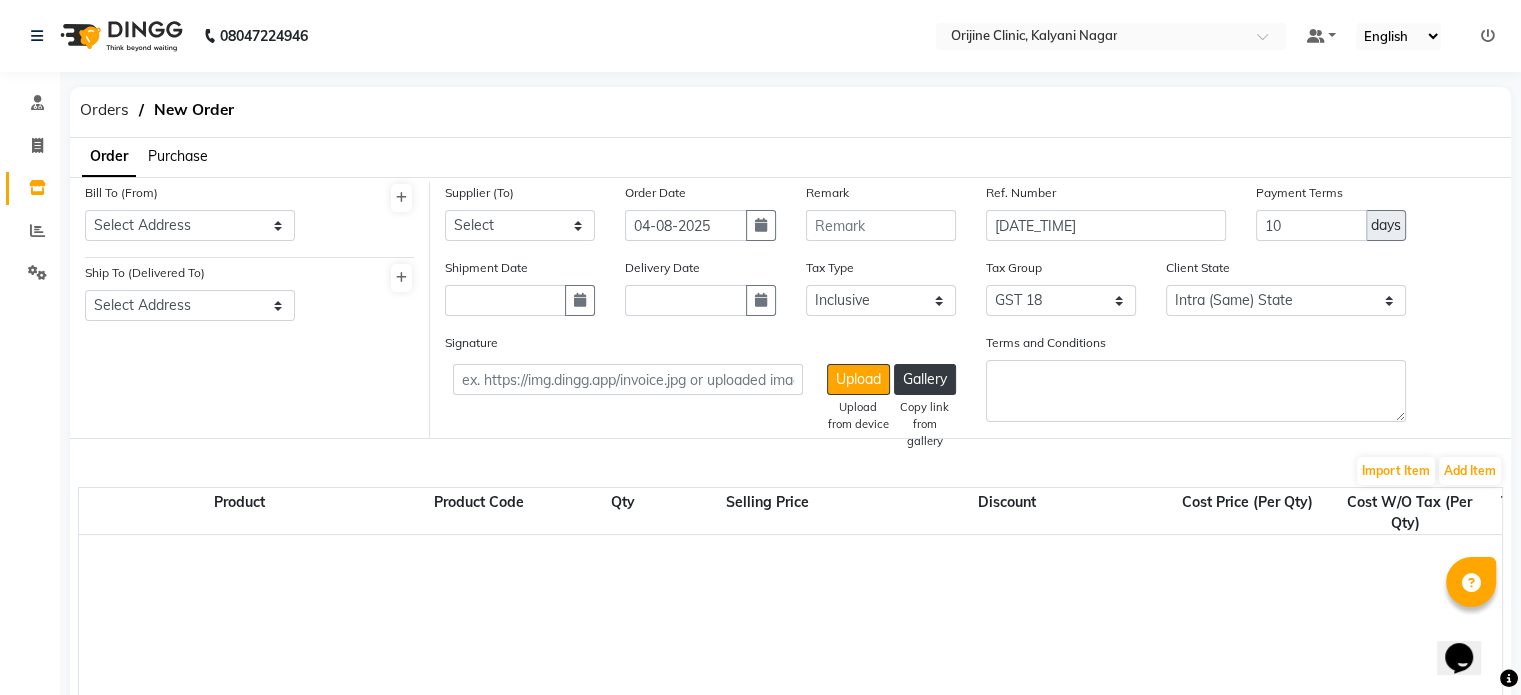 click on "Purchase" 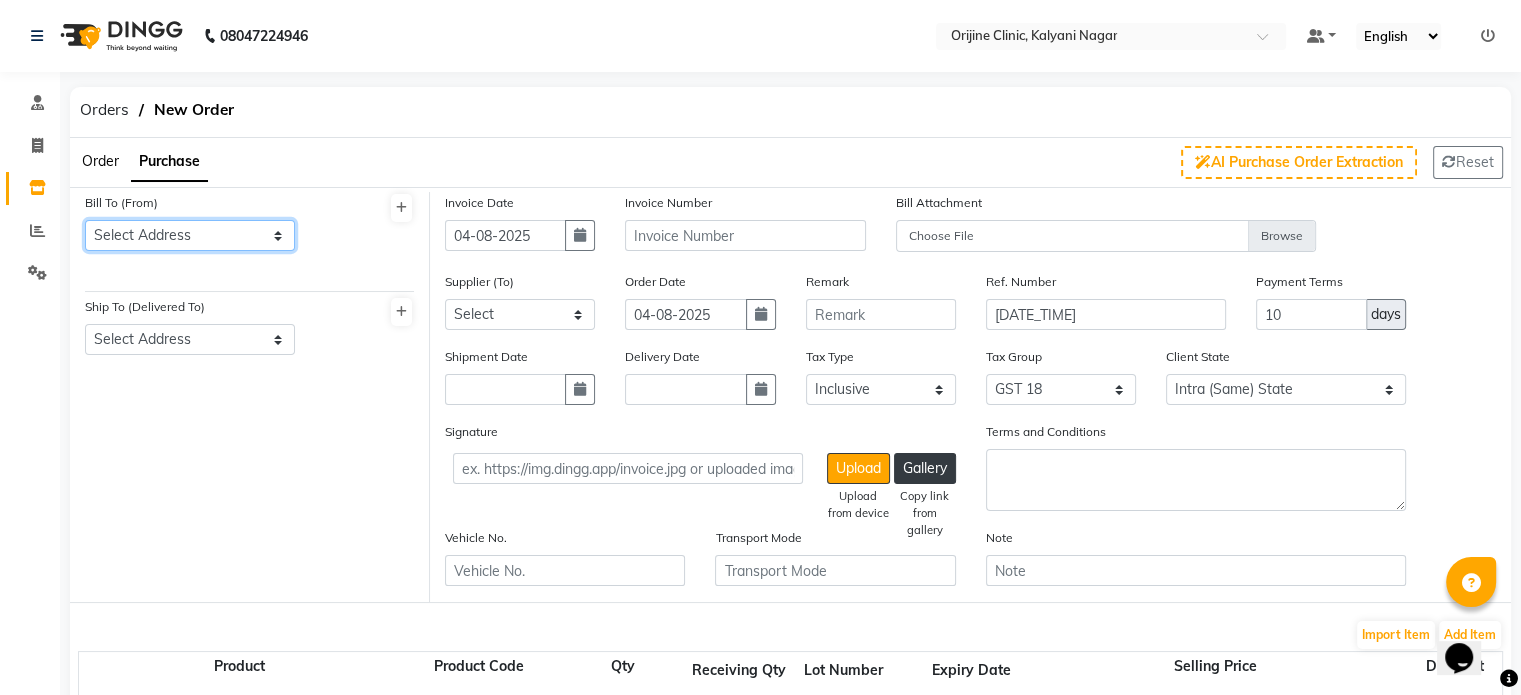 click on "Select Address  [CITY]   [CITY]   [CITY]   [CITY]   [CITY]   [CITY]   [CITY]   [STATE]   [CITY]   [CITY]   [CITY]   [CITY]   [CITY]   [CITY]   [CITY]   [CITY]" 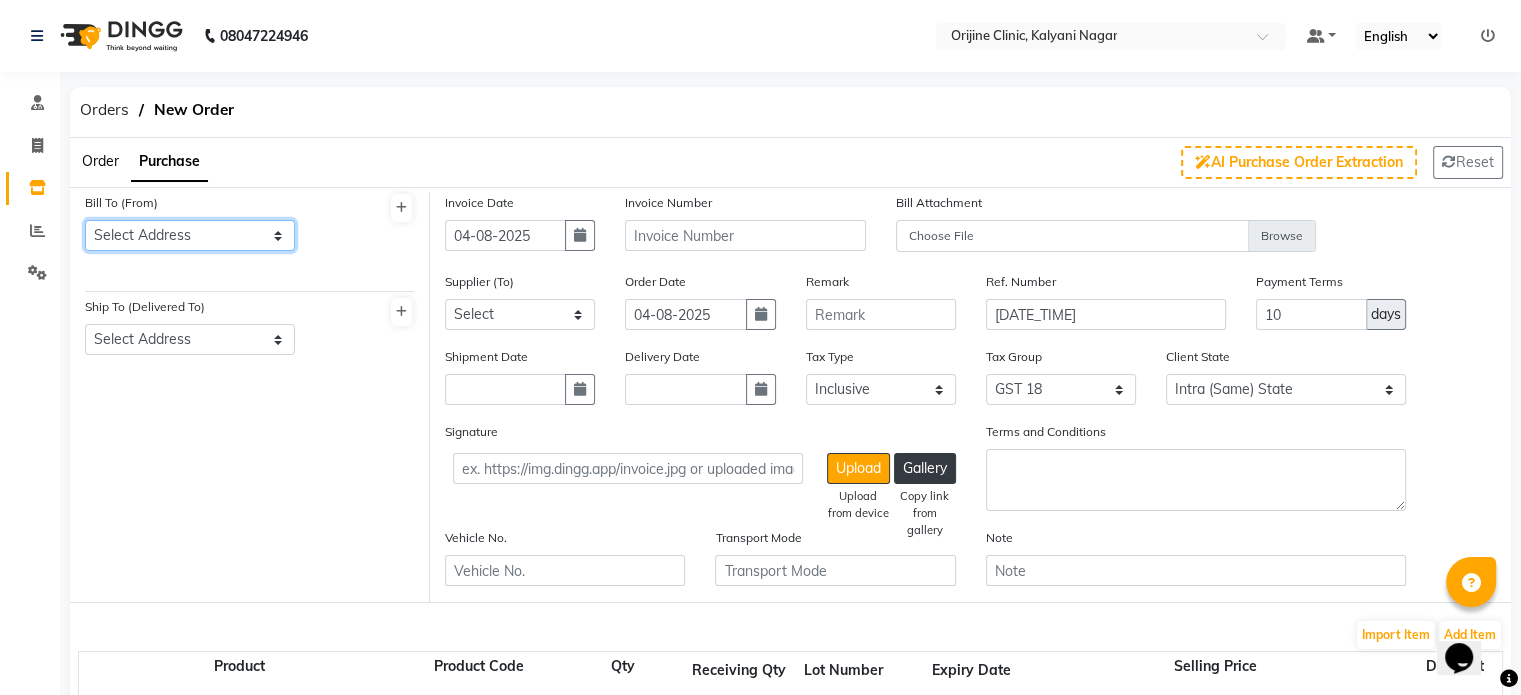 select on "902" 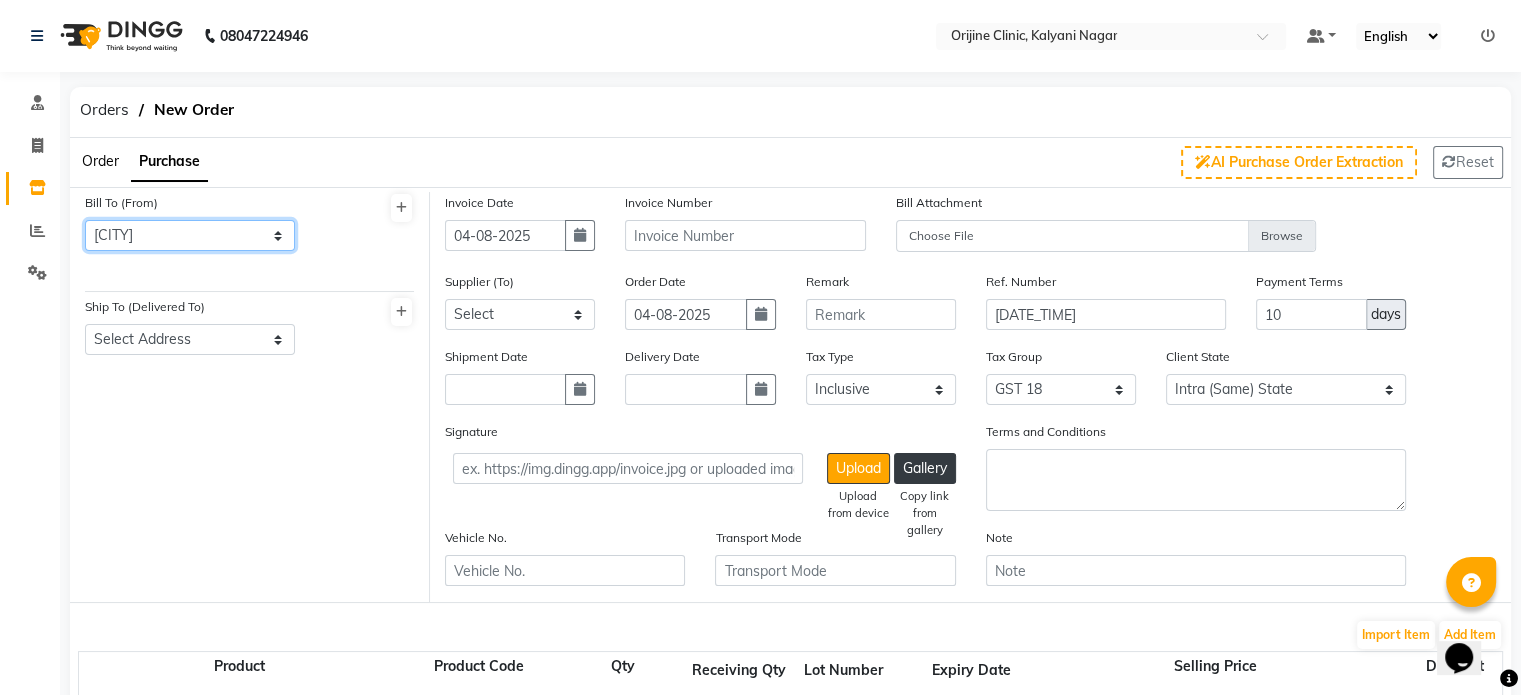 click on "Select Address  [CITY]   [CITY]   [CITY]   [CITY]   [CITY]   [CITY]   [CITY]   [STATE]   [CITY]   [CITY]   [CITY]   [CITY]   [CITY]   [CITY]   [CITY]   [CITY]" 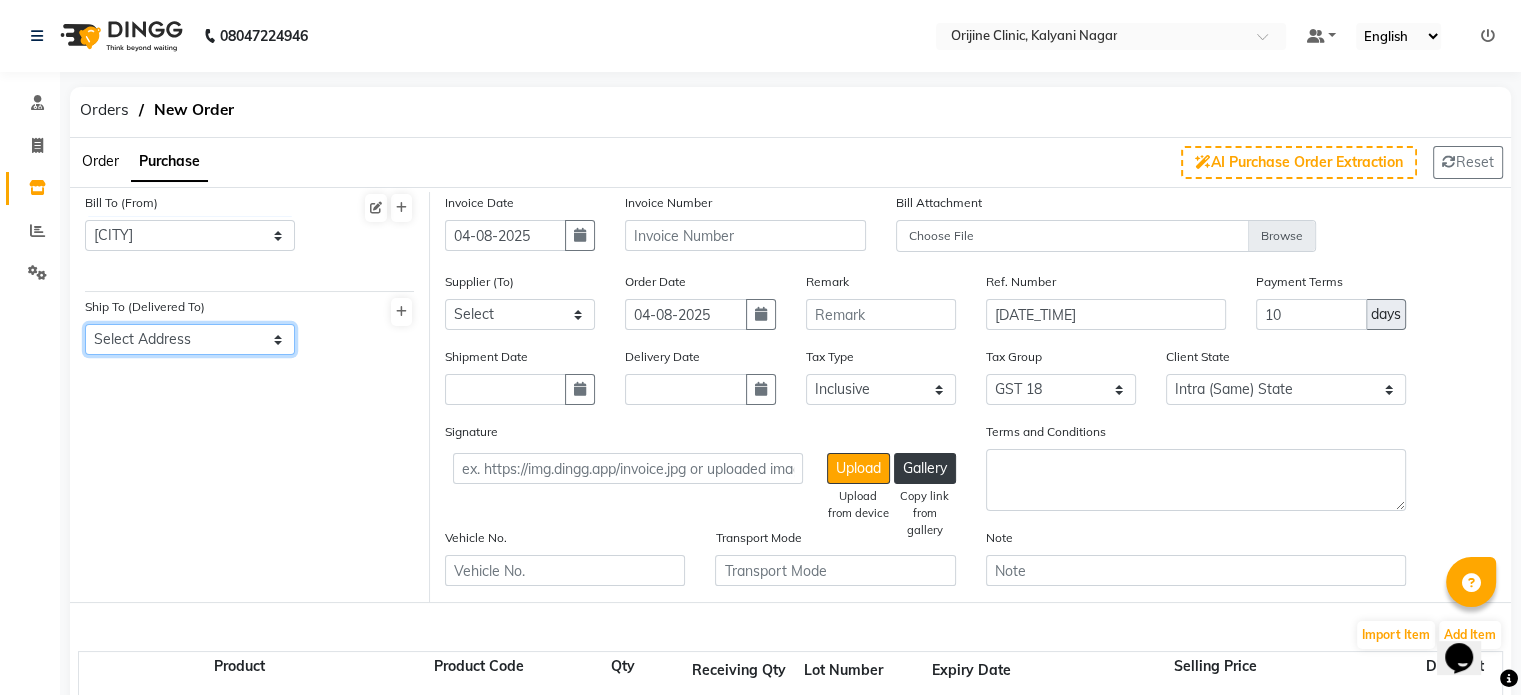 click on "Select Address  [CITY]" 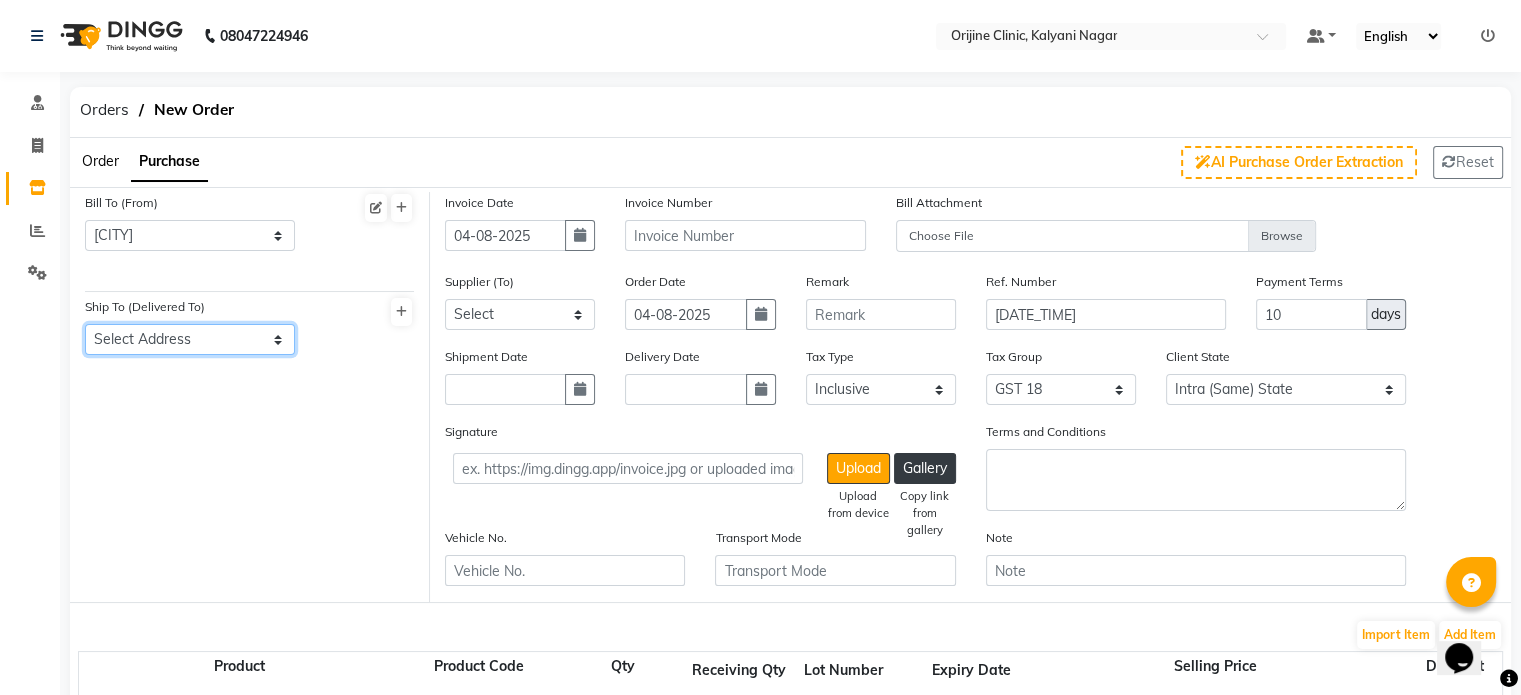 select on "884" 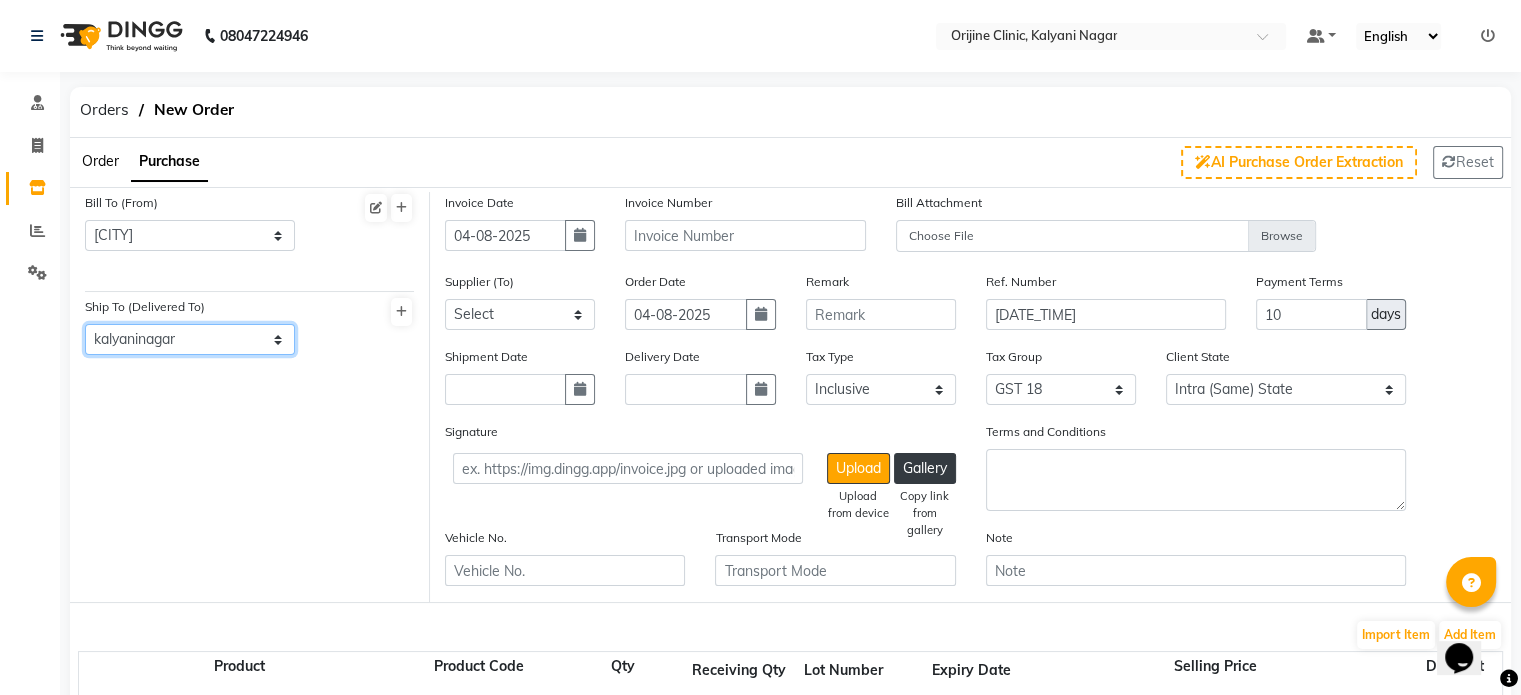 click on "Select Address  [CITY]" 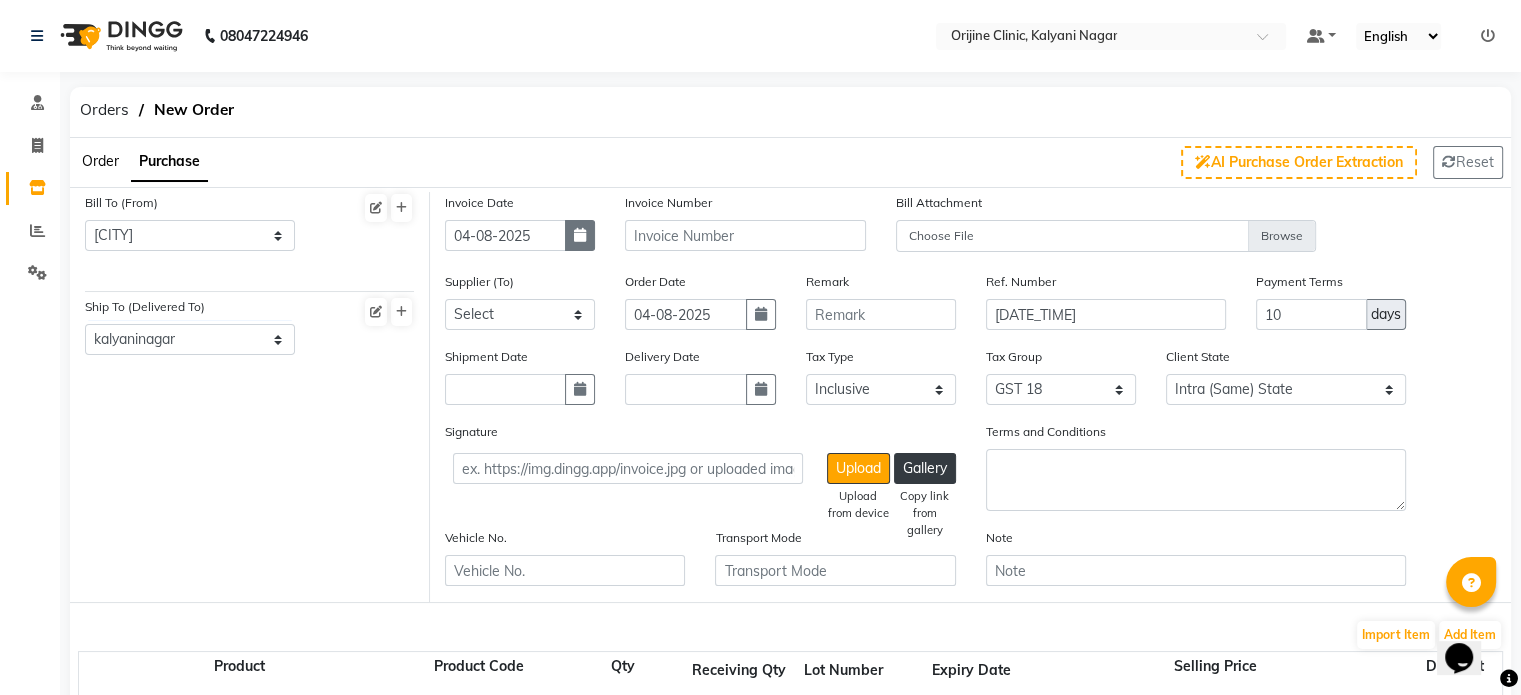click 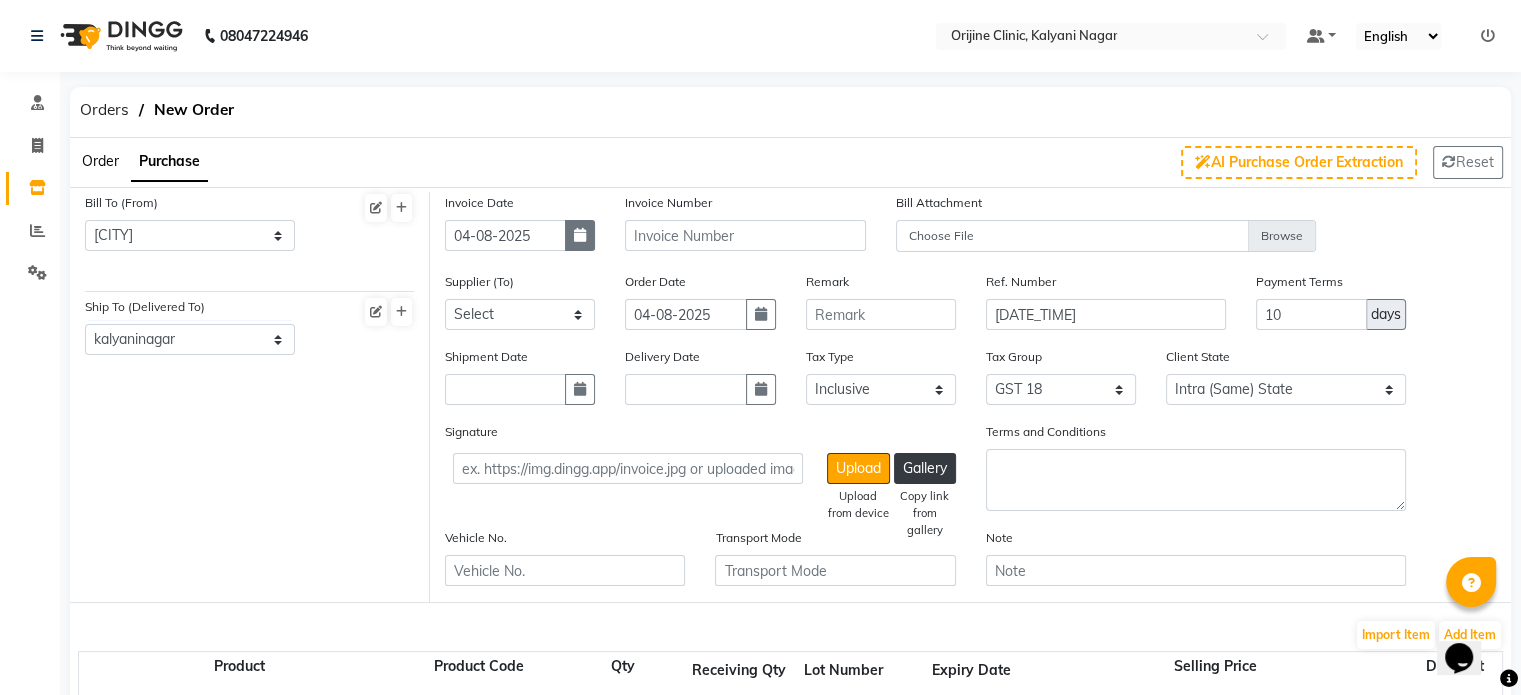 select on "8" 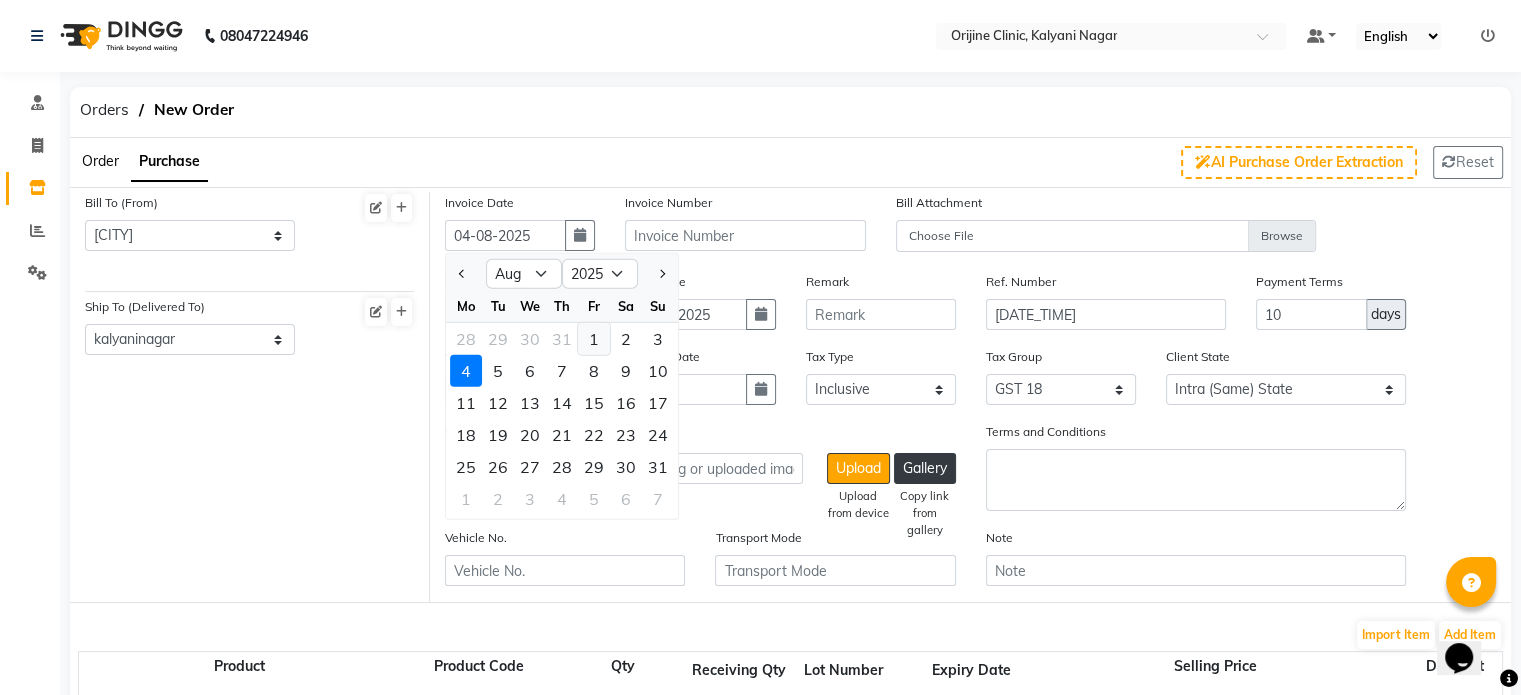 click on "1" 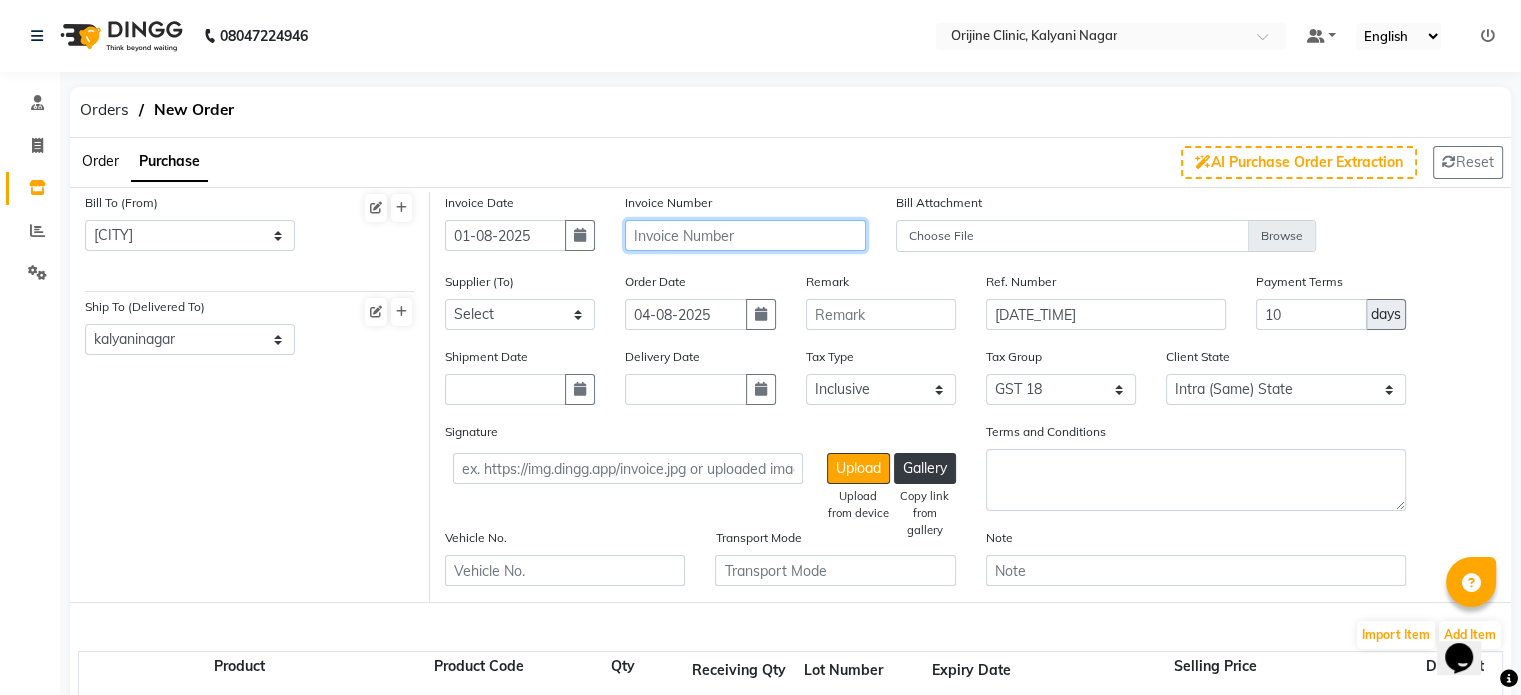 click 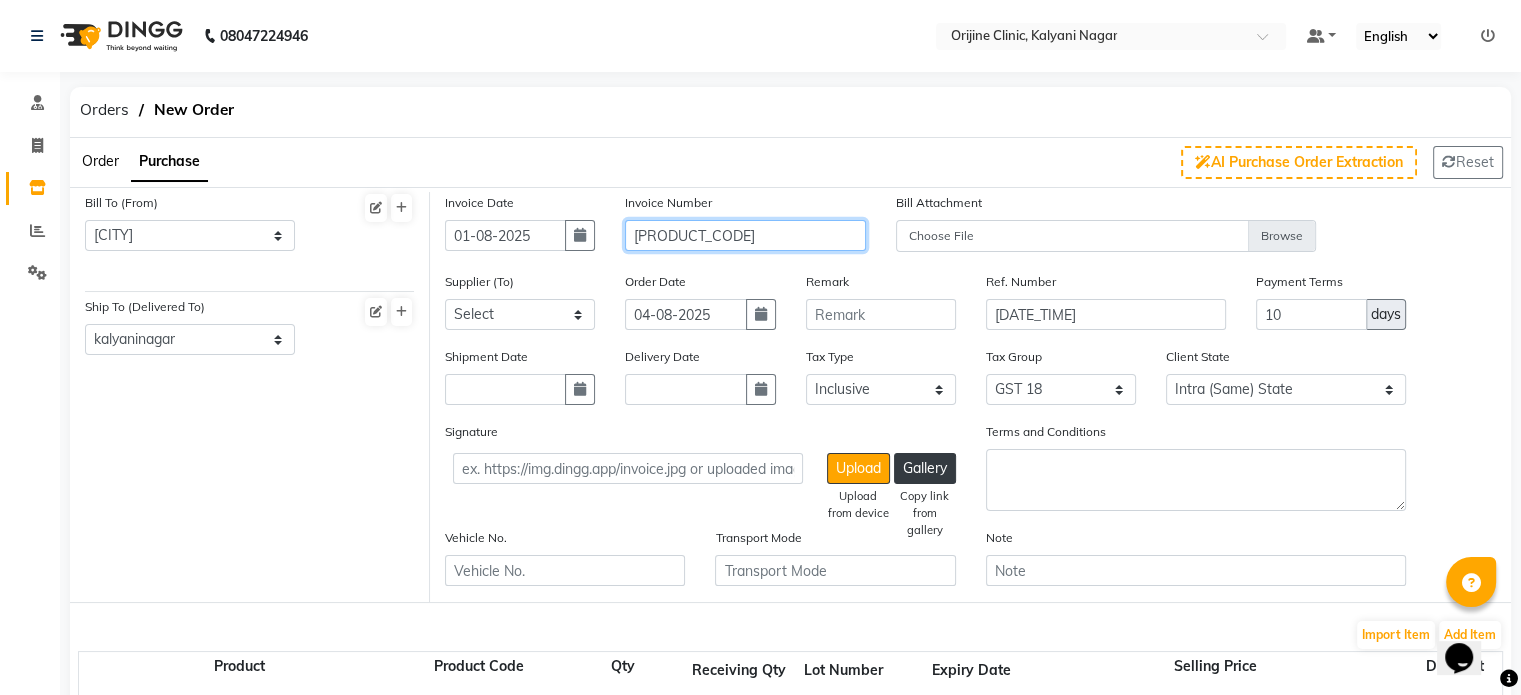 type on "[PRODUCT_CODE]" 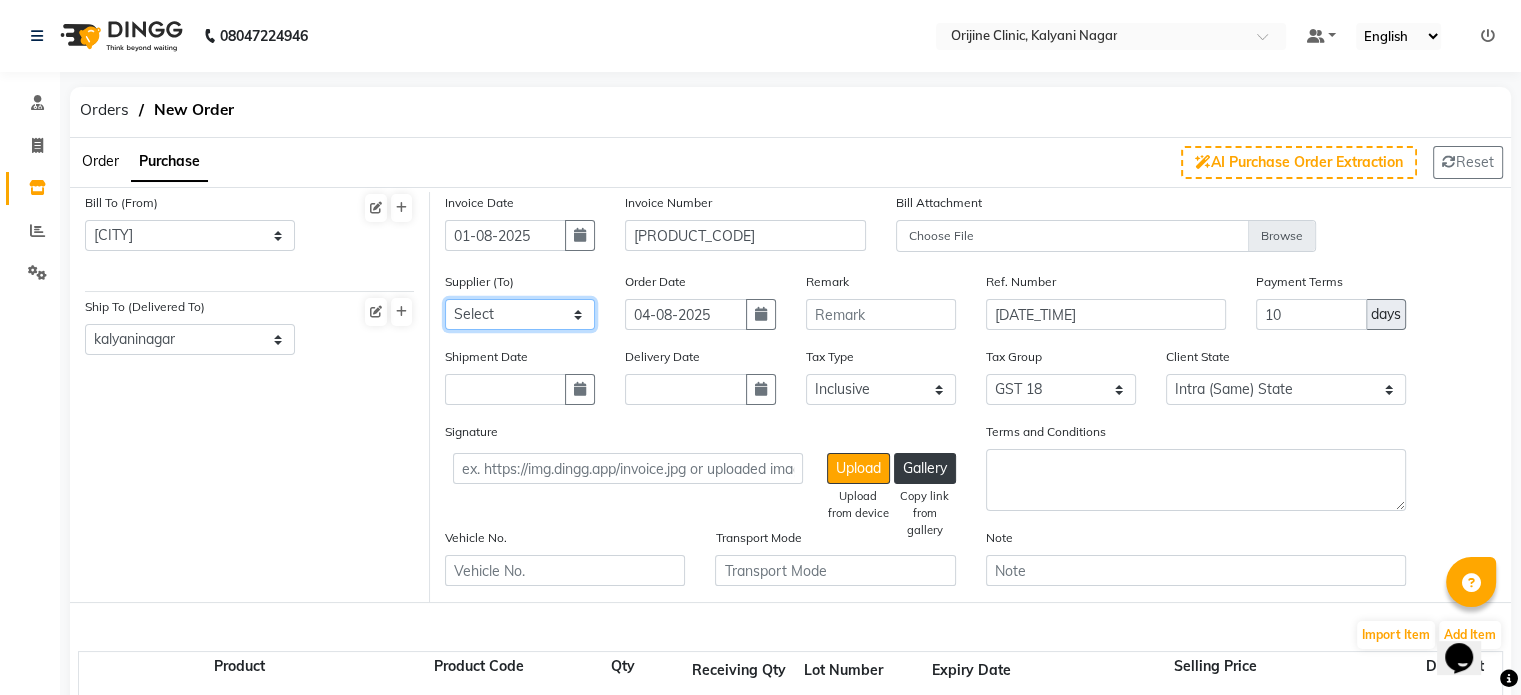 click on "Select Universal INC leader medical system - Leader Medical System PHARMA INDIA NX - PHARMA INDIA NX ETERNO DISTRIBUTORS - ETERNO DISTIBUTORS PVT LTD DIOS SALES AND MARKETING AGENCY - DIOA SALES AND MARKETING AGENCY G3 Medical System Private Limited - G3 Medical System Private Limited parmar surgicals - Parmar Surgicals Spectra Medicals - SPECTRA MEDICALS INDIA RAJAN SALES CORPORATION - RAJAN SALES CORPORATION SURGICARE DISTRIBUTORS - SURGICARE DISTRIBUTORS SHAUNON ENTERPRISES - SHAUNON ENTERPRISES REMI SALES & ENGINEERING LIMITED - REMI SALES & ENGINEERING LIMITED KGB LOGISTICS - KGB LOGISTICS ORIJINE CLINIC - ORIJINE CLINIC Goa Medical Distributors - Goa Medical Distributors Bioquest Pharmaceuticals - Bioquest Pharmaceuticals PVT  RIESSA ENTERPRISE INC - RIESSA ENTERPRISE INC NORDEN - DERMA PHARMA VIE PHARMA LLP - VIE PHARMA LLP G.R.K Enterprises - G.R.K Enterprises AVIVA PHARMAZHONE PRIVATE LIMITED - AVIVA PHARMAZHONE PRIVATE LIMITED ORBIT PHARMA - ORBIT PHARMA VIE PHARMA LL[ - VIE PHARMA LLP GLOW - GLOW" 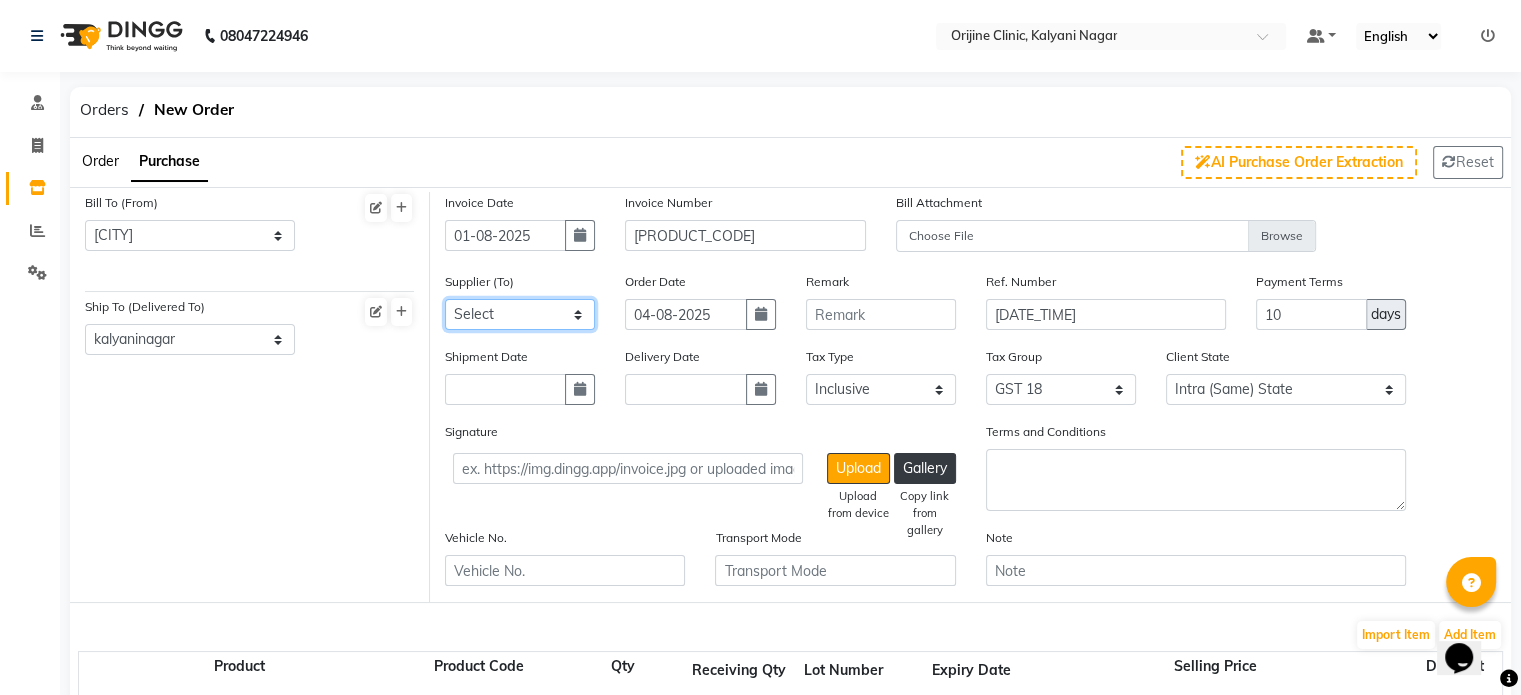 select on "2320" 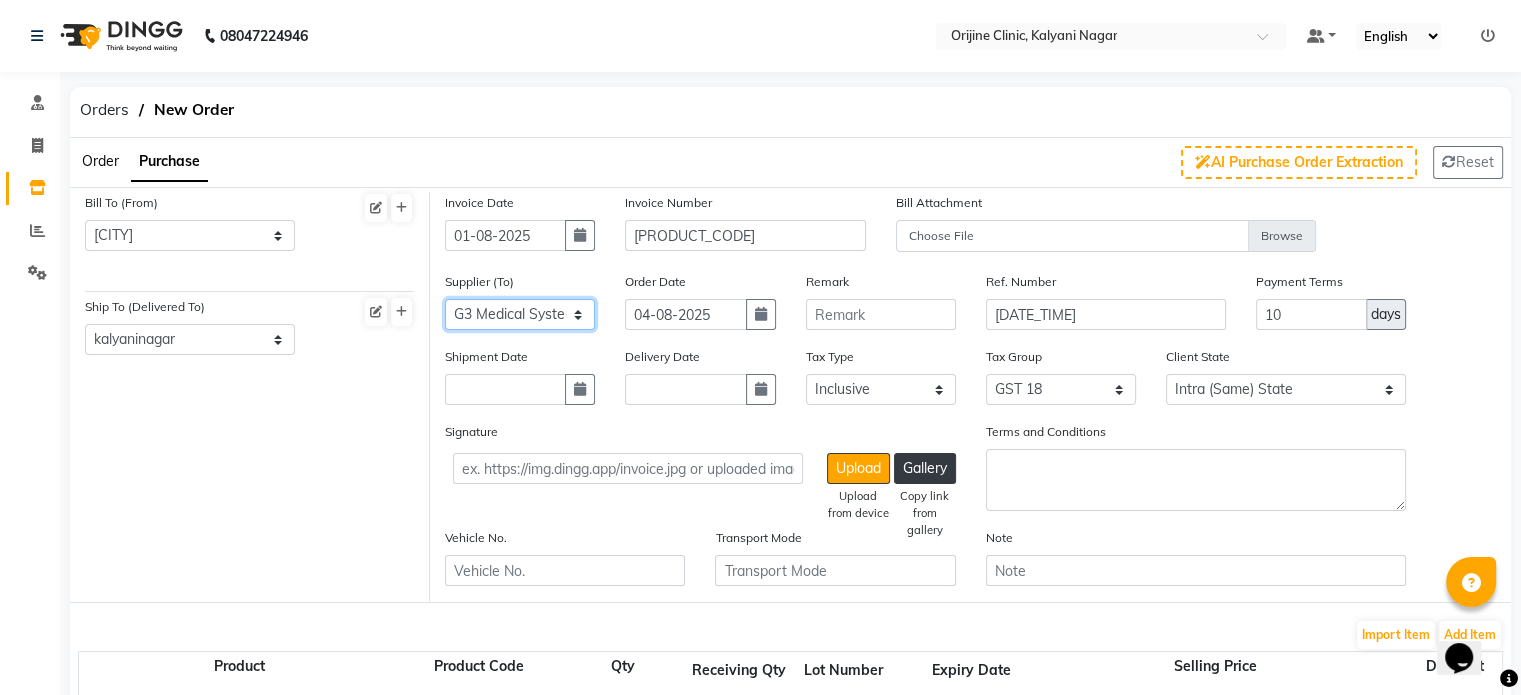 click on "Select Universal INC leader medical system - Leader Medical System PHARMA INDIA NX - PHARMA INDIA NX ETERNO DISTRIBUTORS - ETERNO DISTIBUTORS PVT LTD DIOS SALES AND MARKETING AGENCY - DIOA SALES AND MARKETING AGENCY G3 Medical System Private Limited - G3 Medical System Private Limited parmar surgicals - Parmar Surgicals Spectra Medicals - SPECTRA MEDICALS INDIA RAJAN SALES CORPORATION - RAJAN SALES CORPORATION SURGICARE DISTRIBUTORS - SURGICARE DISTRIBUTORS SHAUNON ENTERPRISES - SHAUNON ENTERPRISES REMI SALES & ENGINEERING LIMITED - REMI SALES & ENGINEERING LIMITED KGB LOGISTICS - KGB LOGISTICS ORIJINE CLINIC - ORIJINE CLINIC Goa Medical Distributors - Goa Medical Distributors Bioquest Pharmaceuticals - Bioquest Pharmaceuticals PVT  RIESSA ENTERPRISE INC - RIESSA ENTERPRISE INC NORDEN - DERMA PHARMA VIE PHARMA LLP - VIE PHARMA LLP G.R.K Enterprises - G.R.K Enterprises AVIVA PHARMAZHONE PRIVATE LIMITED - AVIVA PHARMAZHONE PRIVATE LIMITED ORBIT PHARMA - ORBIT PHARMA VIE PHARMA LL[ - VIE PHARMA LLP GLOW - GLOW" 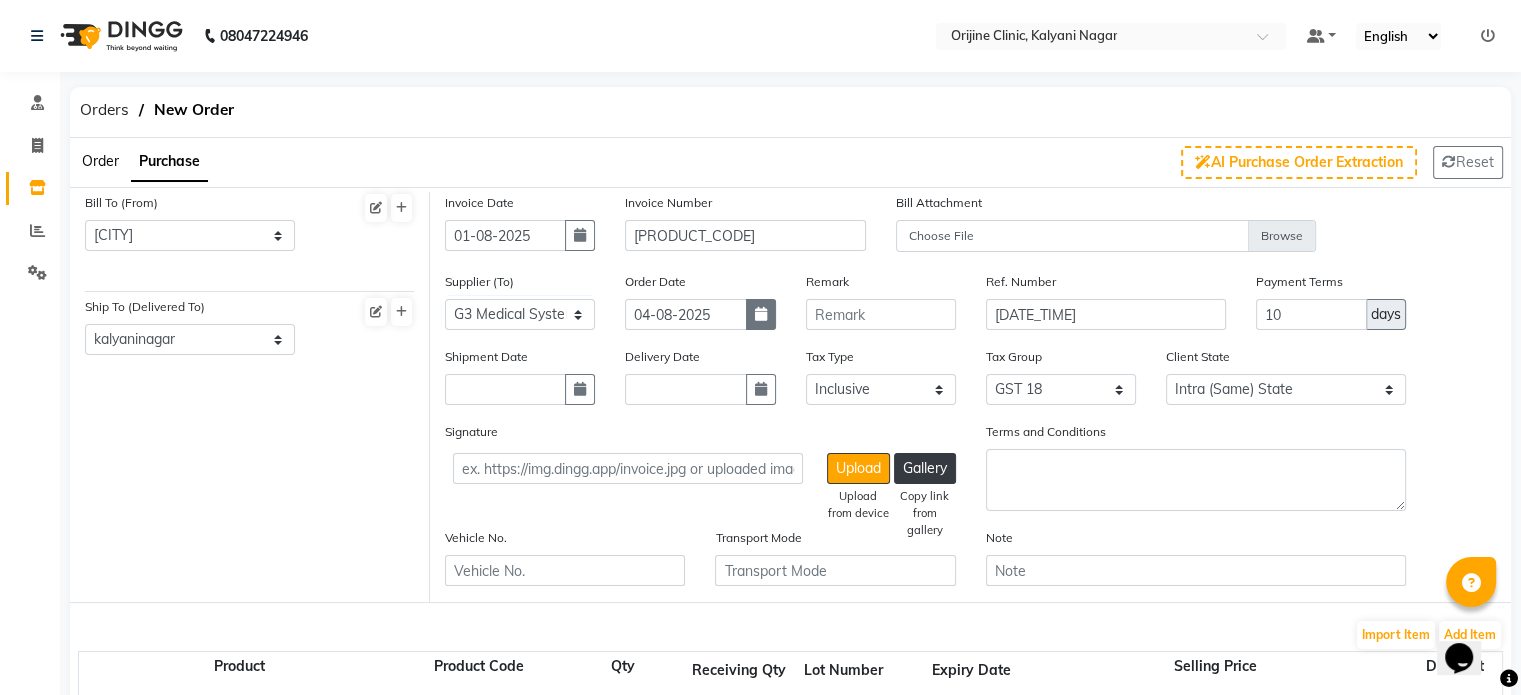 click 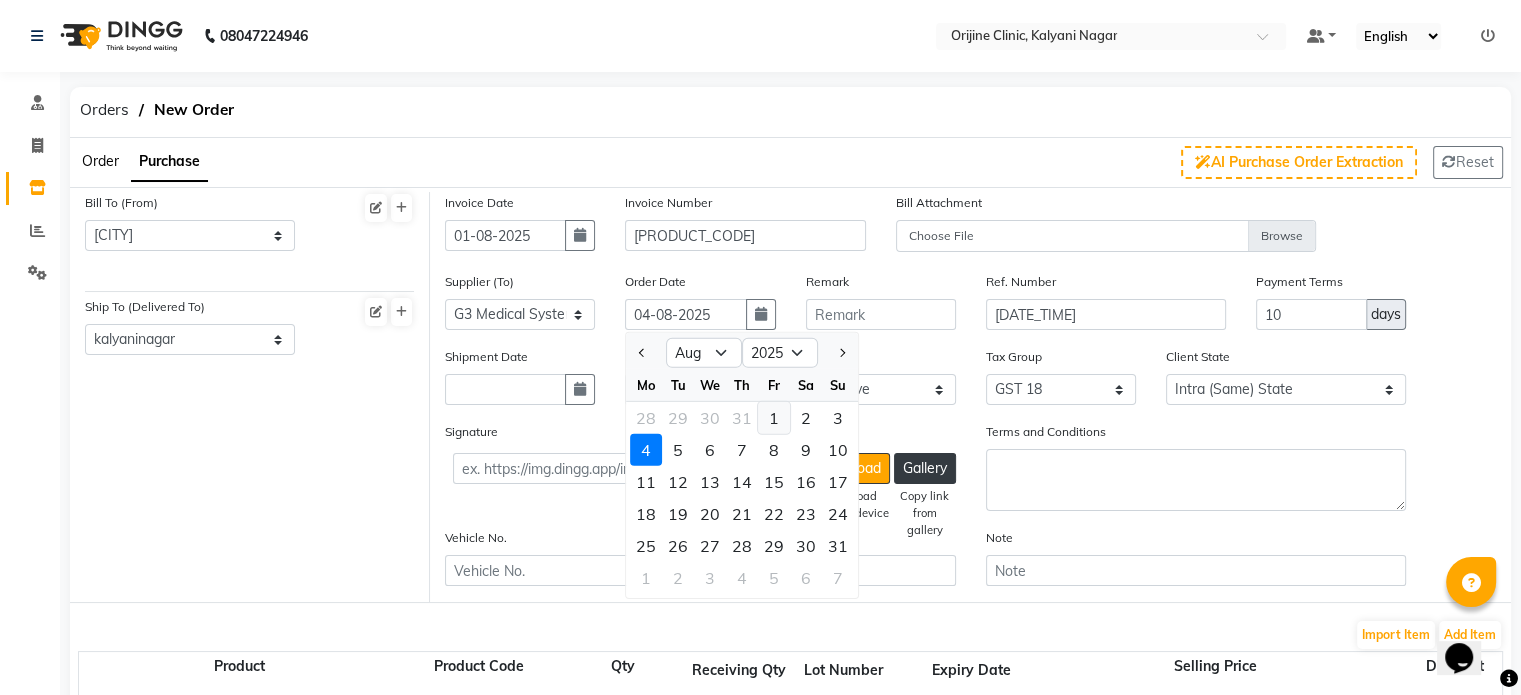 click on "1" 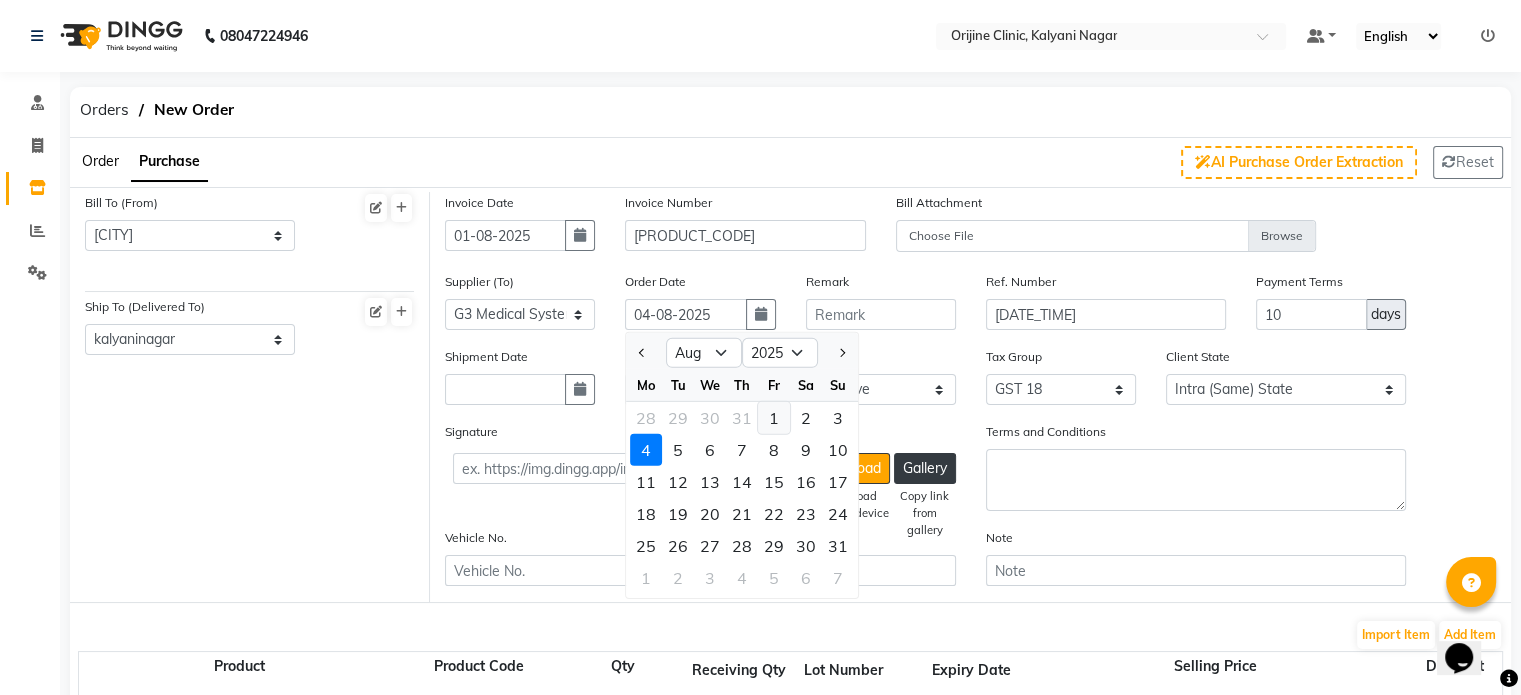 type on "01-08-2025" 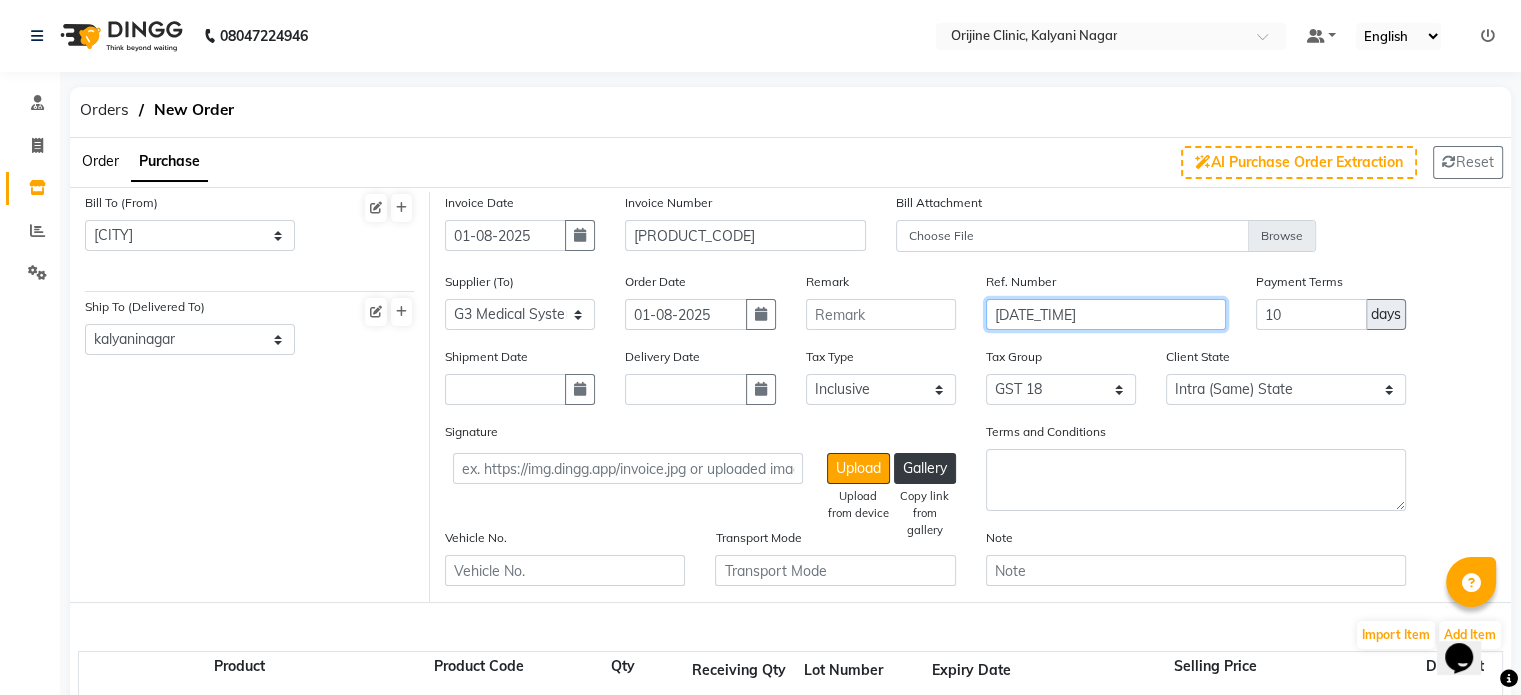 drag, startPoint x: 1125, startPoint y: 315, endPoint x: 654, endPoint y: 330, distance: 471.2388 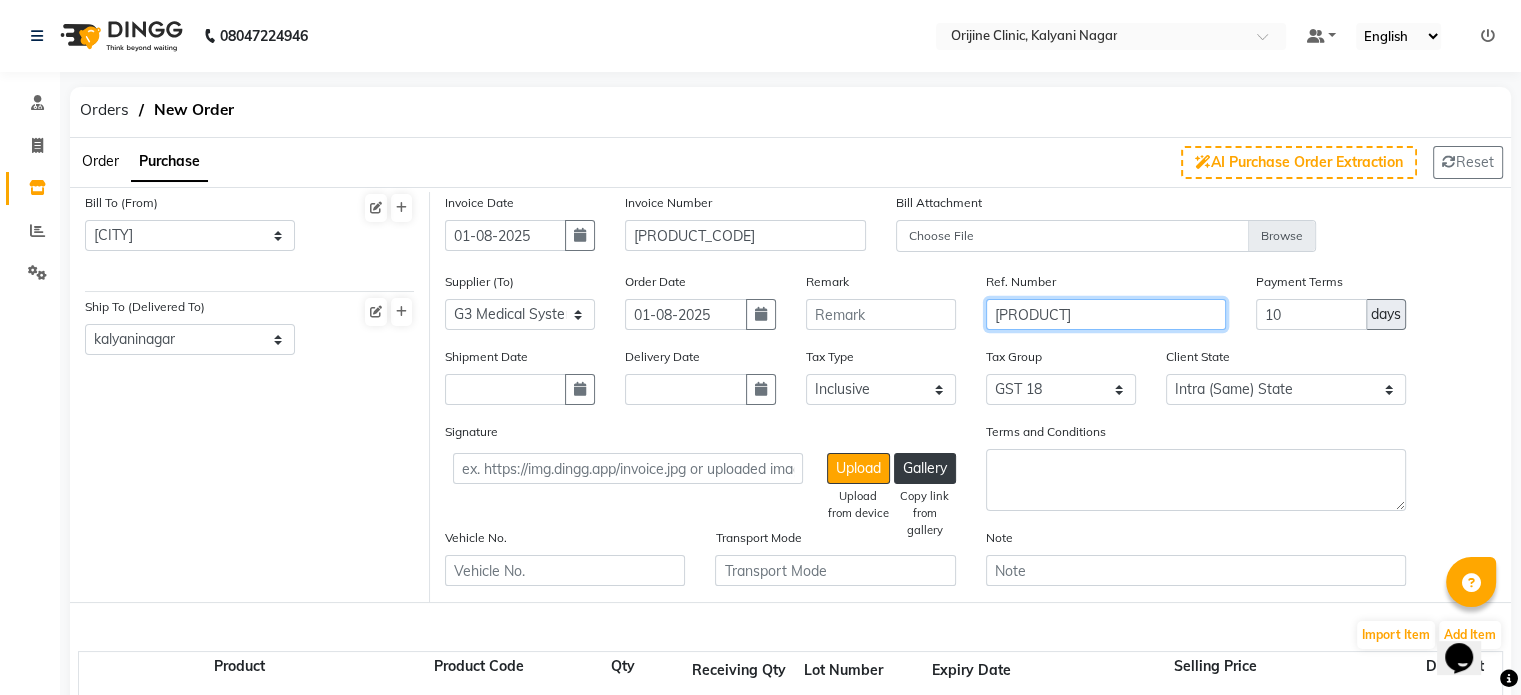 type on "[PRODUCT]" 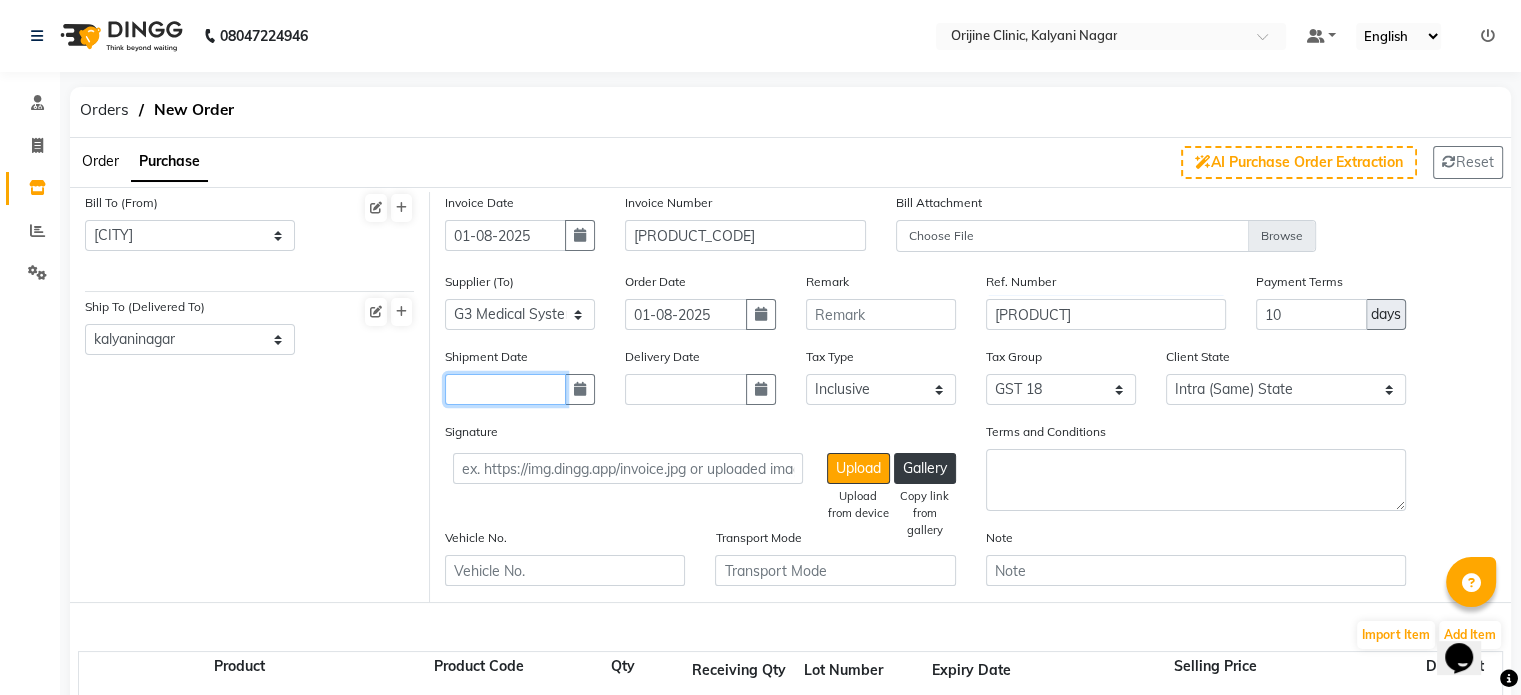 click 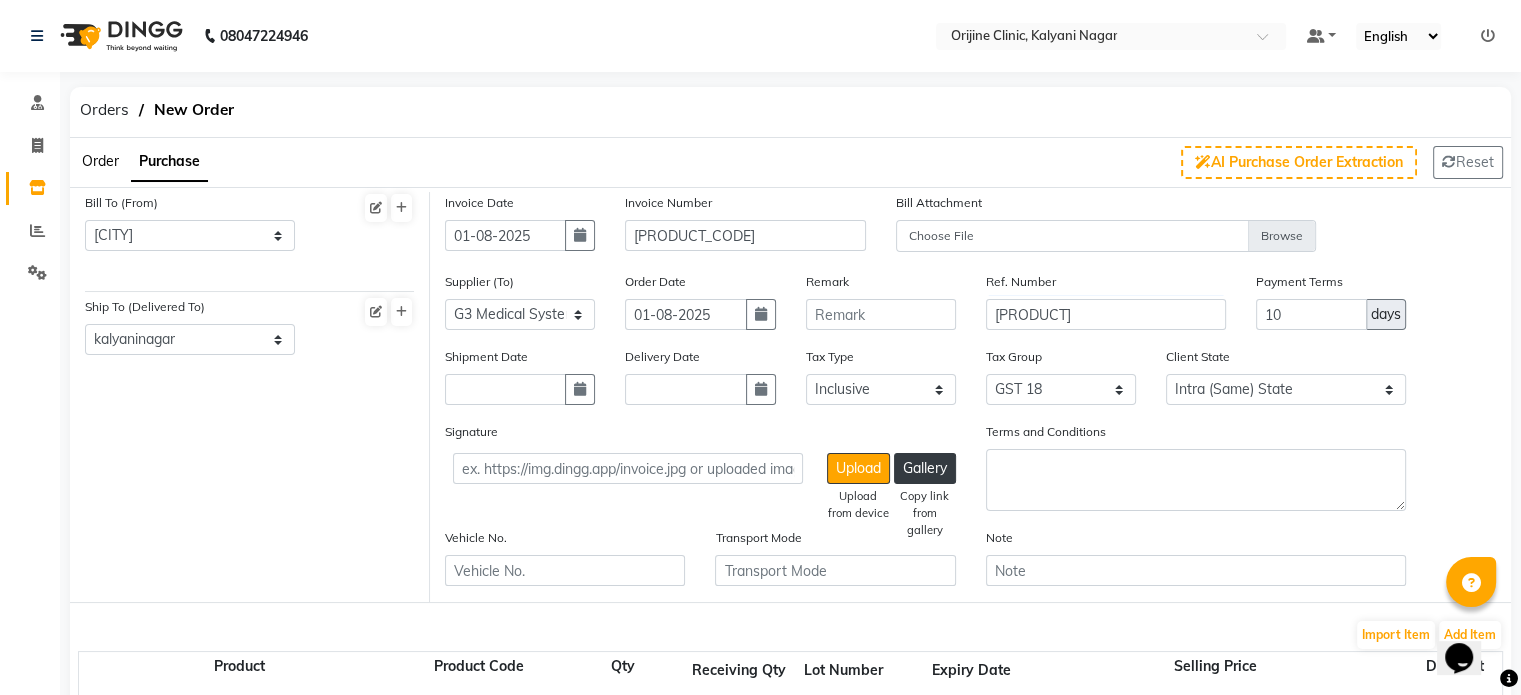 select on "8" 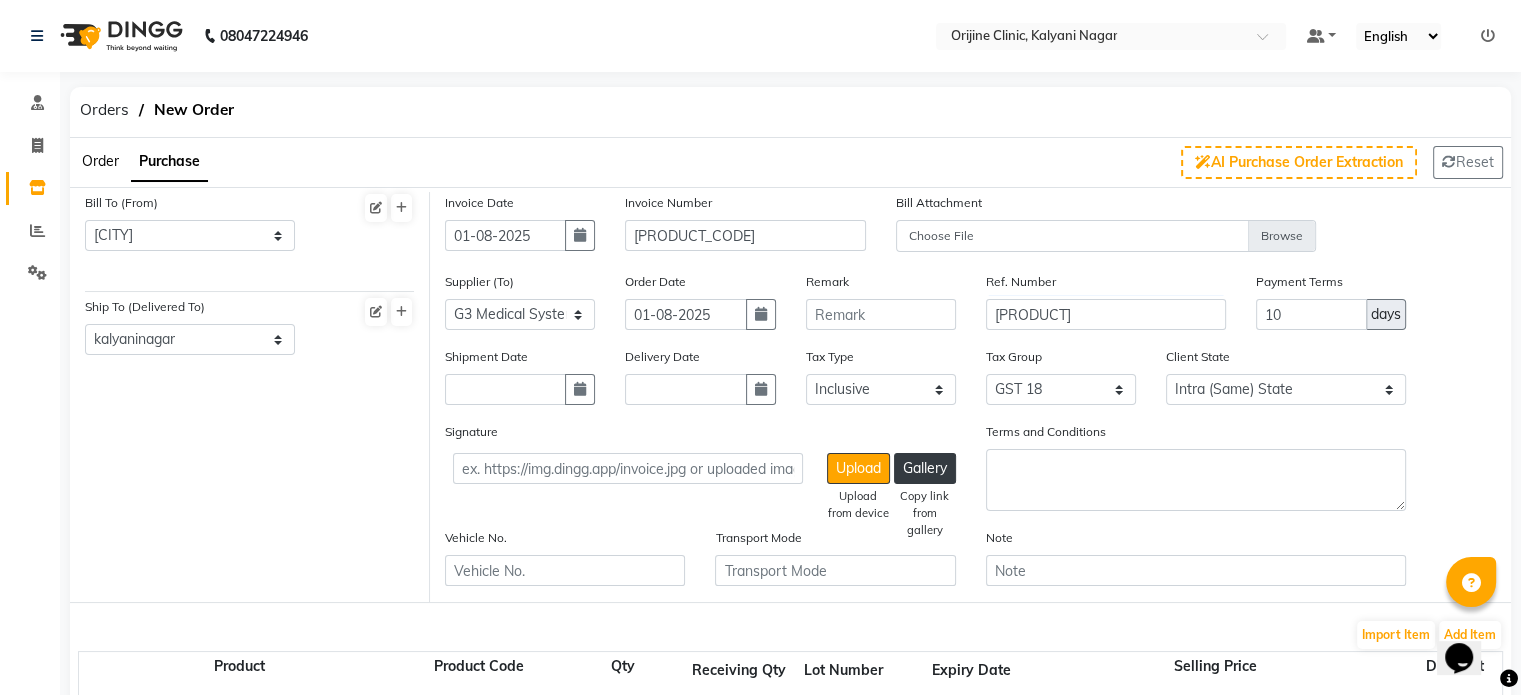 select on "2025" 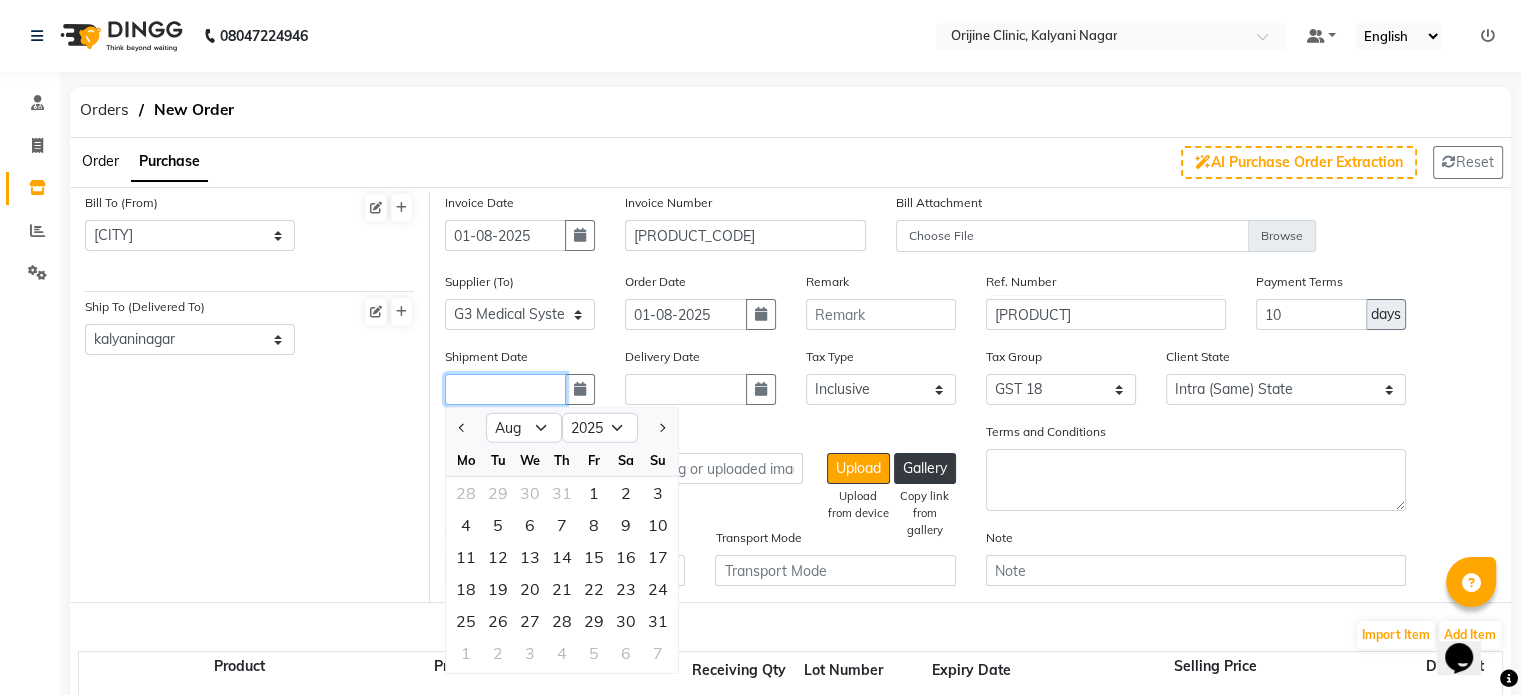 click 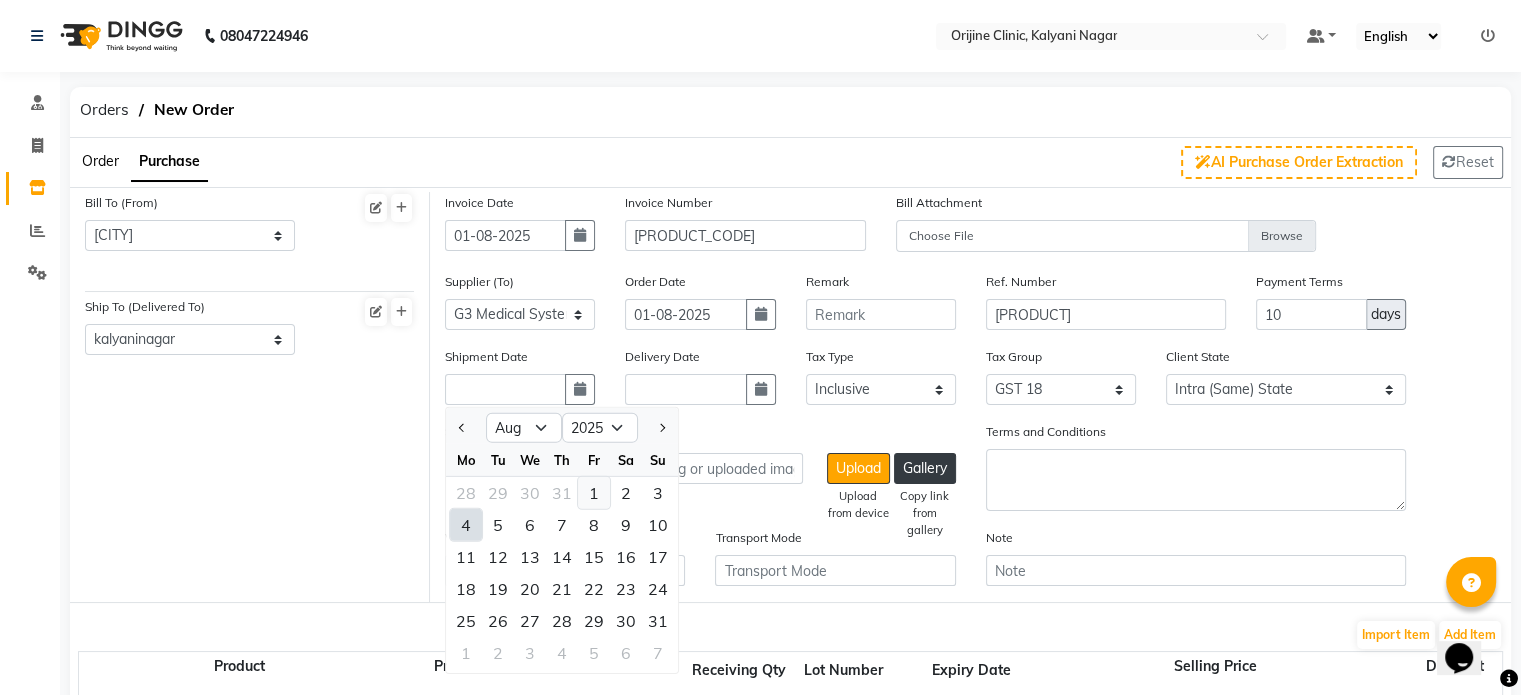 click on "1" 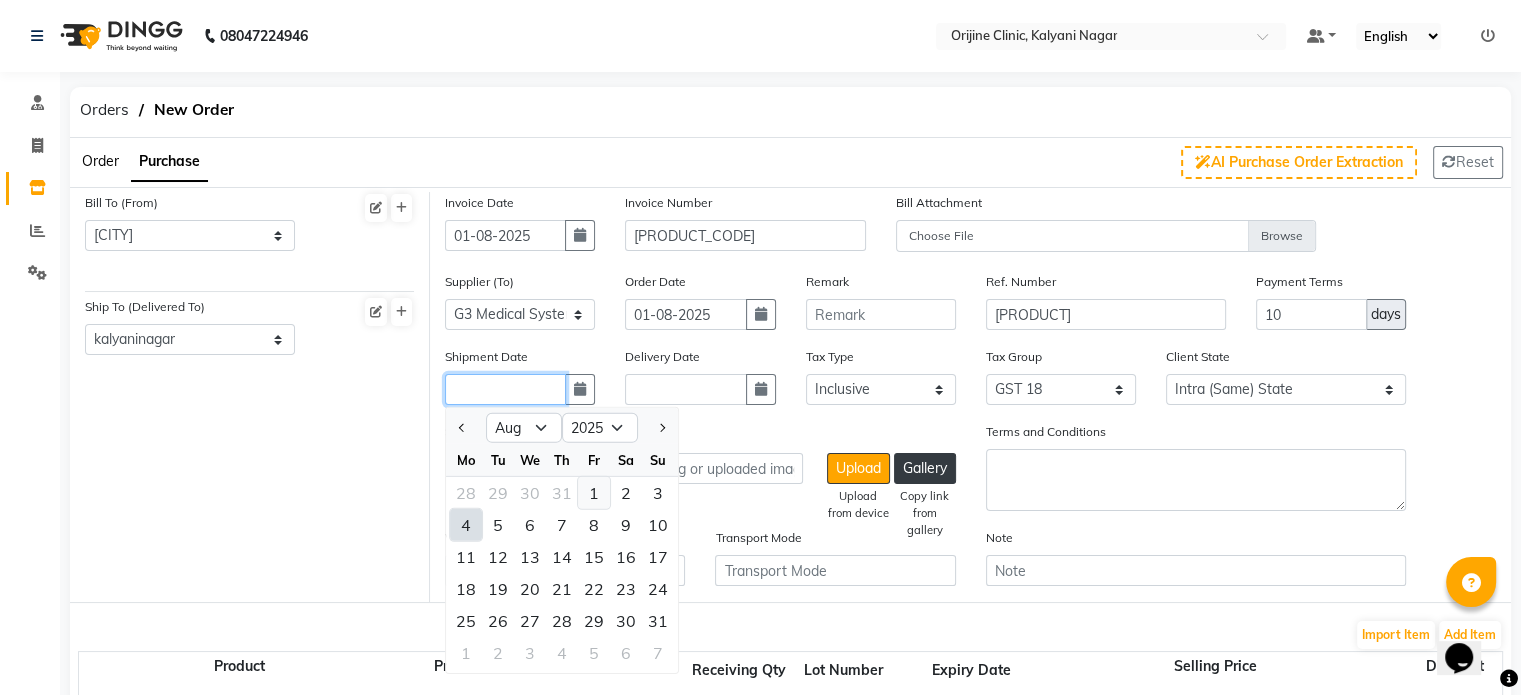 type on "01-08-2025" 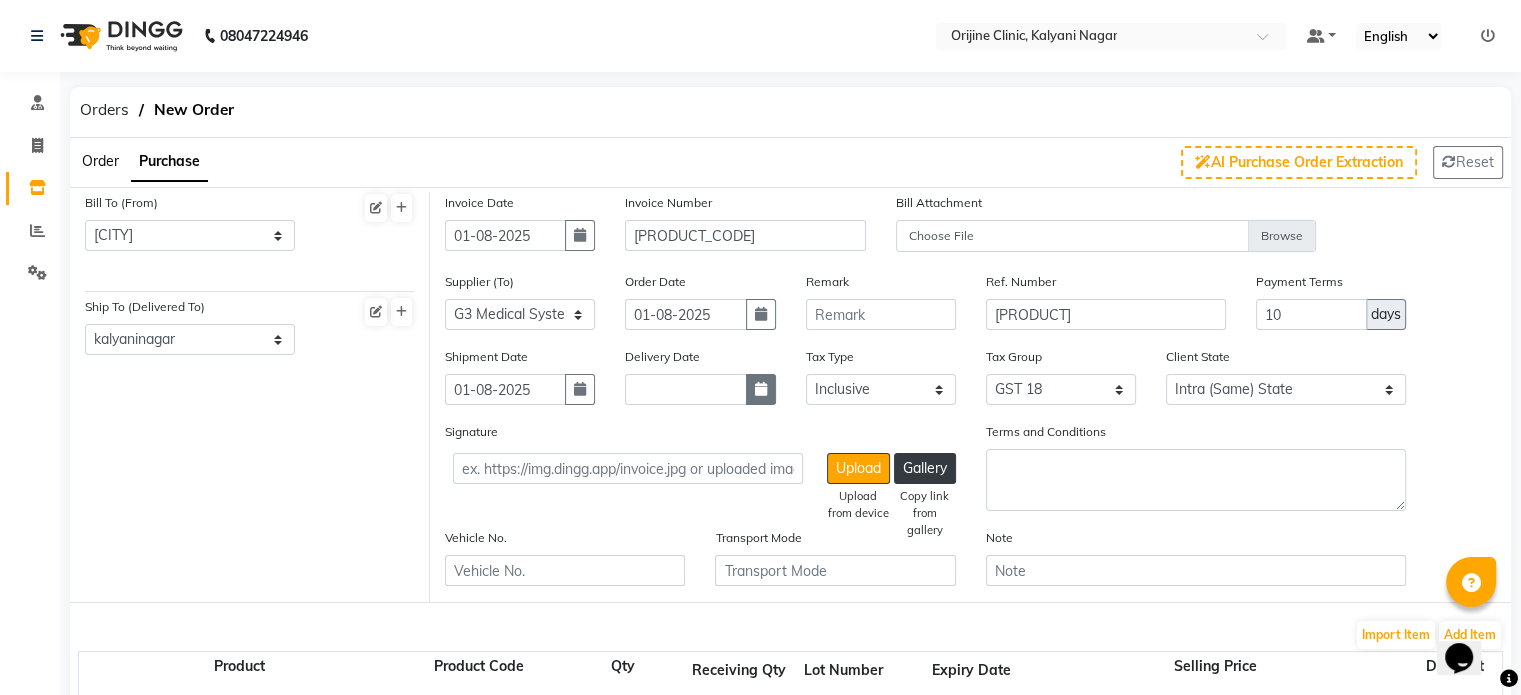 click 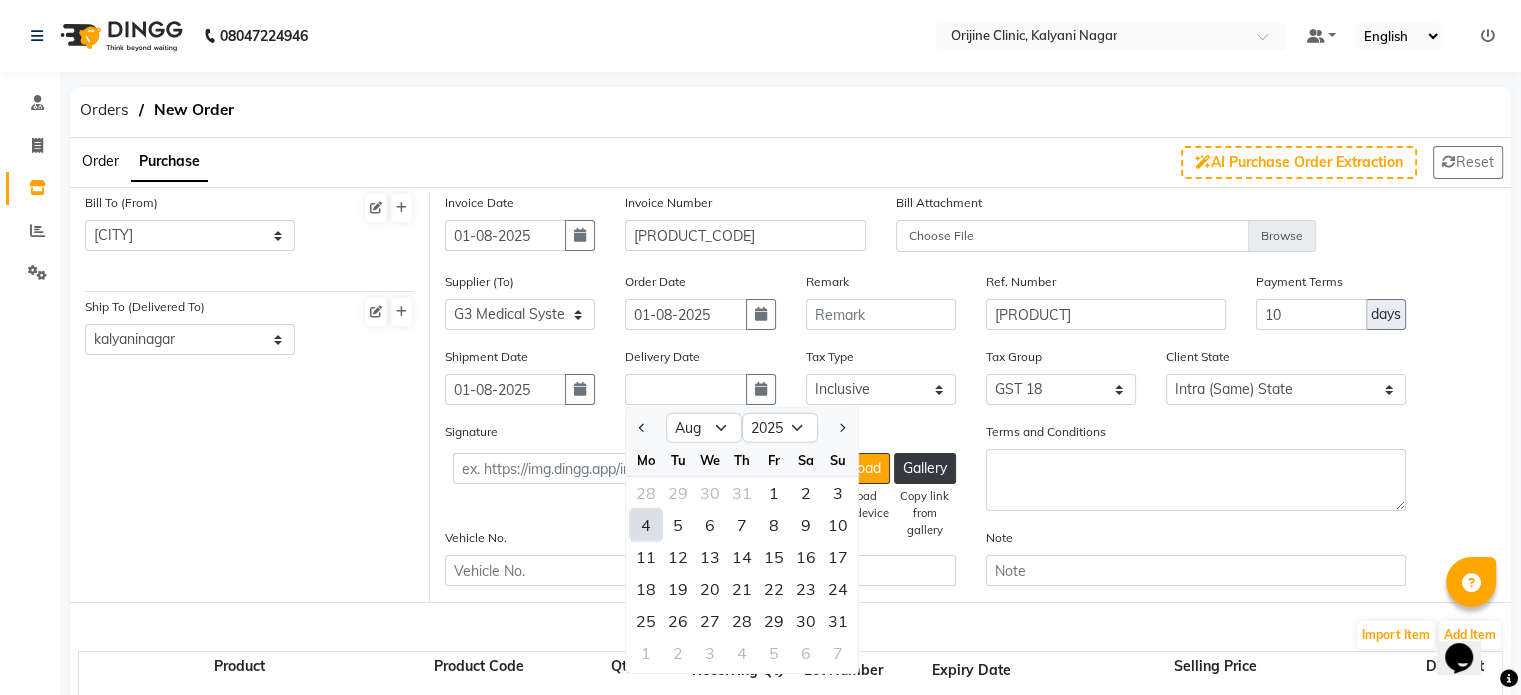 click on "4" 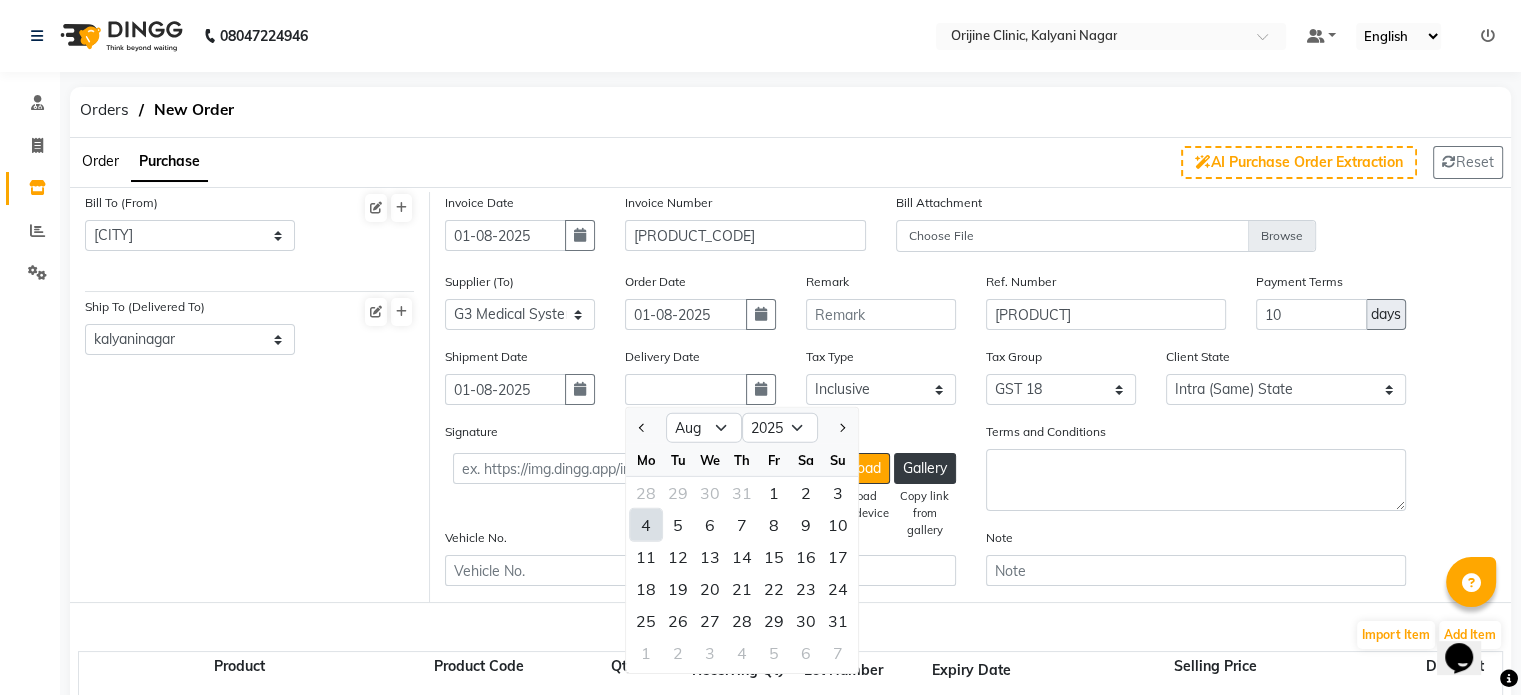 type on "04-08-2025" 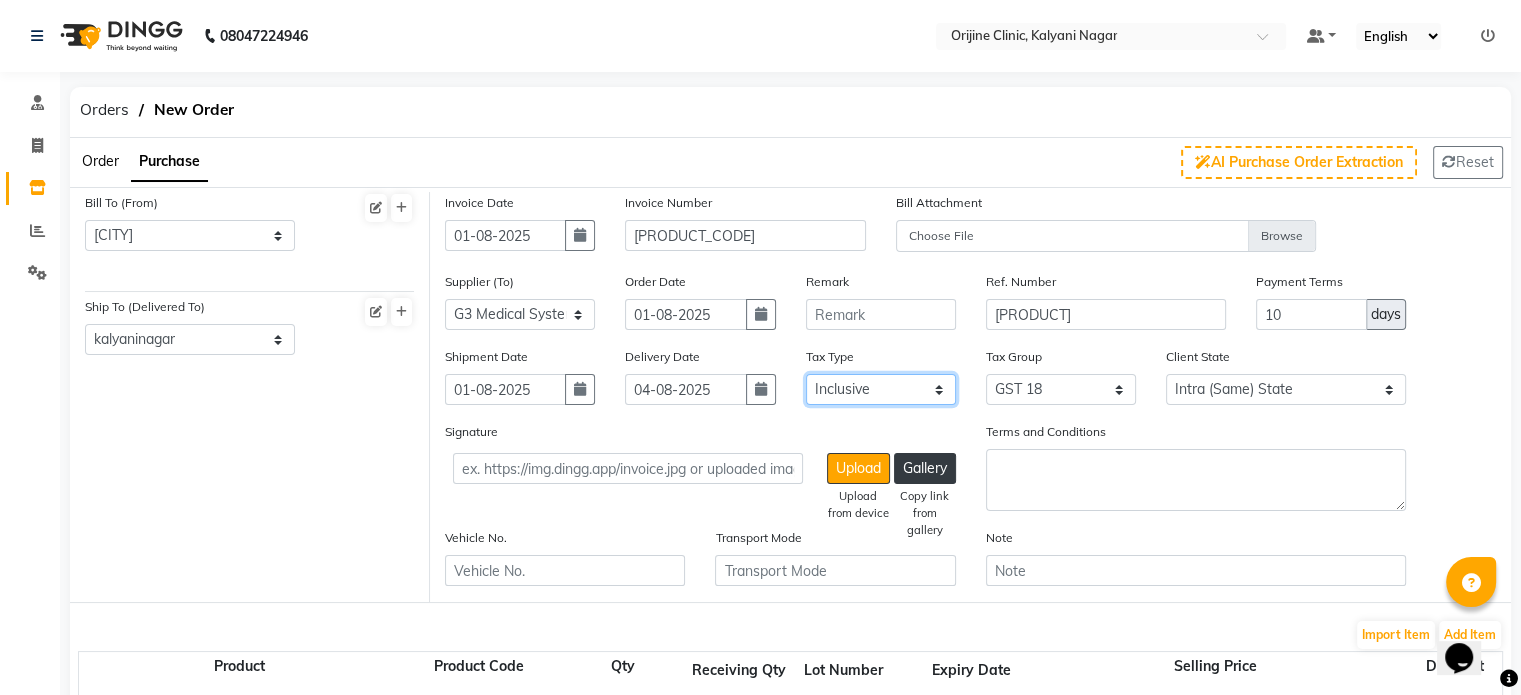 click on "Select Inclusive Exclusive" 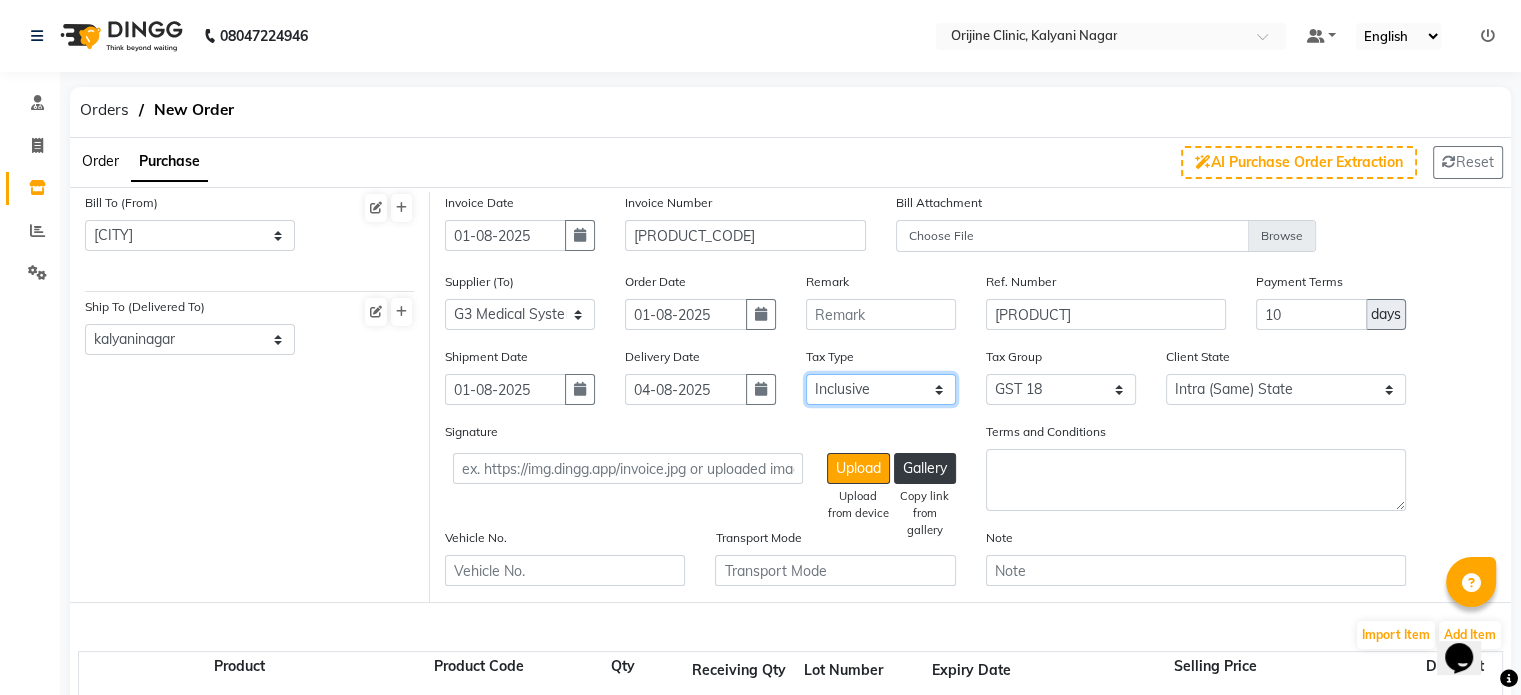 select on "false" 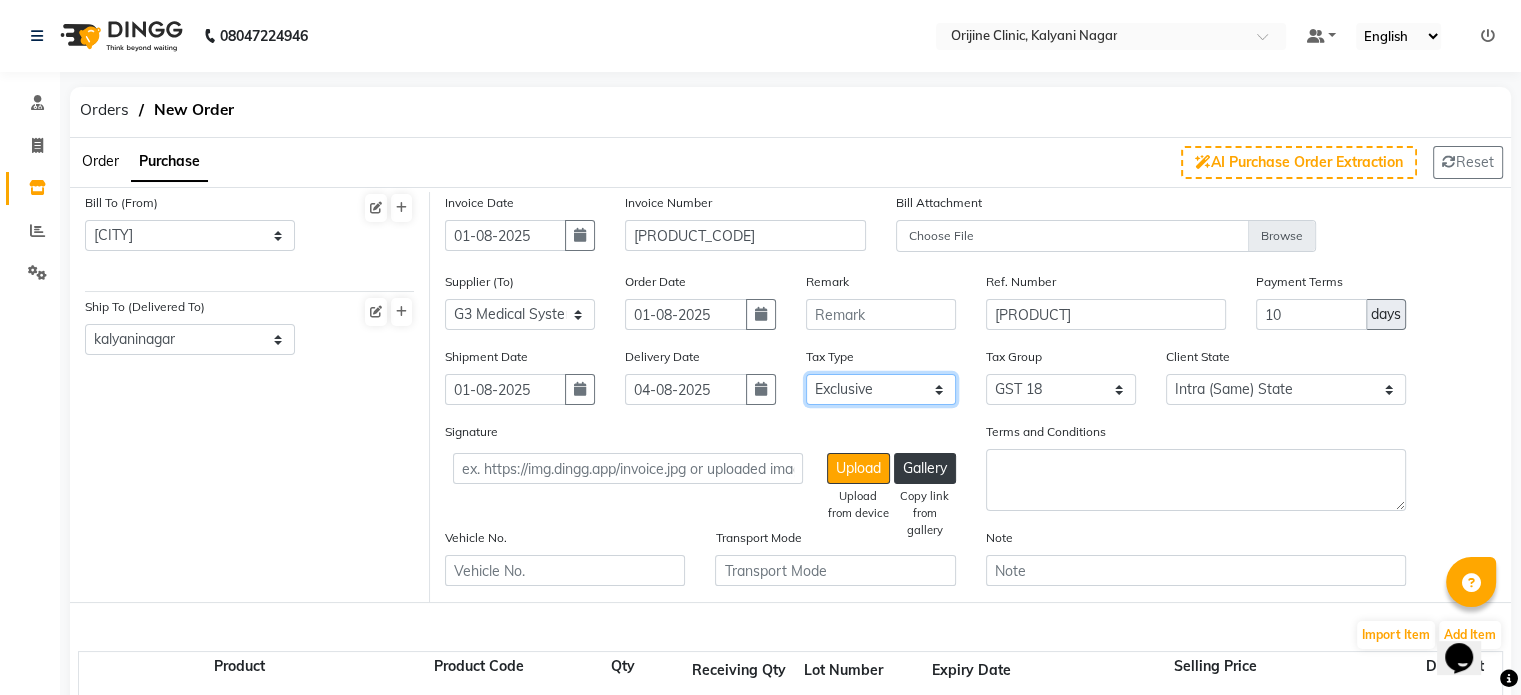 click on "Select Inclusive Exclusive" 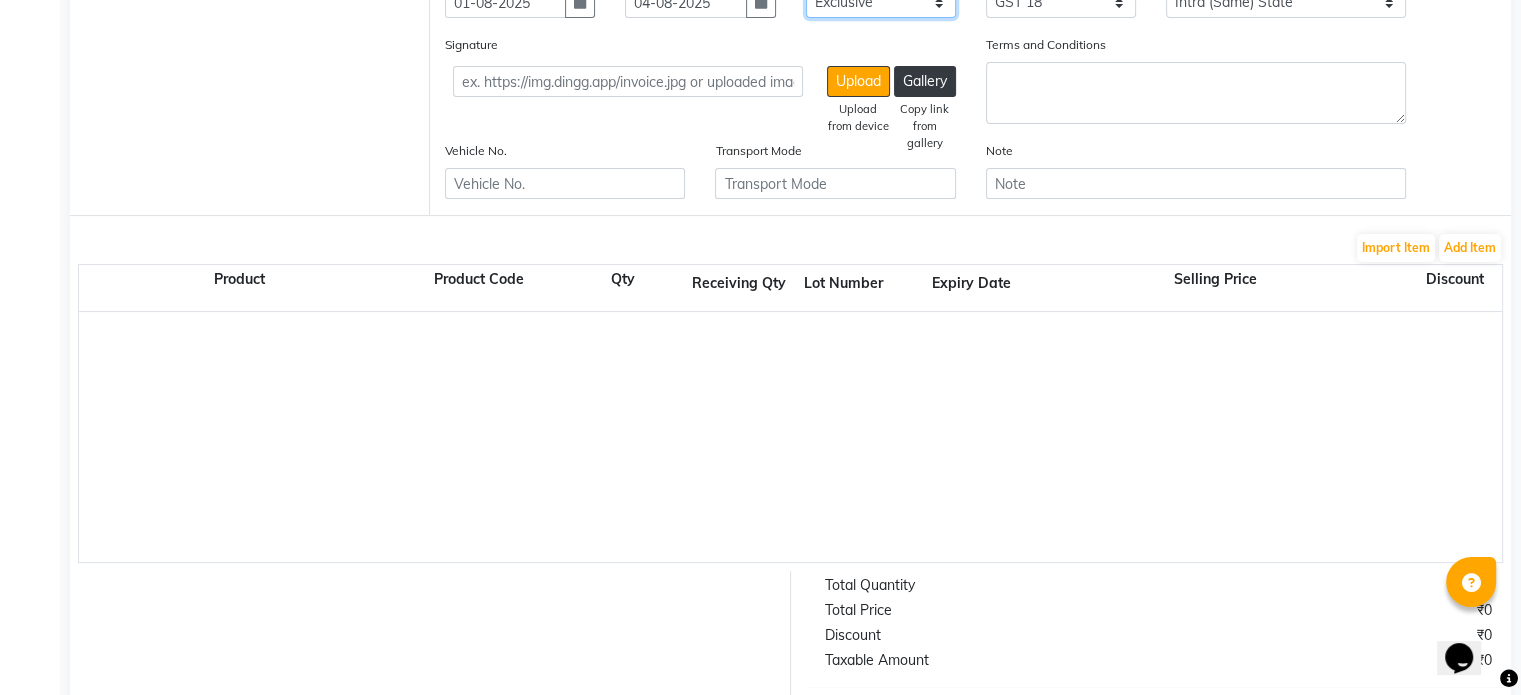 scroll, scrollTop: 438, scrollLeft: 0, axis: vertical 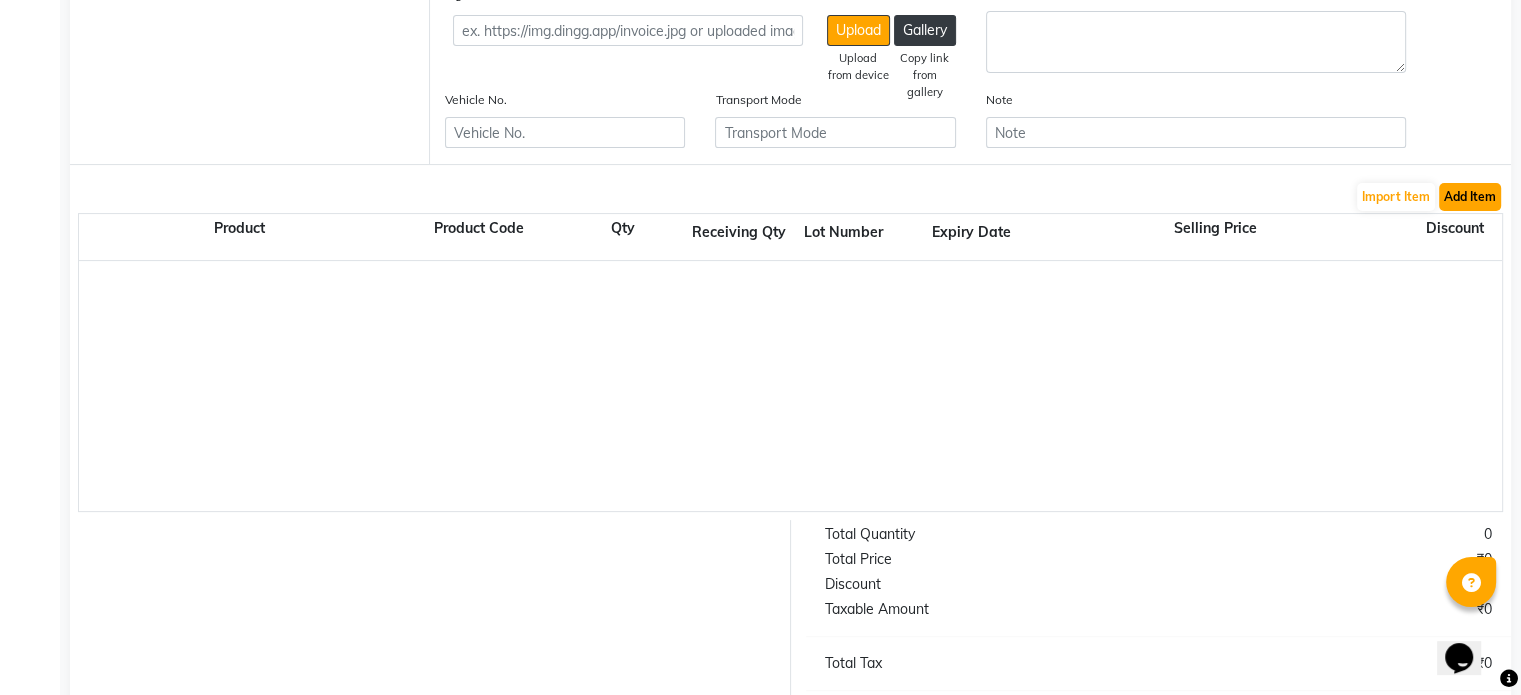 click on "Add Item" 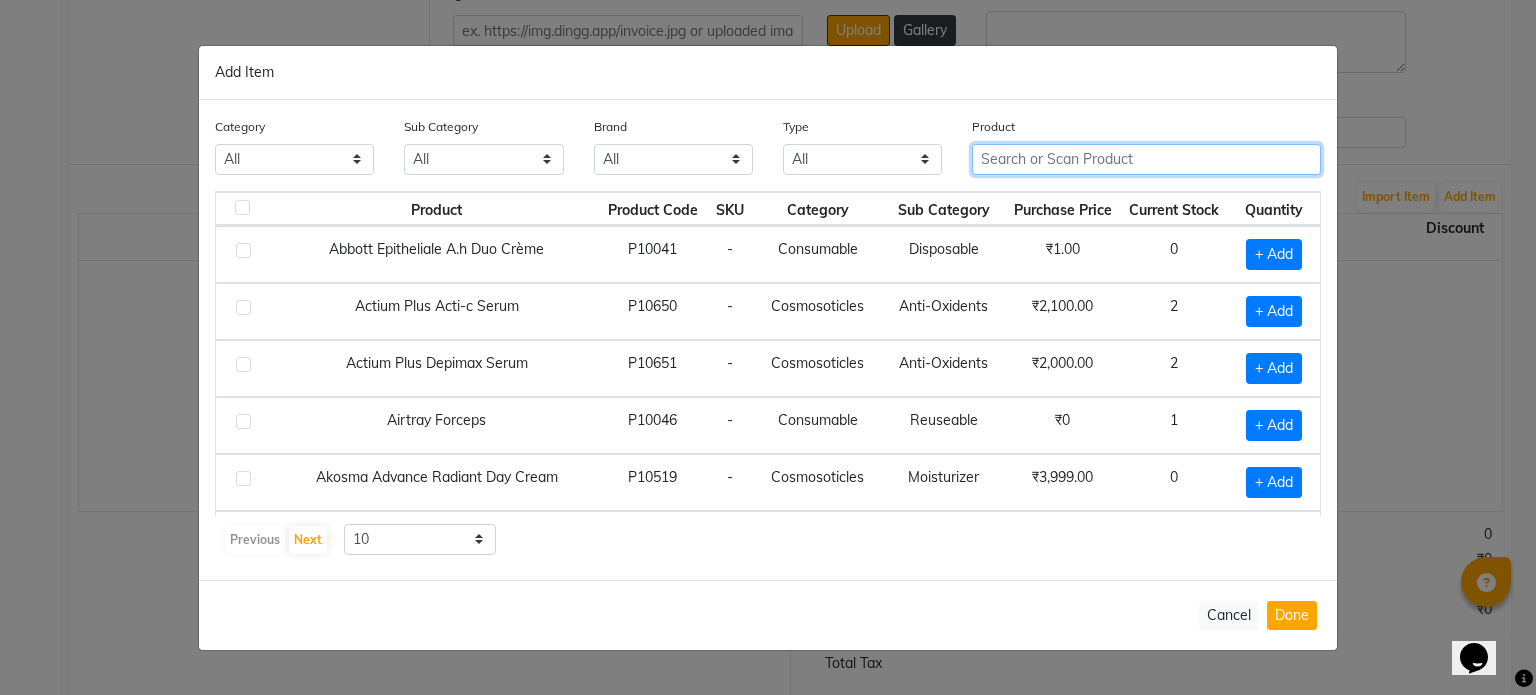 click 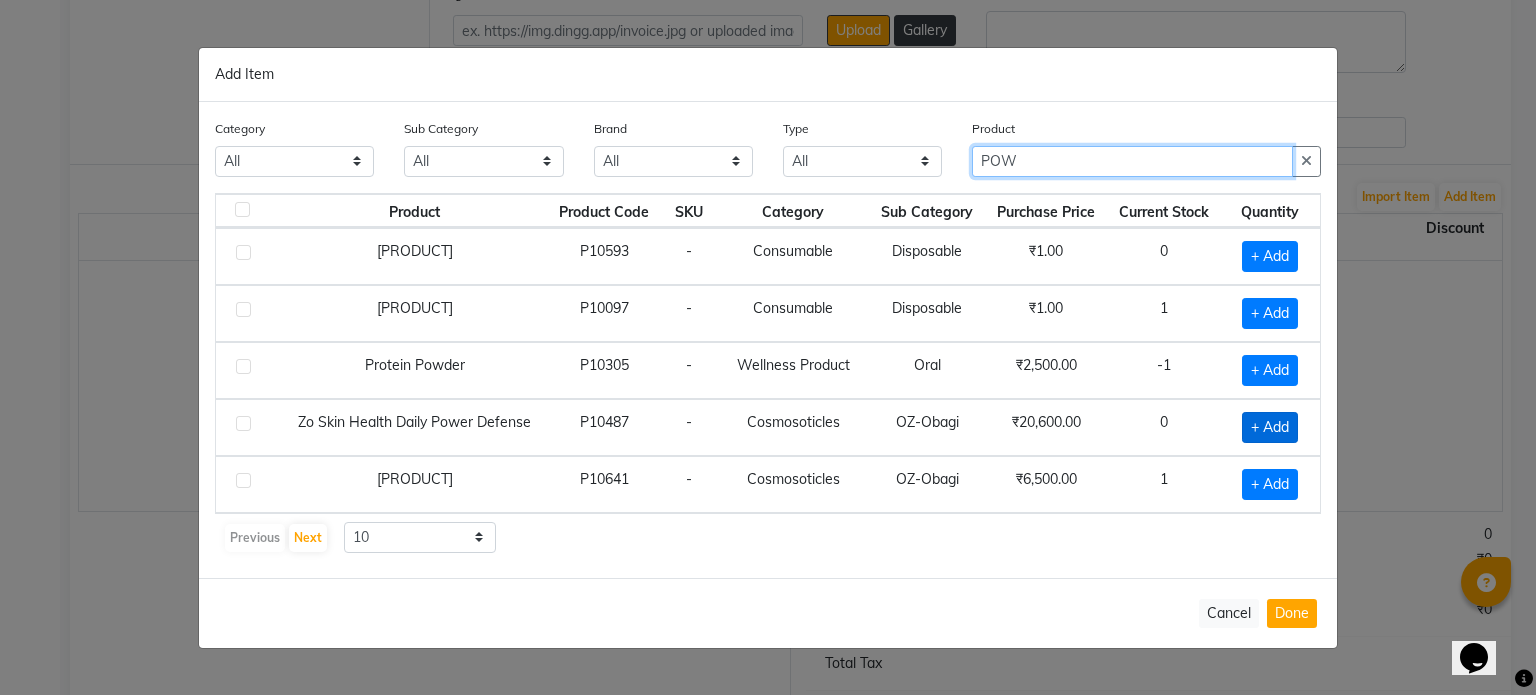 type on "POW" 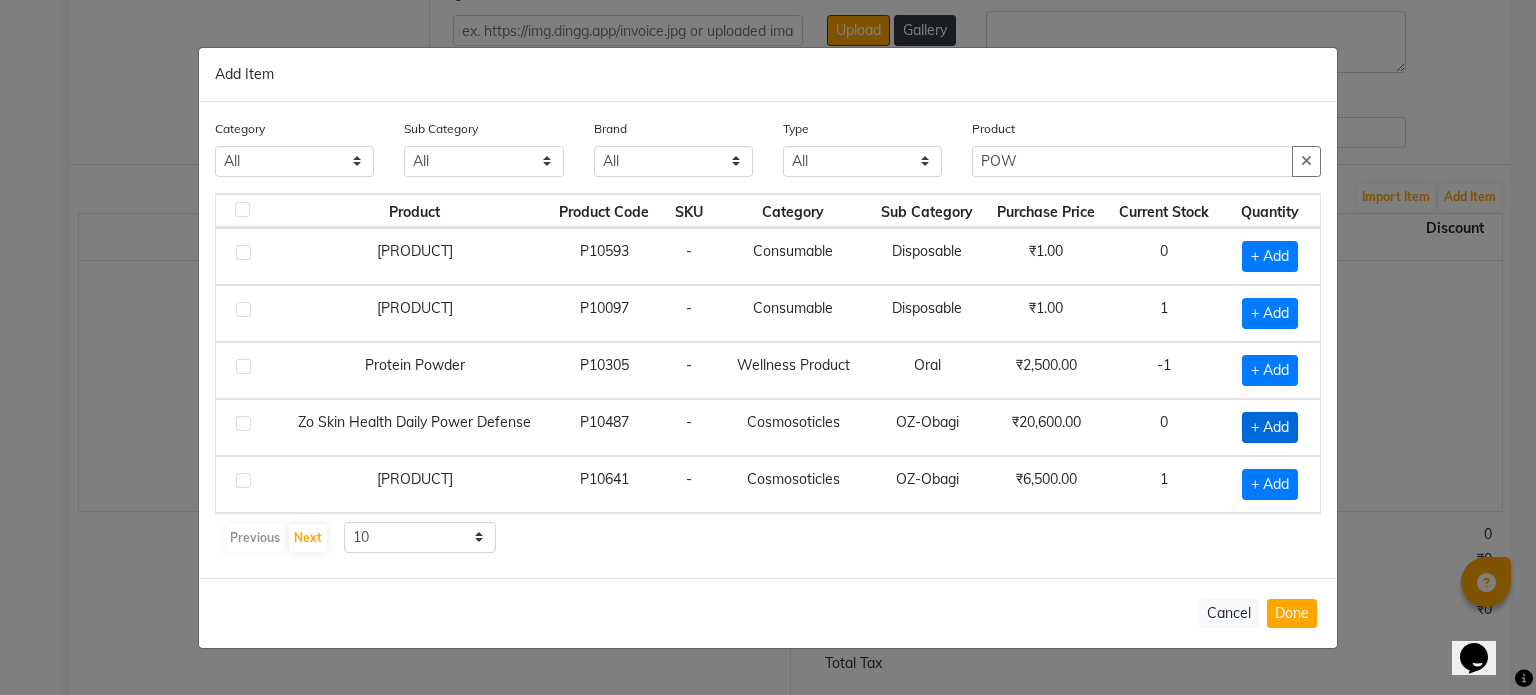 click on "+ Add" 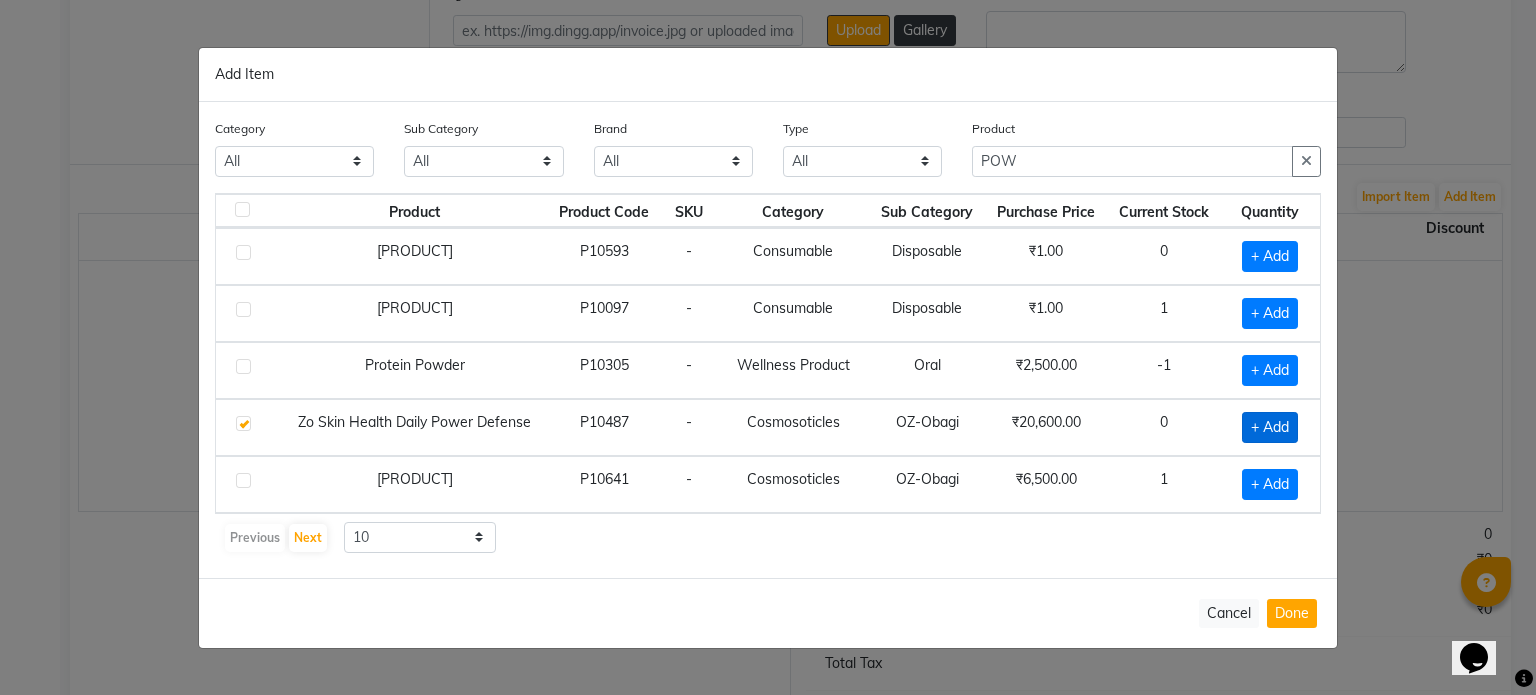 checkbox on "true" 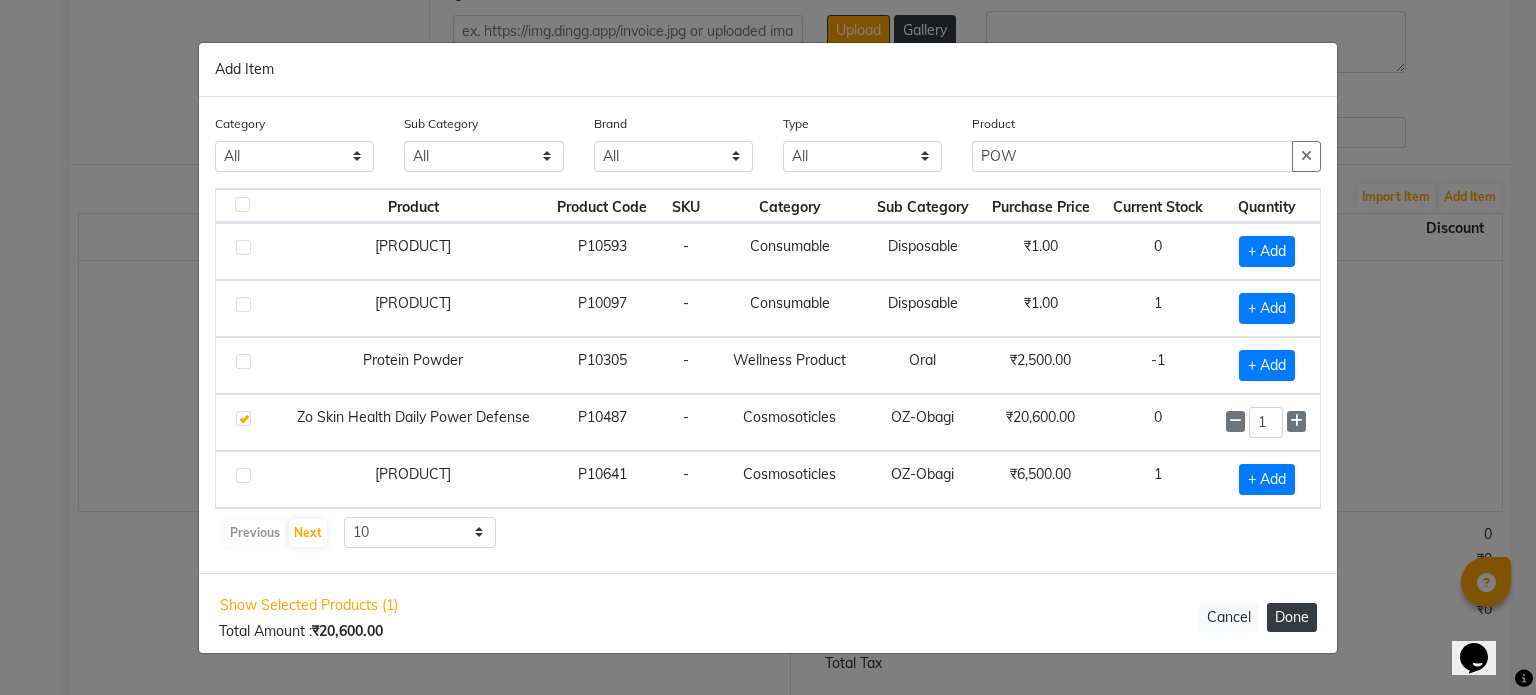 click on "Done" 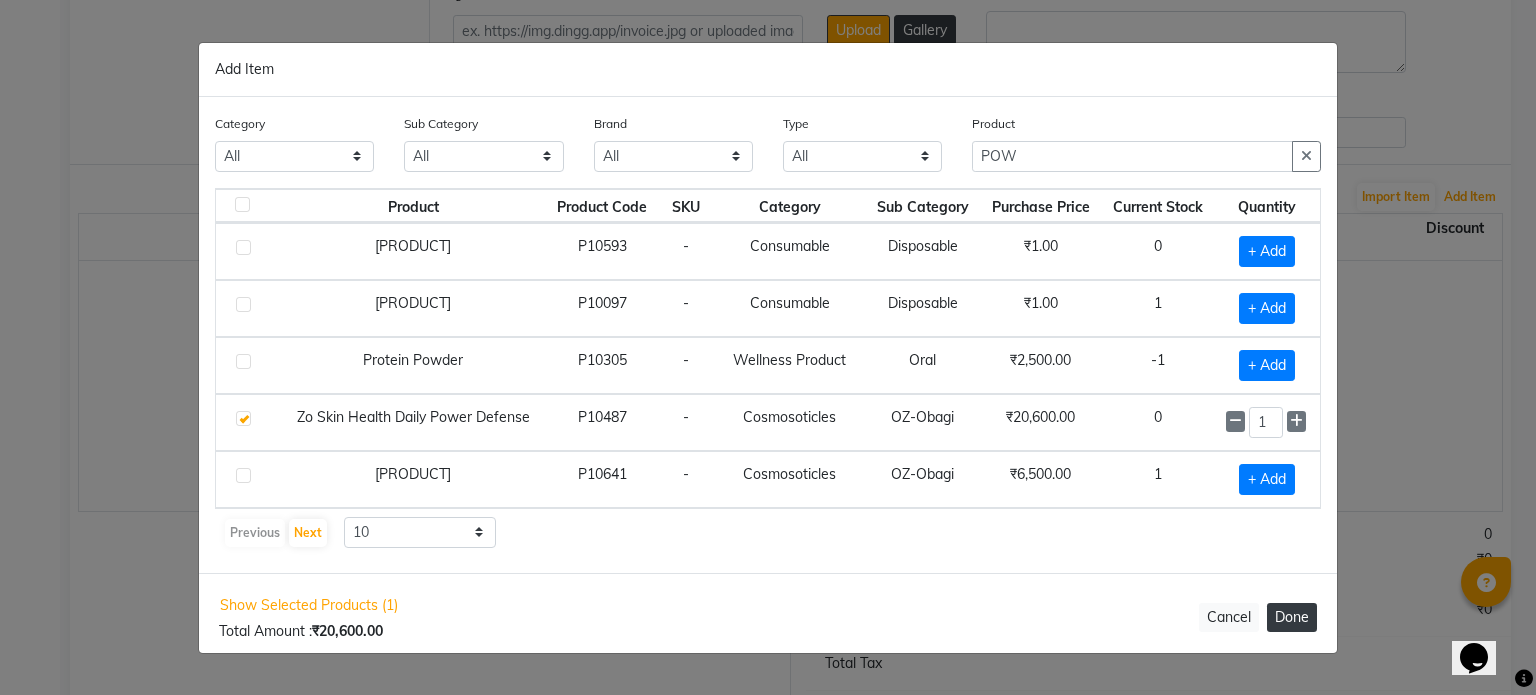 select on "908" 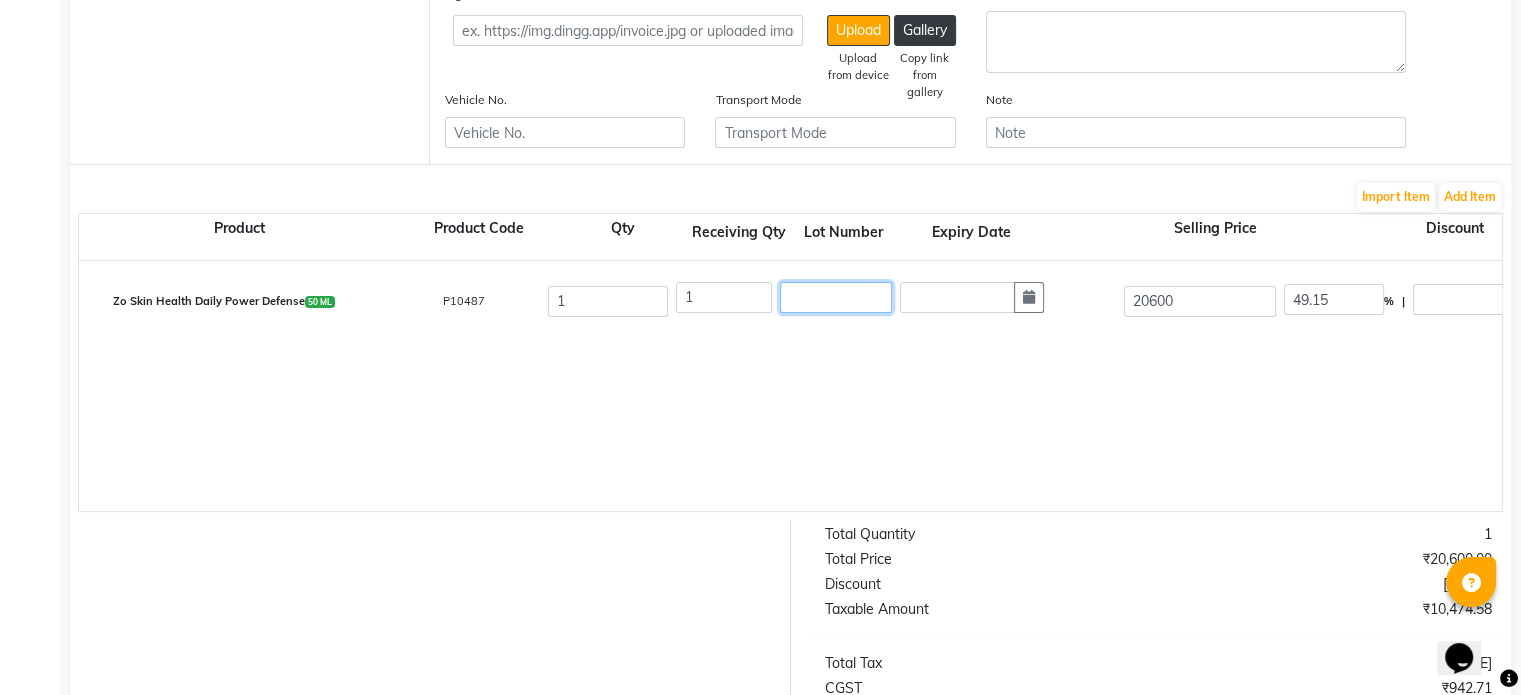 click 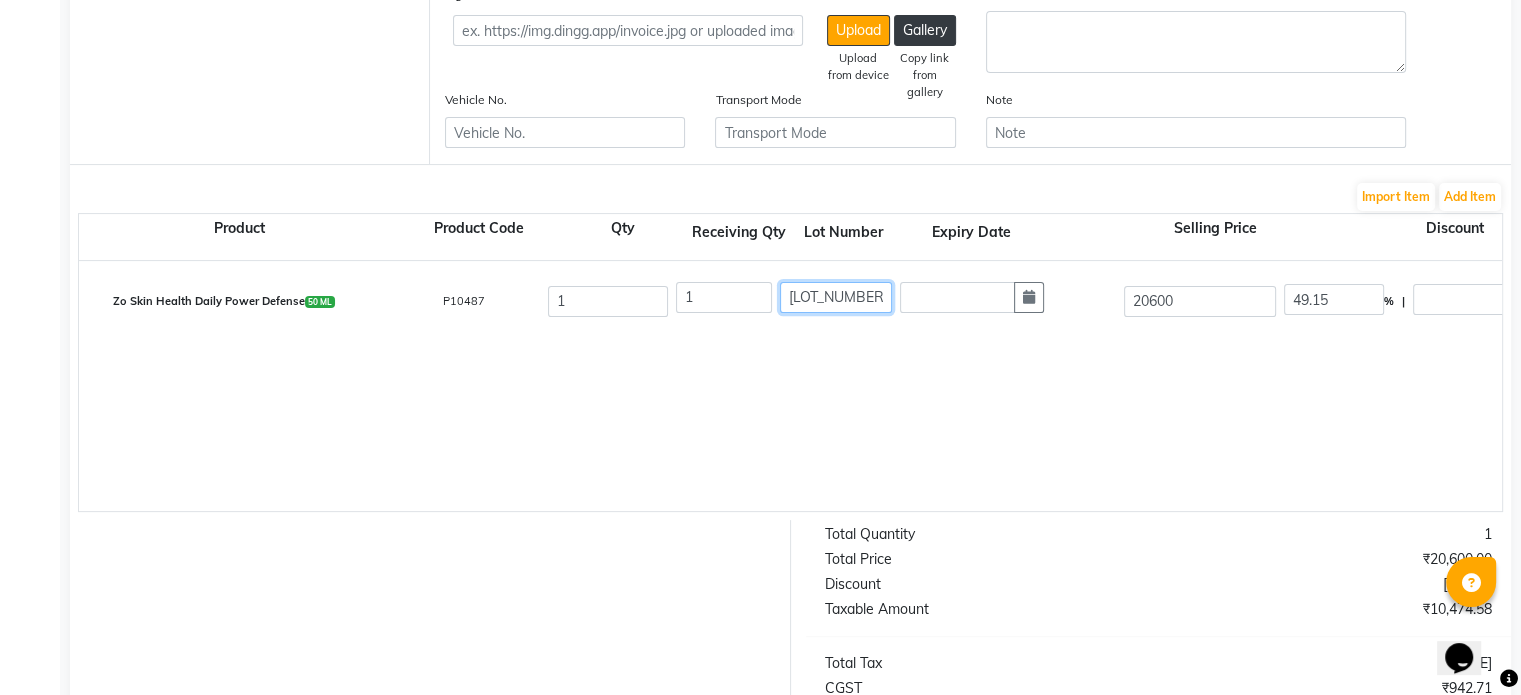 type on "[LOT_NUMBER]" 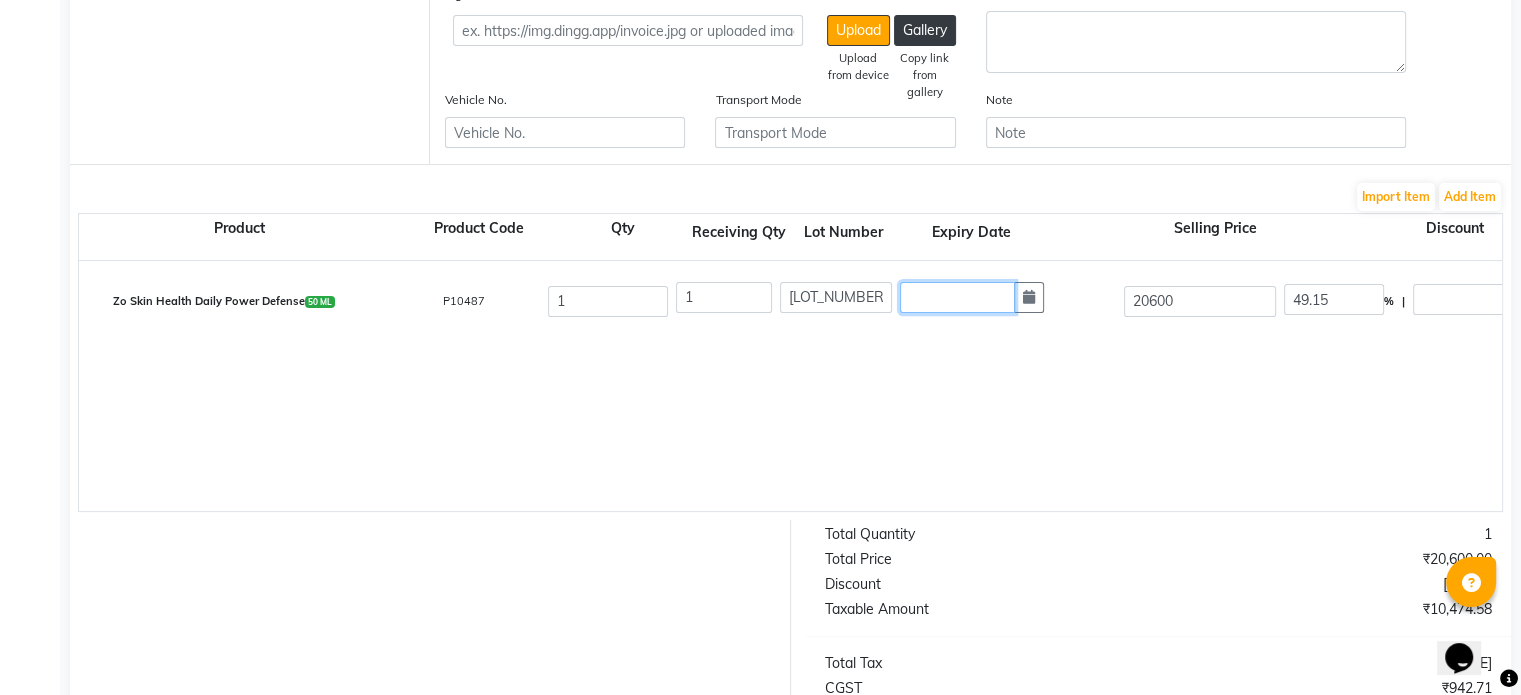 click 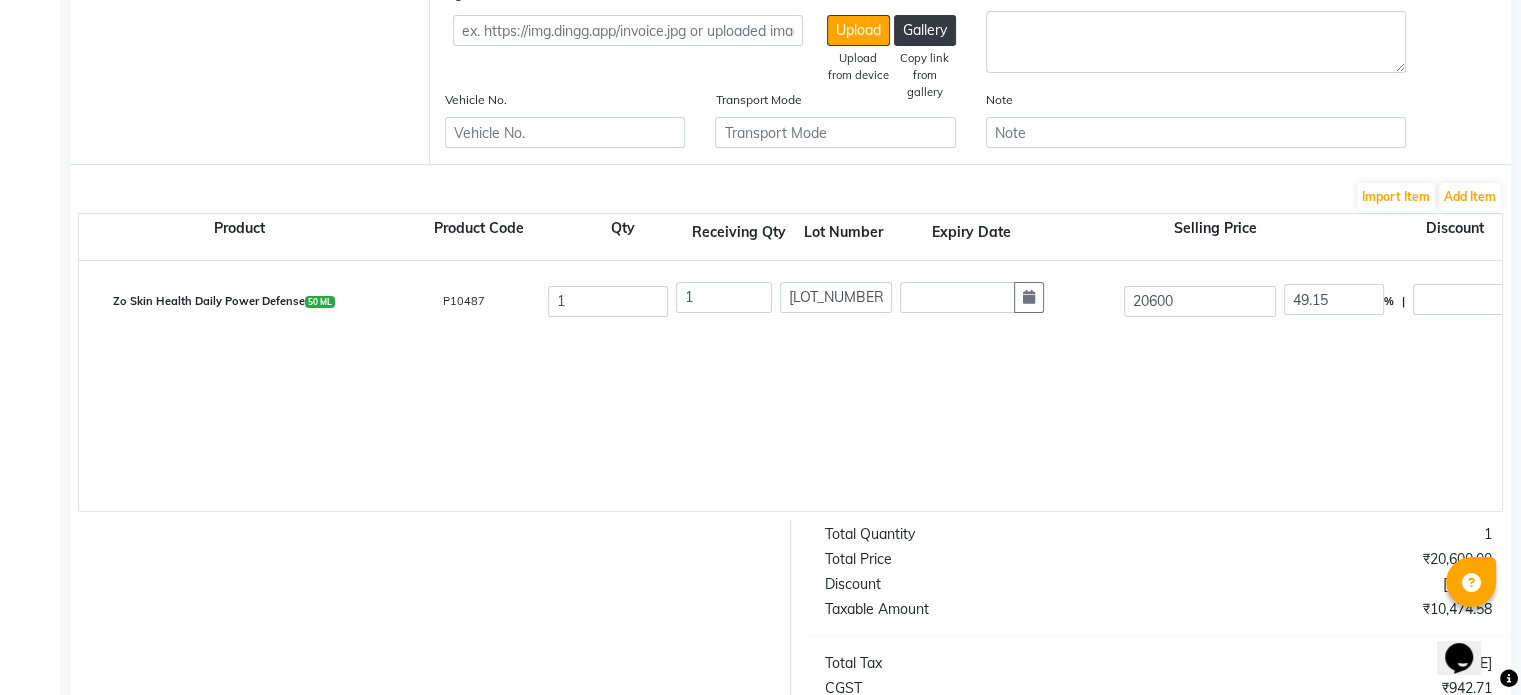 select on "8" 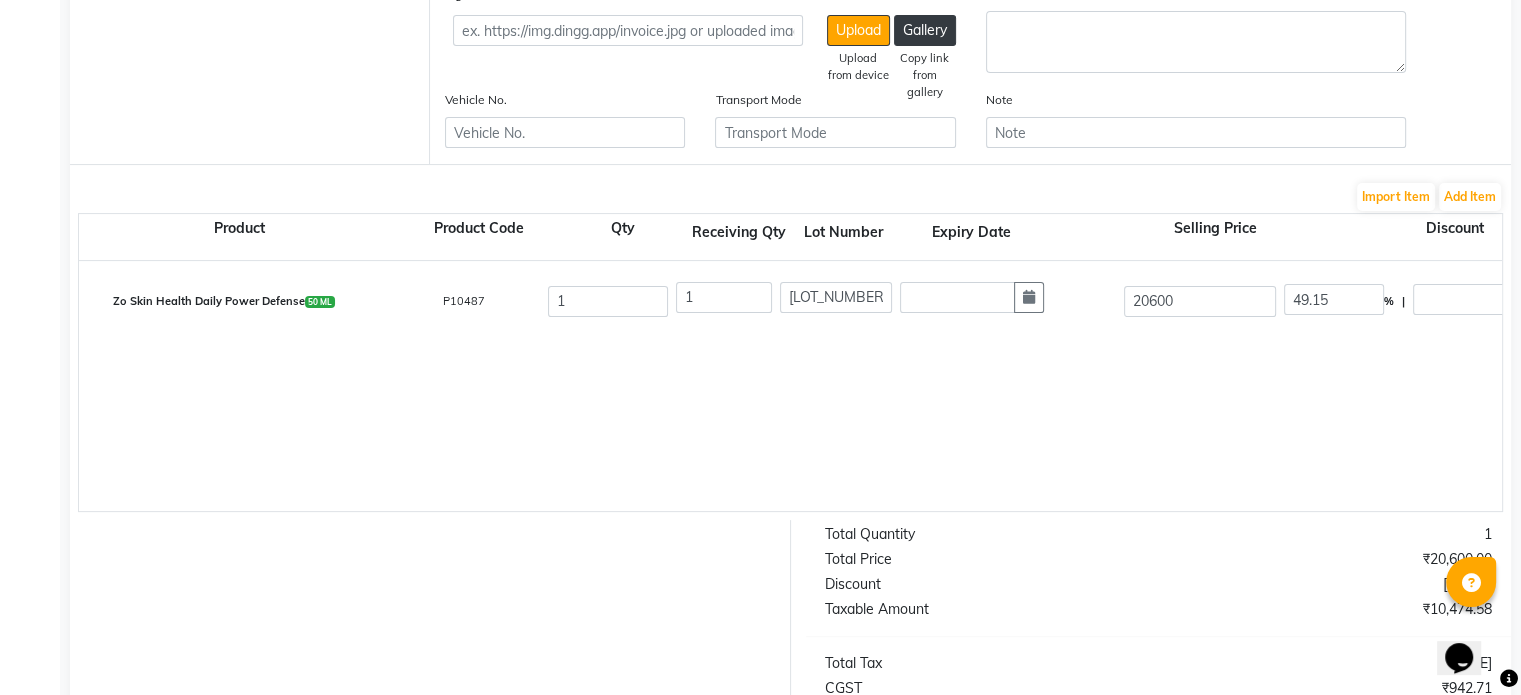 select on "2025" 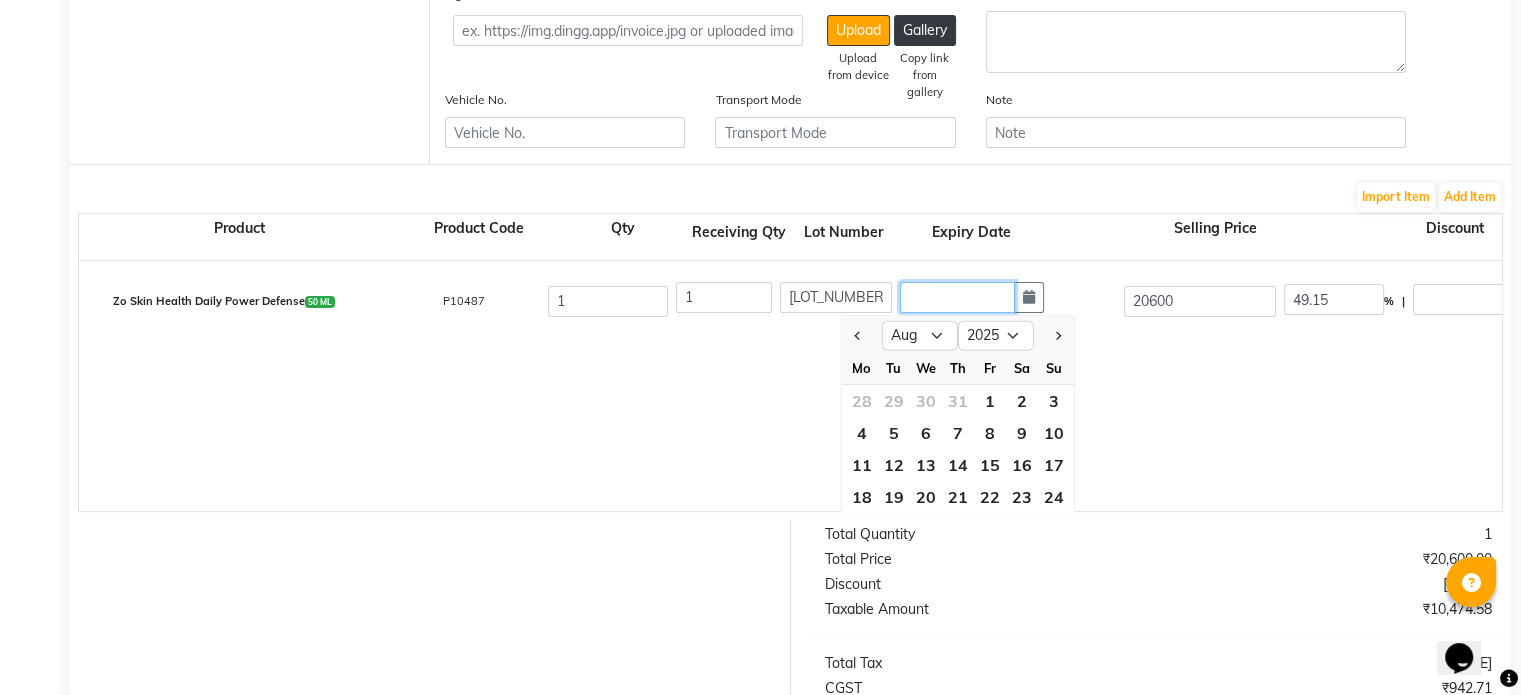 click 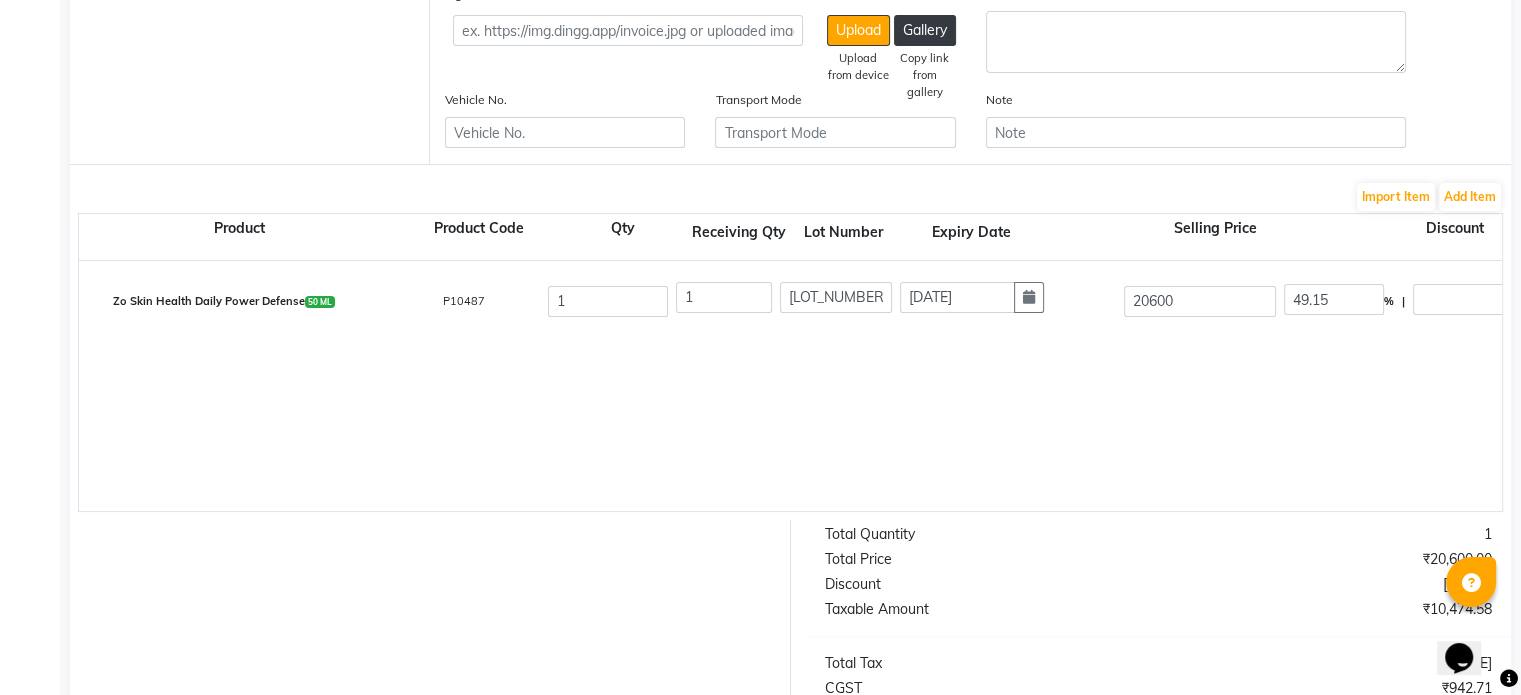 type on "31-03-2028" 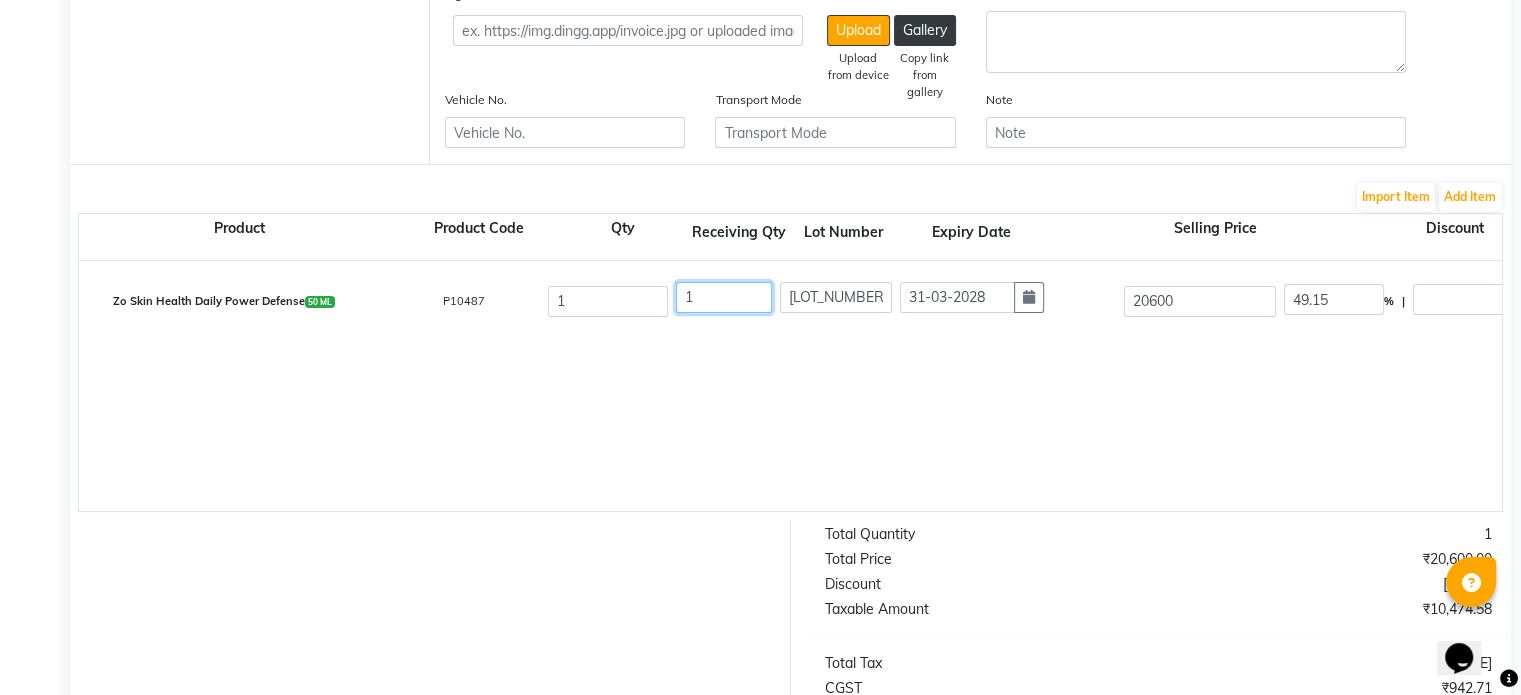 drag, startPoint x: 764, startPoint y: 512, endPoint x: 924, endPoint y: 523, distance: 160.37769 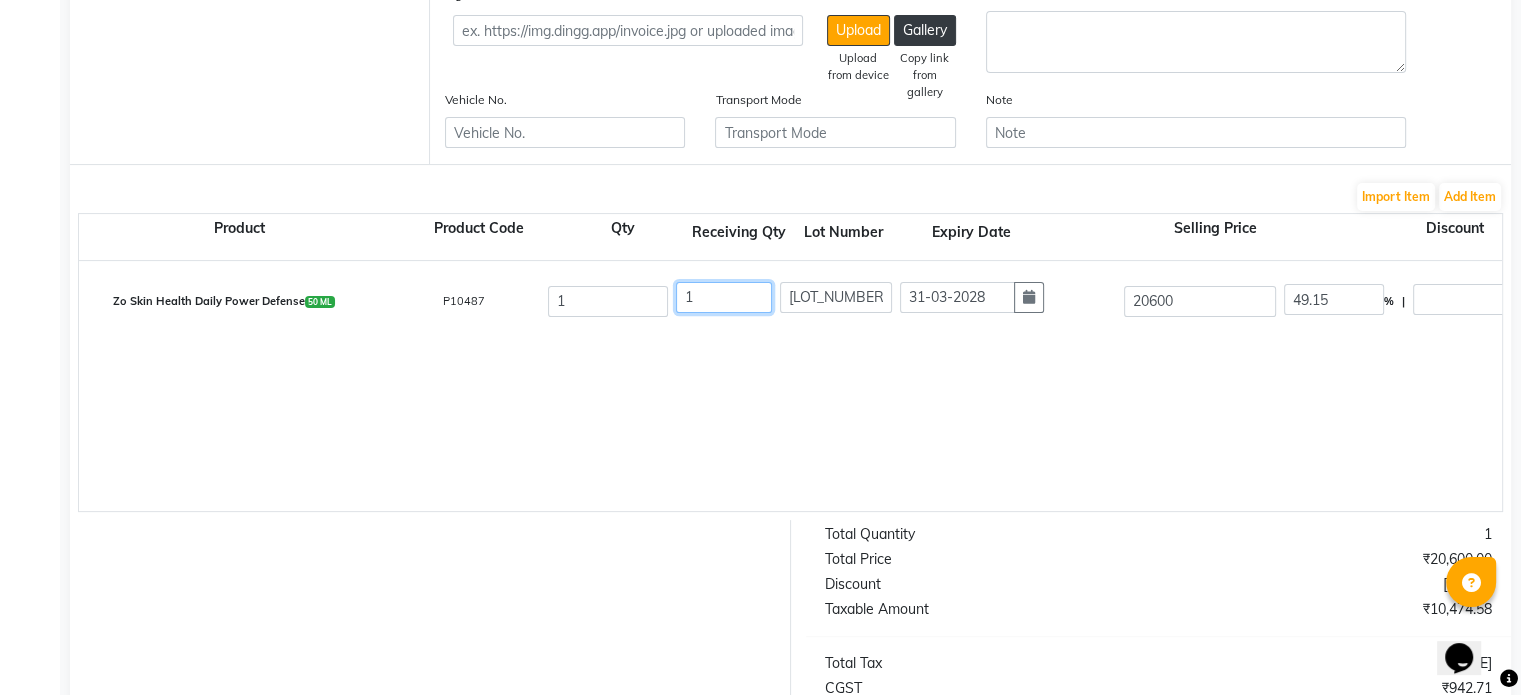 click on "Product  Product Code   Qty   Receiving Qty   Lot Number   Expiry Date  Selling Price Discount Cost Price (Per Qty) Cost W/O Tax (Per Qty) Total Cost W/O Tax Total Tax Total  Zo Skin Health Daily Power Defense  50 ML  P10487  1 1 25086A [DATE] [PRICE] 49.15 % | [PRICE] F [PRICE] [PRICE] [PRICE] None 5% GST Exempted GST 12 GST 18  (18%)  [PRICE] [PRICE]" 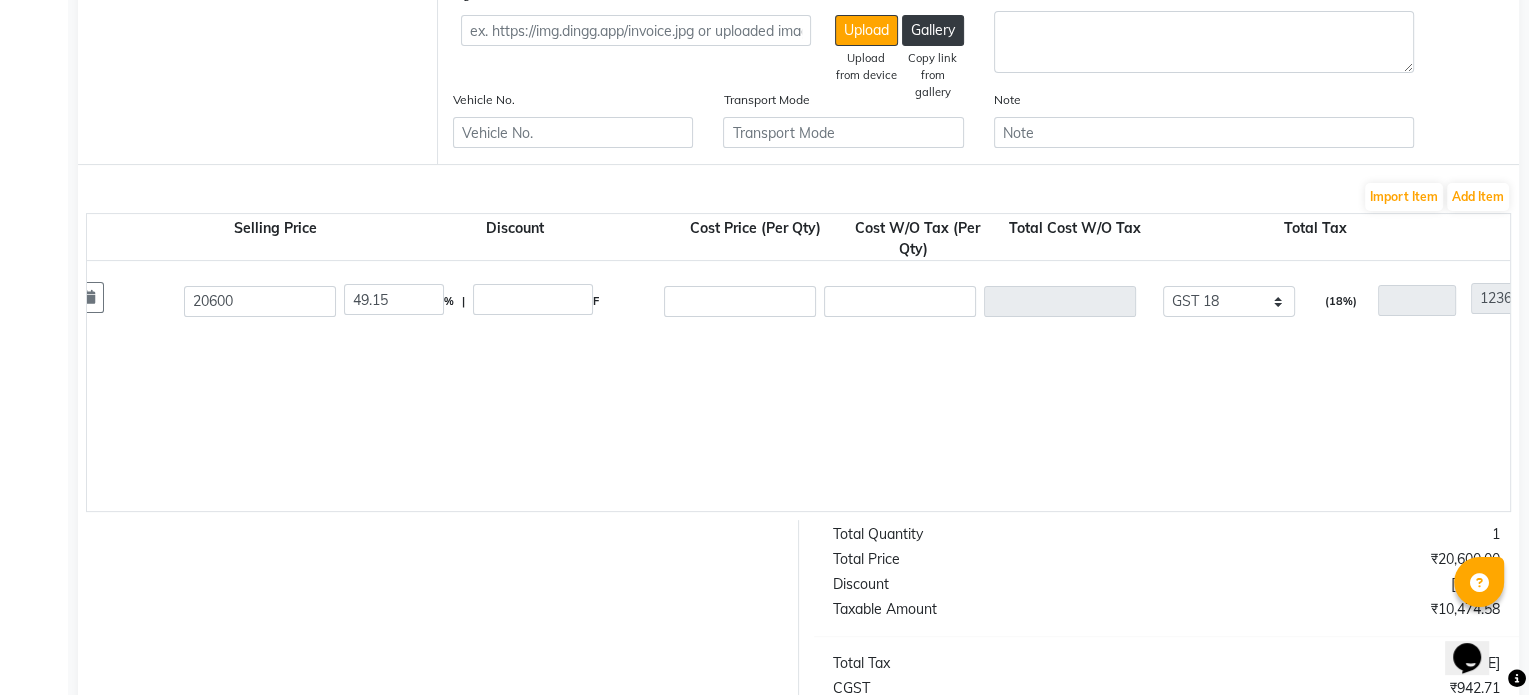 scroll, scrollTop: 0, scrollLeft: 996, axis: horizontal 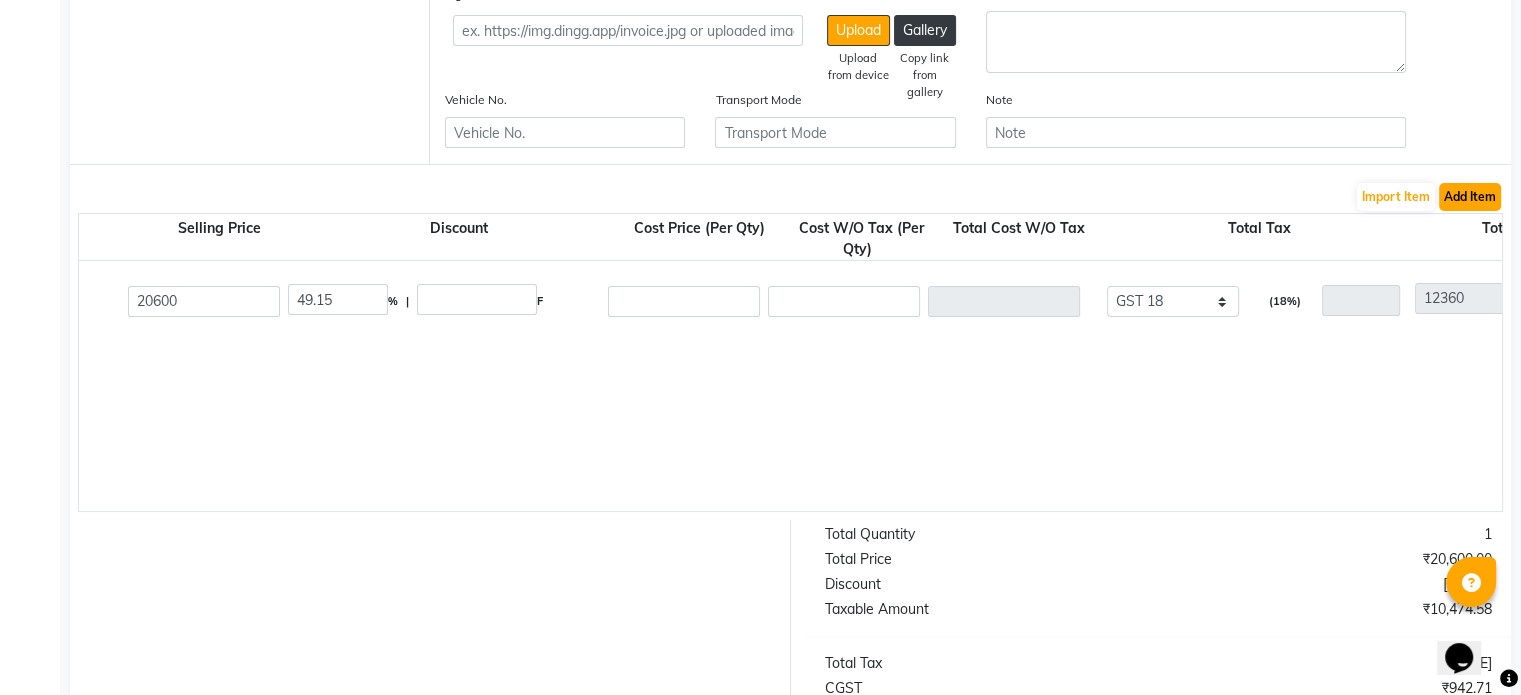 click on "Add Item" 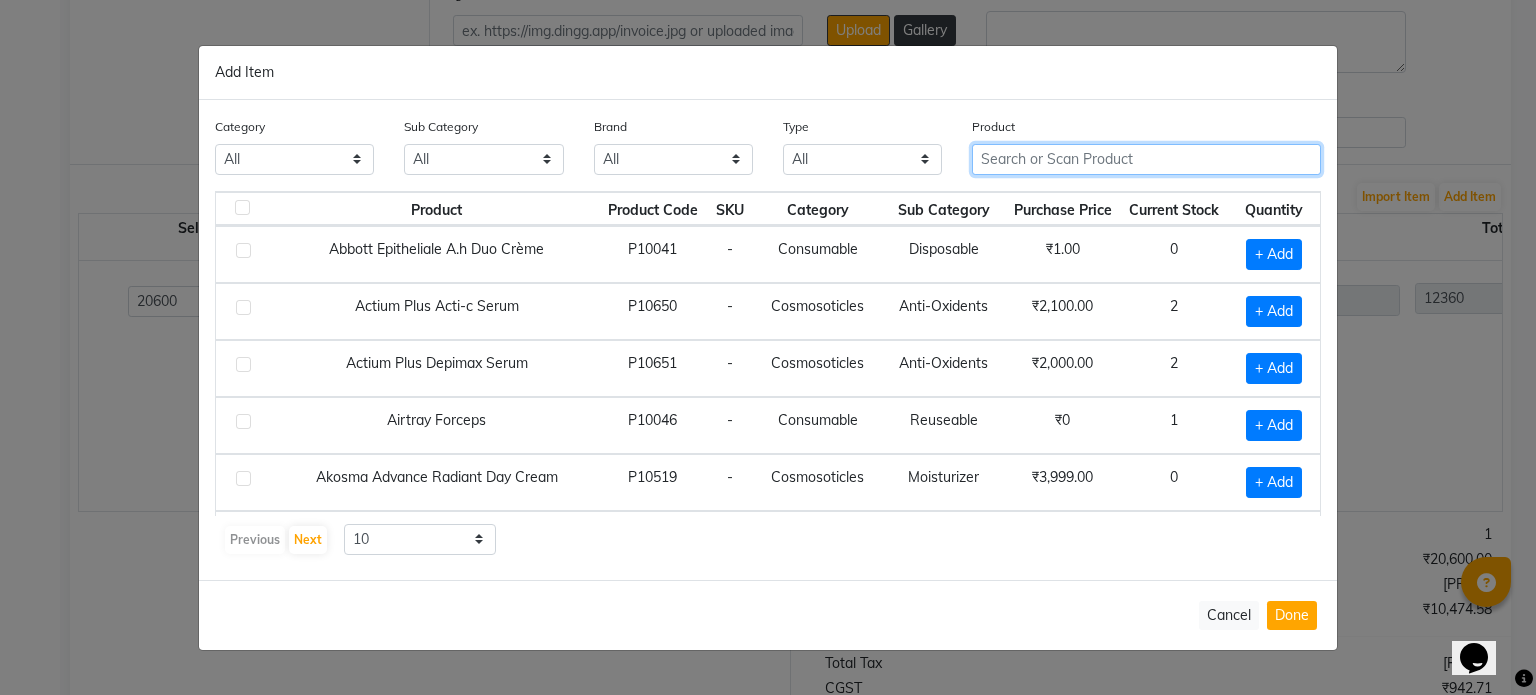click 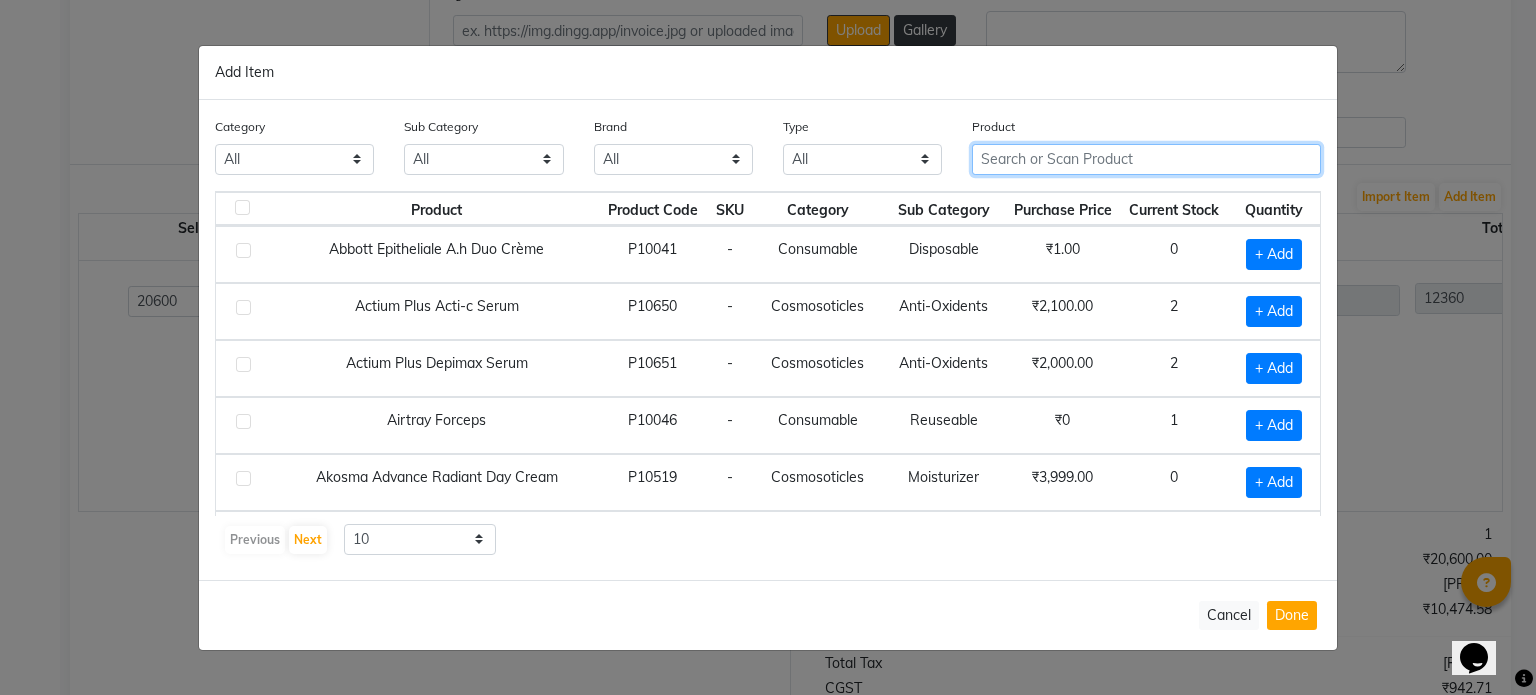 drag, startPoint x: 1119, startPoint y: 167, endPoint x: 1243, endPoint y: 179, distance: 124.57929 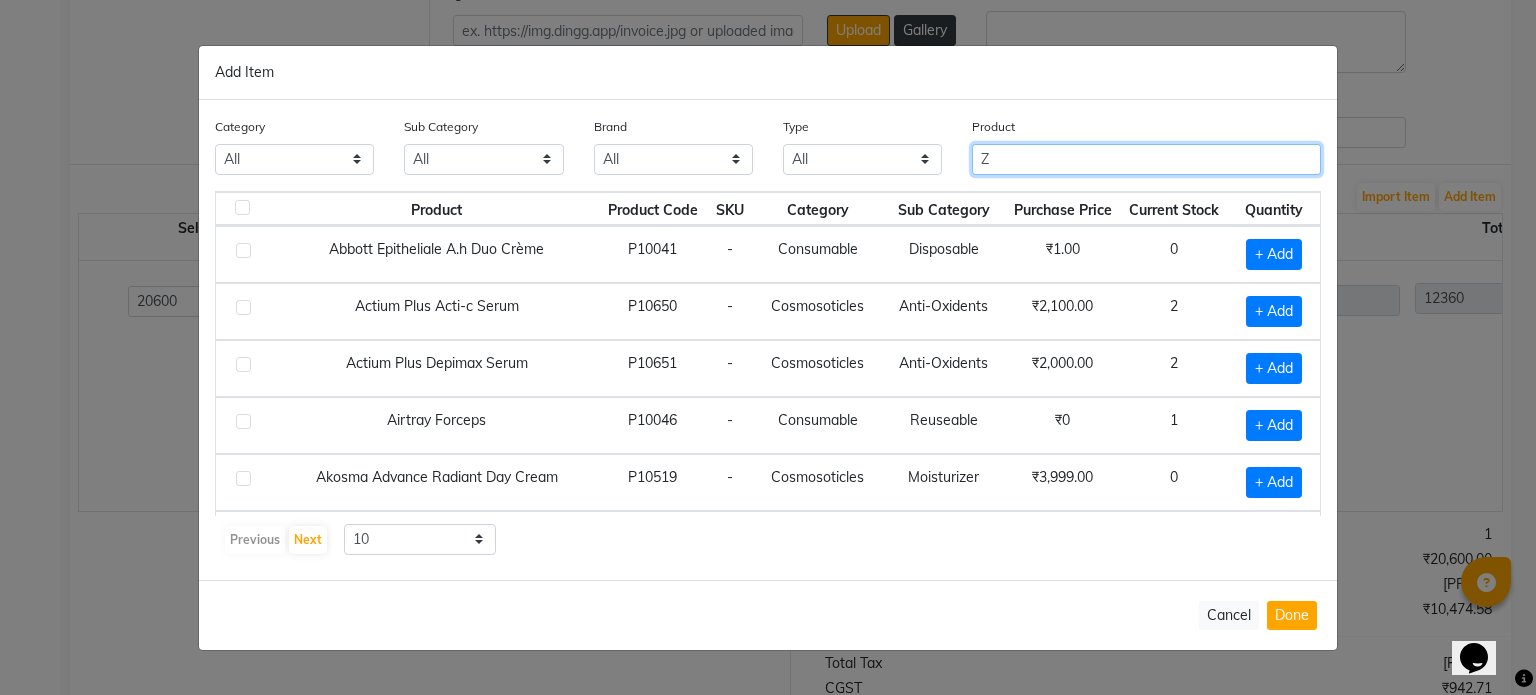 click on "[PRODUCT]" 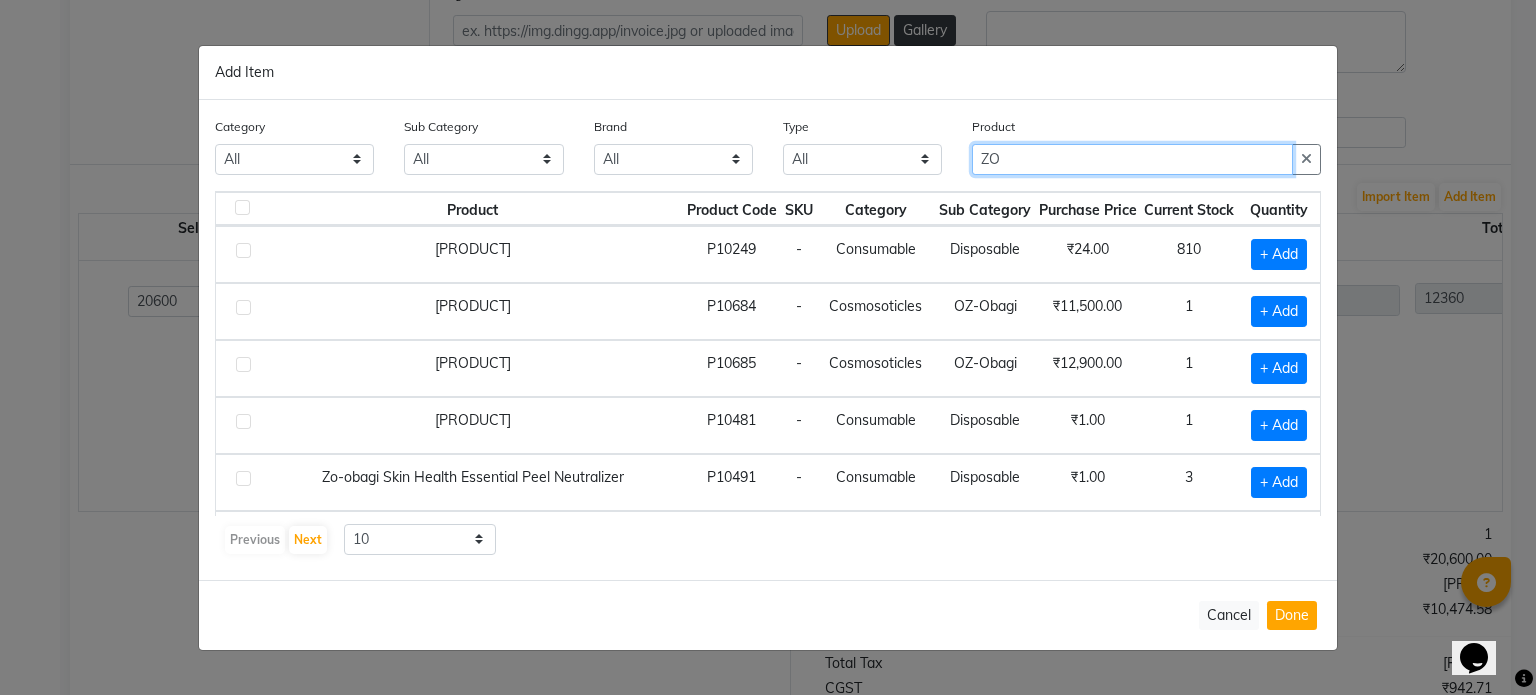 type on "ZO" 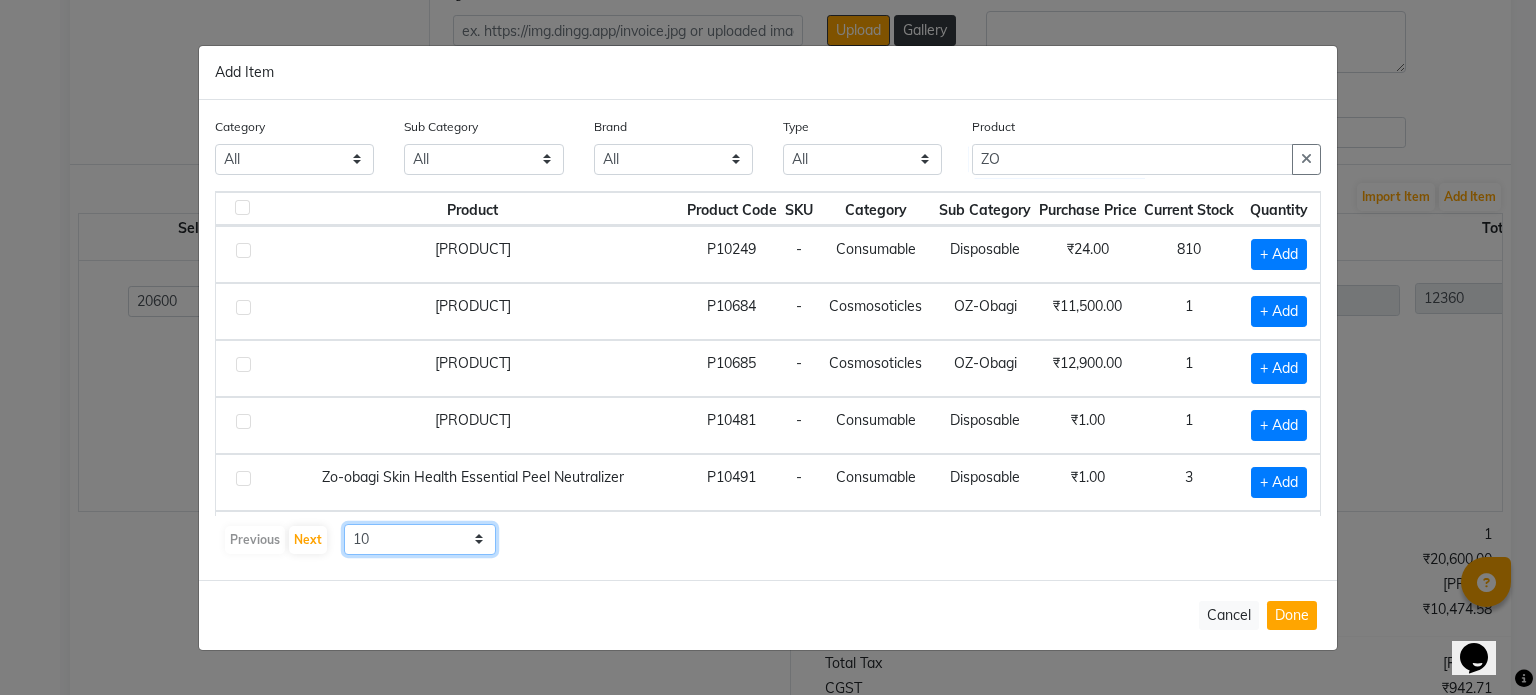 click on "10 50 100" 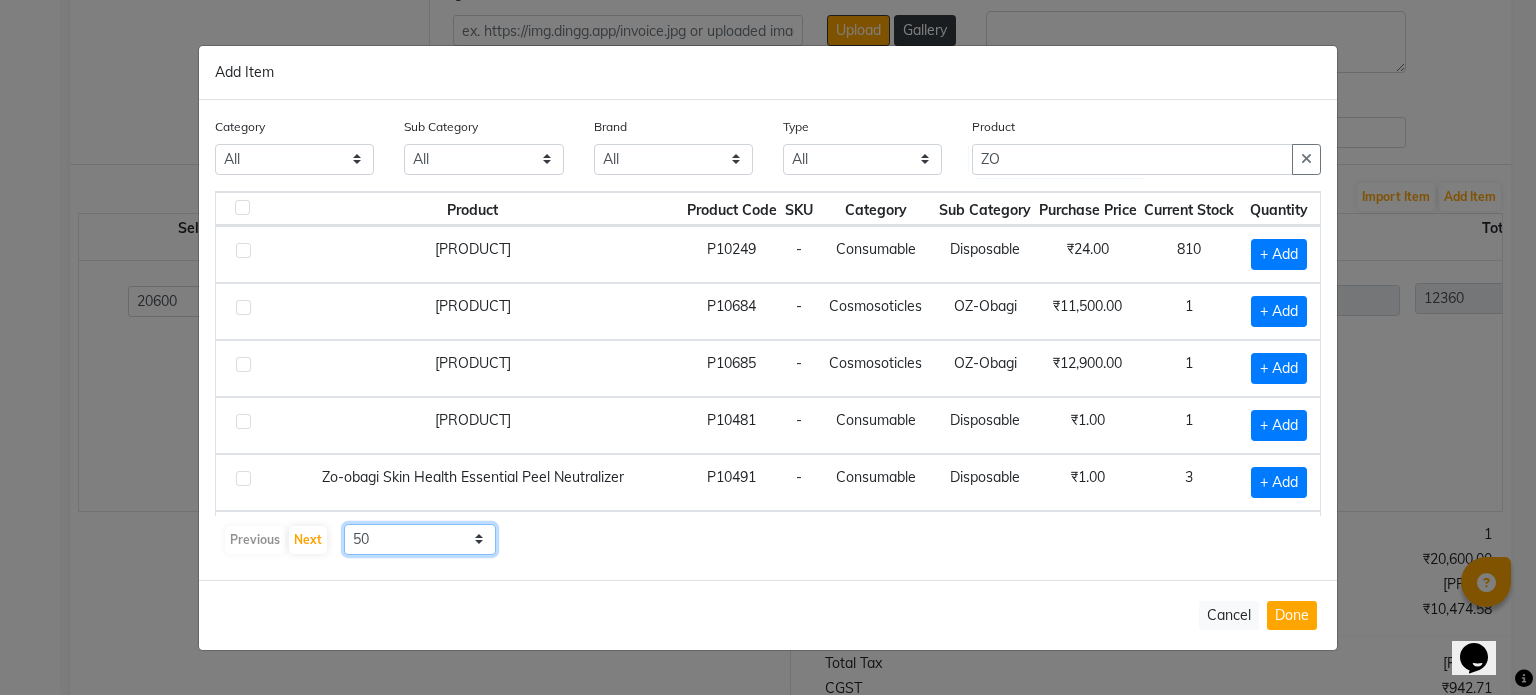 click on "10 50 100" 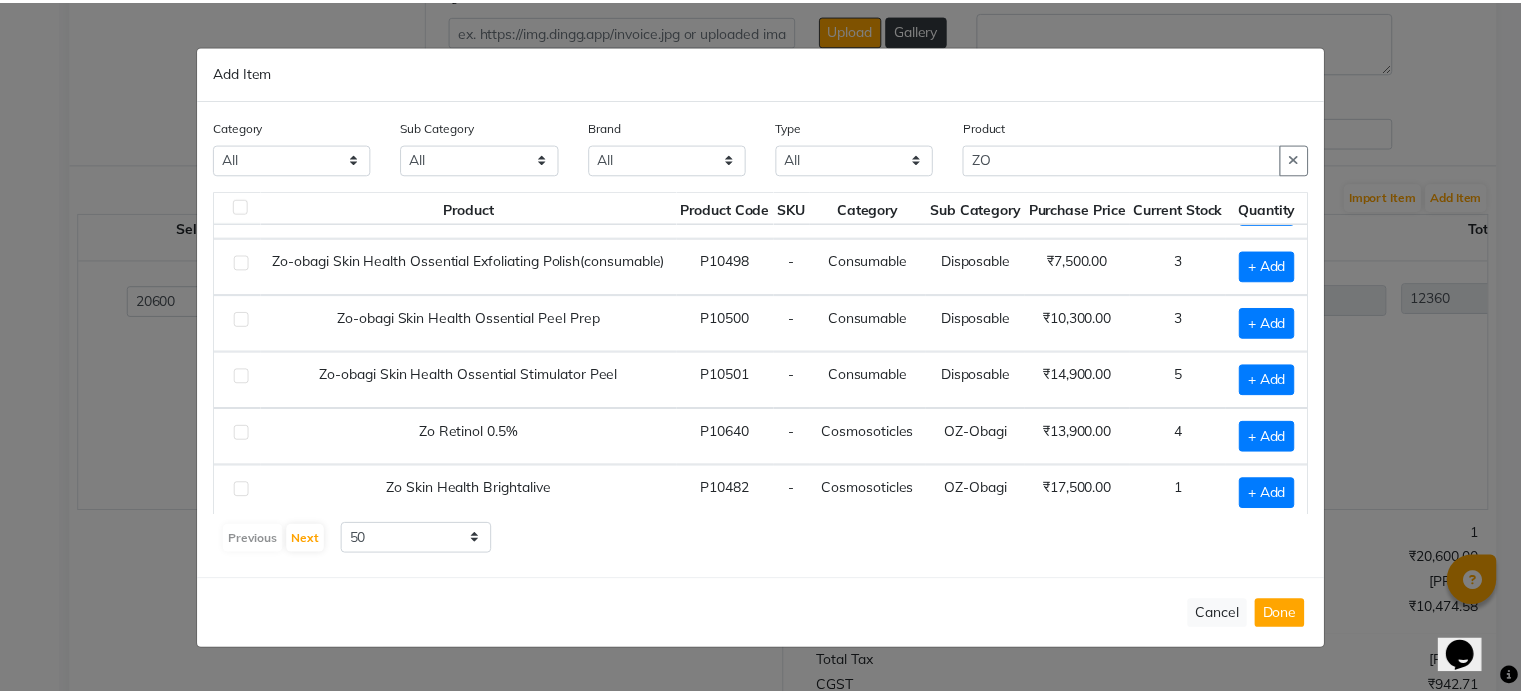 scroll, scrollTop: 356, scrollLeft: 0, axis: vertical 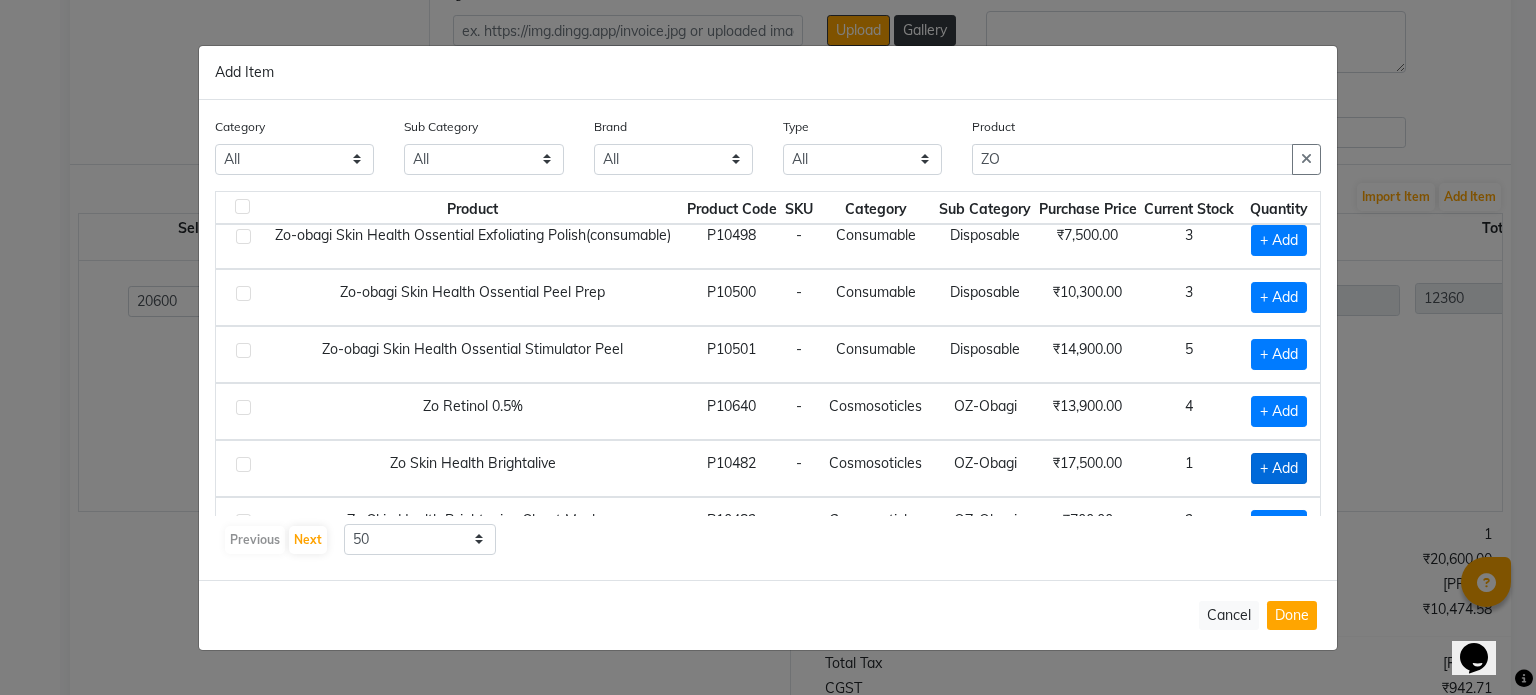 click on "+ Add" 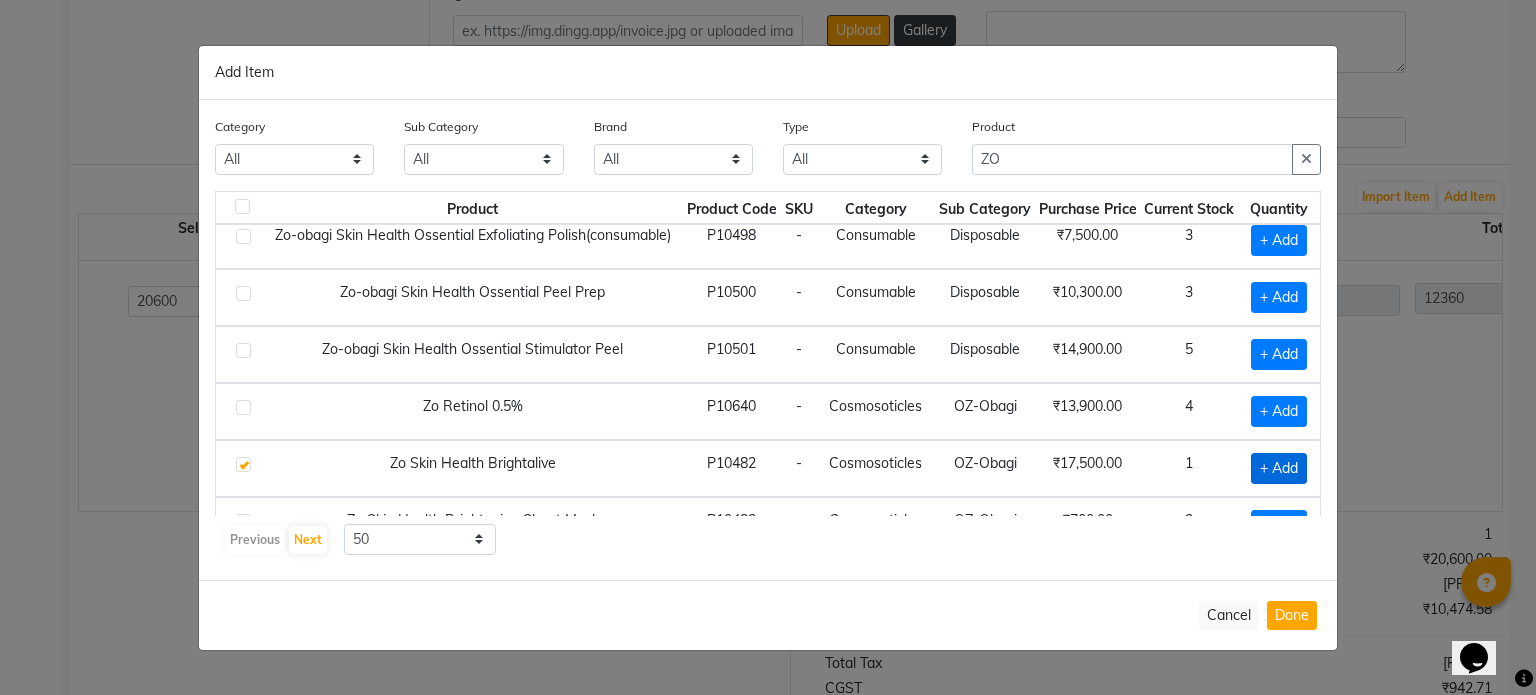 checkbox on "true" 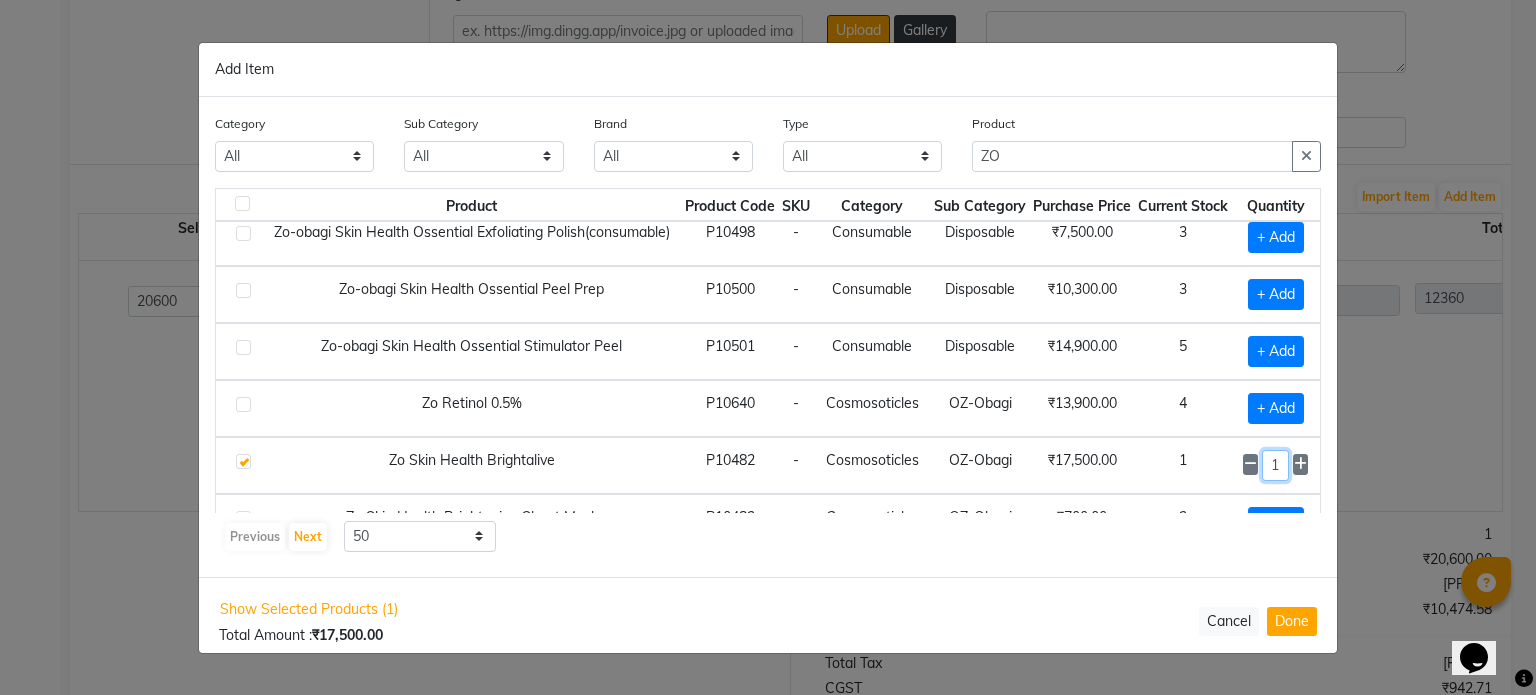drag, startPoint x: 1285, startPoint y: 463, endPoint x: 1237, endPoint y: 474, distance: 49.24429 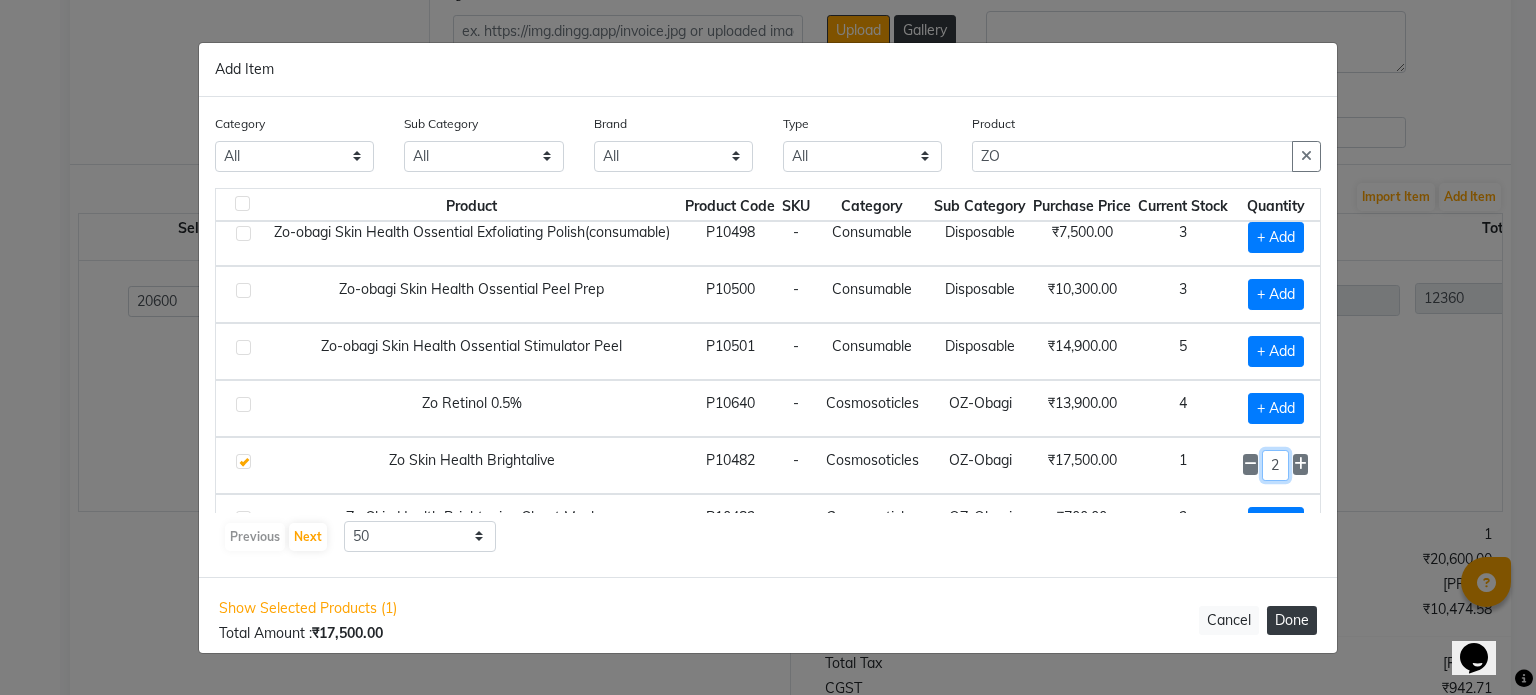 type on "2" 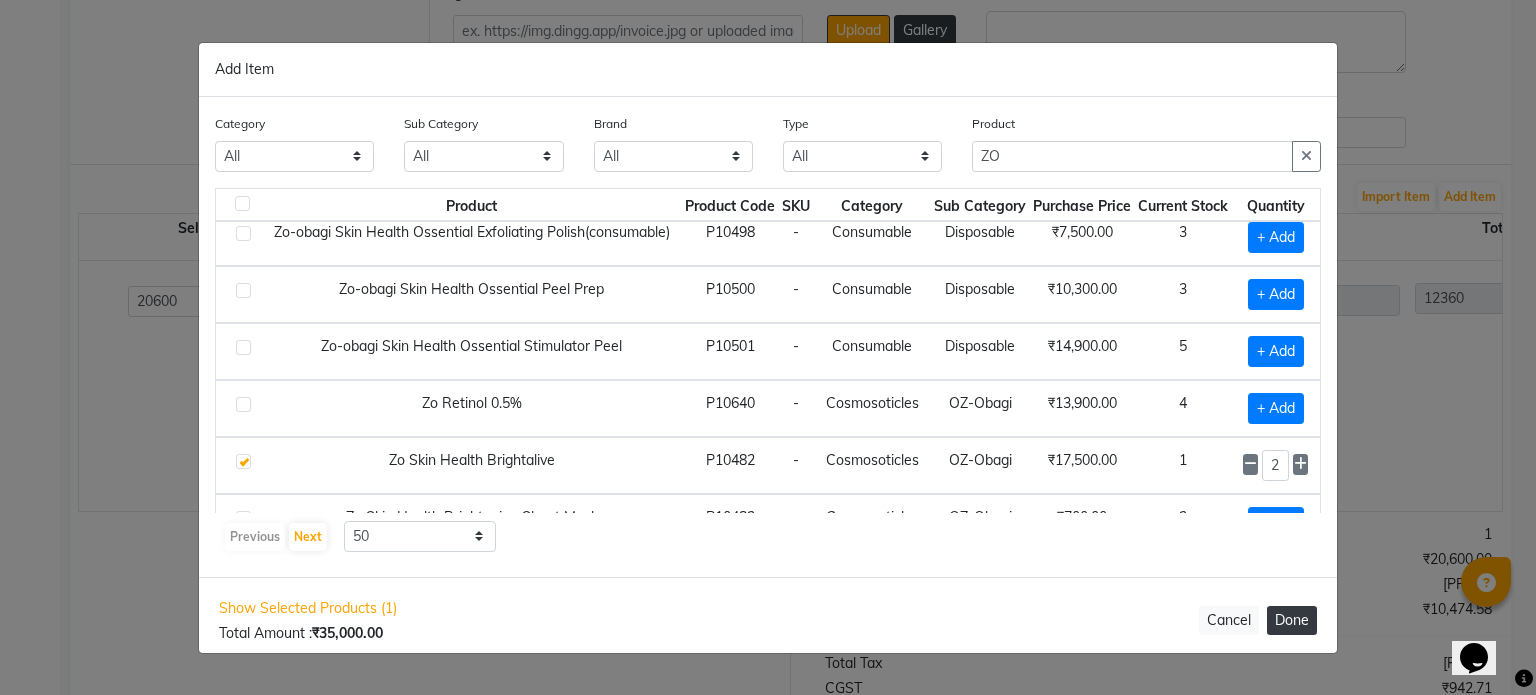 click on "Done" 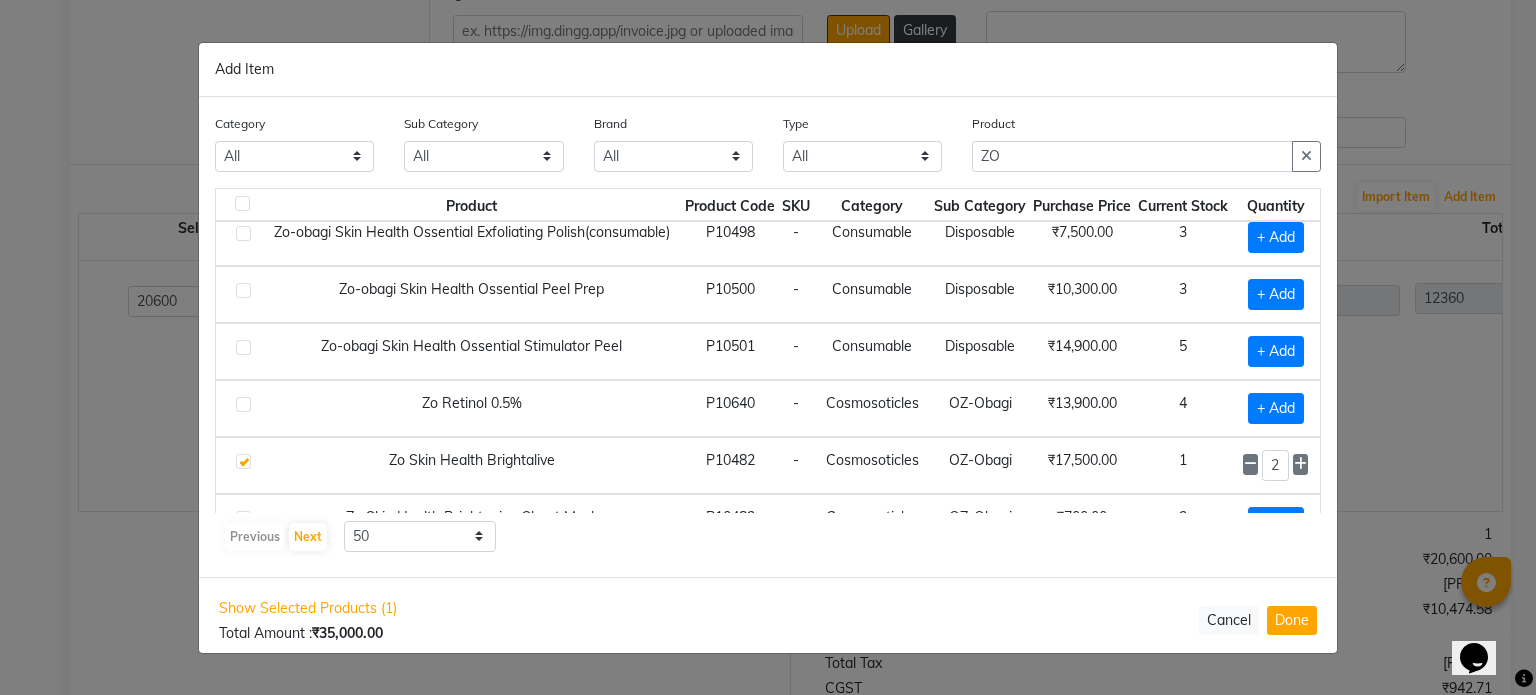 select on "908" 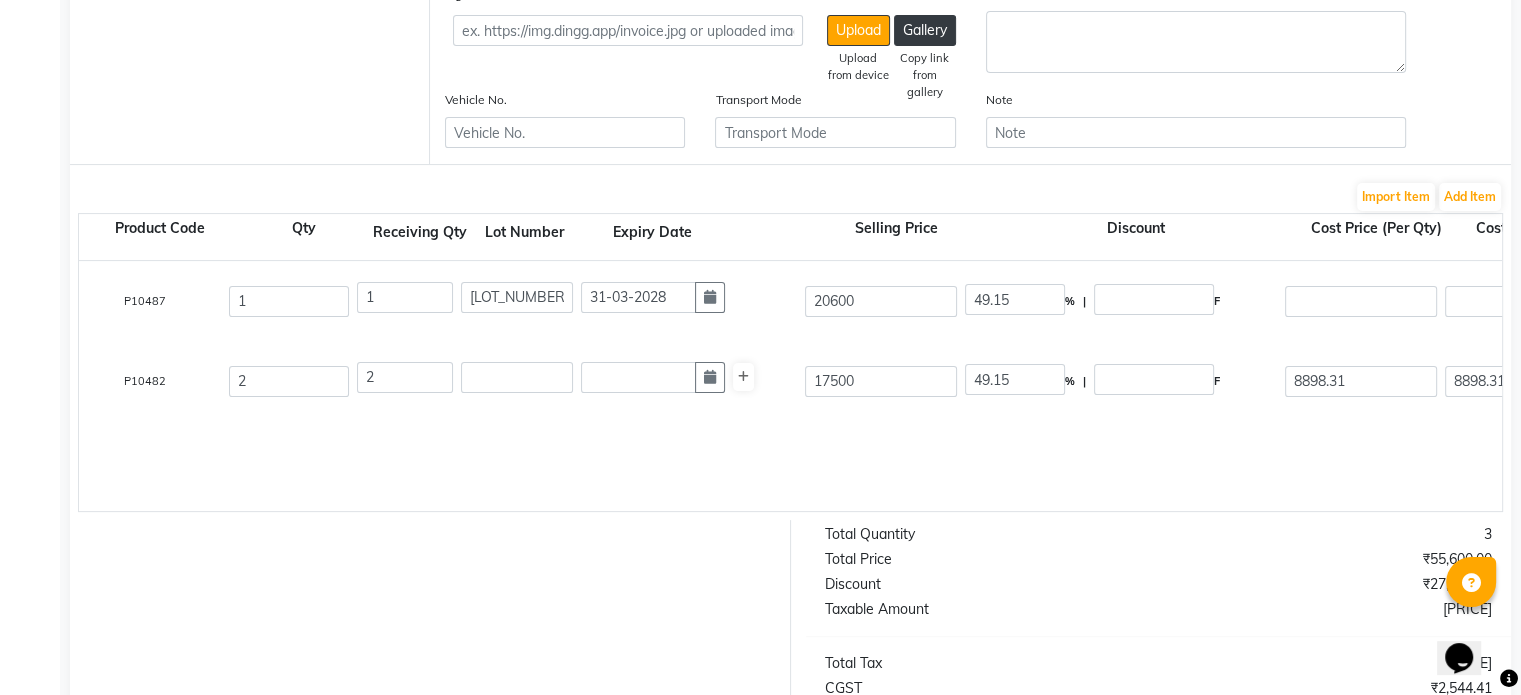scroll, scrollTop: 0, scrollLeft: 40, axis: horizontal 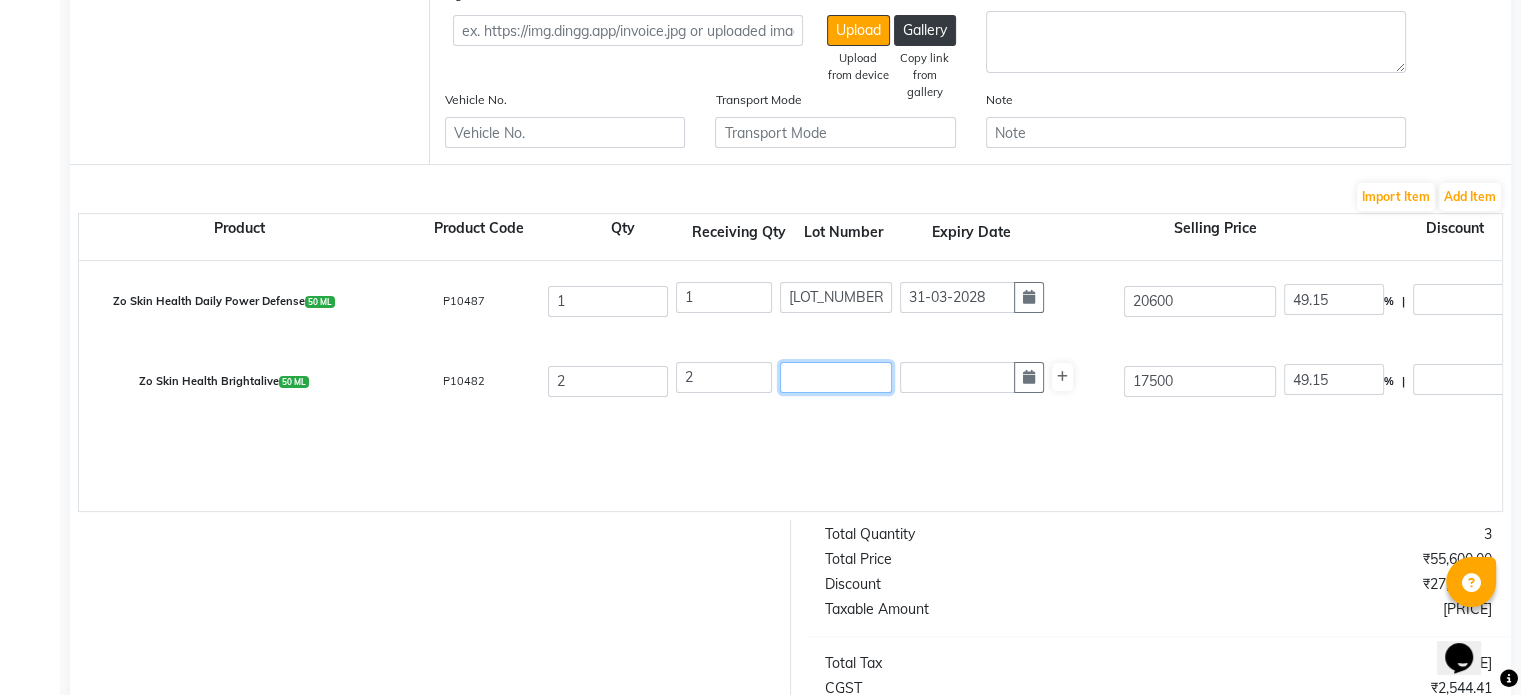 click 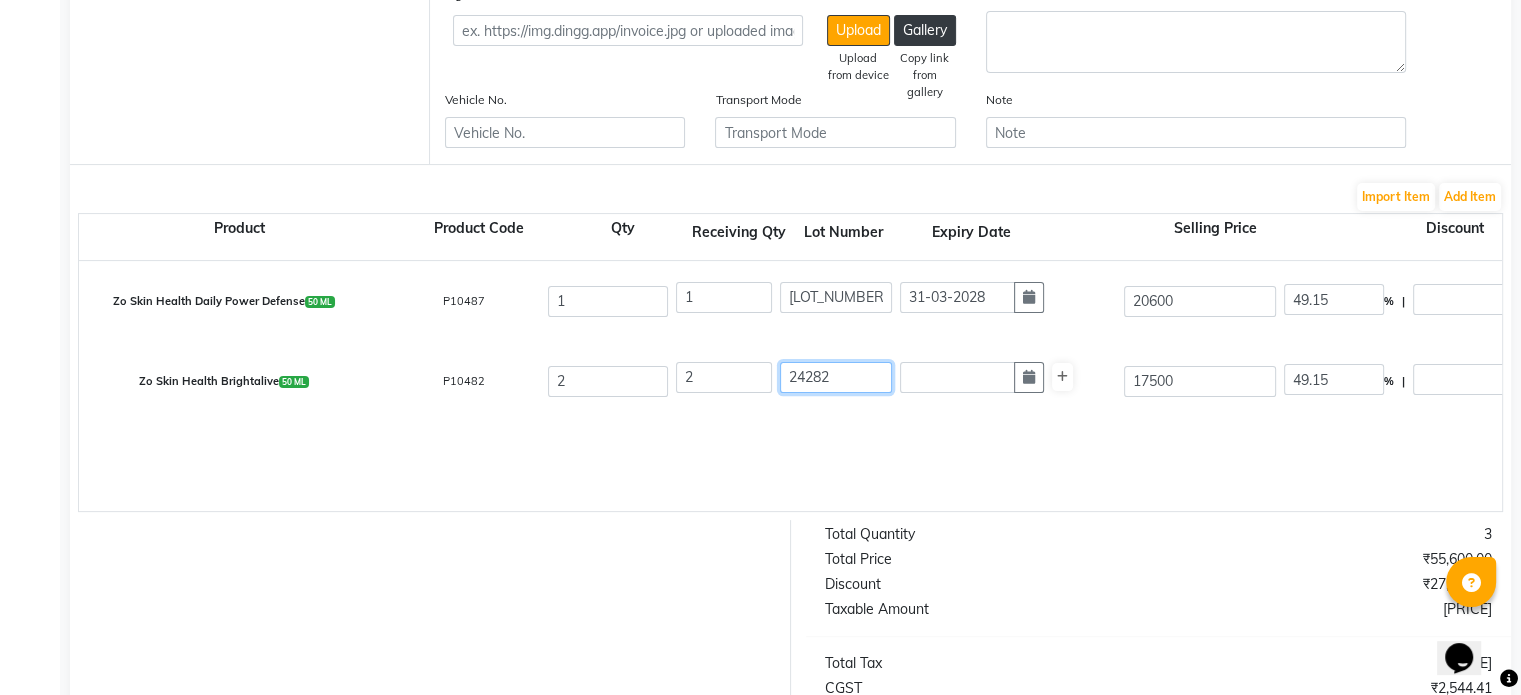 type on "24282" 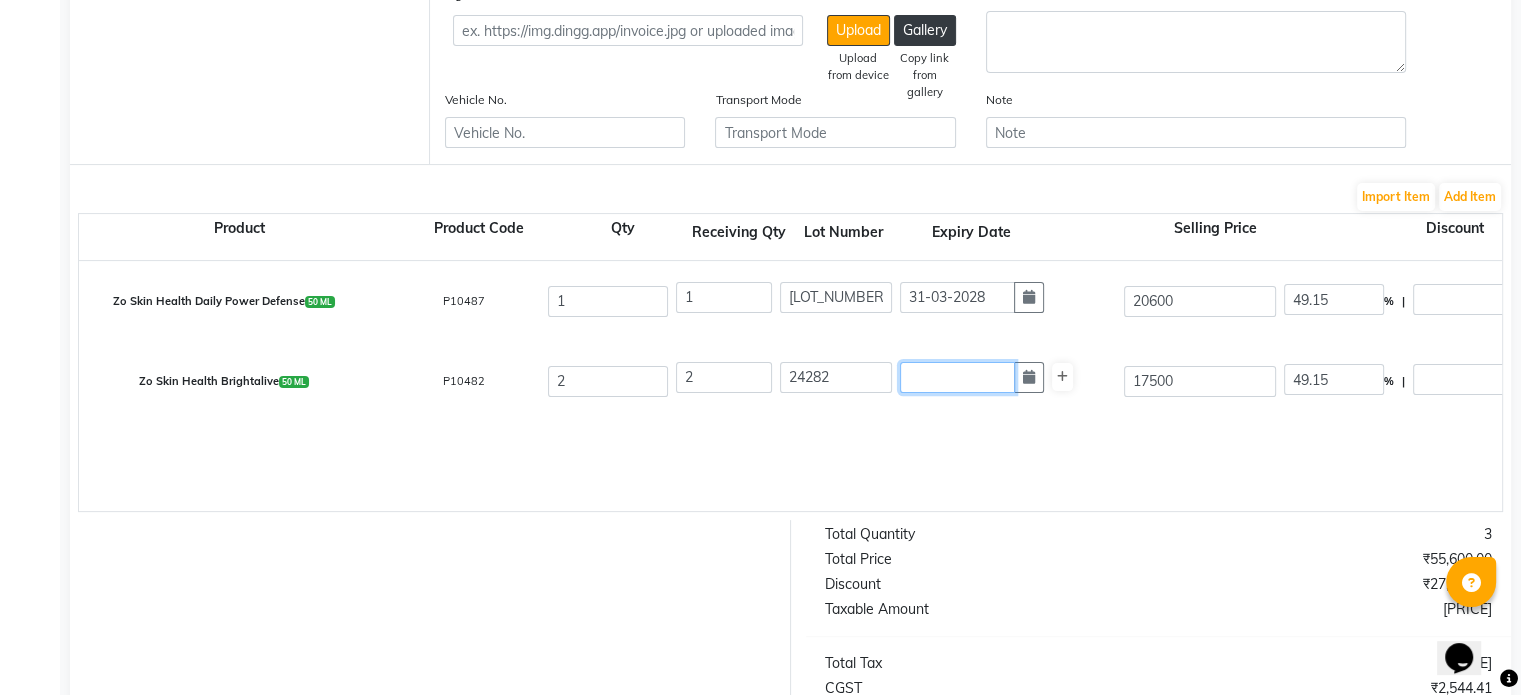 click 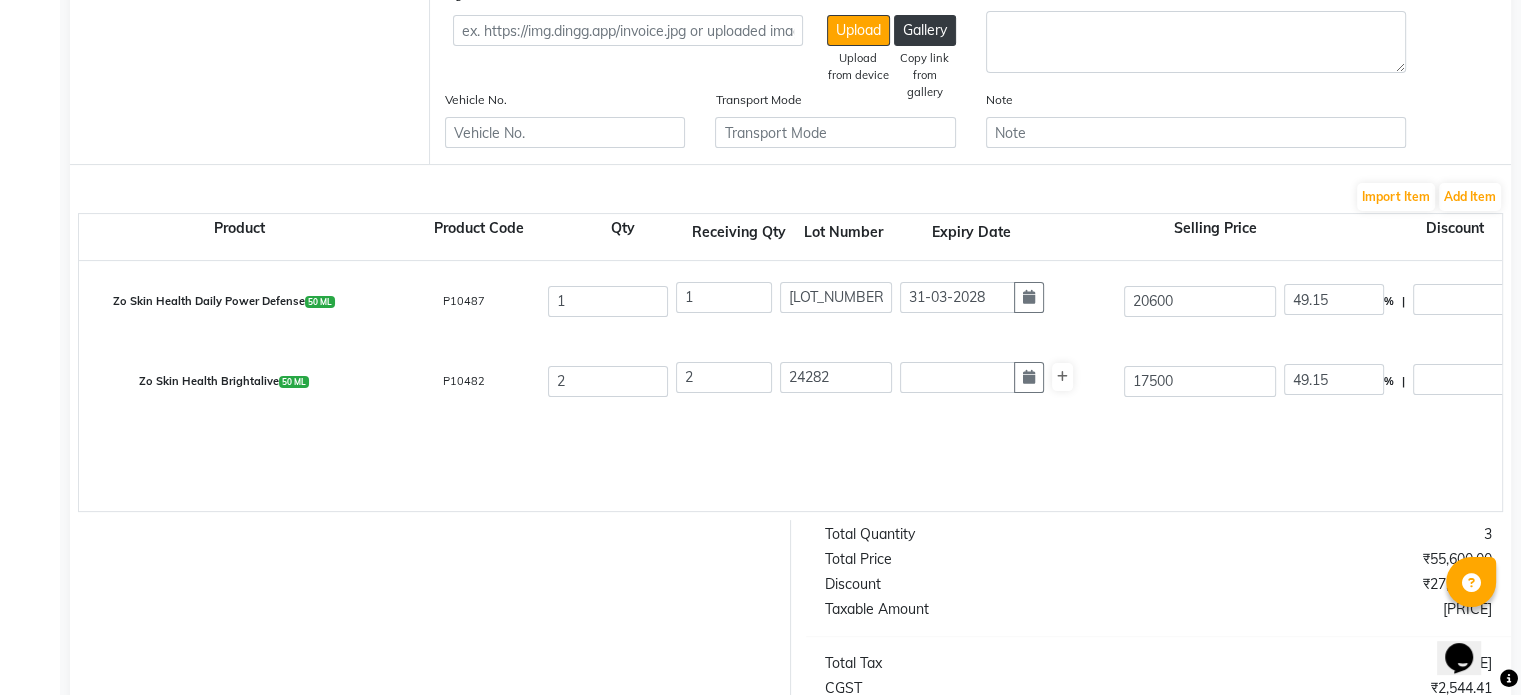 select on "8" 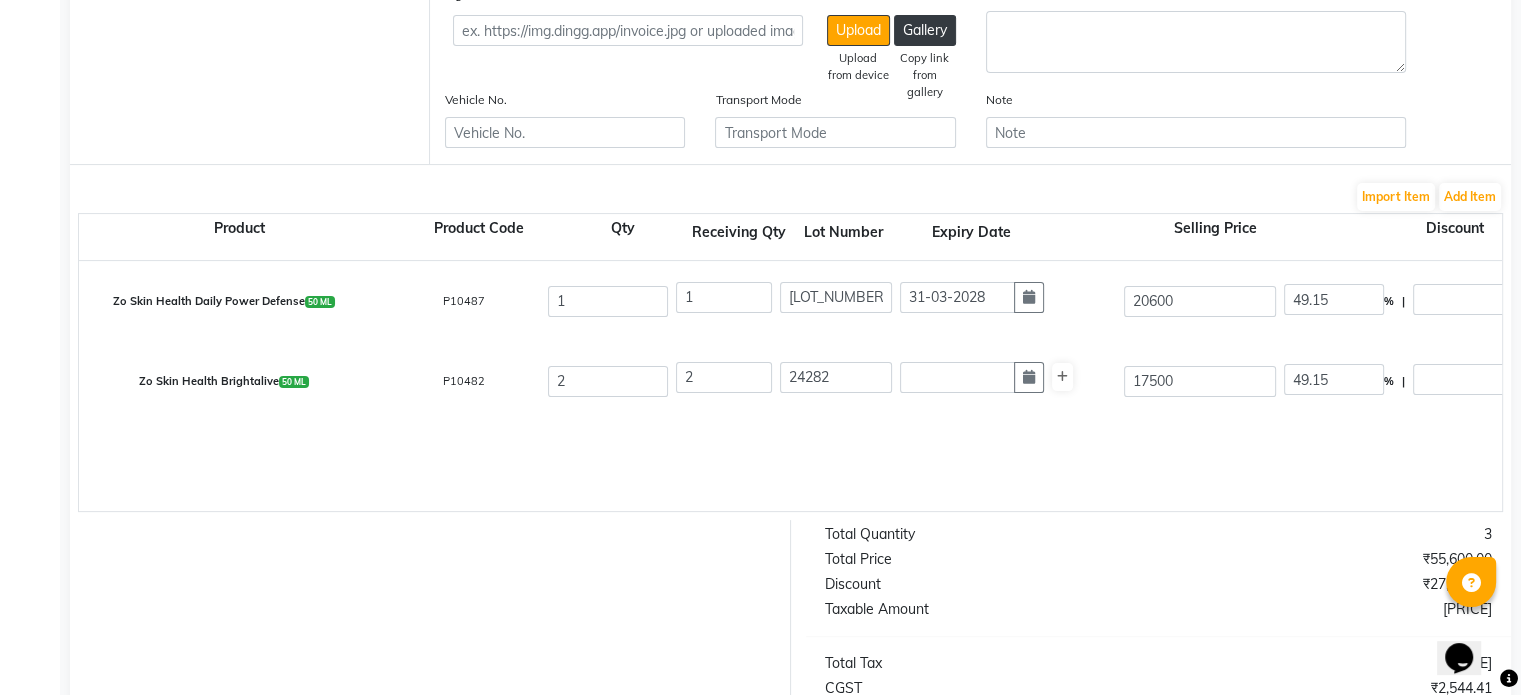 select on "2025" 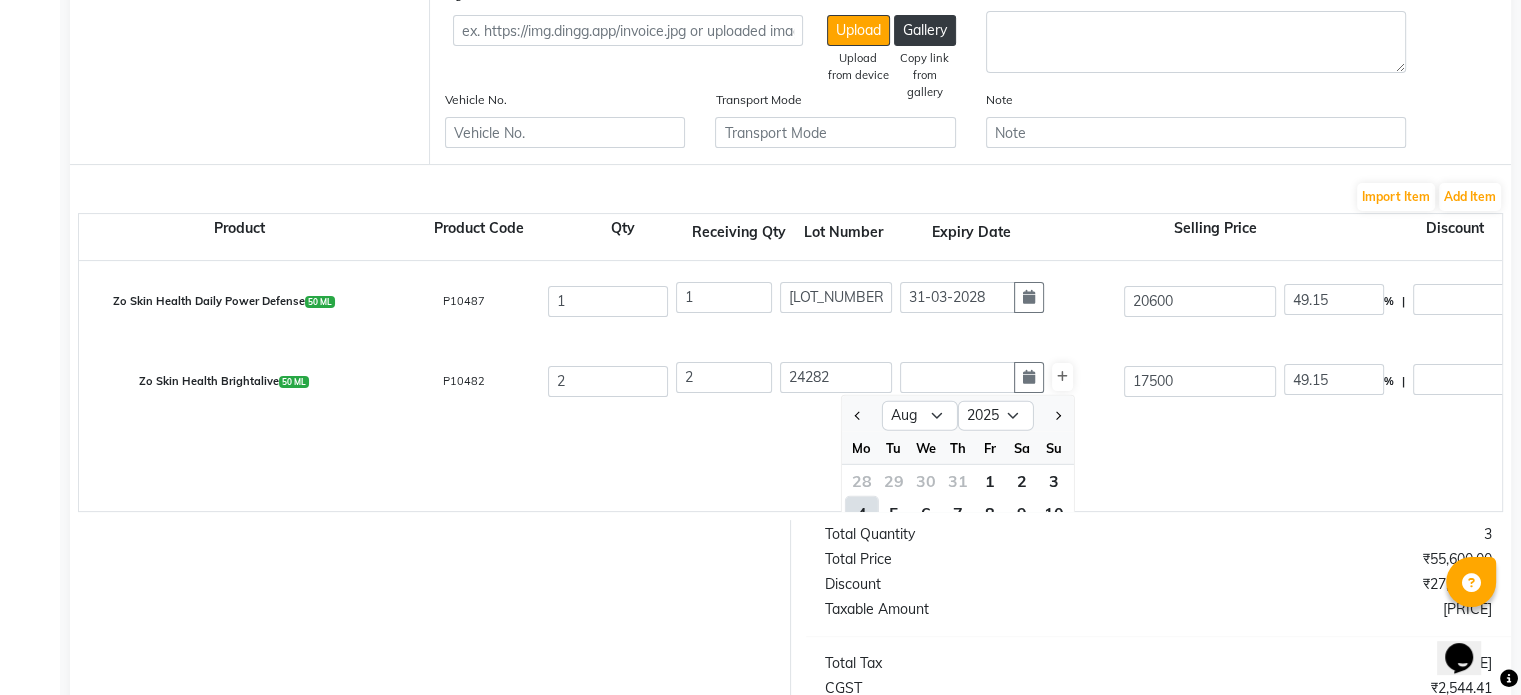scroll, scrollTop: 16, scrollLeft: 0, axis: vertical 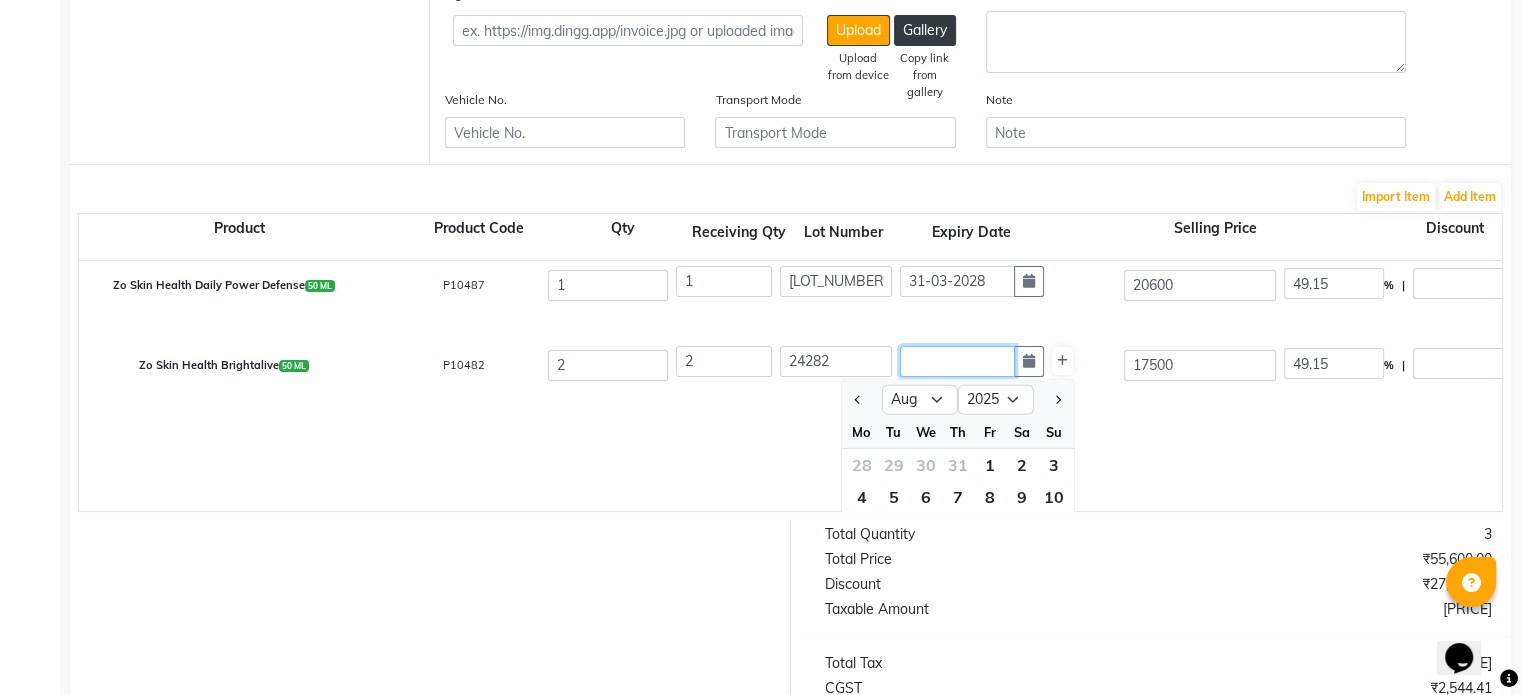 click 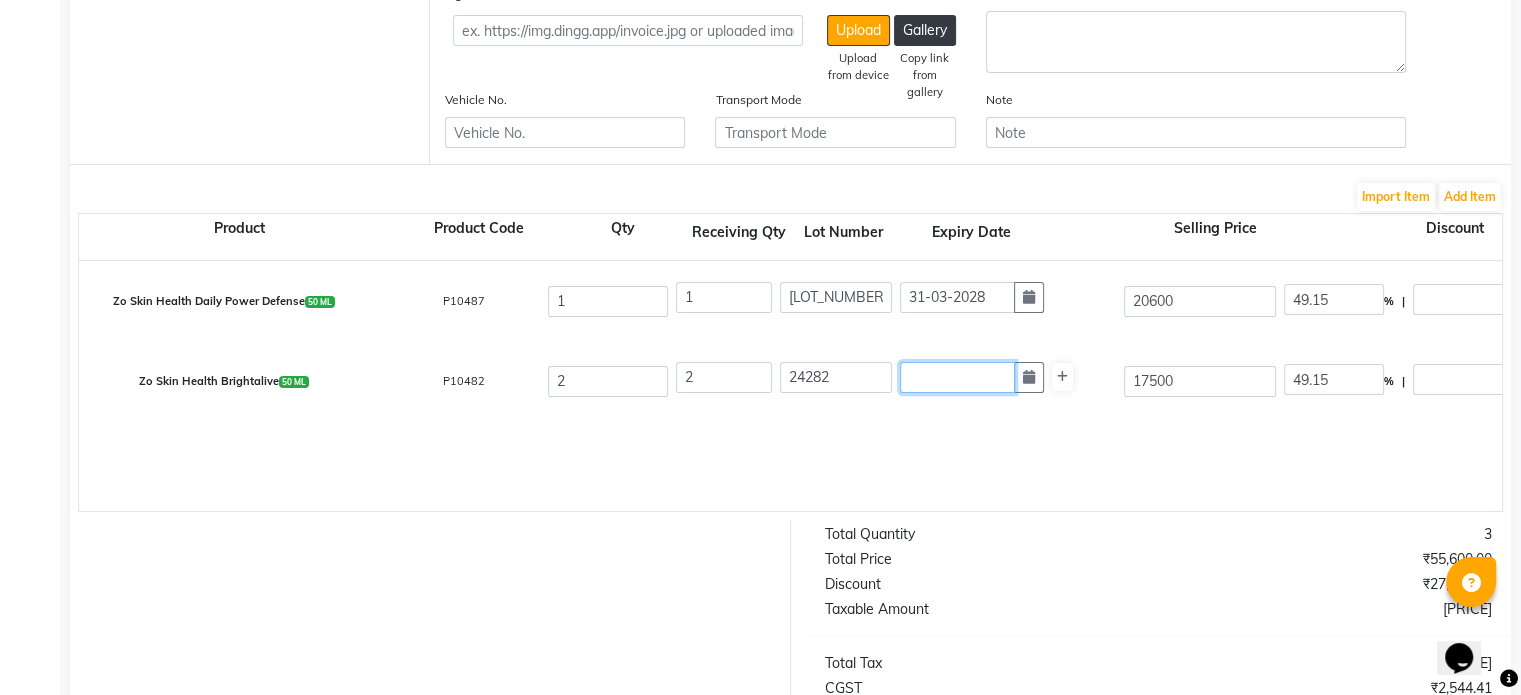 scroll, scrollTop: 0, scrollLeft: 0, axis: both 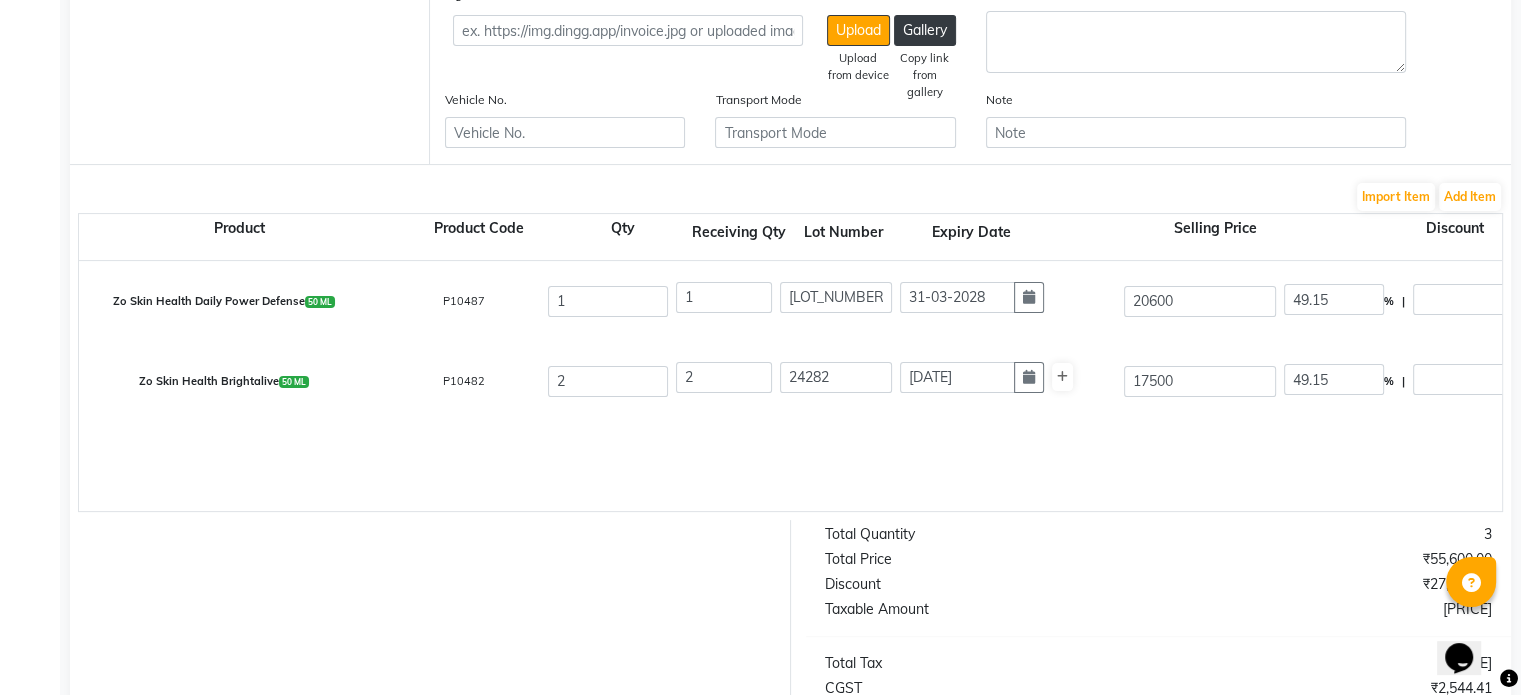 type on "30-09-2027" 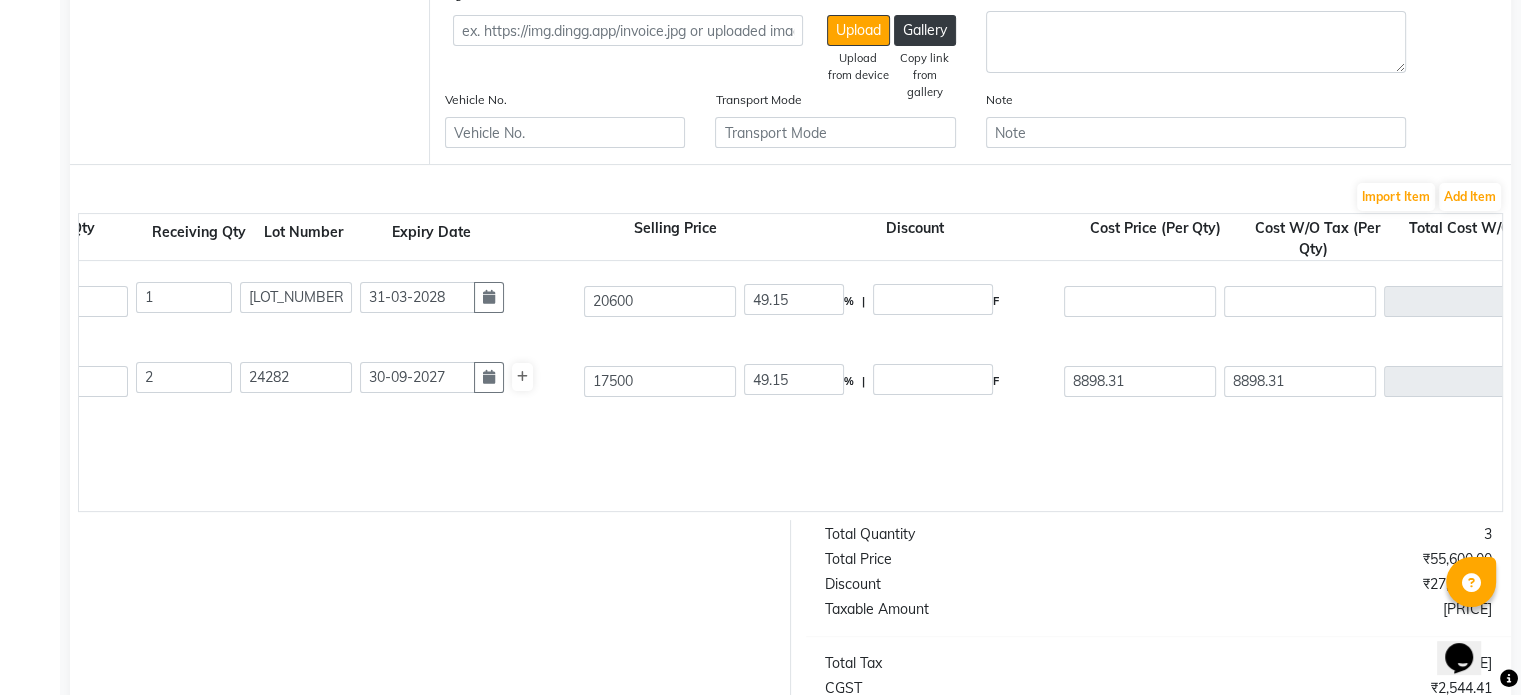 scroll, scrollTop: 0, scrollLeft: 612, axis: horizontal 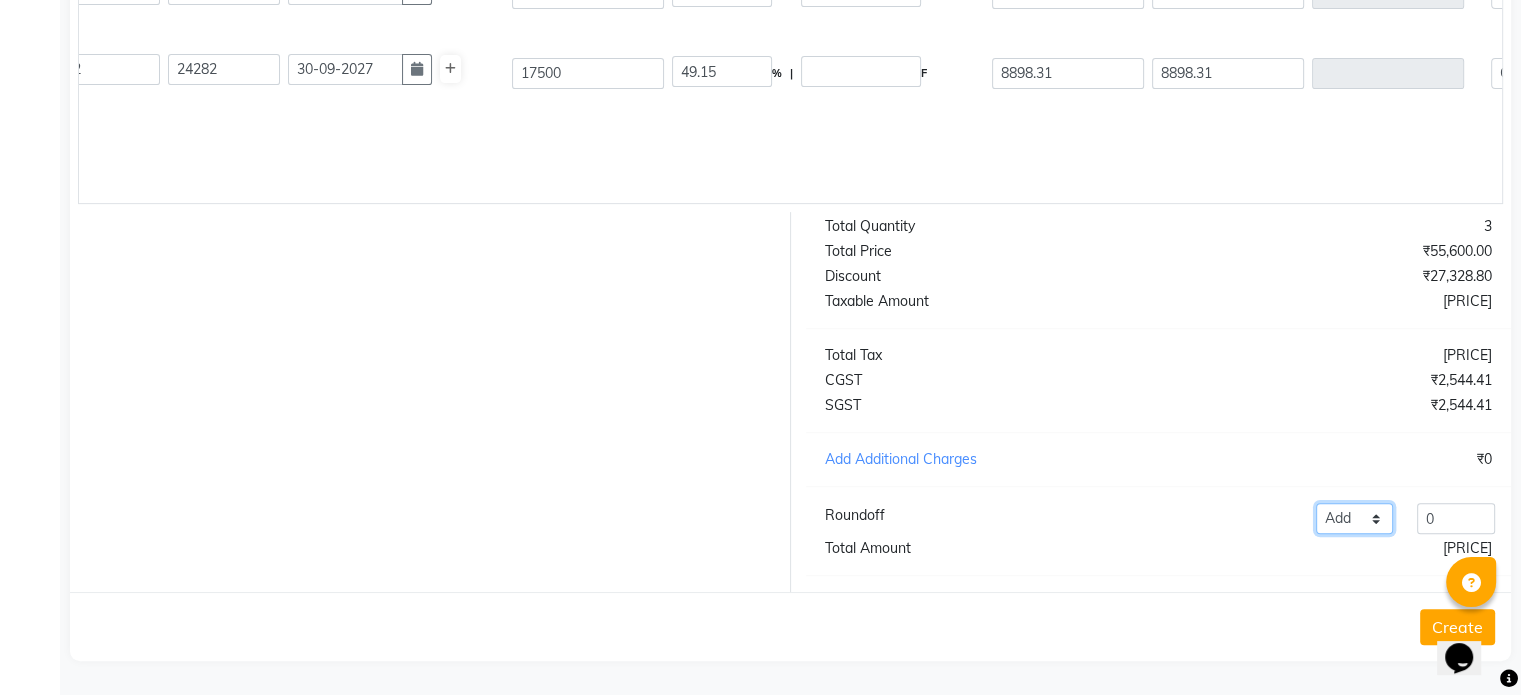 click on "Add Reduce" 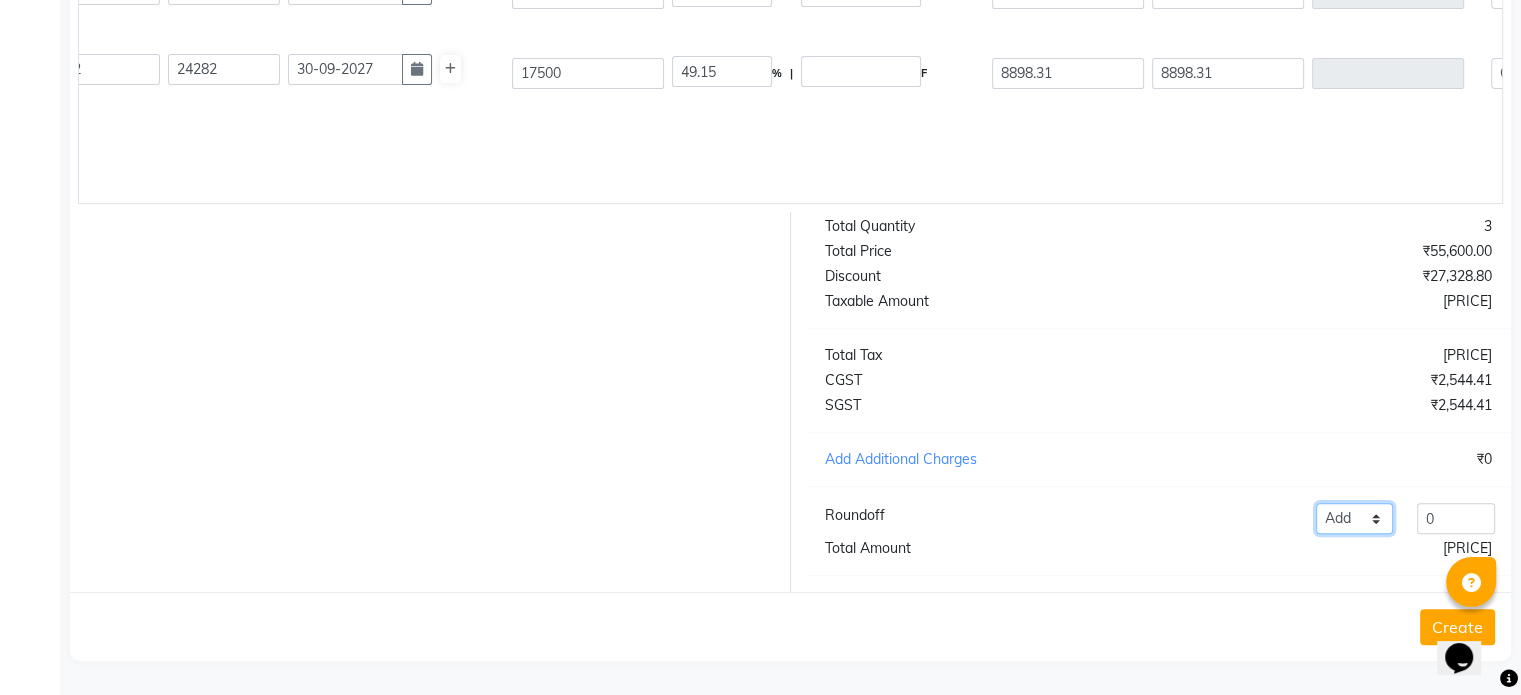 select on "reduce" 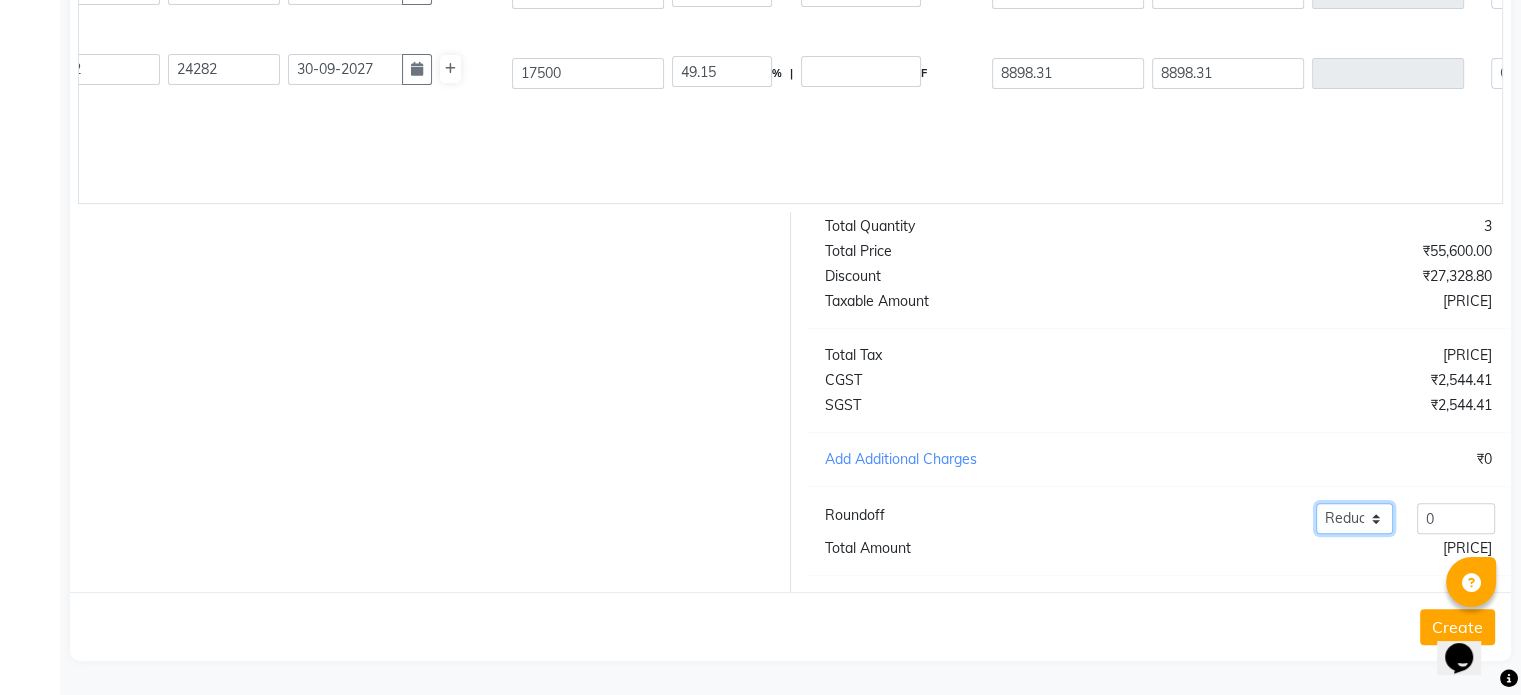 click on "Add Reduce" 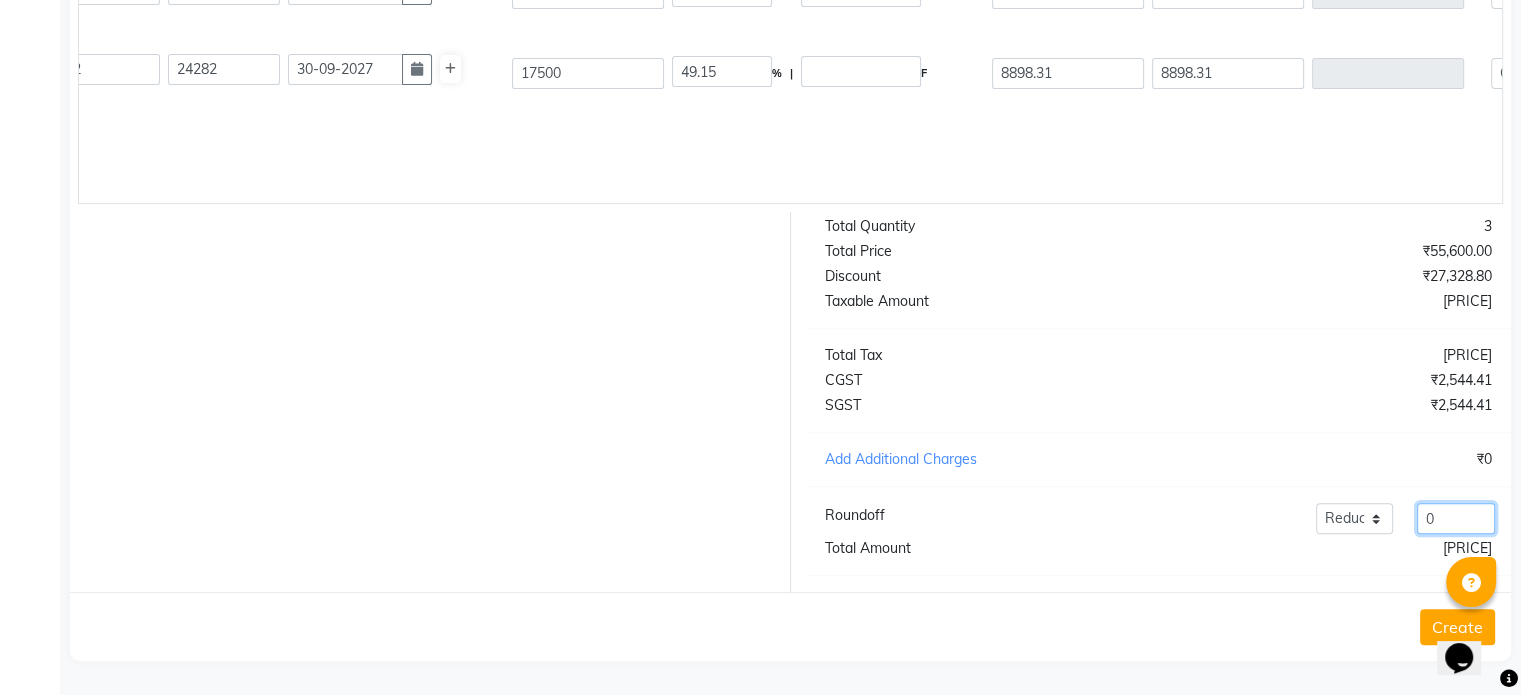 click on "0" 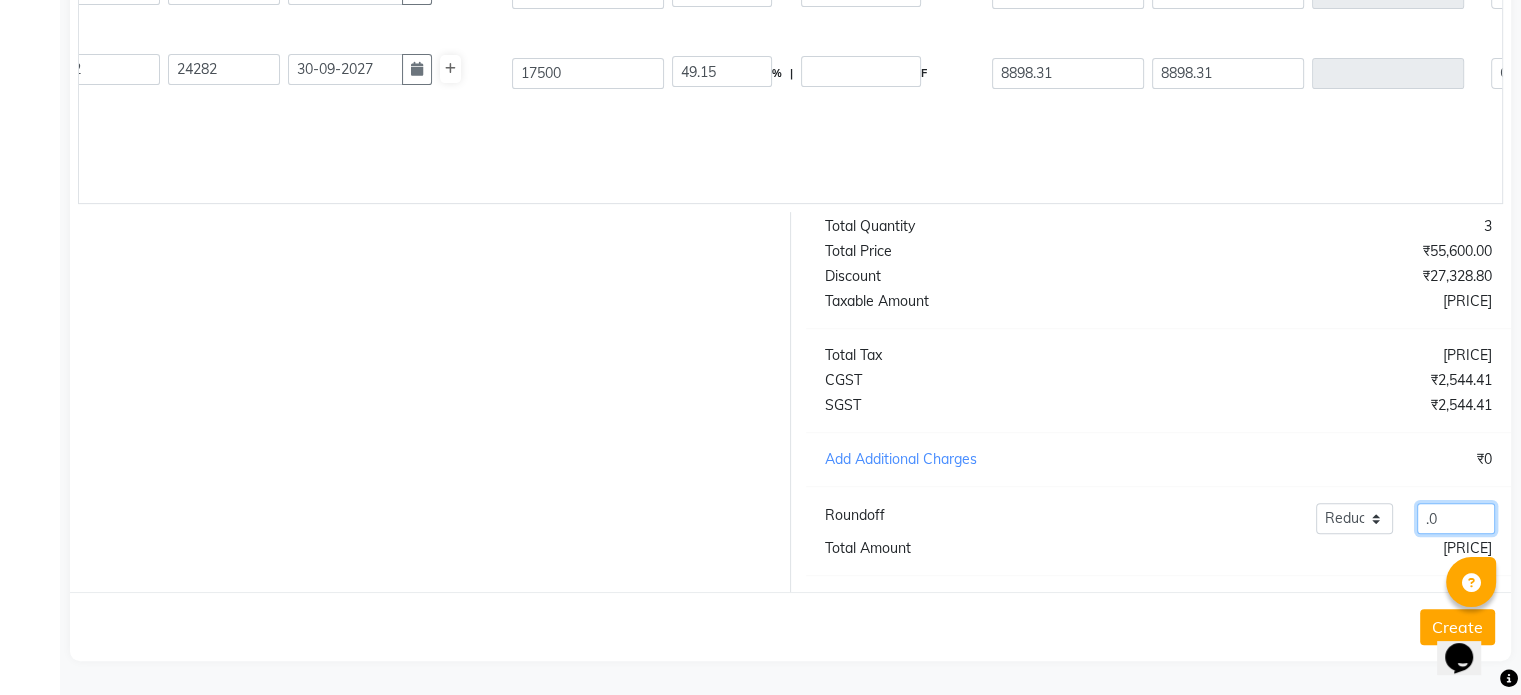 click on ".0" 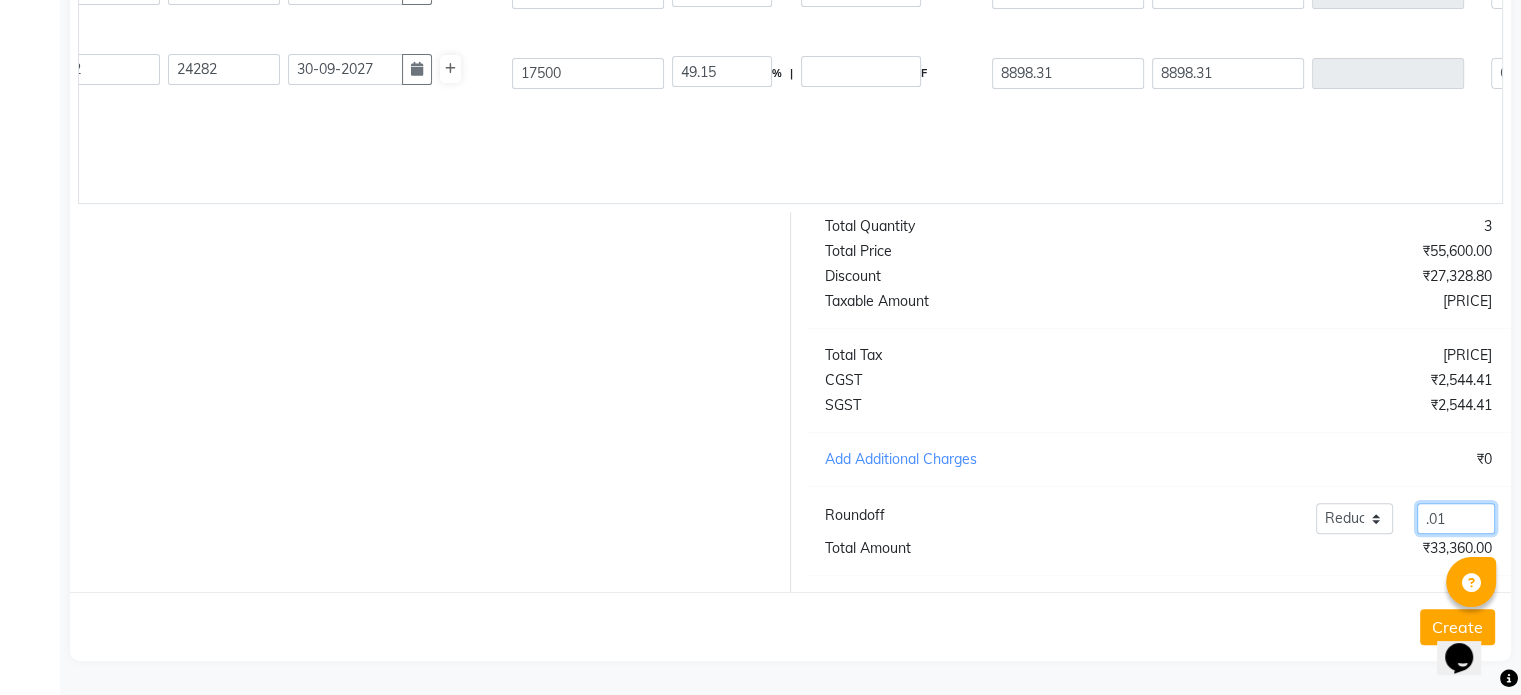 type on ".01" 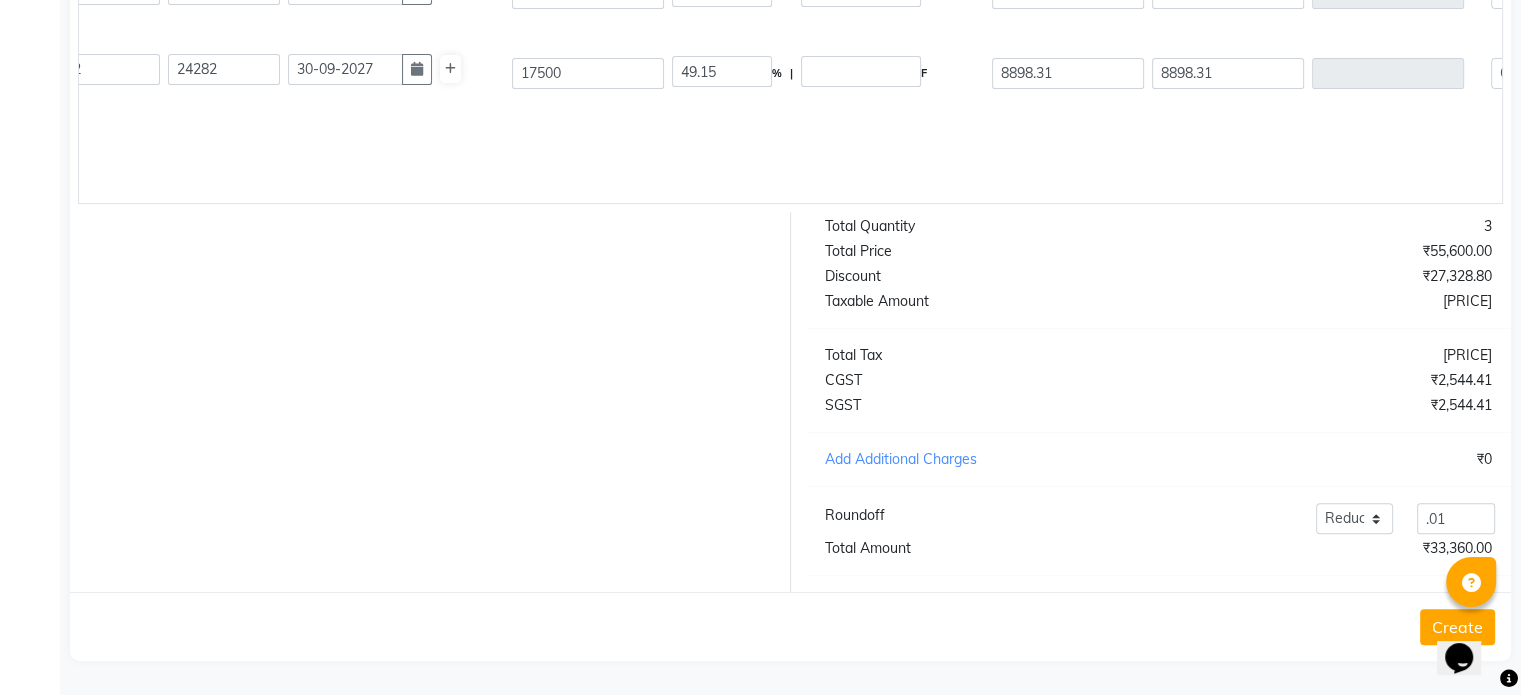 click on "Create" 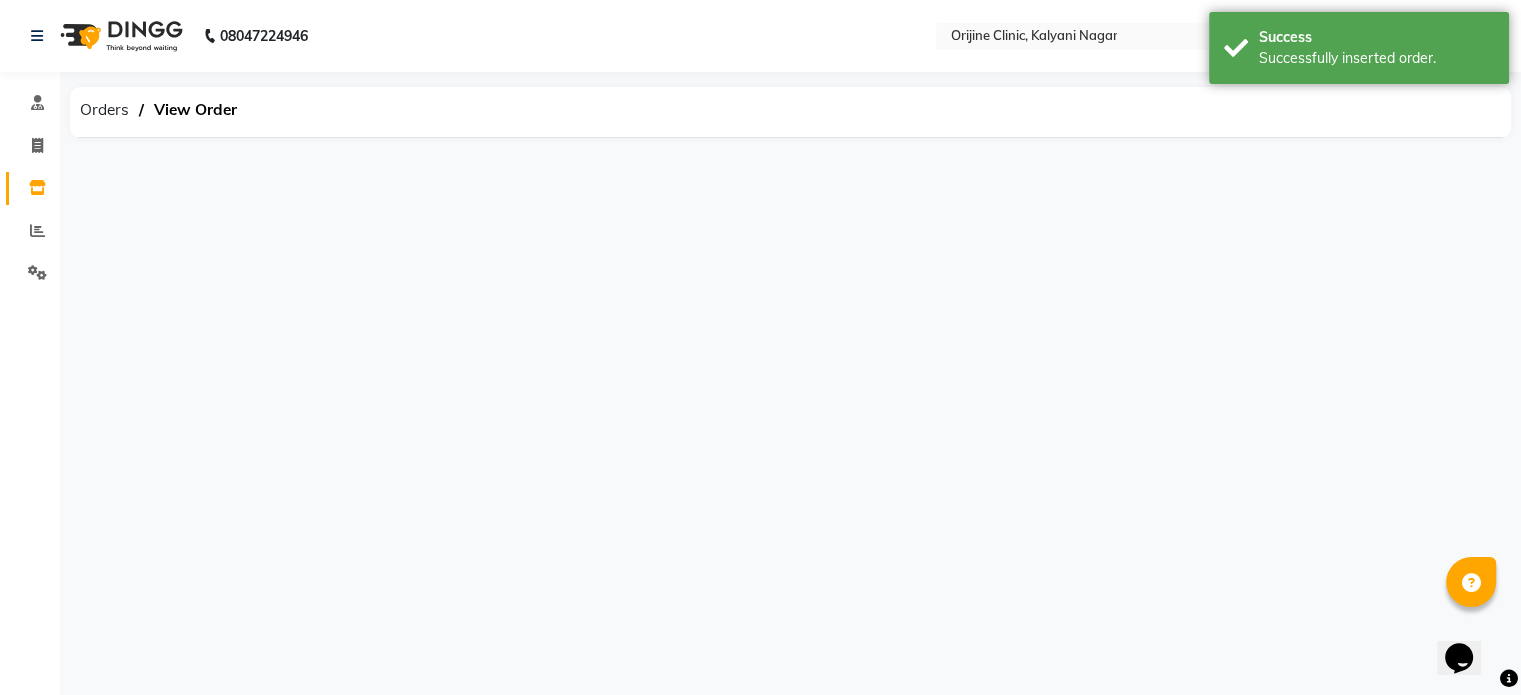 scroll, scrollTop: 0, scrollLeft: 0, axis: both 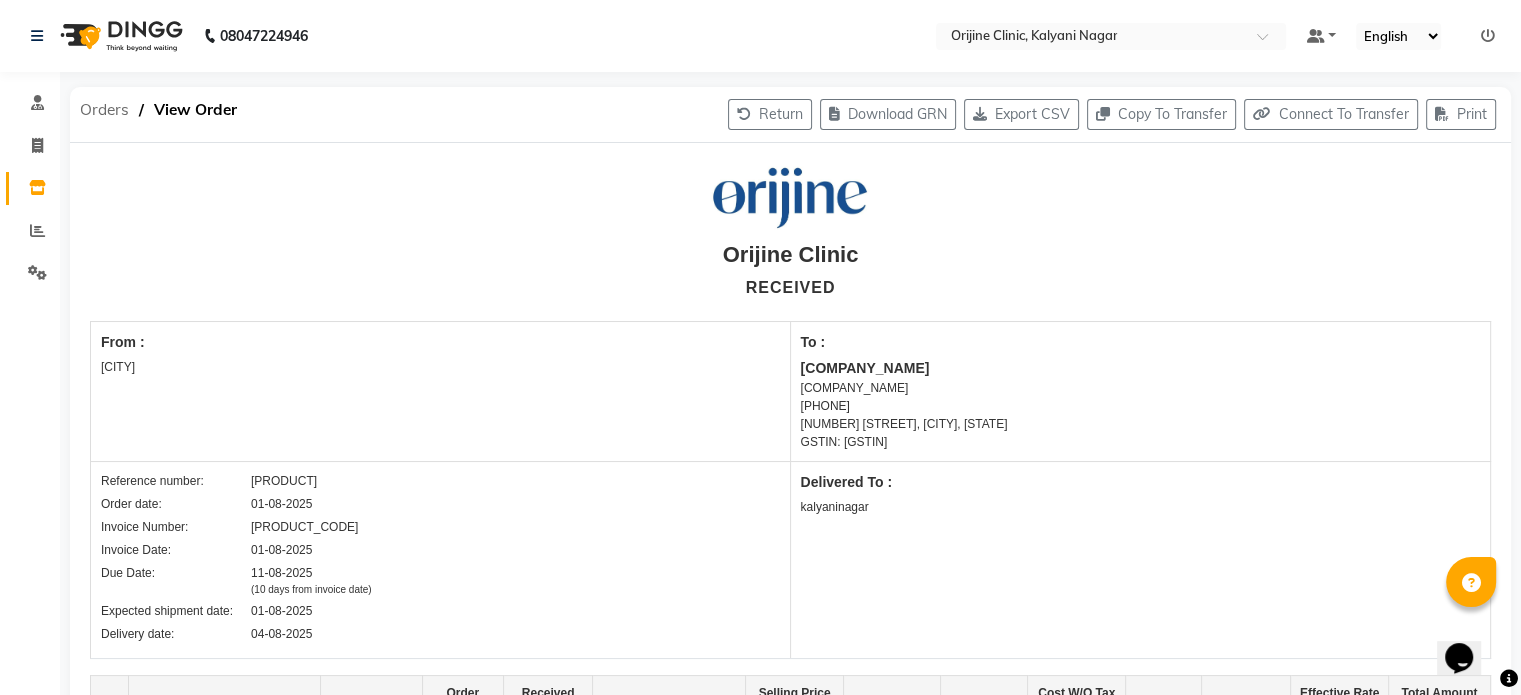 click on "Orders" 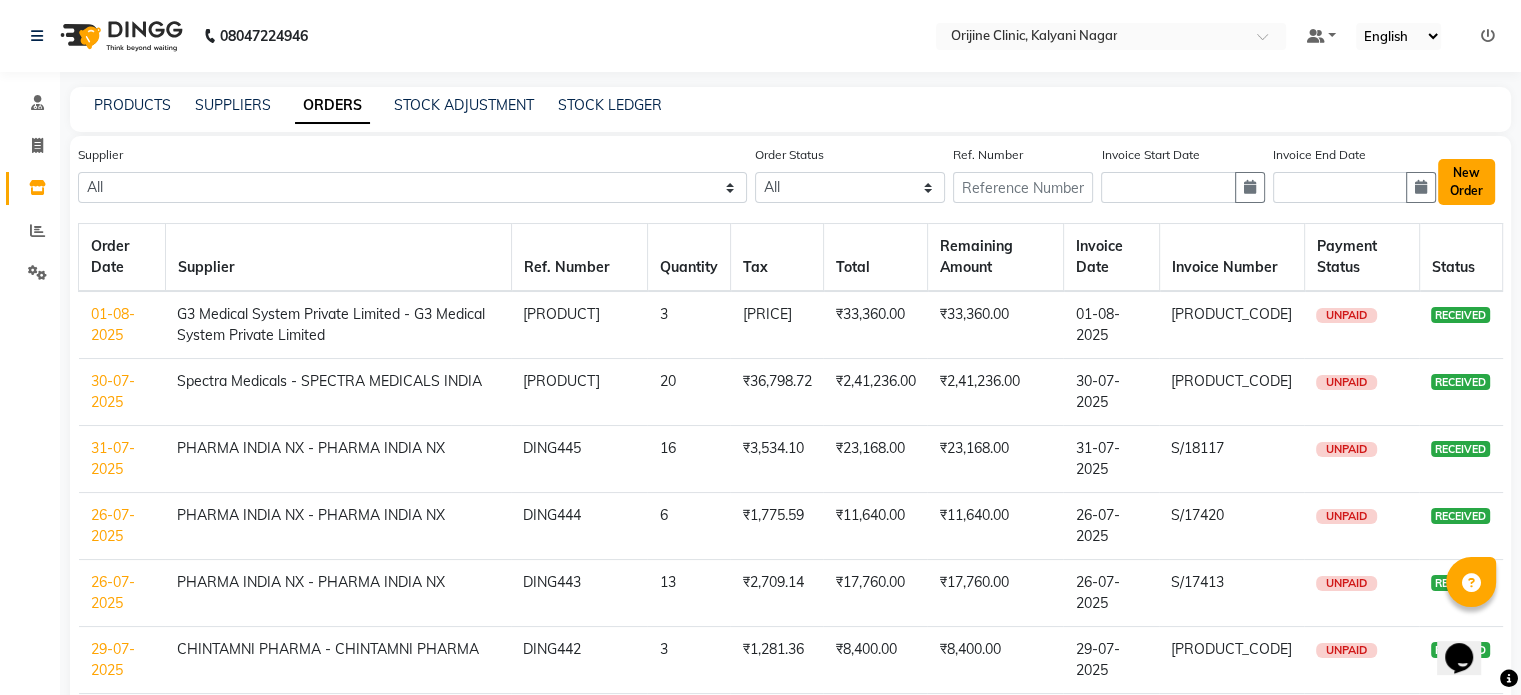 click on "New Order" 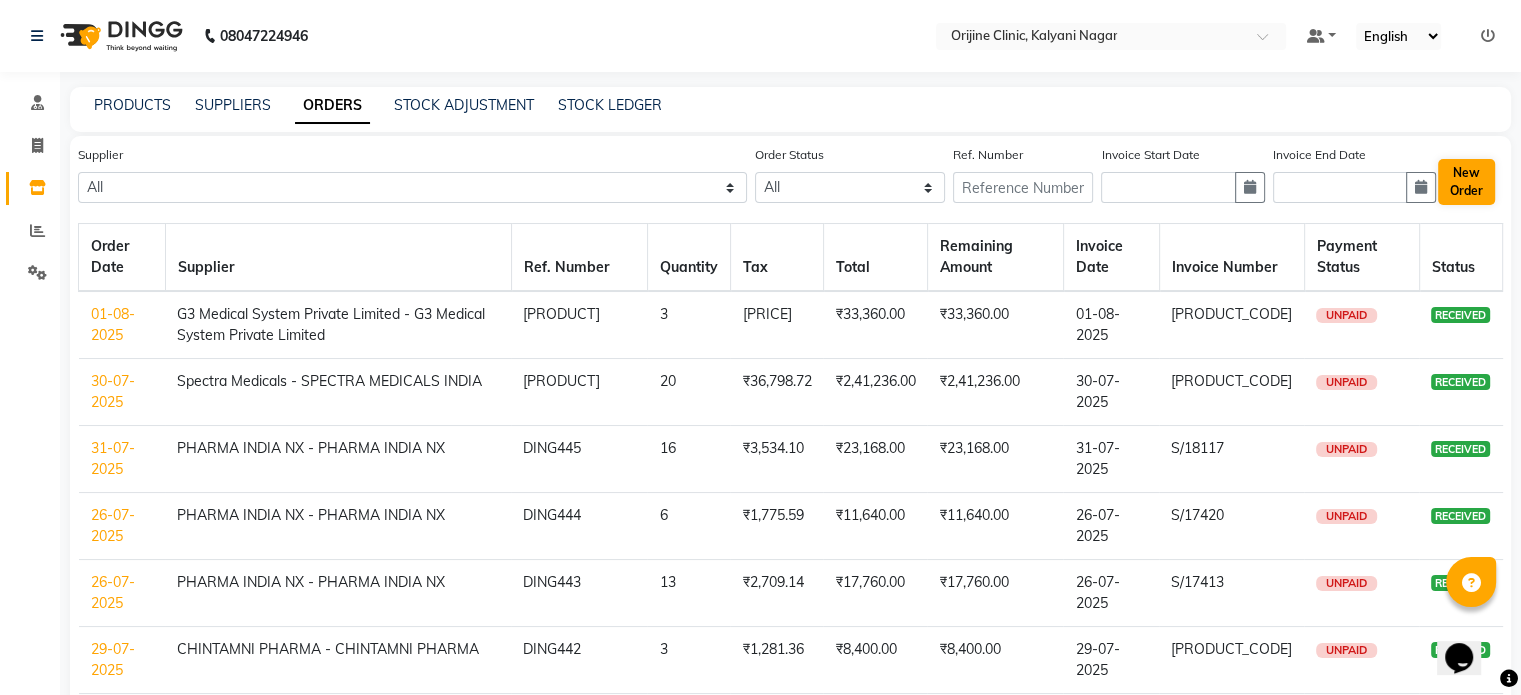 select on "true" 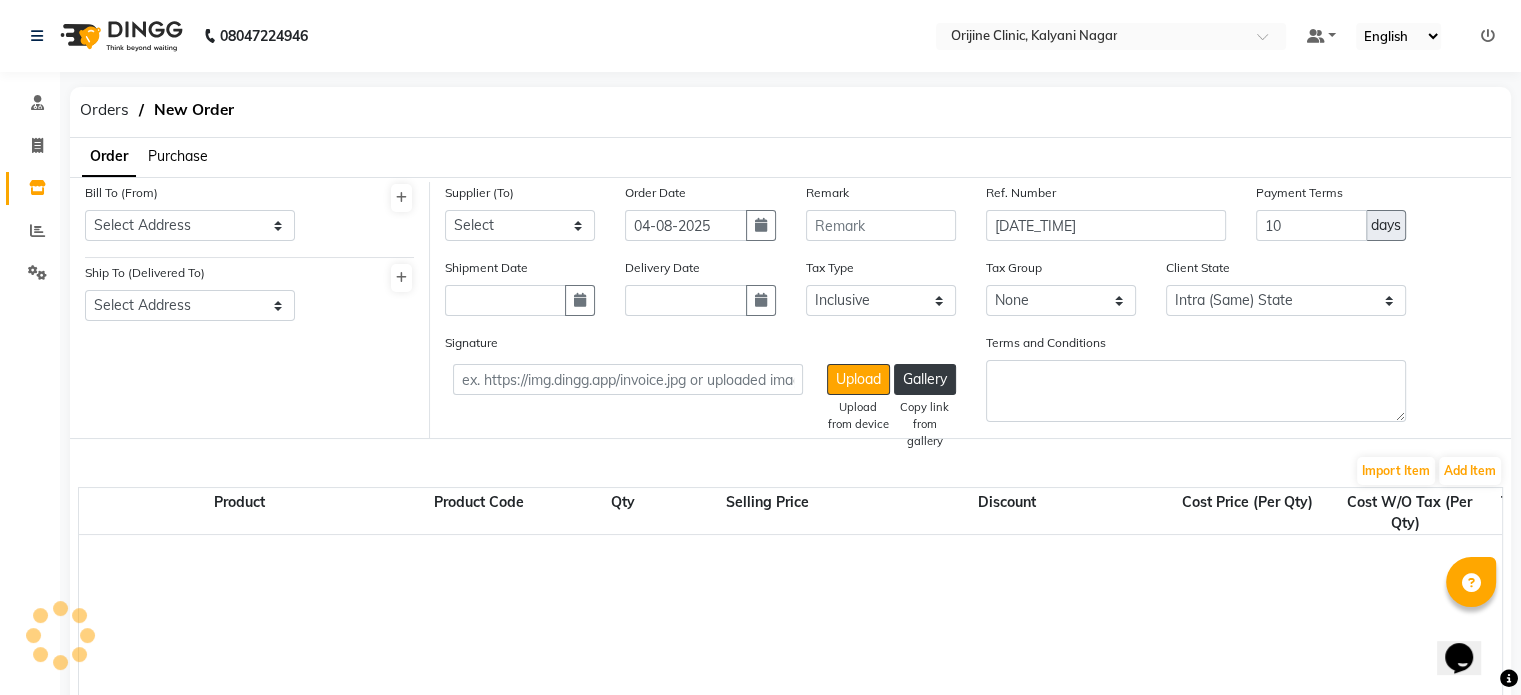 select on "908" 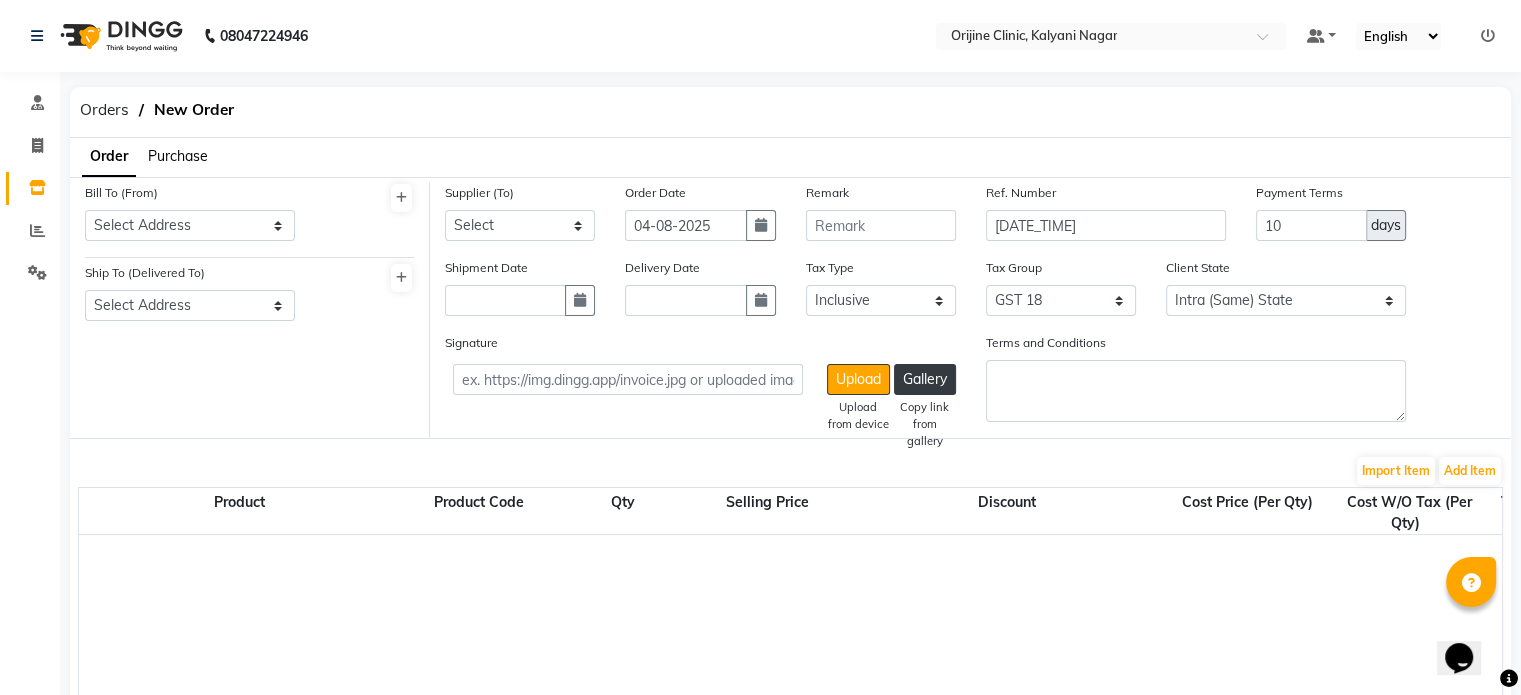 click on "Purchase" 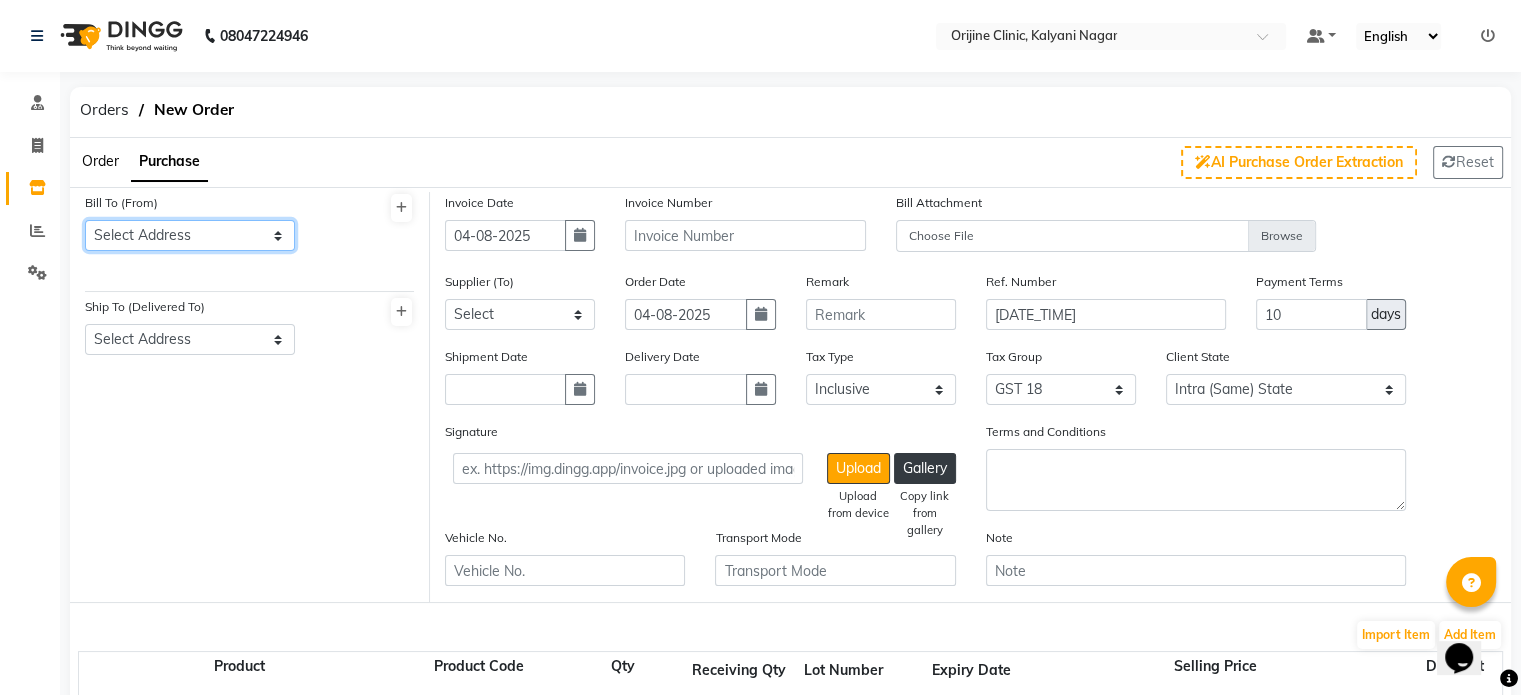 click on "Select Address  [CITY]   [CITY]   [CITY]   [CITY]   [CITY]   [CITY]   [CITY]   [STATE]   [CITY]   [CITY]   [CITY]   [CITY]   [CITY]   [CITY]   [CITY]   [CITY]" 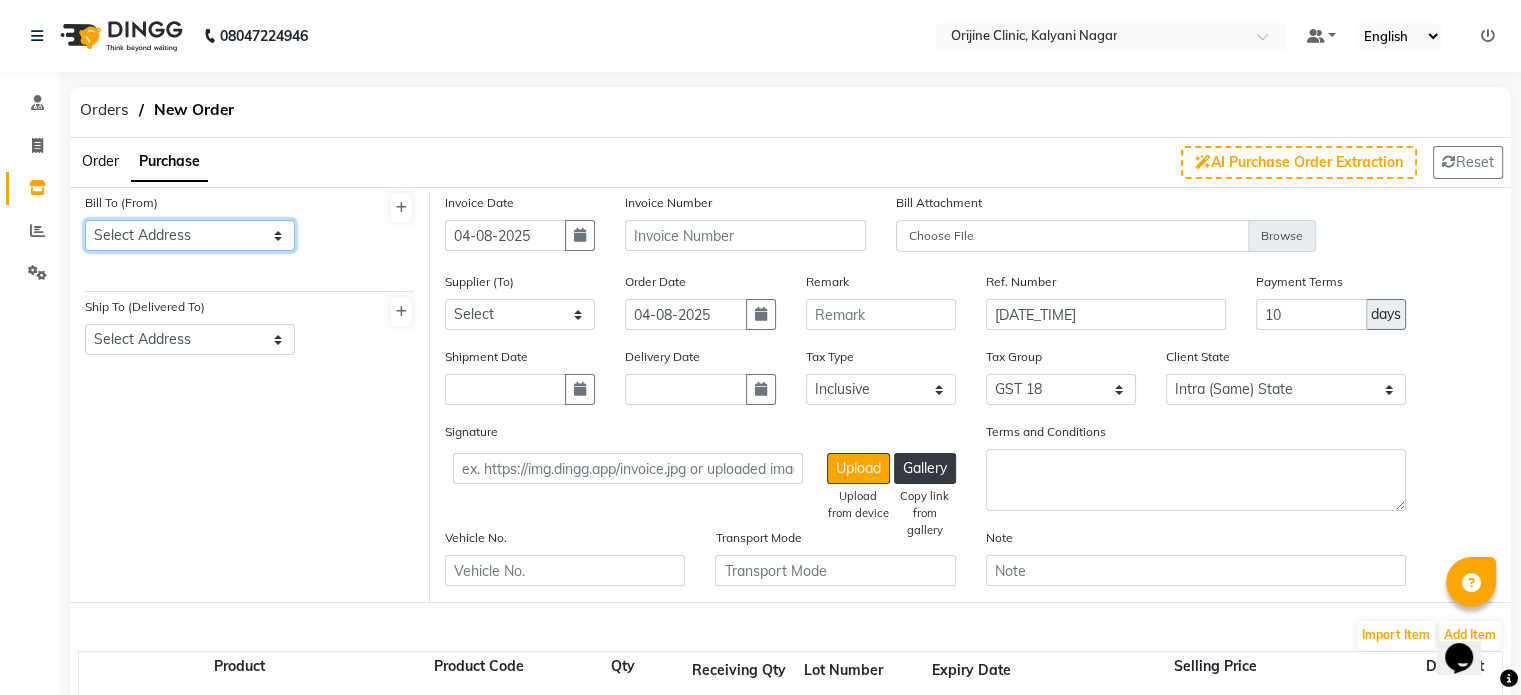 select on "902" 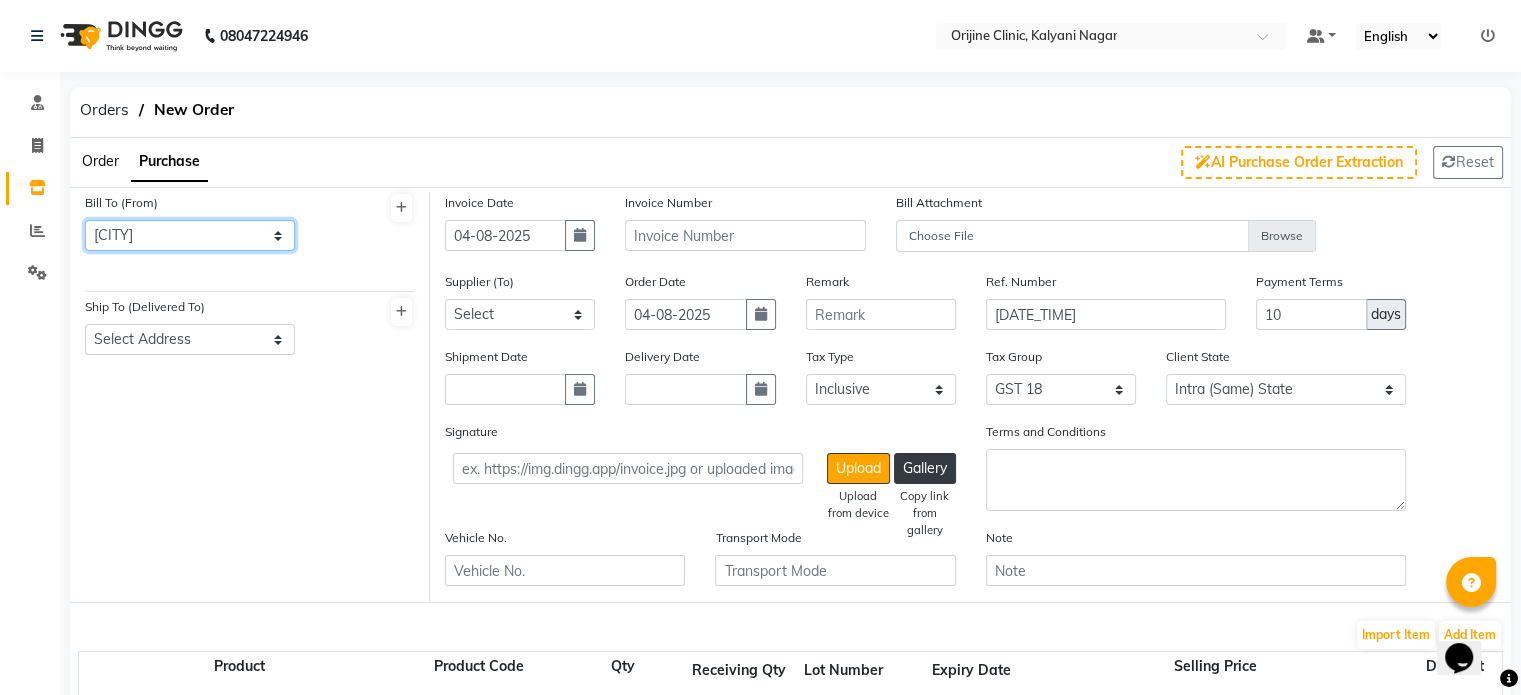 click on "Select Address  [CITY]   [CITY]   [CITY]   [CITY]   [CITY]   [CITY]   [CITY]   [STATE]   [CITY]   [CITY]   [CITY]   [CITY]   [CITY]   [CITY]   [CITY]   [CITY]" 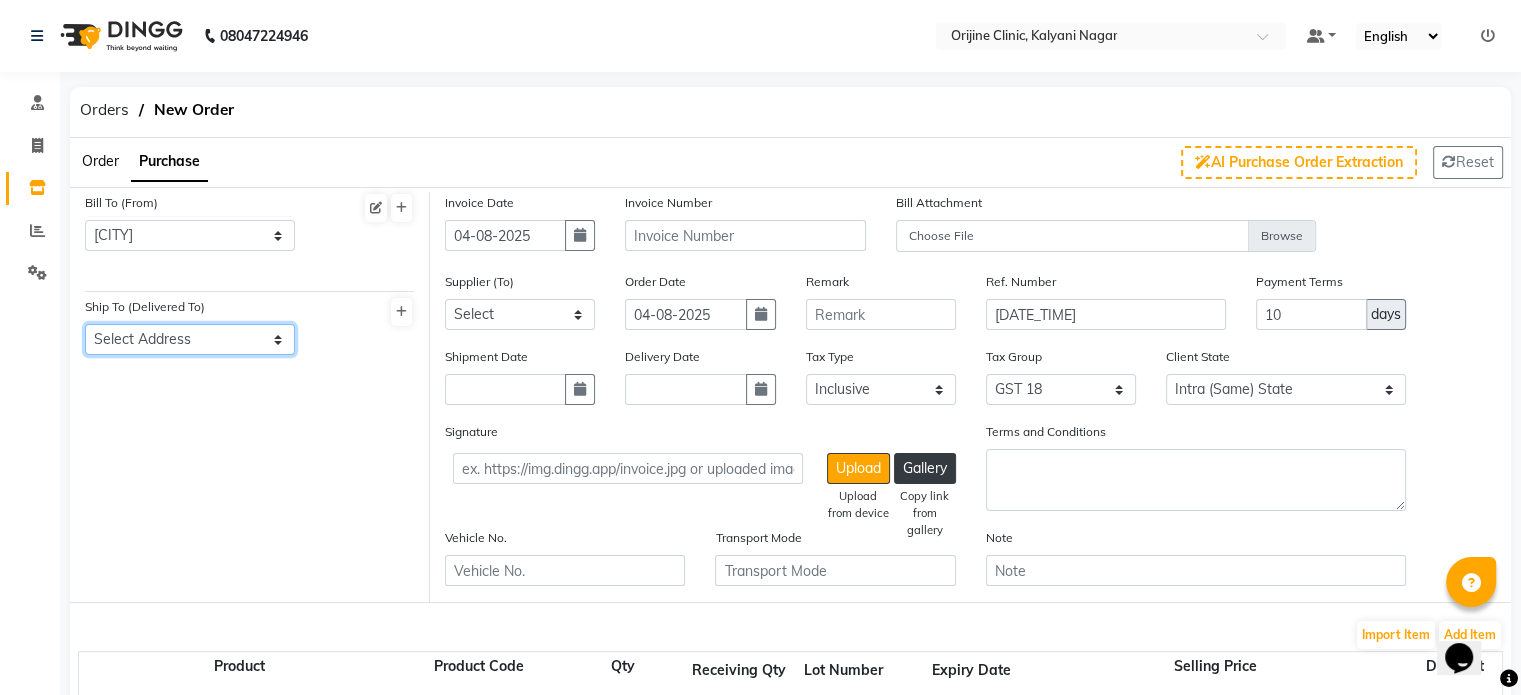 click on "Select Address  [CITY]" 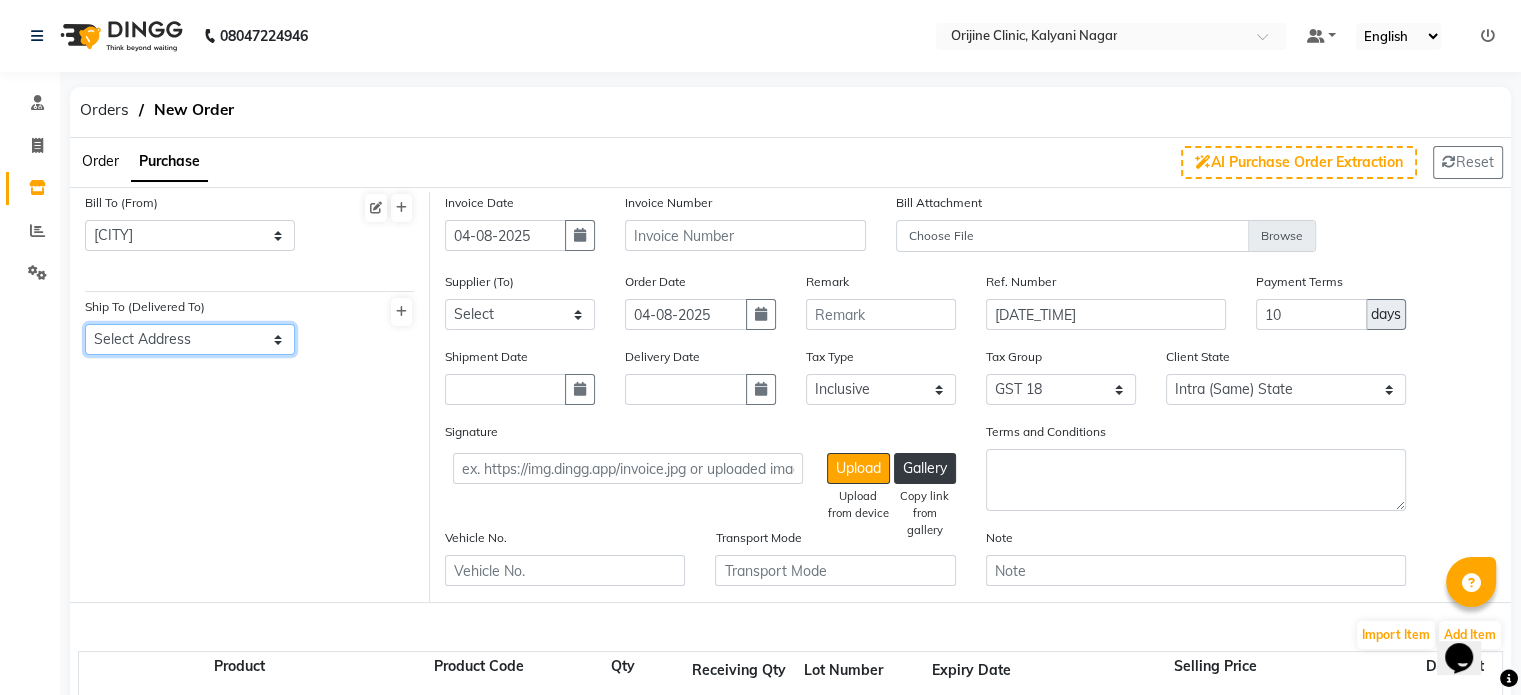 select on "884" 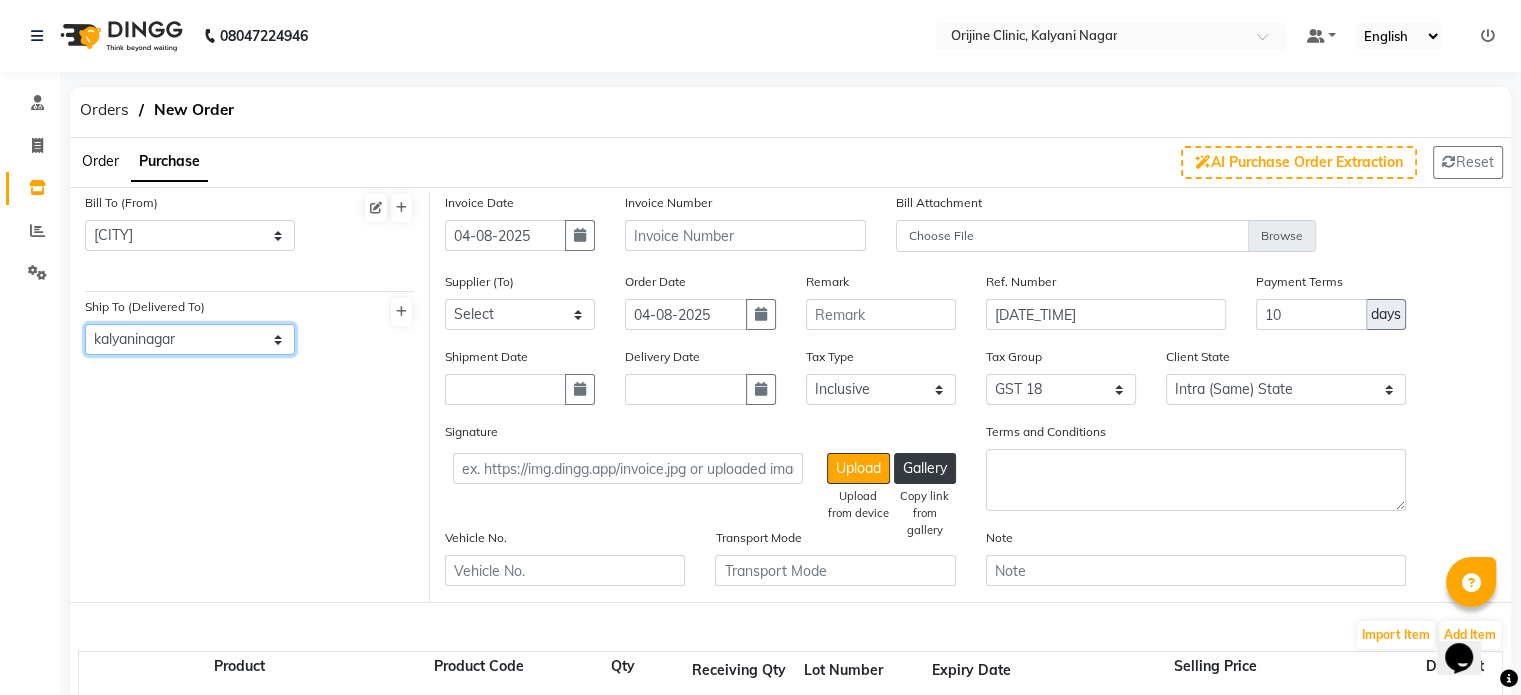 click on "Select Address  [CITY]" 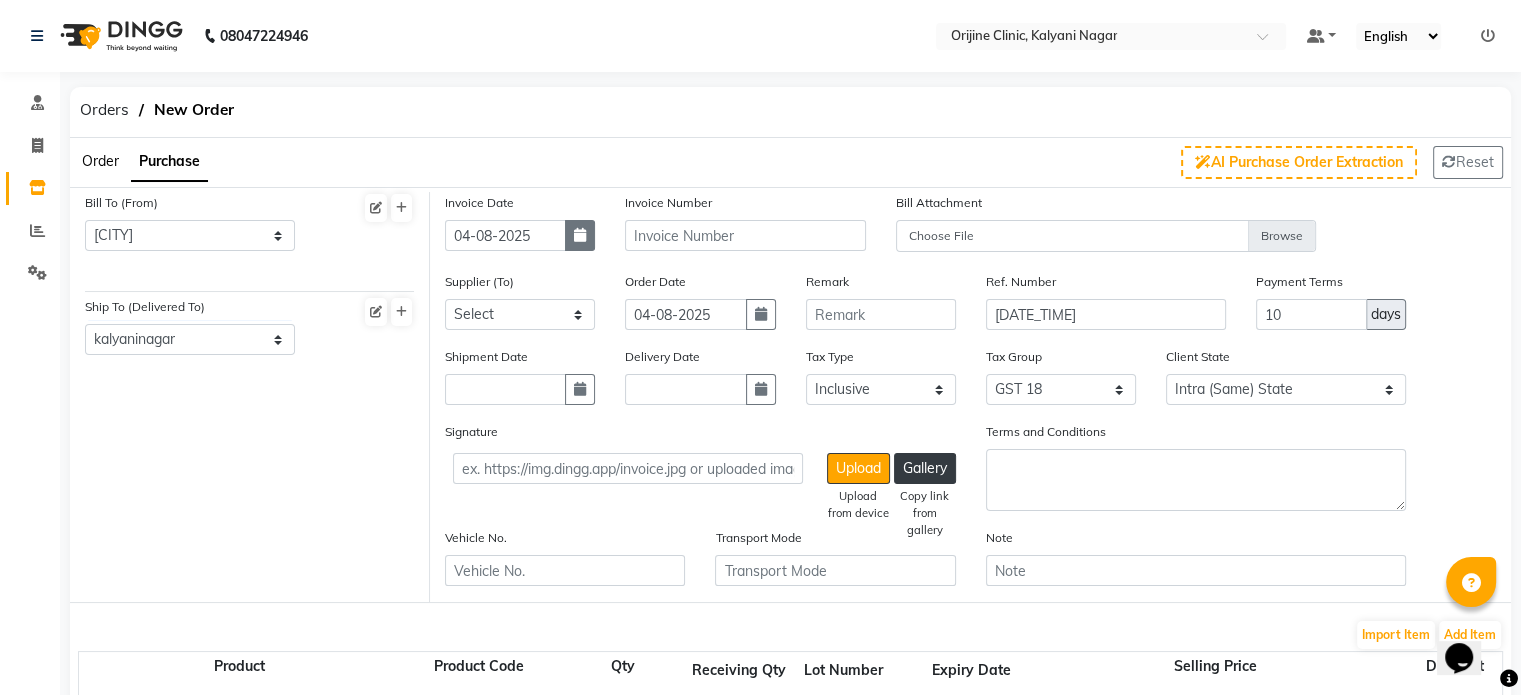 click 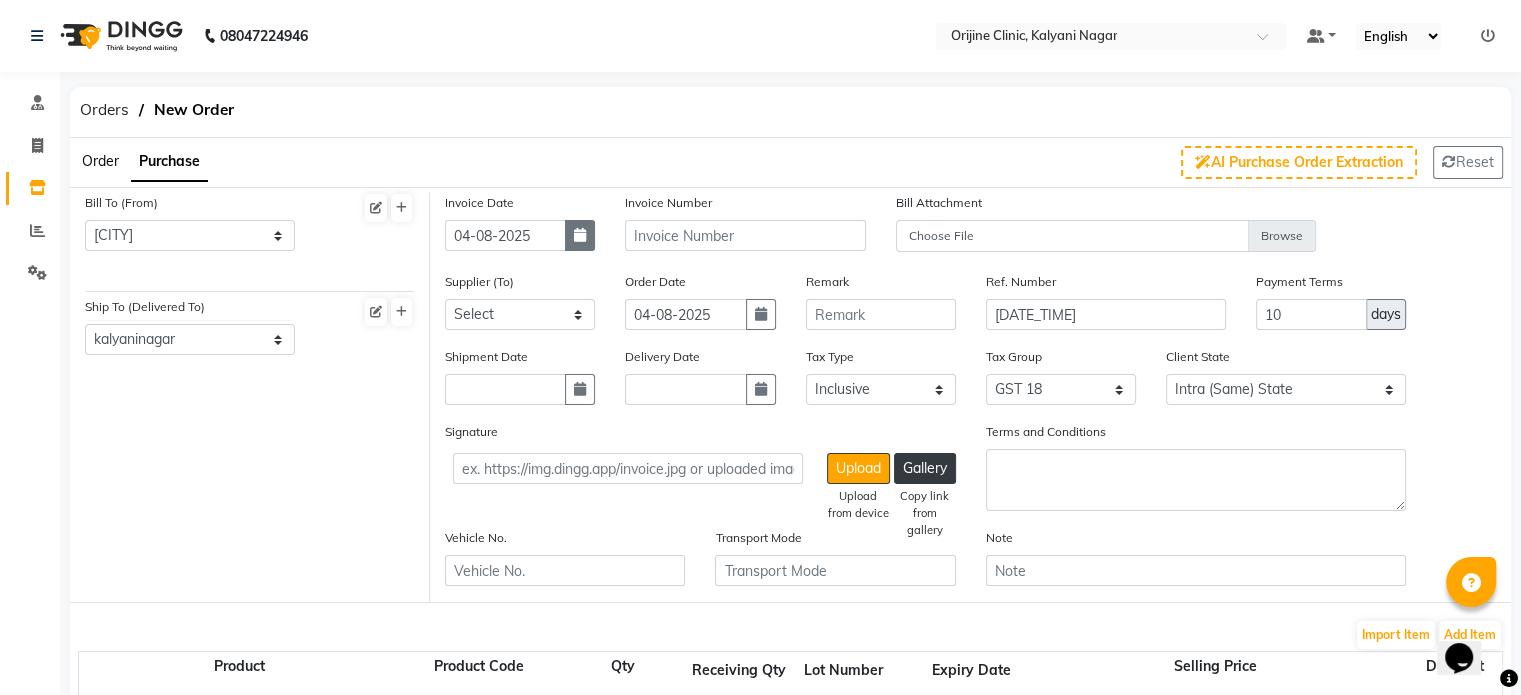 select on "8" 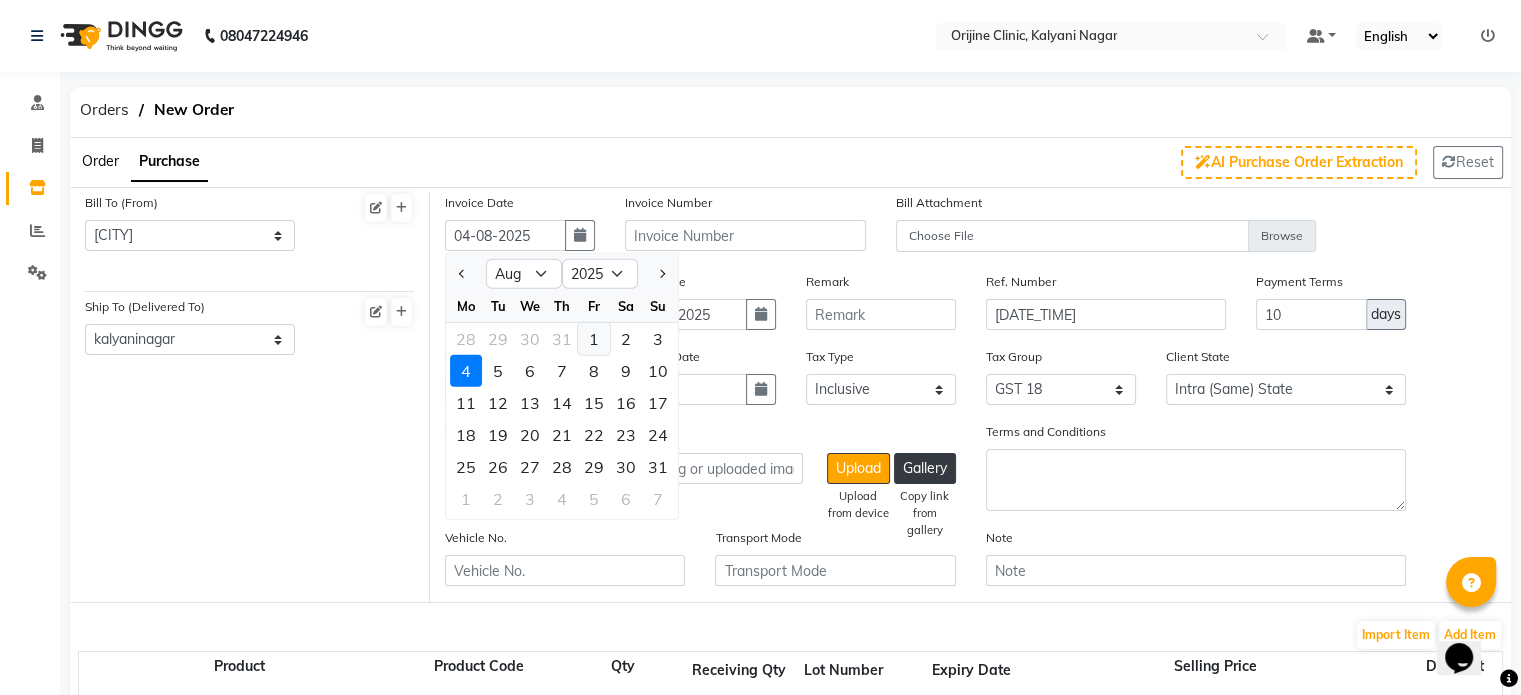 click on "1" 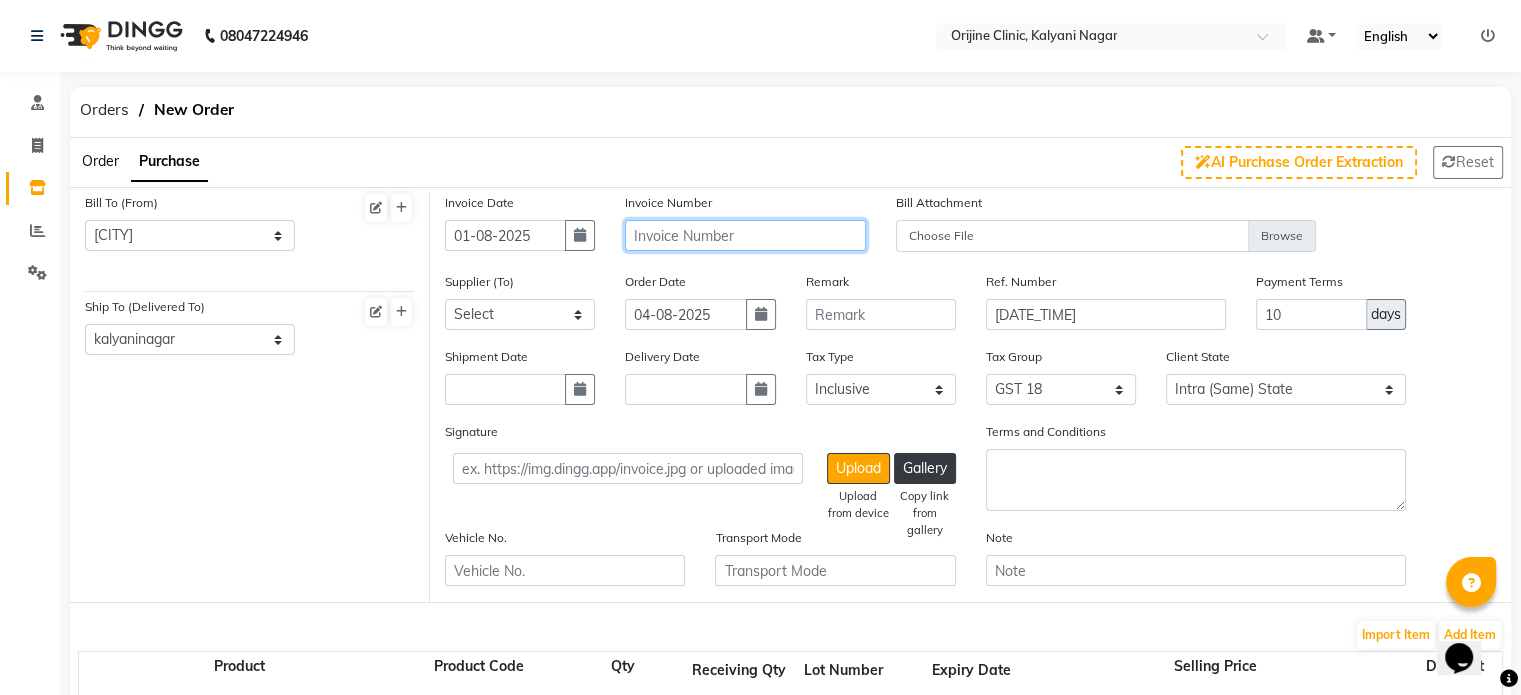 click 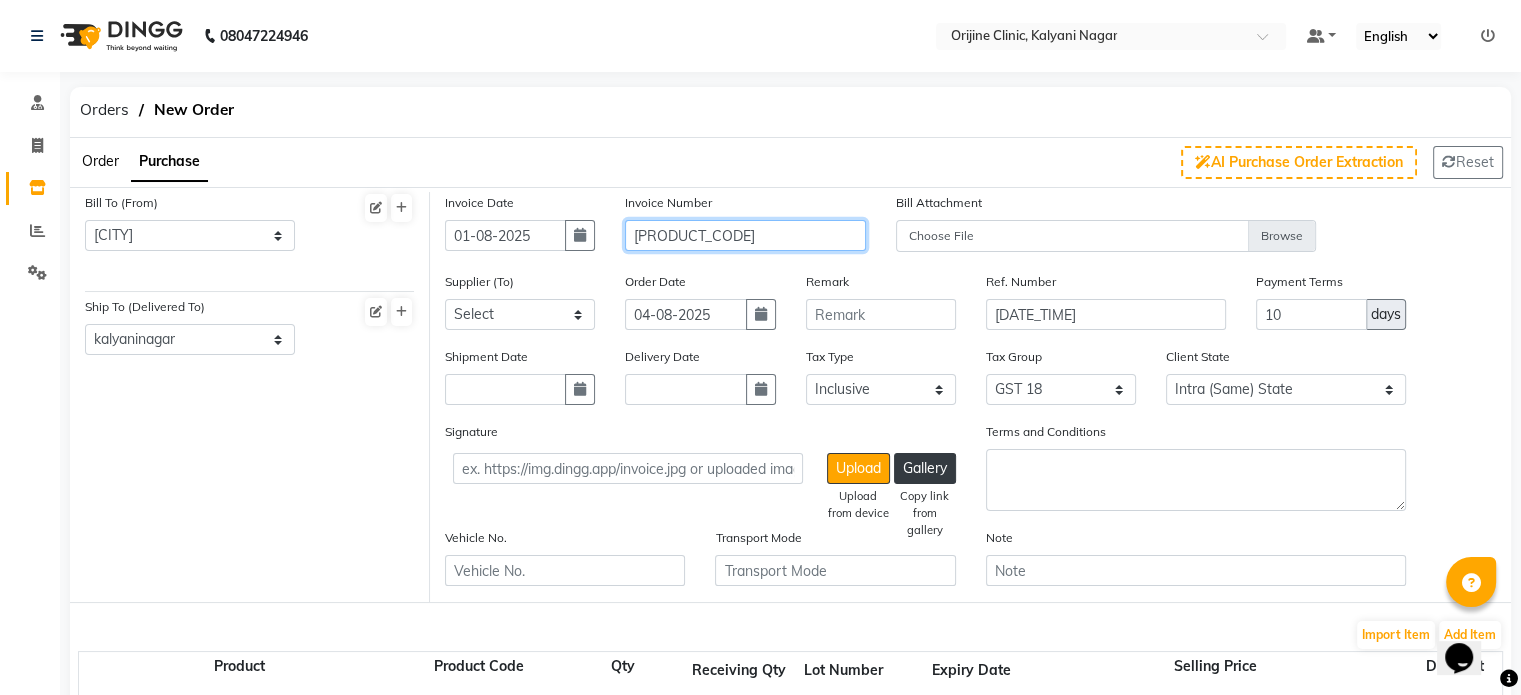 type on "[PRODUCT_CODE]" 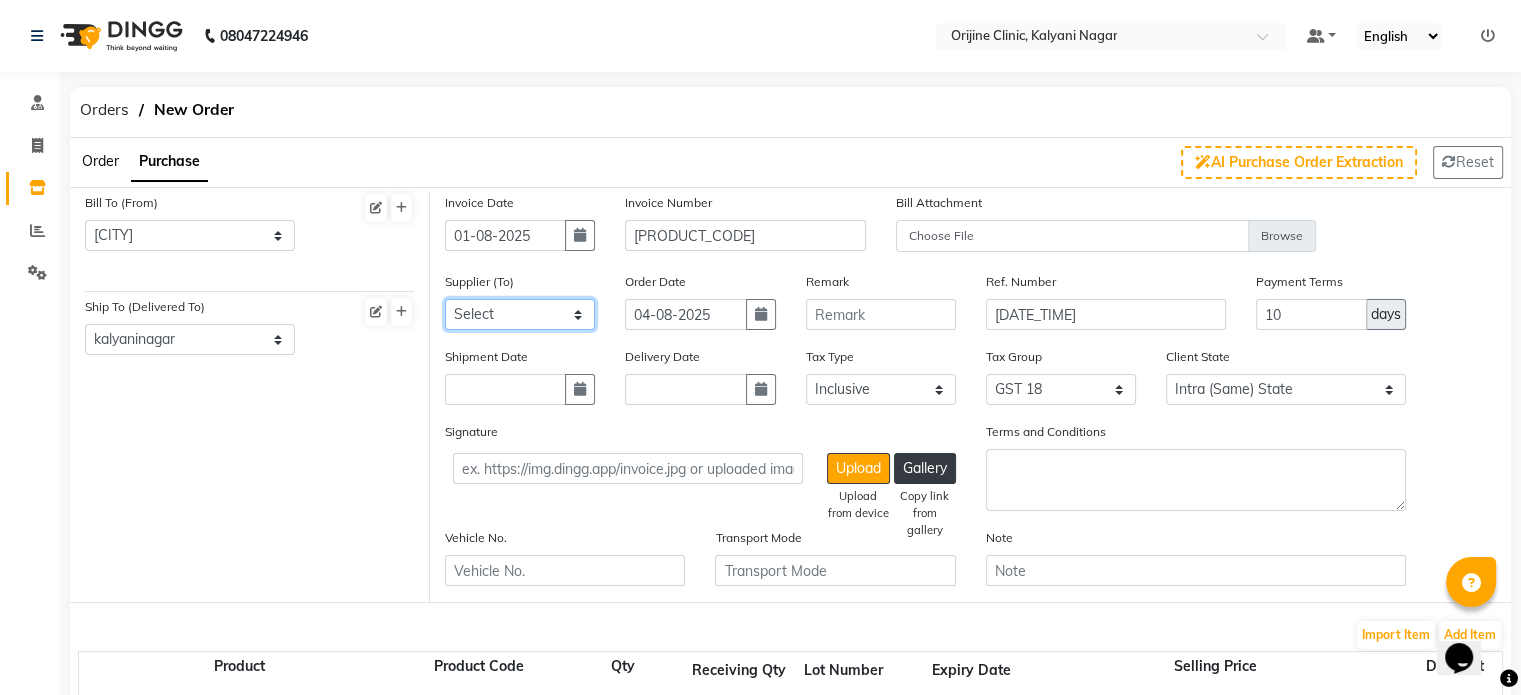 click on "Select Universal INC leader medical system - Leader Medical System PHARMA INDIA NX - PHARMA INDIA NX ETERNO DISTRIBUTORS - ETERNO DISTIBUTORS PVT LTD DIOS SALES AND MARKETING AGENCY - DIOA SALES AND MARKETING AGENCY G3 Medical System Private Limited - G3 Medical System Private Limited parmar surgicals - Parmar Surgicals Spectra Medicals - SPECTRA MEDICALS INDIA RAJAN SALES CORPORATION - RAJAN SALES CORPORATION SURGICARE DISTRIBUTORS - SURGICARE DISTRIBUTORS SHAUNON ENTERPRISES - SHAUNON ENTERPRISES REMI SALES & ENGINEERING LIMITED - REMI SALES & ENGINEERING LIMITED KGB LOGISTICS - KGB LOGISTICS ORIJINE CLINIC - ORIJINE CLINIC Goa Medical Distributors - Goa Medical Distributors Bioquest Pharmaceuticals - Bioquest Pharmaceuticals PVT  RIESSA ENTERPRISE INC - RIESSA ENTERPRISE INC NORDEN - DERMA PHARMA VIE PHARMA LLP - VIE PHARMA LLP G.R.K Enterprises - G.R.K Enterprises AVIVA PHARMAZHONE PRIVATE LIMITED - AVIVA PHARMAZHONE PRIVATE LIMITED ORBIT PHARMA - ORBIT PHARMA VIE PHARMA LL[ - VIE PHARMA LLP GLOW - GLOW" 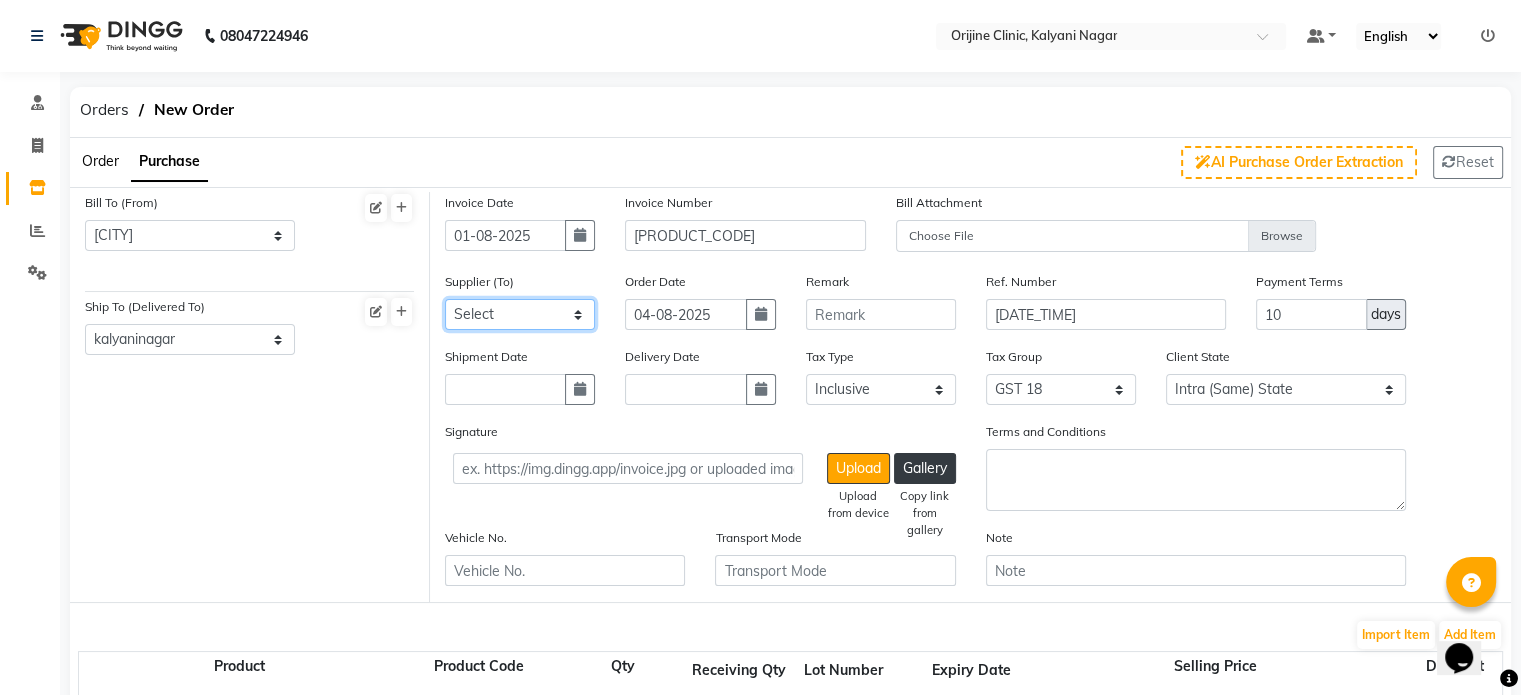 select on "2320" 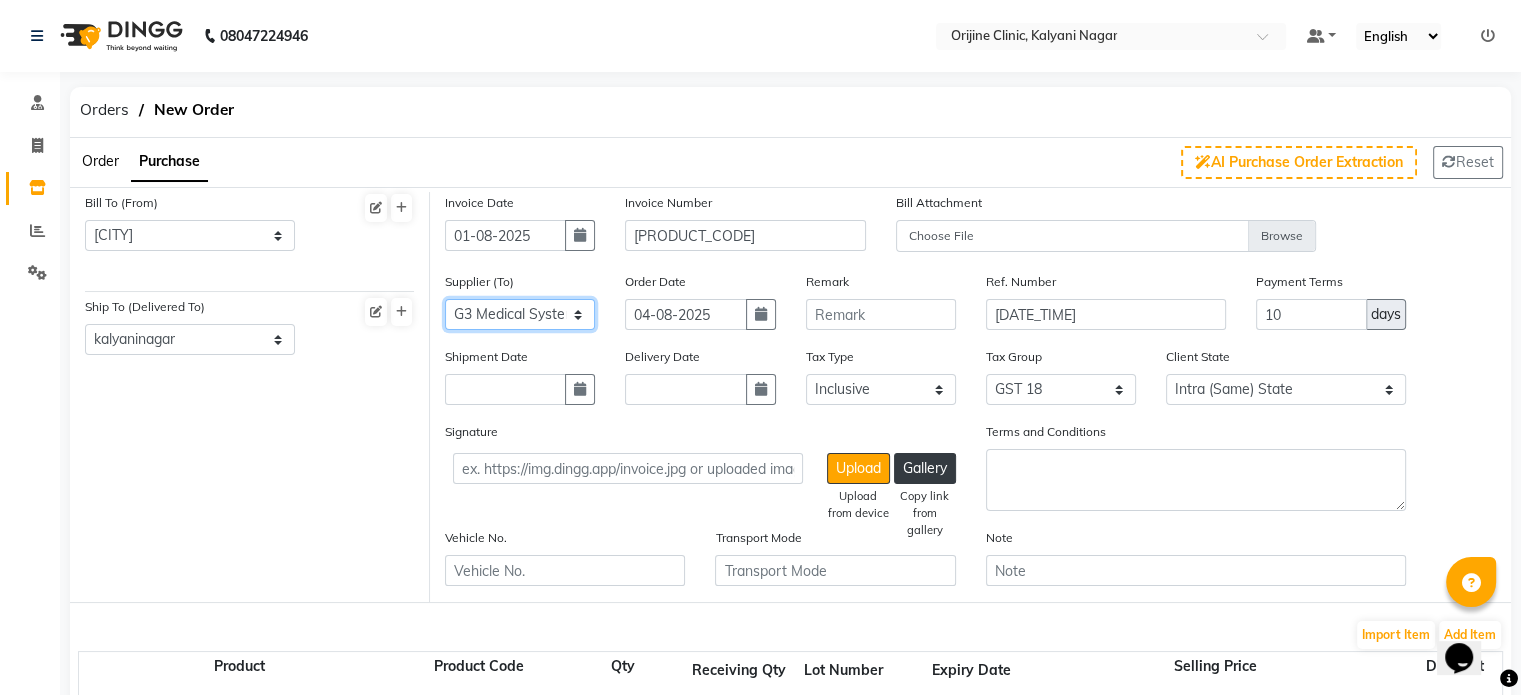 click on "Select Universal INC leader medical system - Leader Medical System PHARMA INDIA NX - PHARMA INDIA NX ETERNO DISTRIBUTORS - ETERNO DISTIBUTORS PVT LTD DIOS SALES AND MARKETING AGENCY - DIOA SALES AND MARKETING AGENCY G3 Medical System Private Limited - G3 Medical System Private Limited parmar surgicals - Parmar Surgicals Spectra Medicals - SPECTRA MEDICALS INDIA RAJAN SALES CORPORATION - RAJAN SALES CORPORATION SURGICARE DISTRIBUTORS - SURGICARE DISTRIBUTORS SHAUNON ENTERPRISES - SHAUNON ENTERPRISES REMI SALES & ENGINEERING LIMITED - REMI SALES & ENGINEERING LIMITED KGB LOGISTICS - KGB LOGISTICS ORIJINE CLINIC - ORIJINE CLINIC Goa Medical Distributors - Goa Medical Distributors Bioquest Pharmaceuticals - Bioquest Pharmaceuticals PVT  RIESSA ENTERPRISE INC - RIESSA ENTERPRISE INC NORDEN - DERMA PHARMA VIE PHARMA LLP - VIE PHARMA LLP G.R.K Enterprises - G.R.K Enterprises AVIVA PHARMAZHONE PRIVATE LIMITED - AVIVA PHARMAZHONE PRIVATE LIMITED ORBIT PHARMA - ORBIT PHARMA VIE PHARMA LL[ - VIE PHARMA LLP GLOW - GLOW" 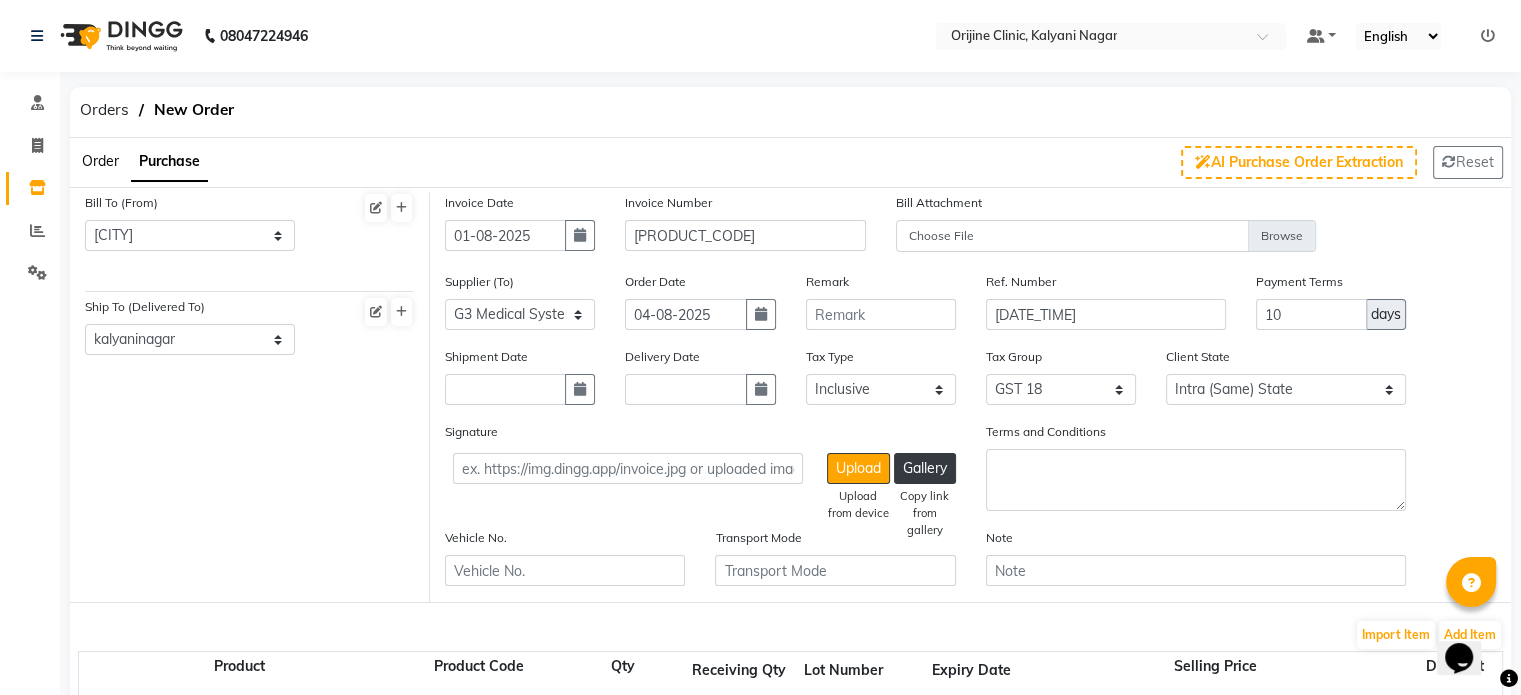 click 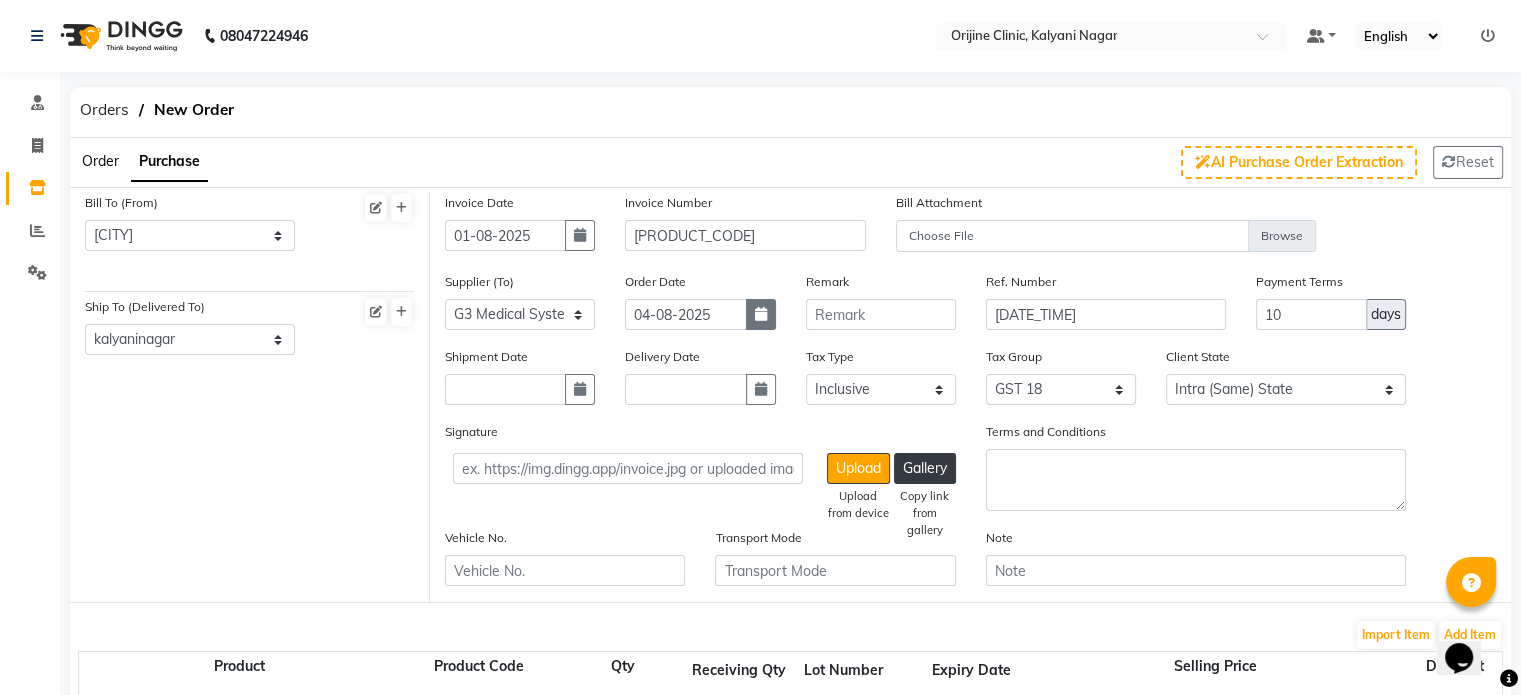 click 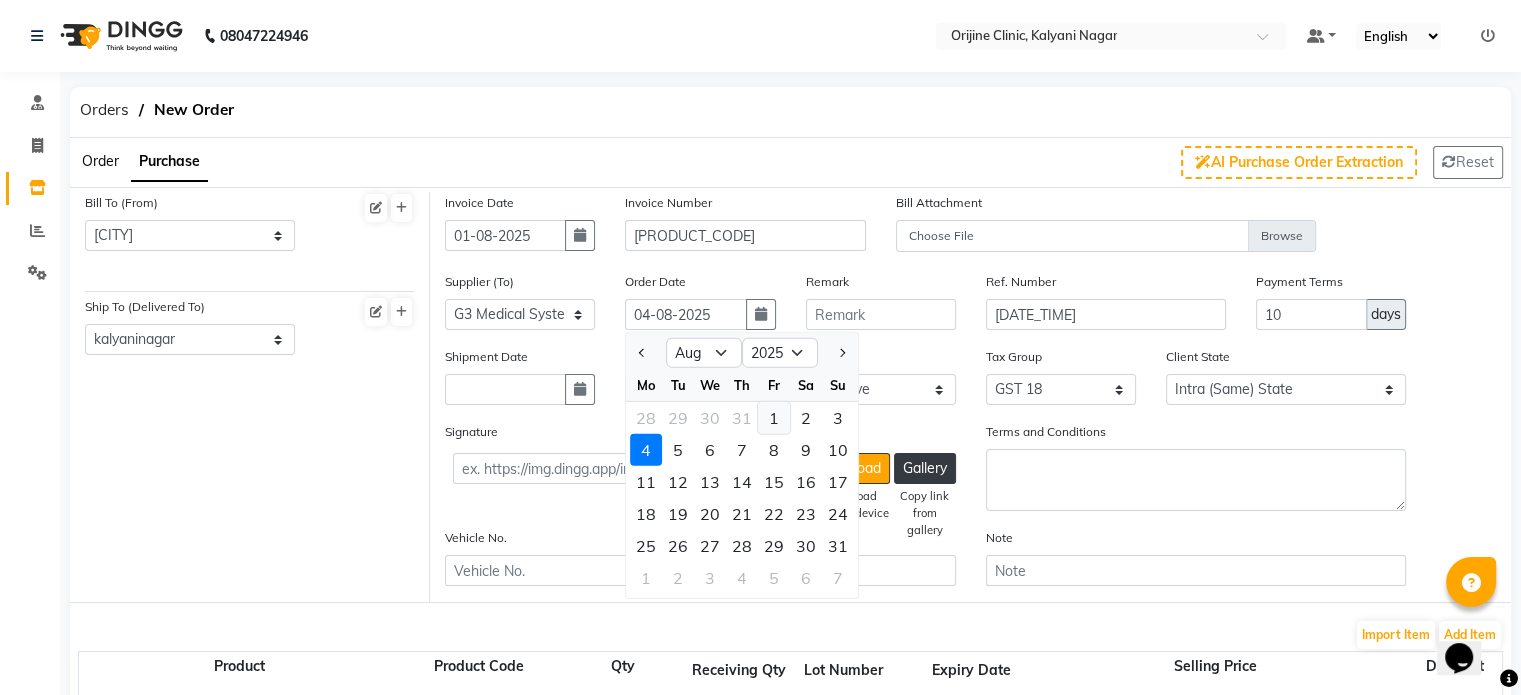 click on "1" 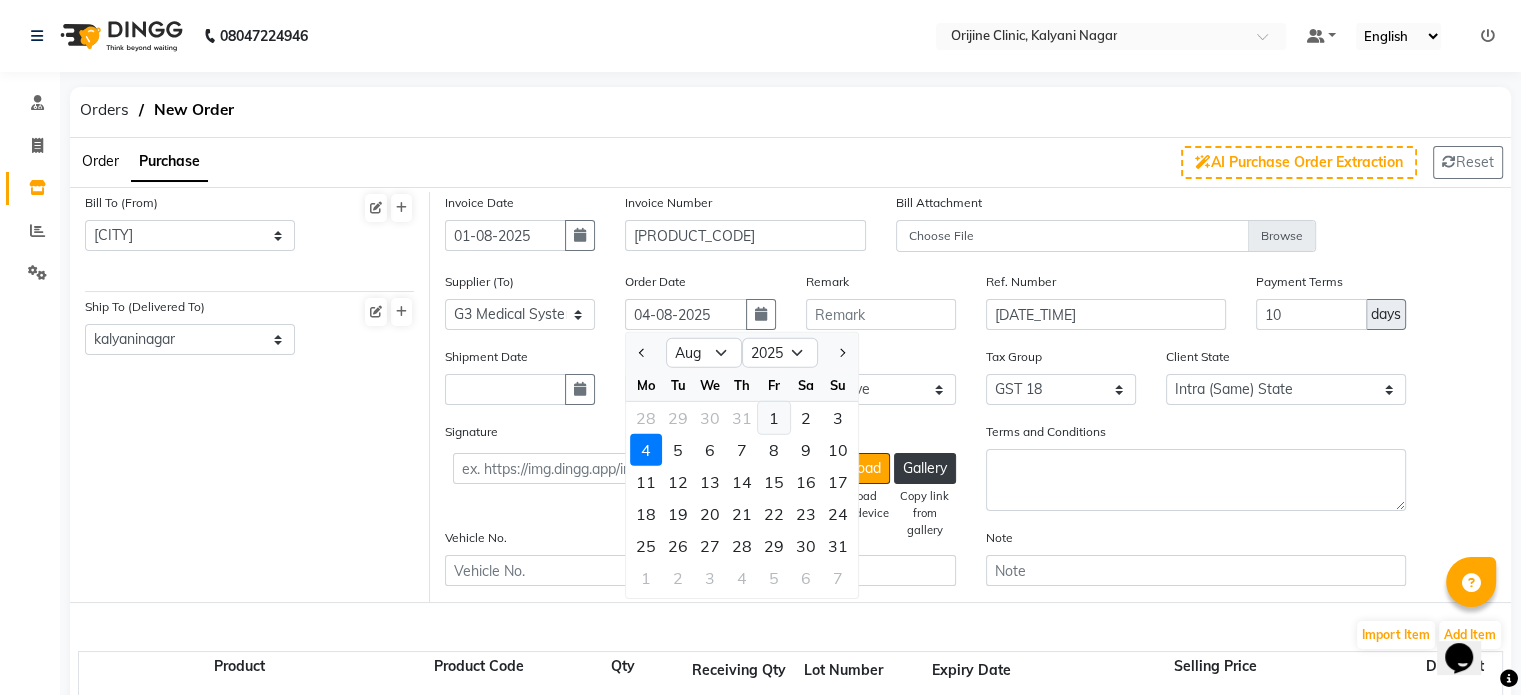 type on "01-08-2025" 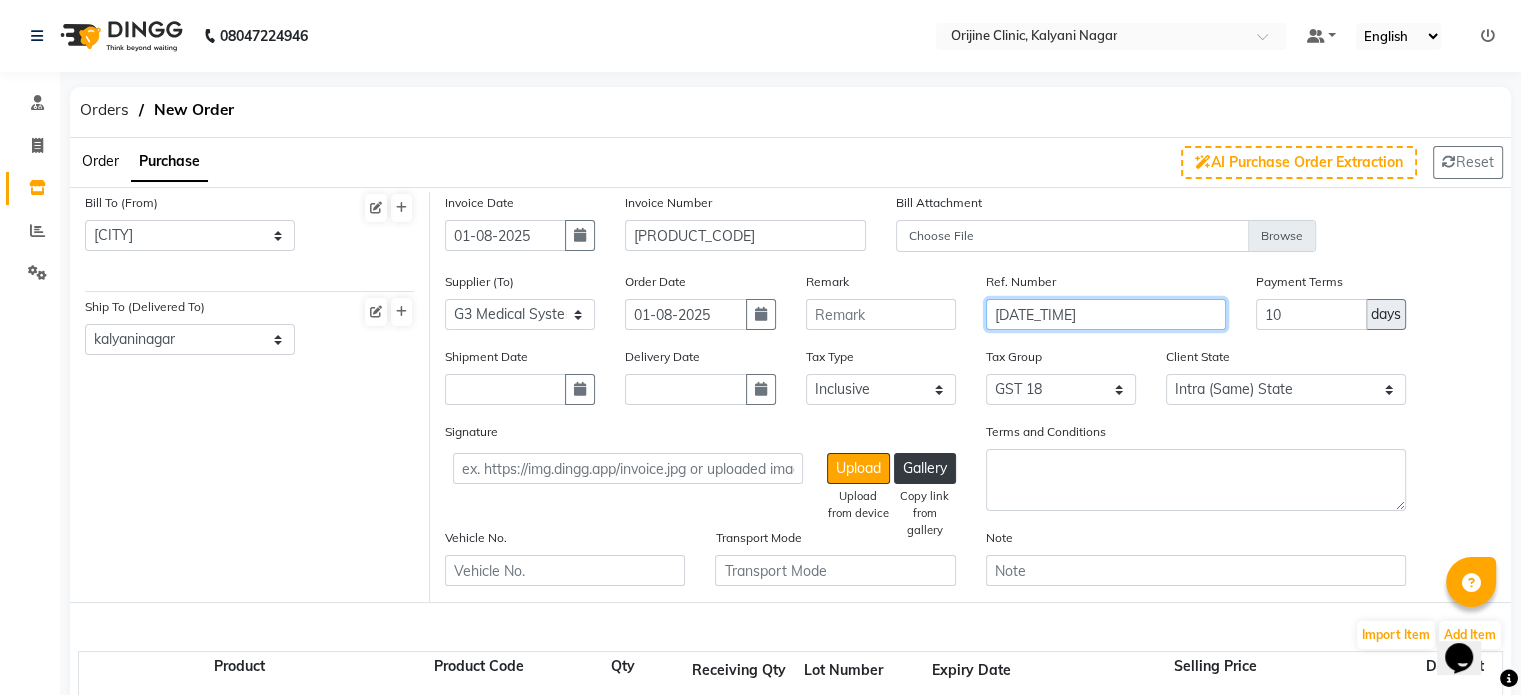 drag, startPoint x: 1123, startPoint y: 314, endPoint x: 495, endPoint y: 399, distance: 633.72626 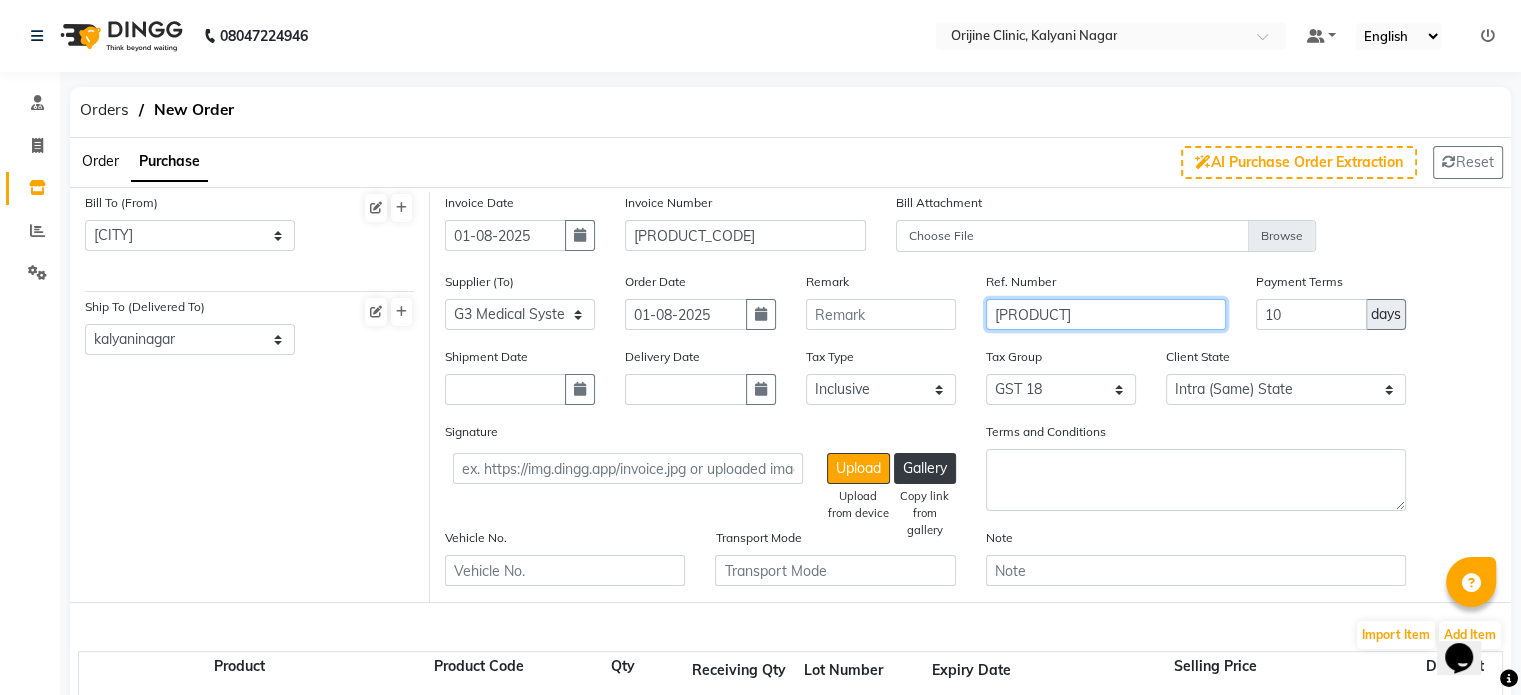 type on "[PRODUCT]" 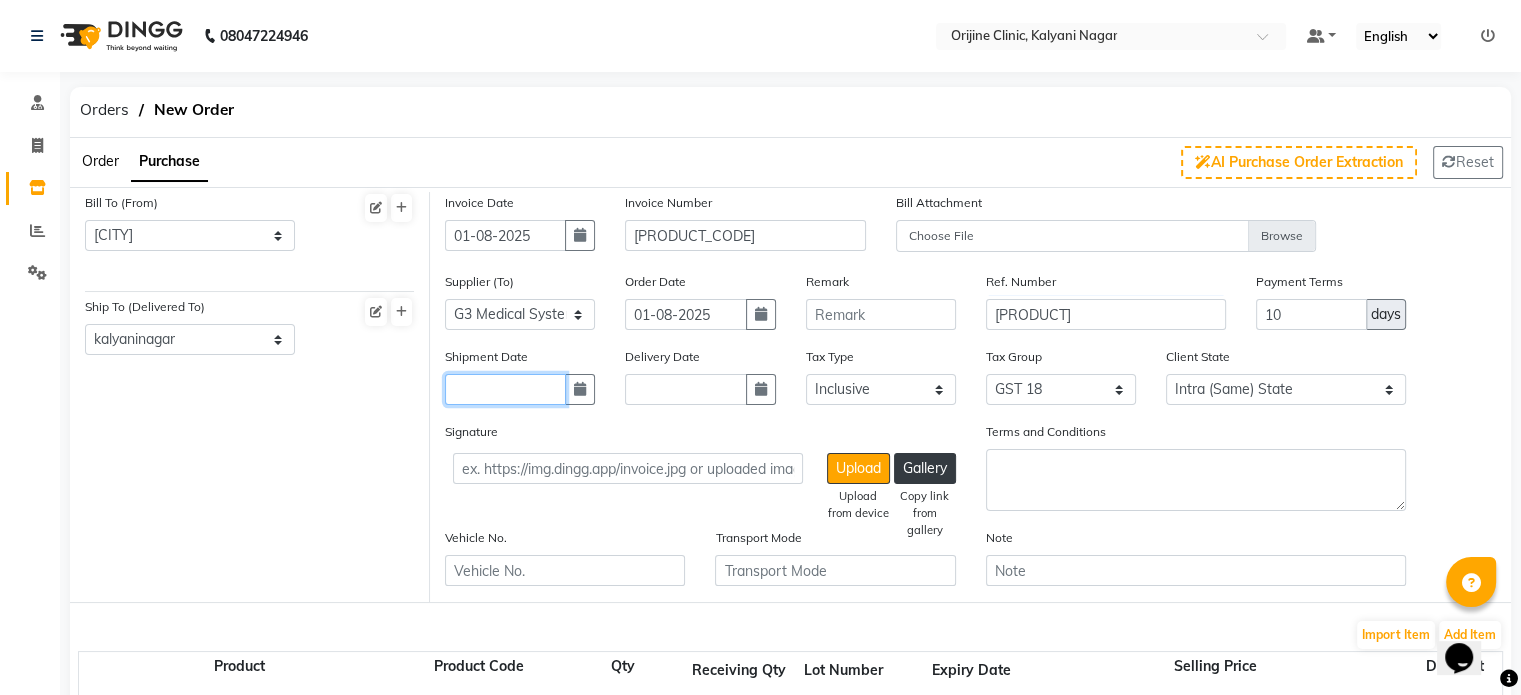 click 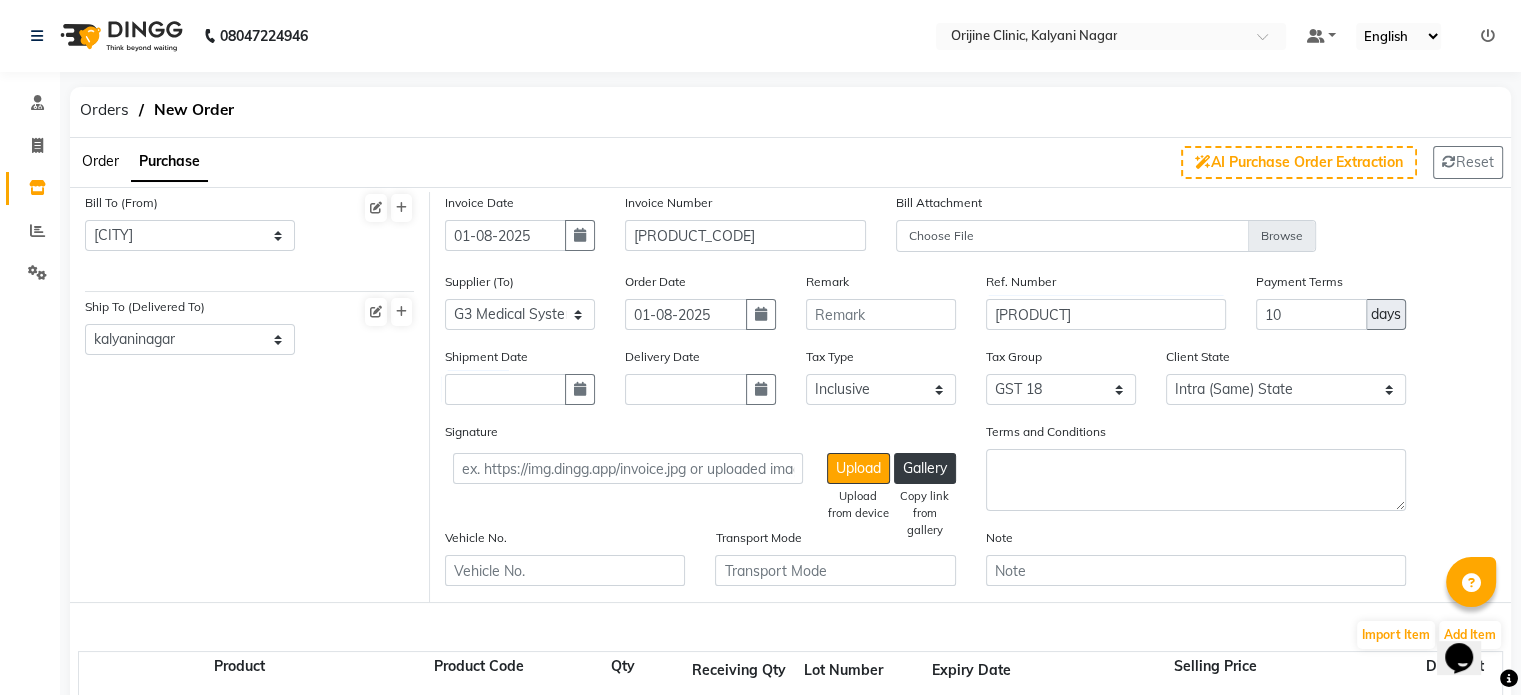 select on "8" 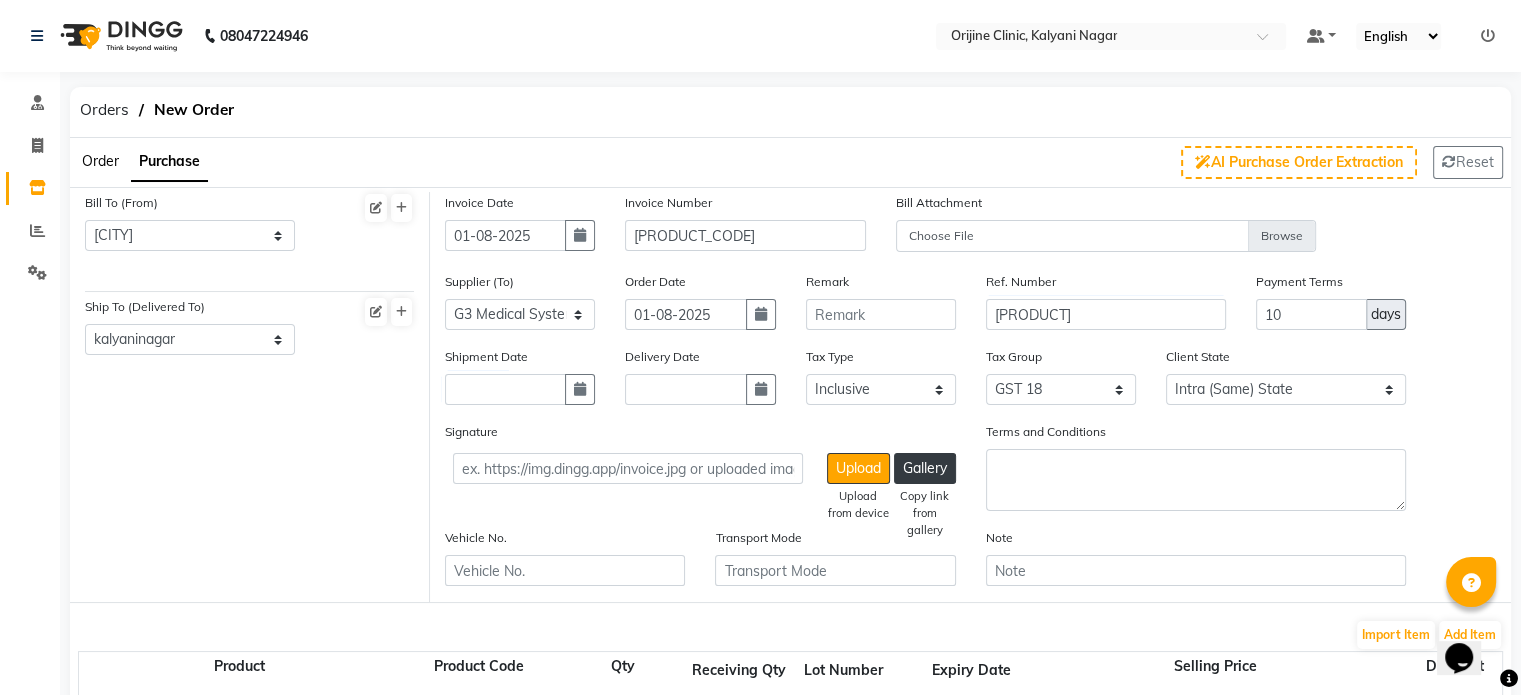 select on "2025" 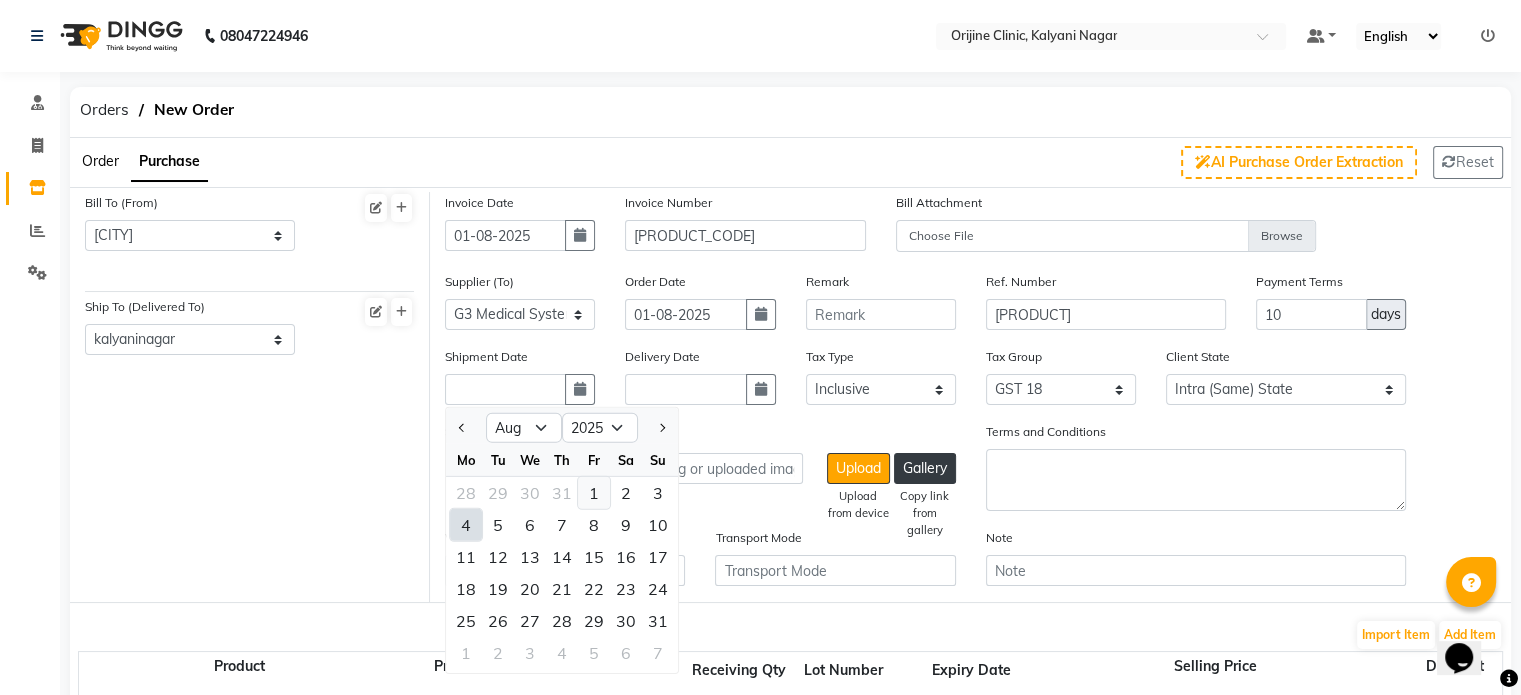 click on "1" 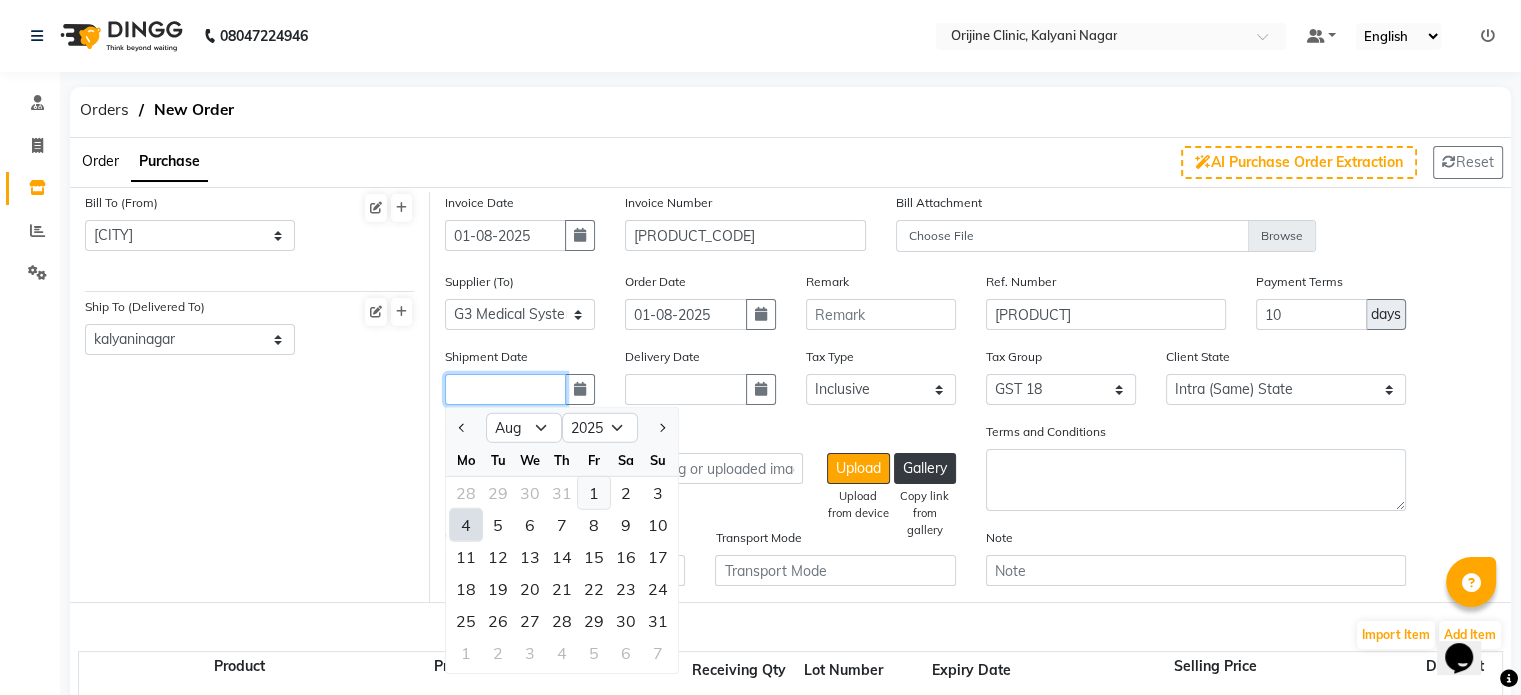 type on "01-08-2025" 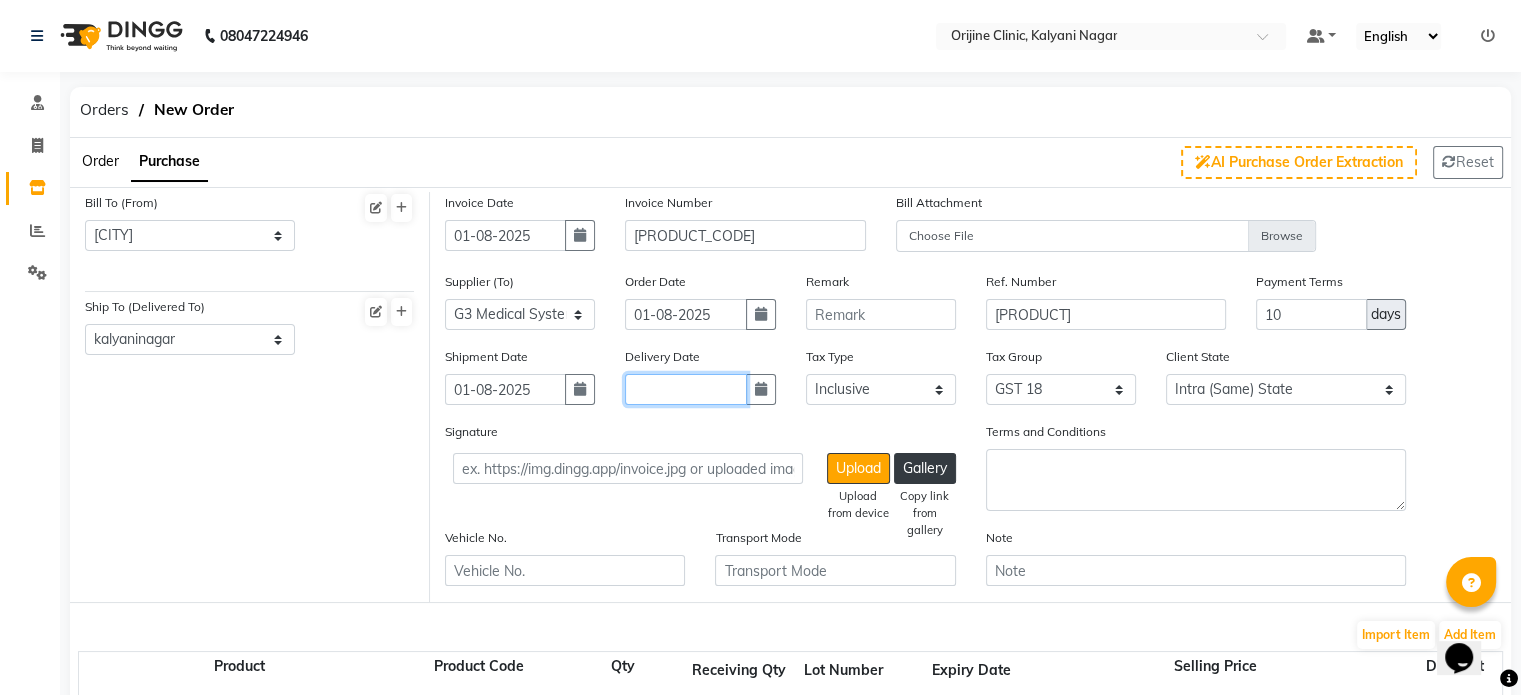 click 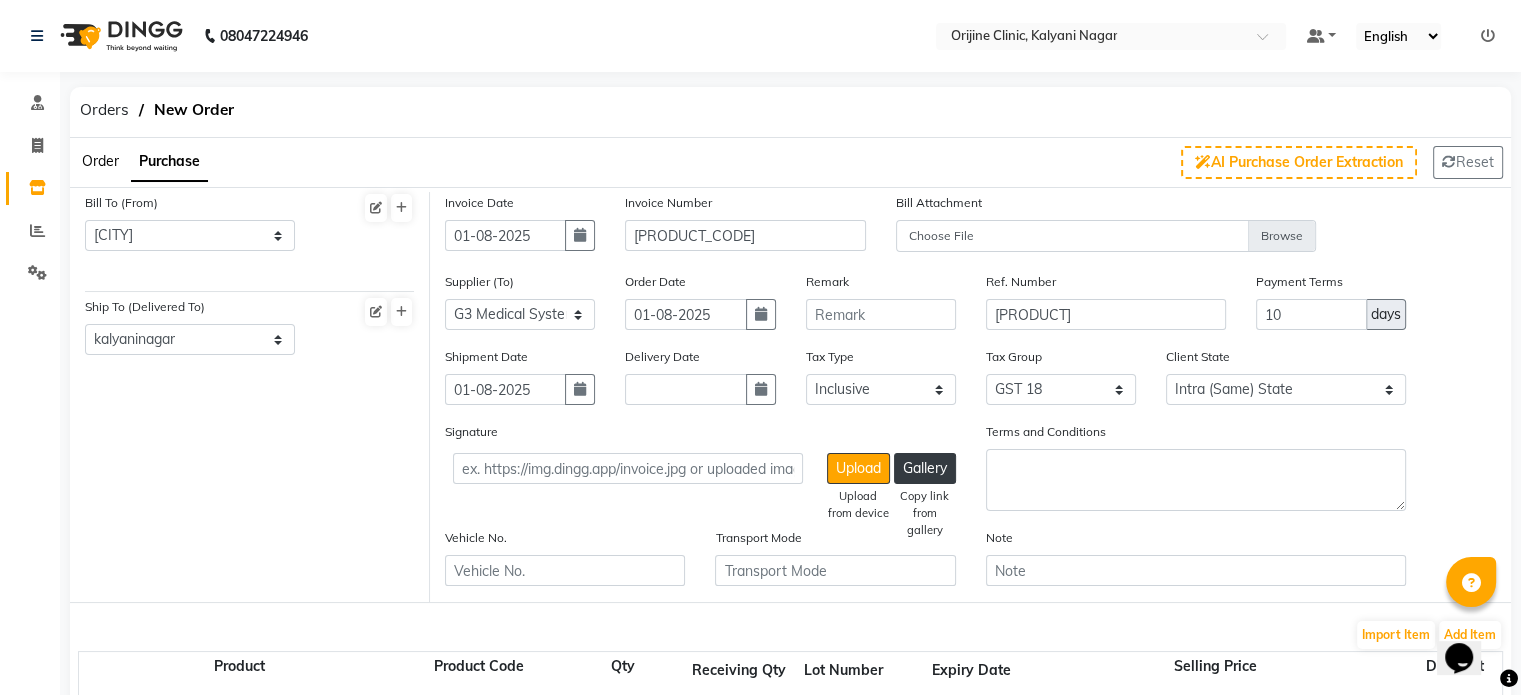 select on "8" 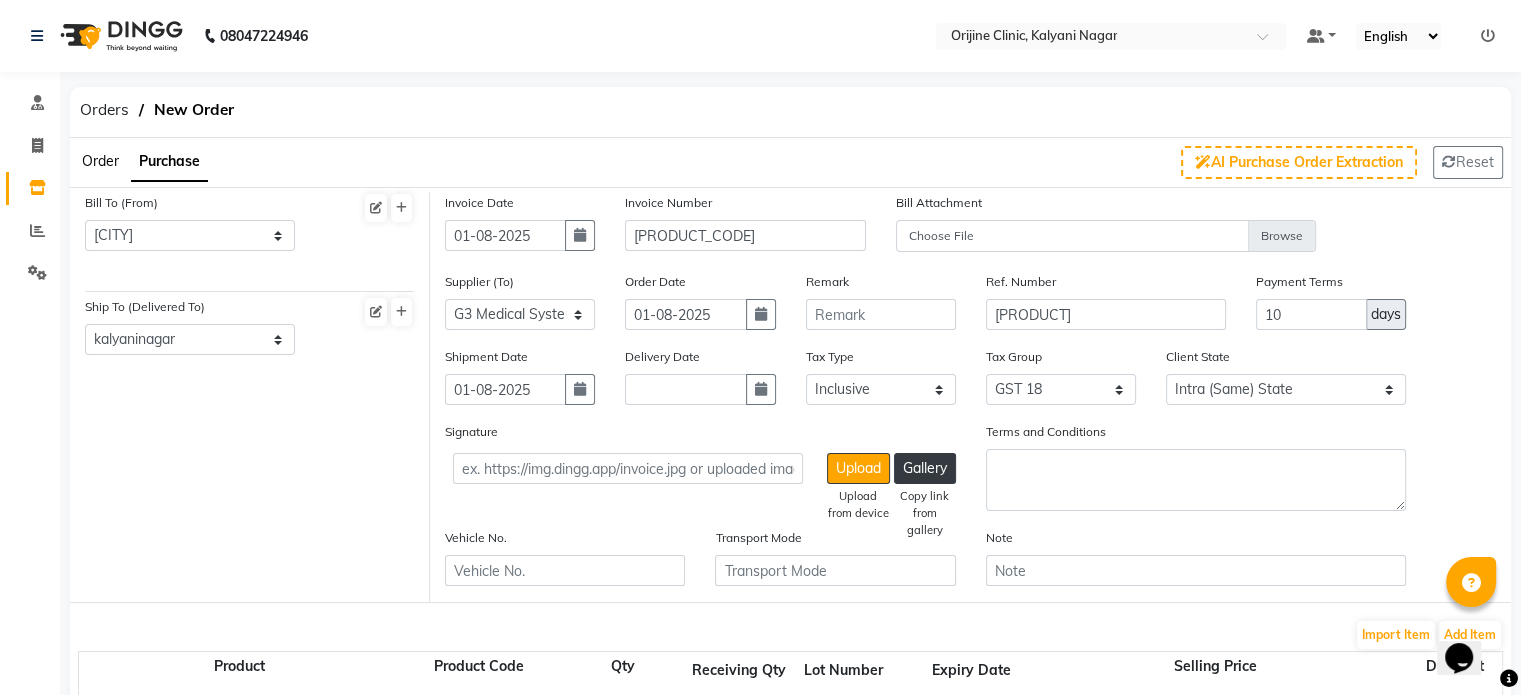 select on "2025" 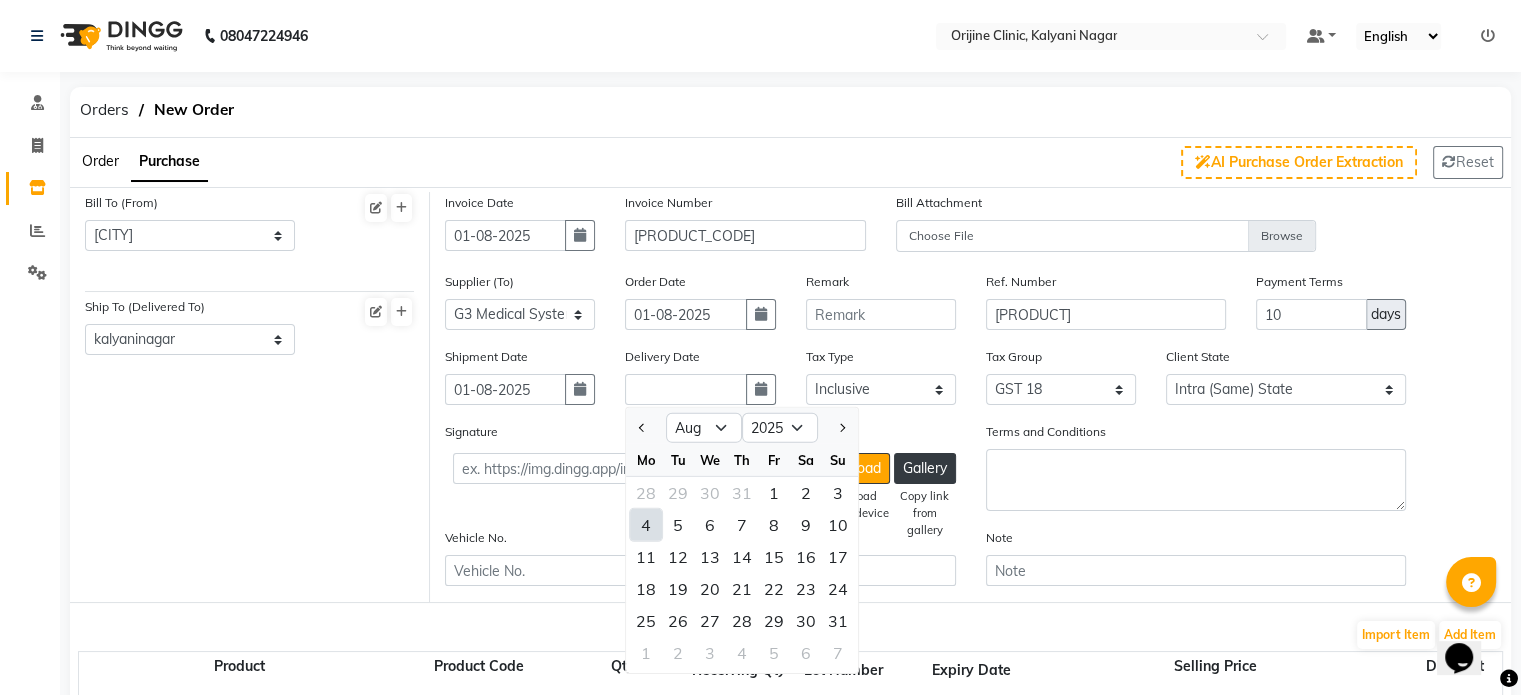 click on "4" 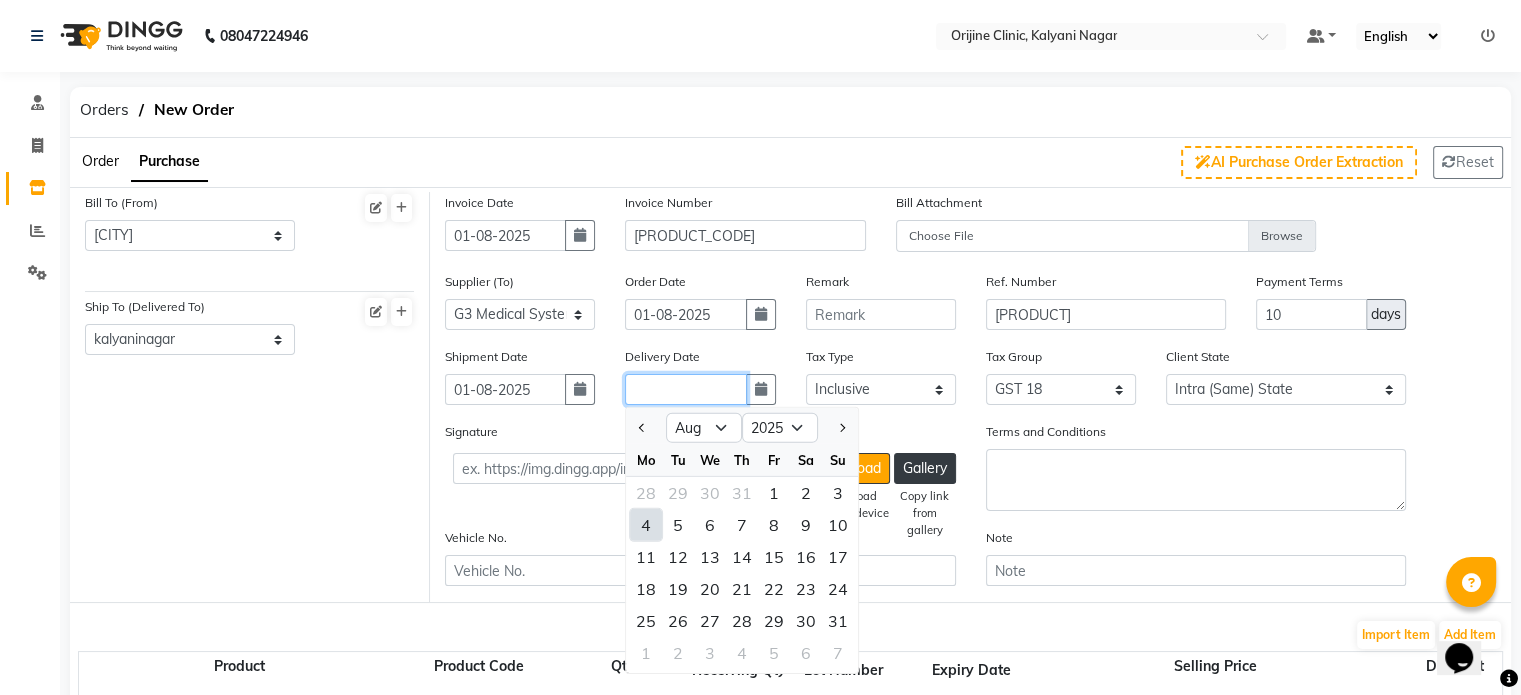 type on "04-08-2025" 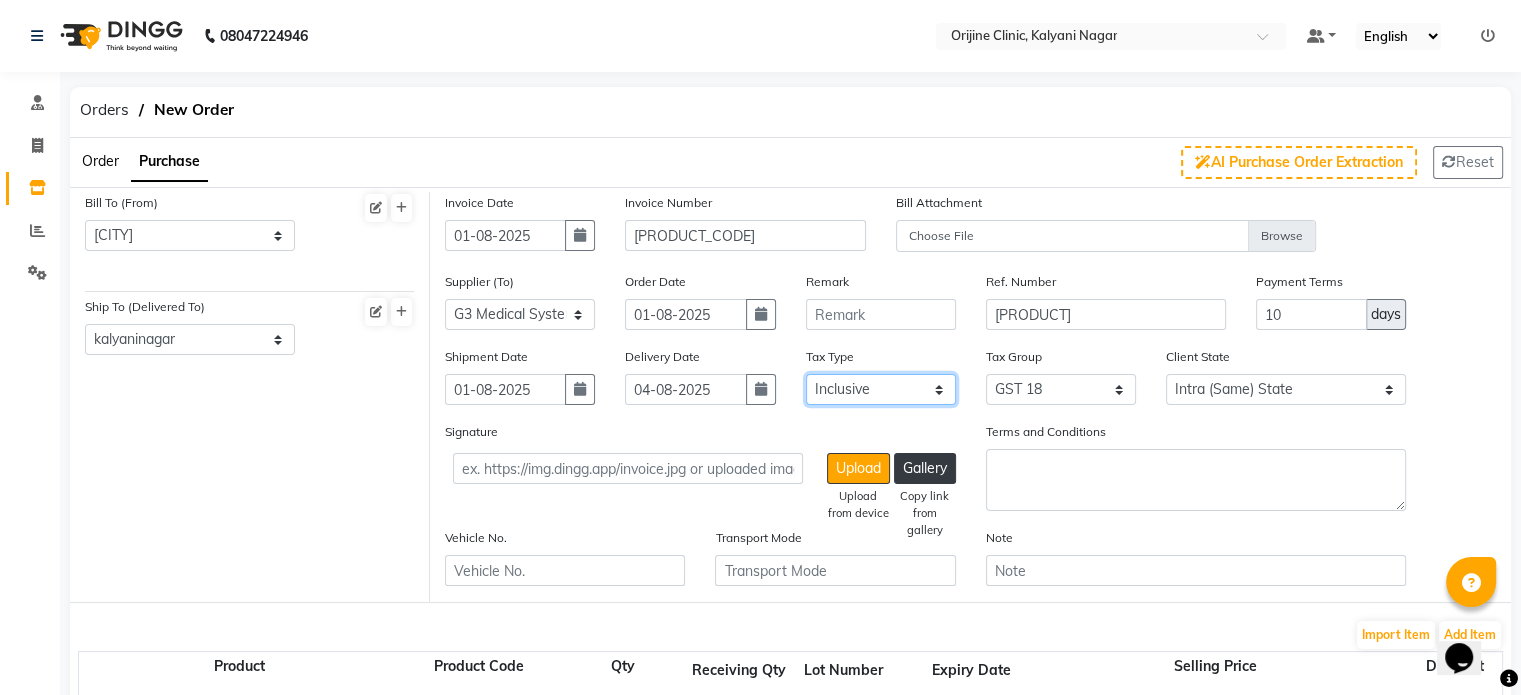 click on "Select Inclusive Exclusive" 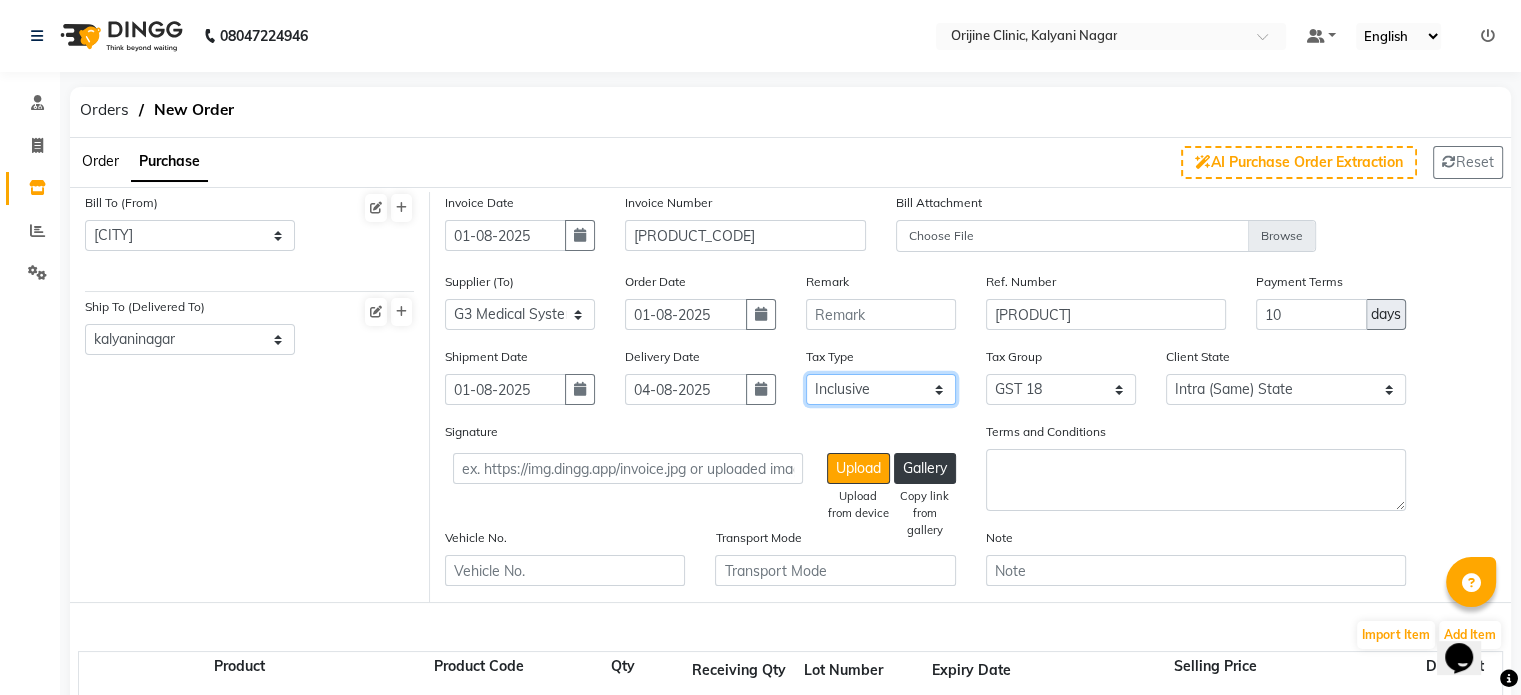 select on "false" 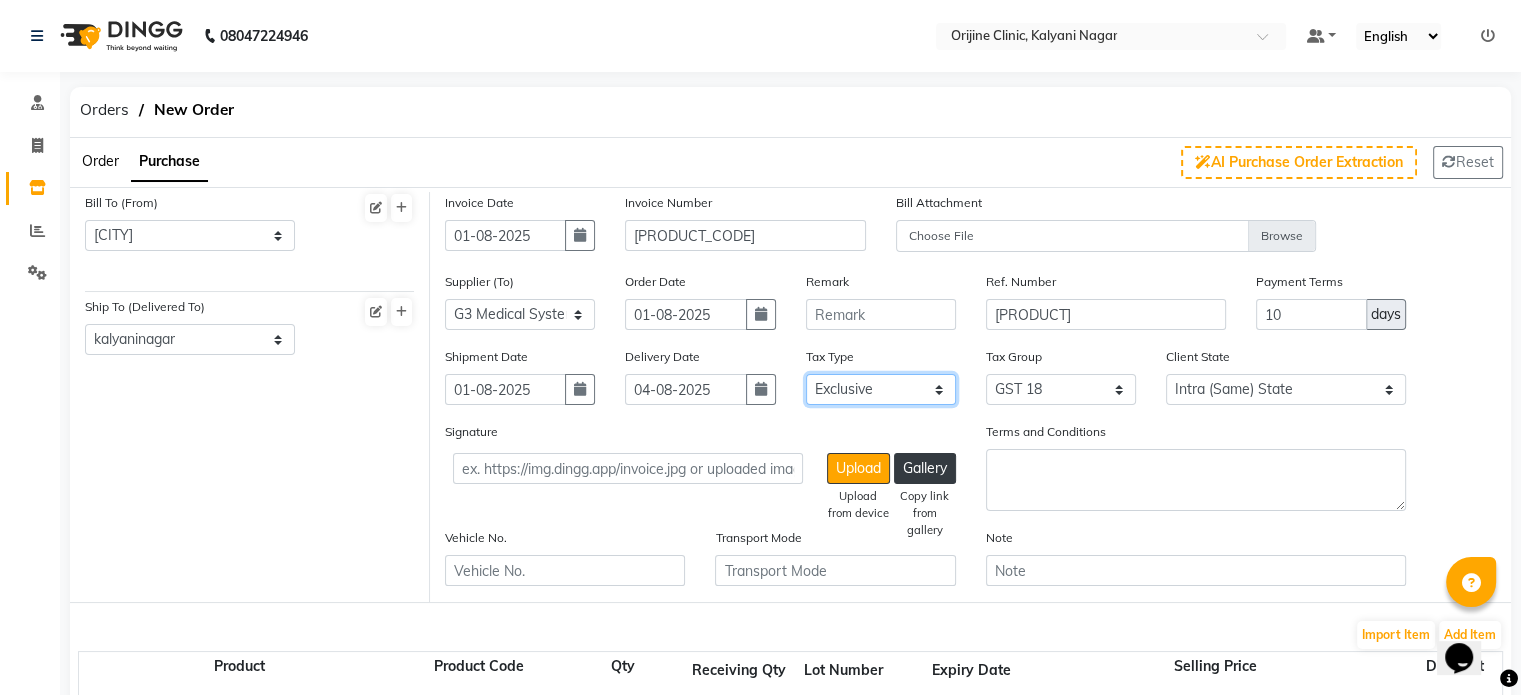 click on "Select Inclusive Exclusive" 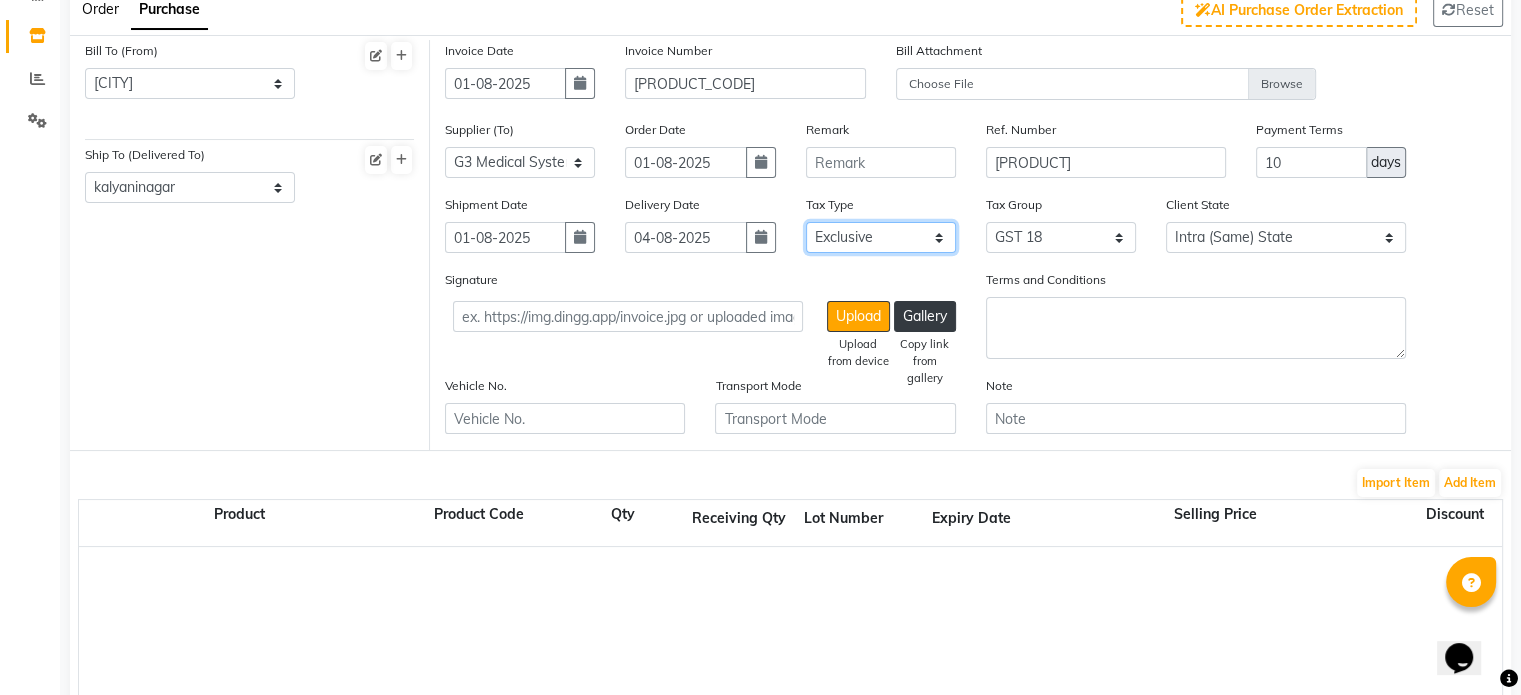 scroll, scrollTop: 250, scrollLeft: 0, axis: vertical 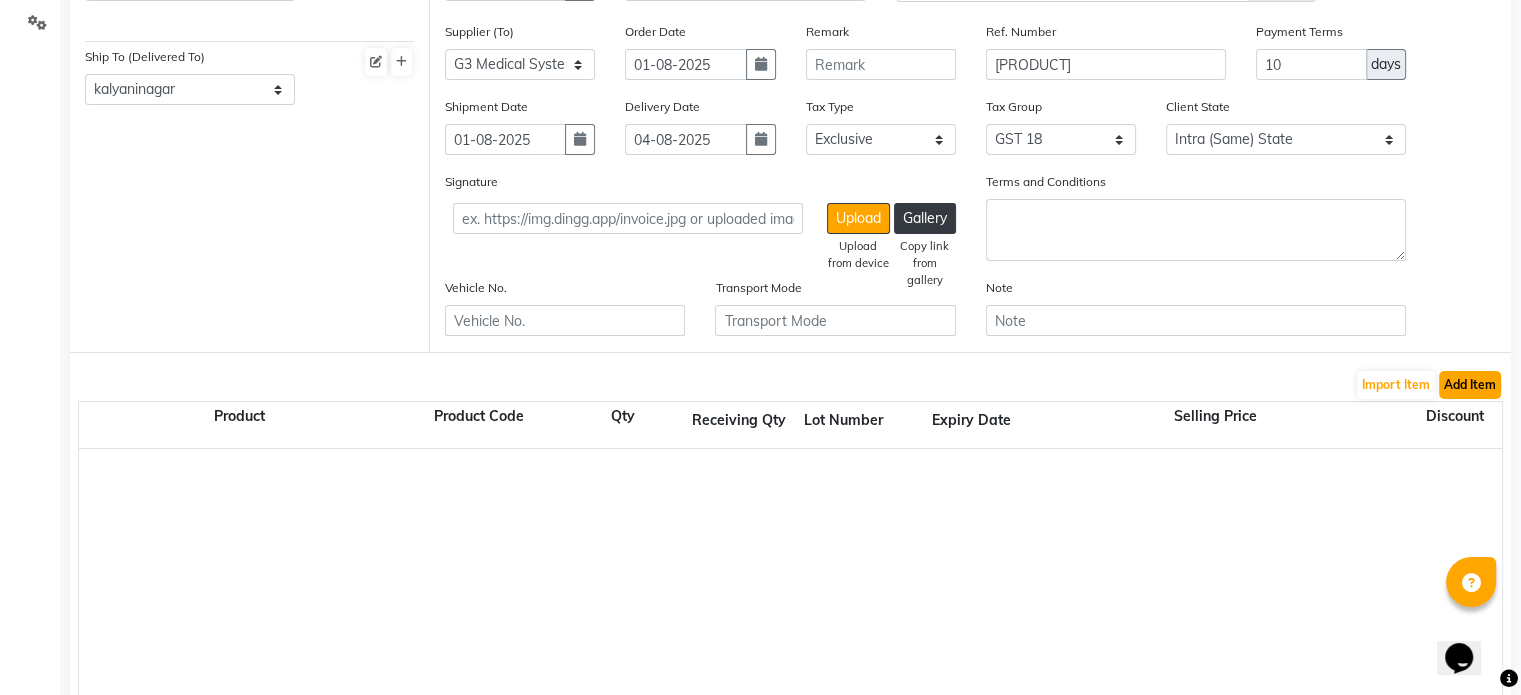 click on "Add Item" 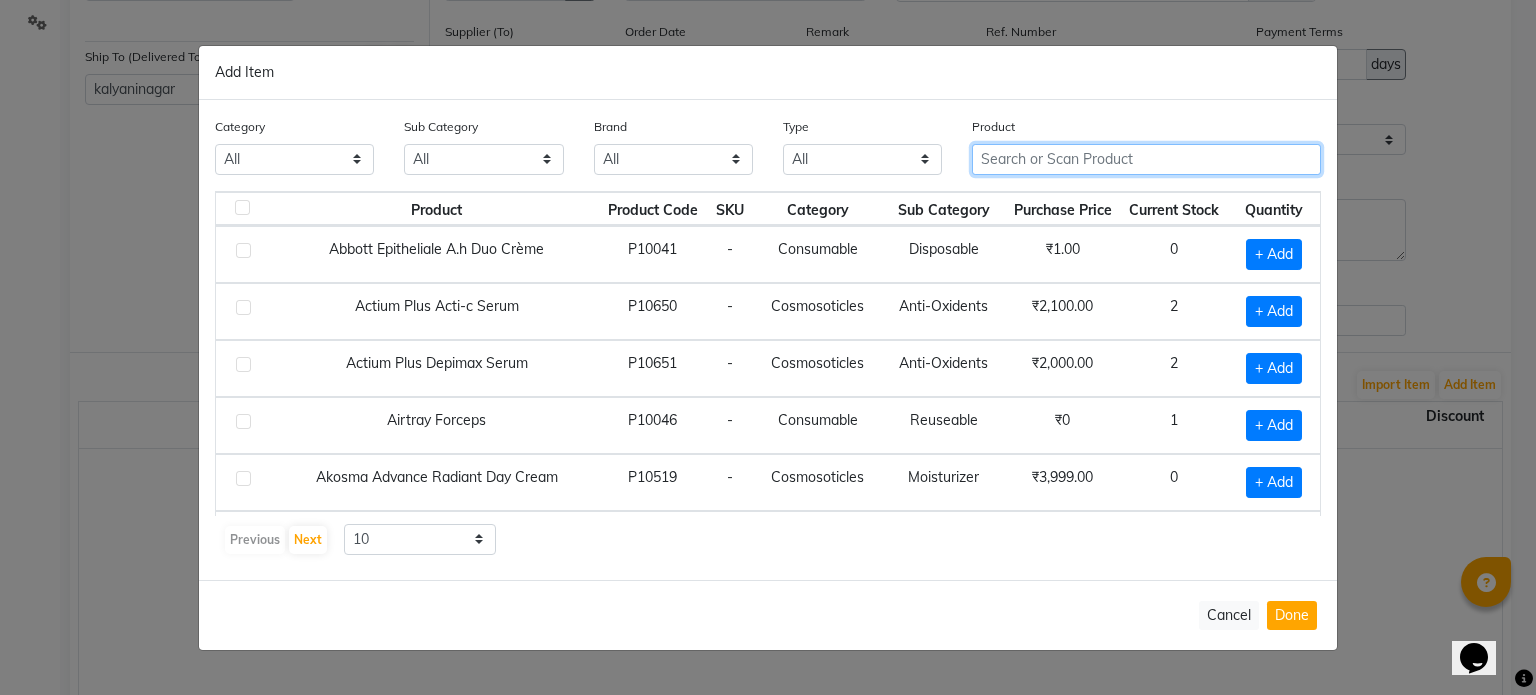 click 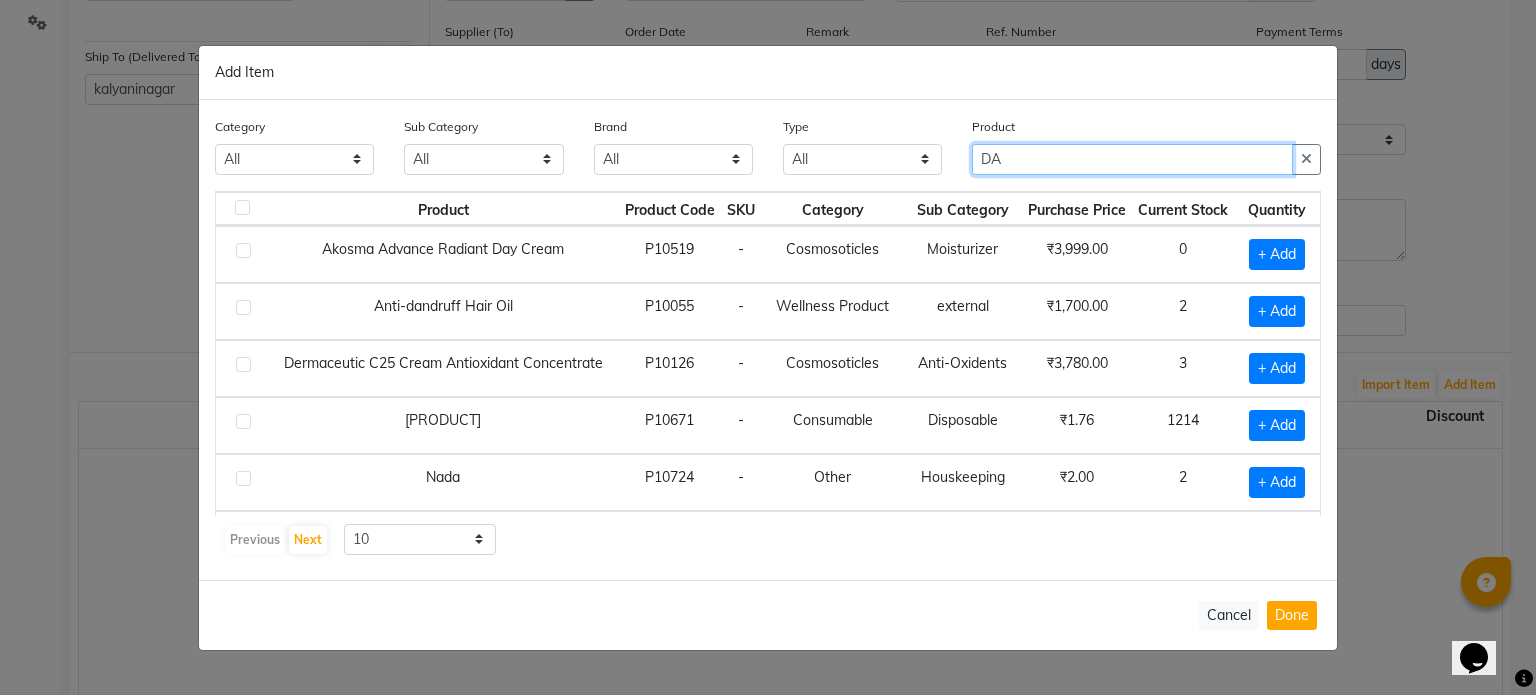 type on "D" 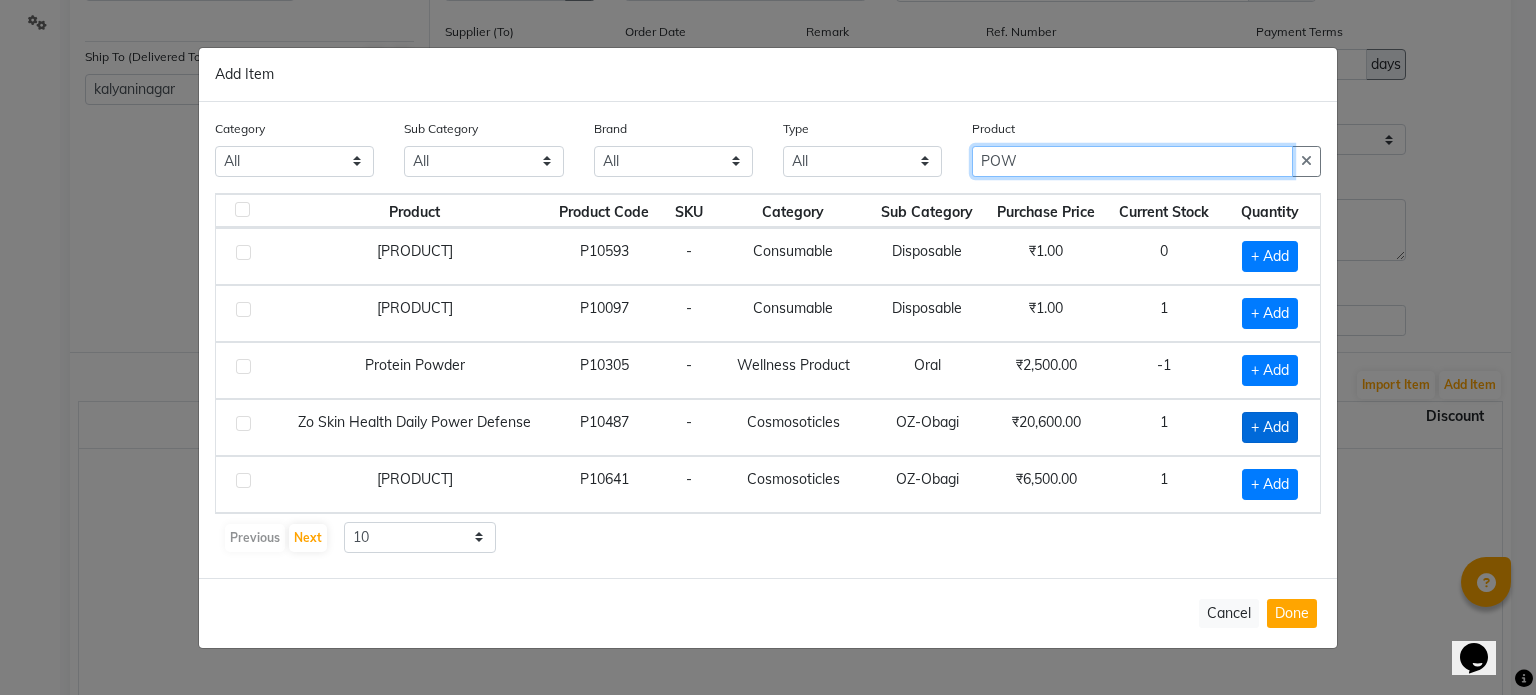 type on "POW" 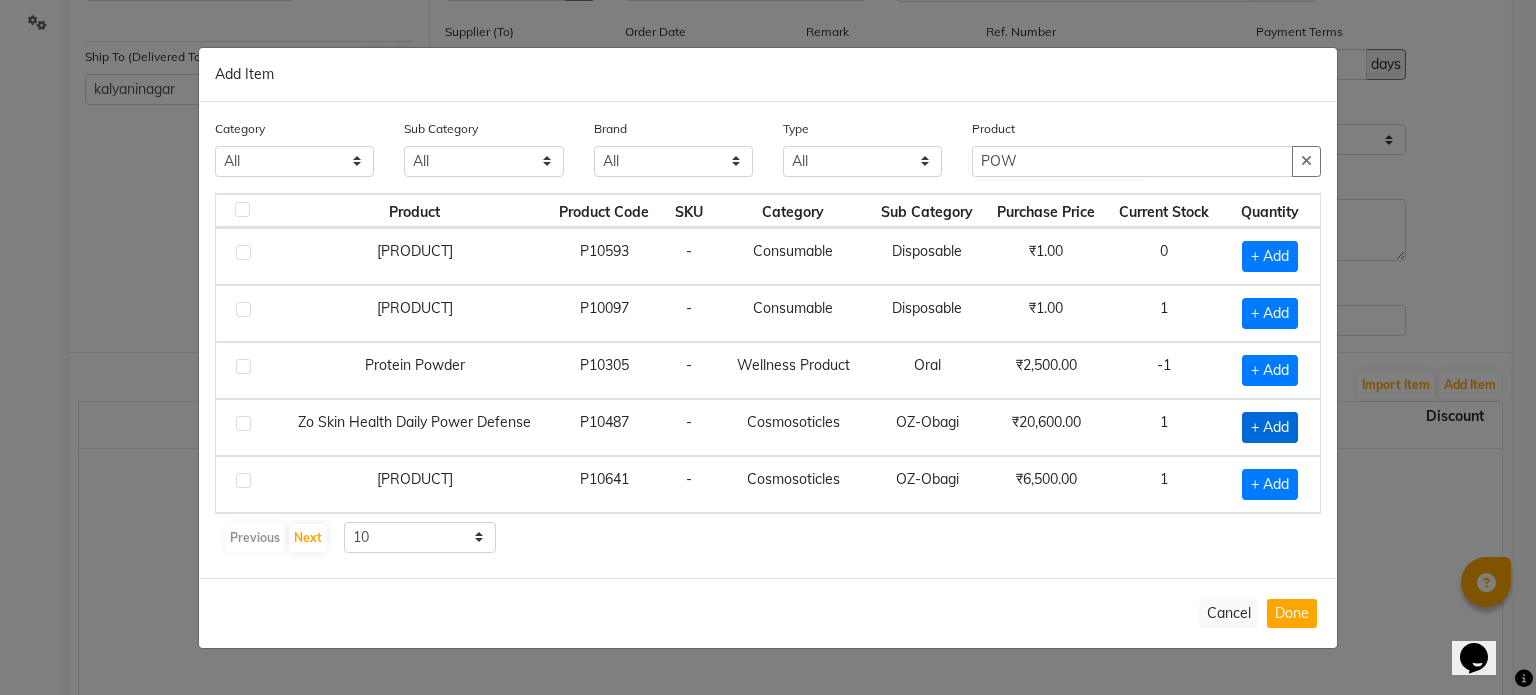 click on "+ Add" 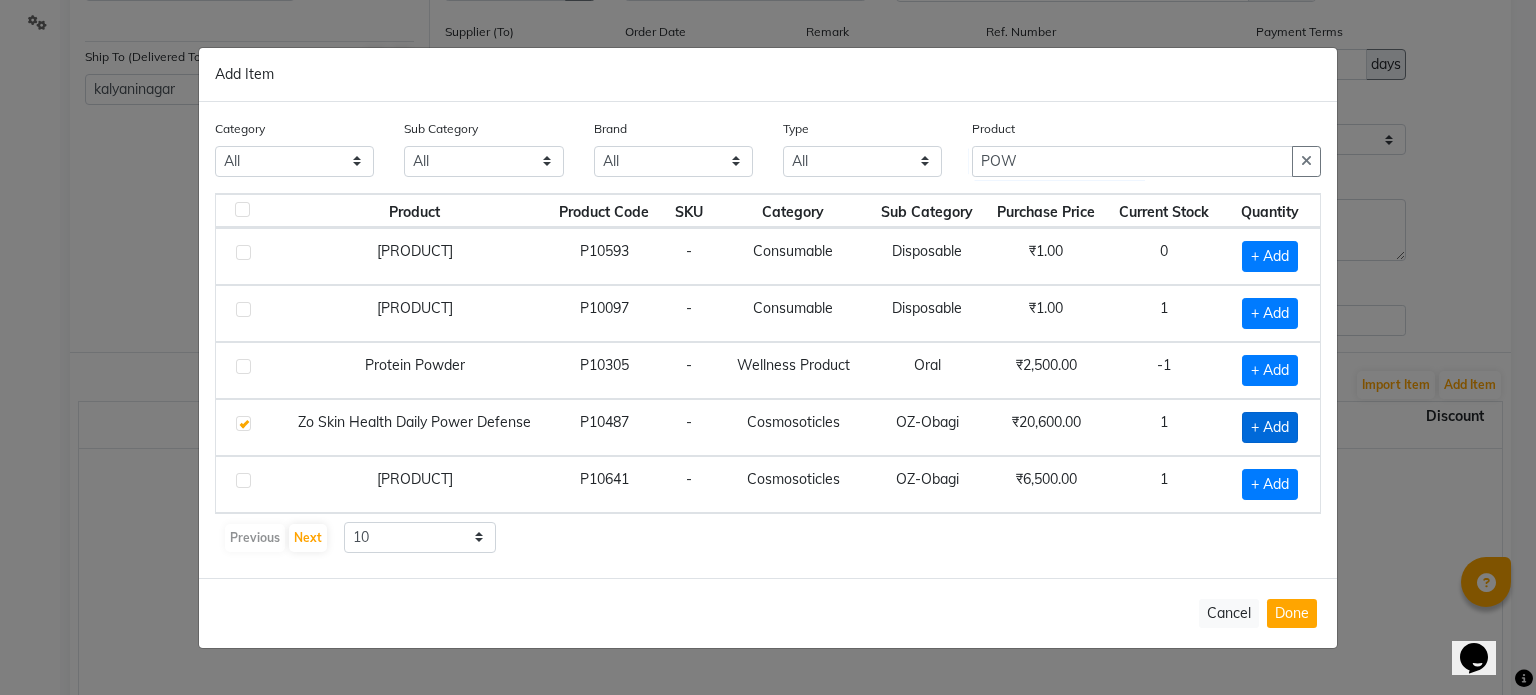 checkbox on "true" 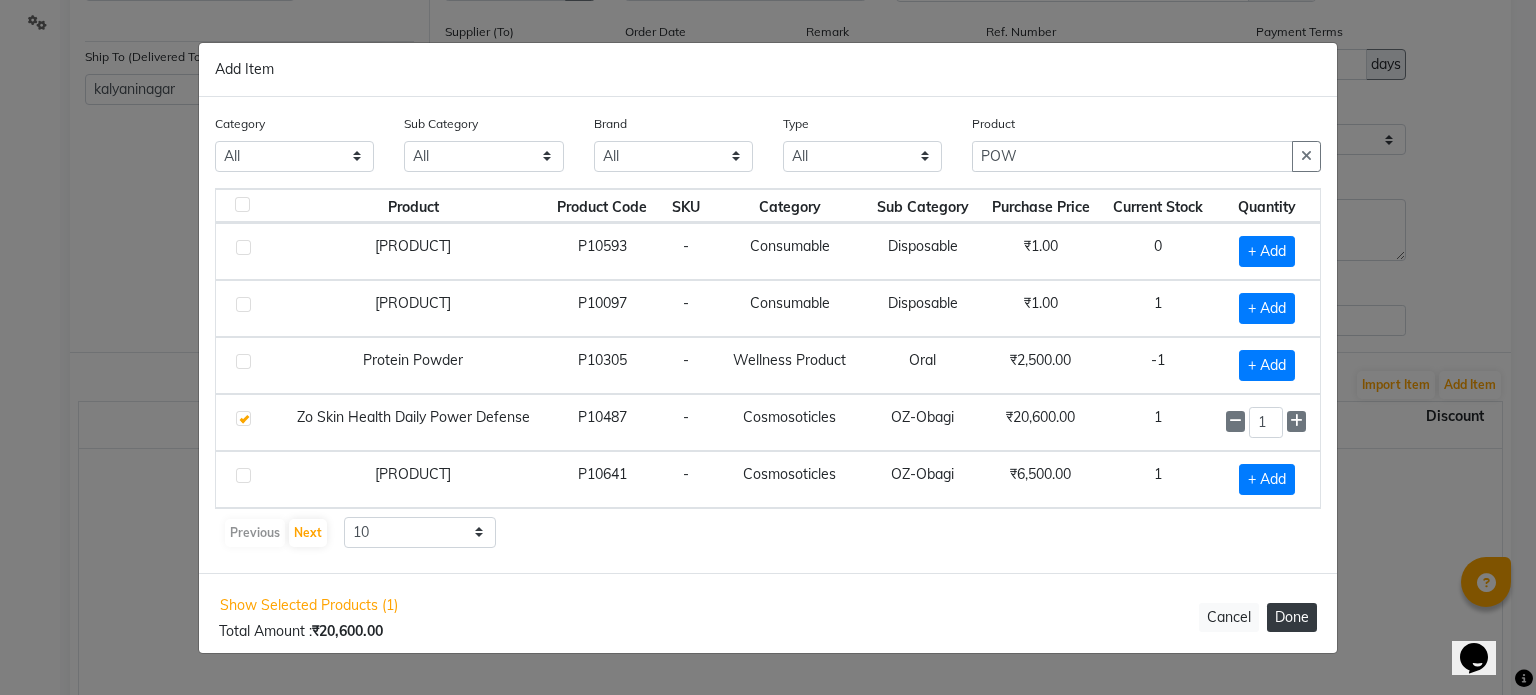 click on "Done" 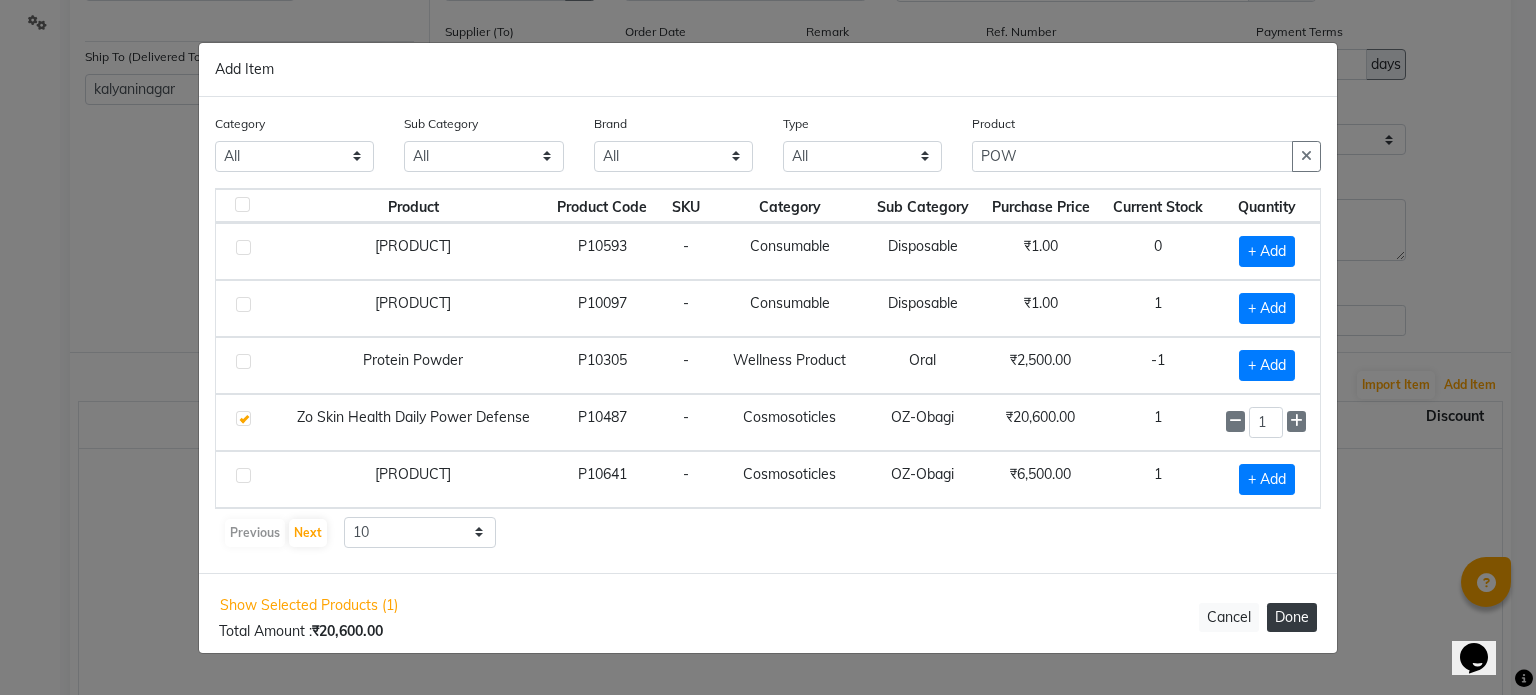 select on "908" 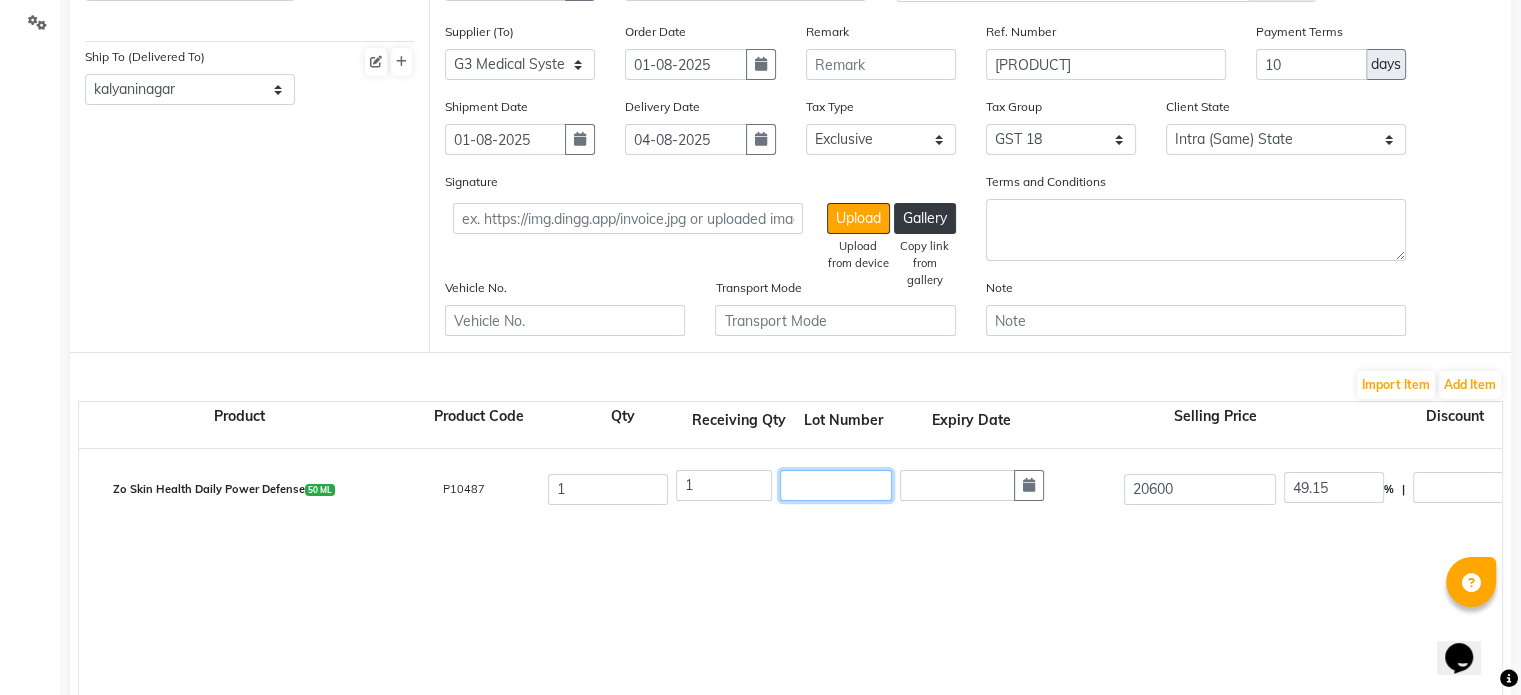 click 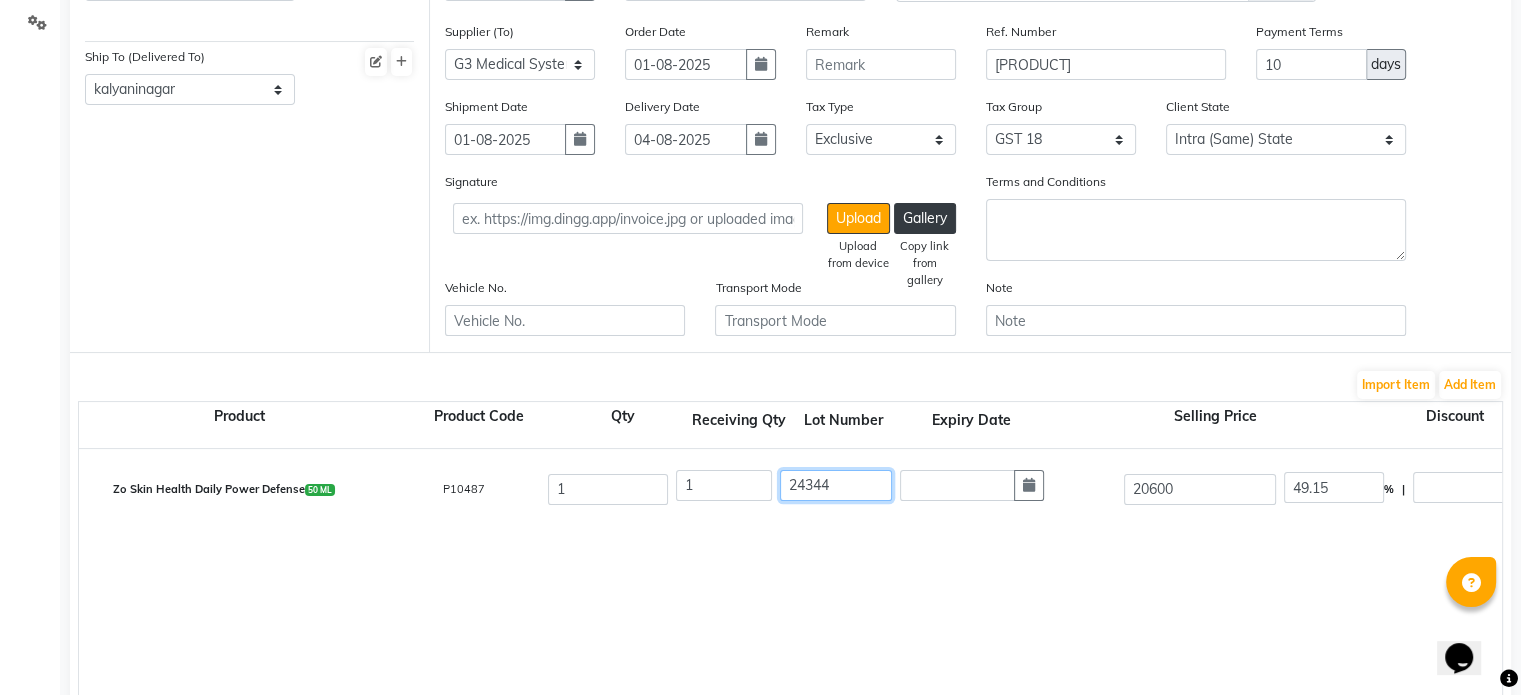 type on "24344" 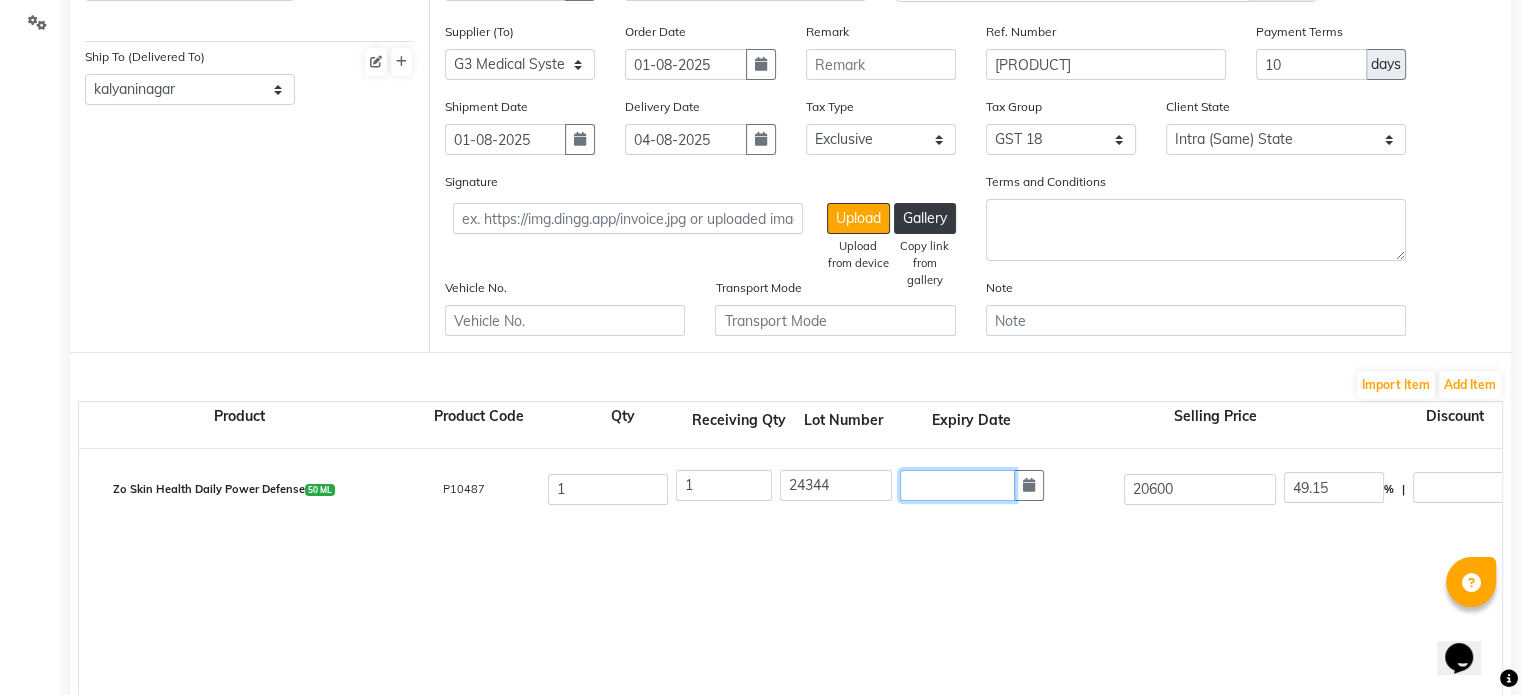 click 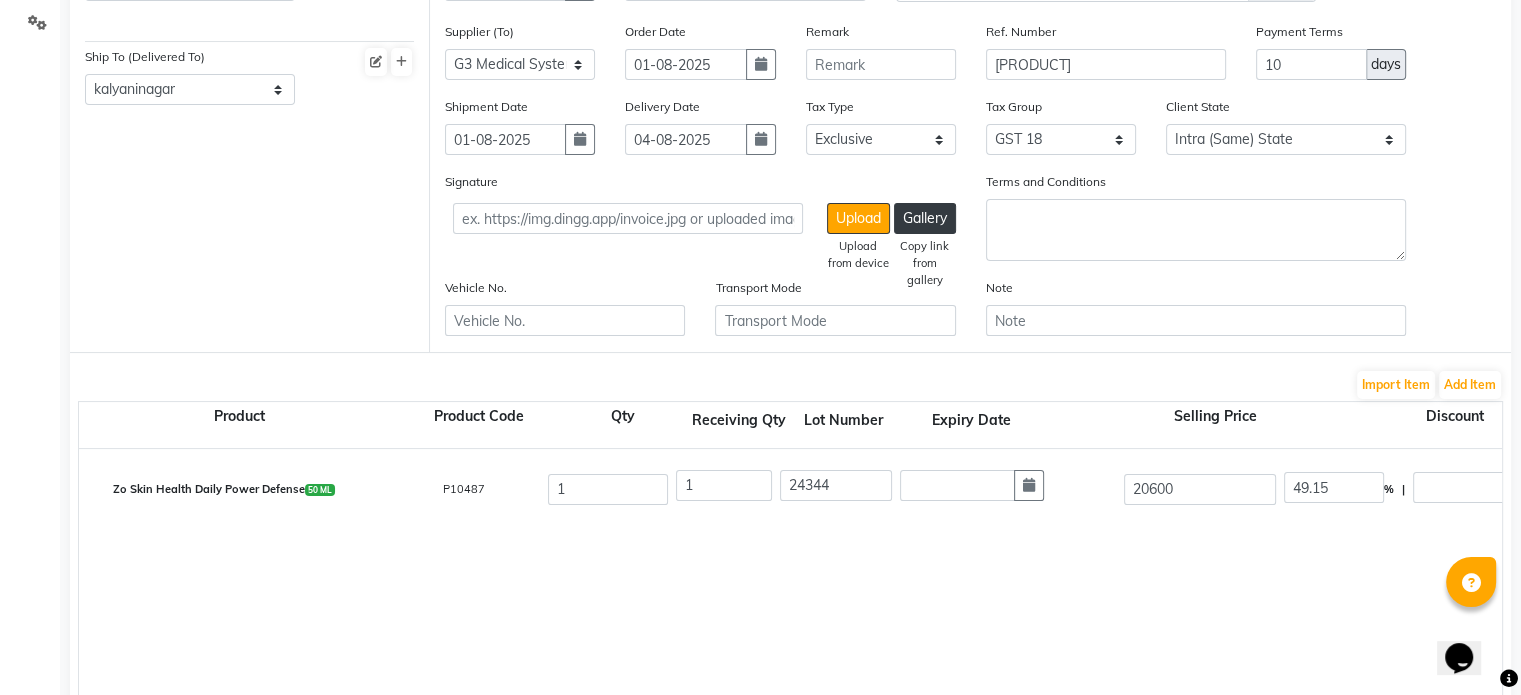 select on "8" 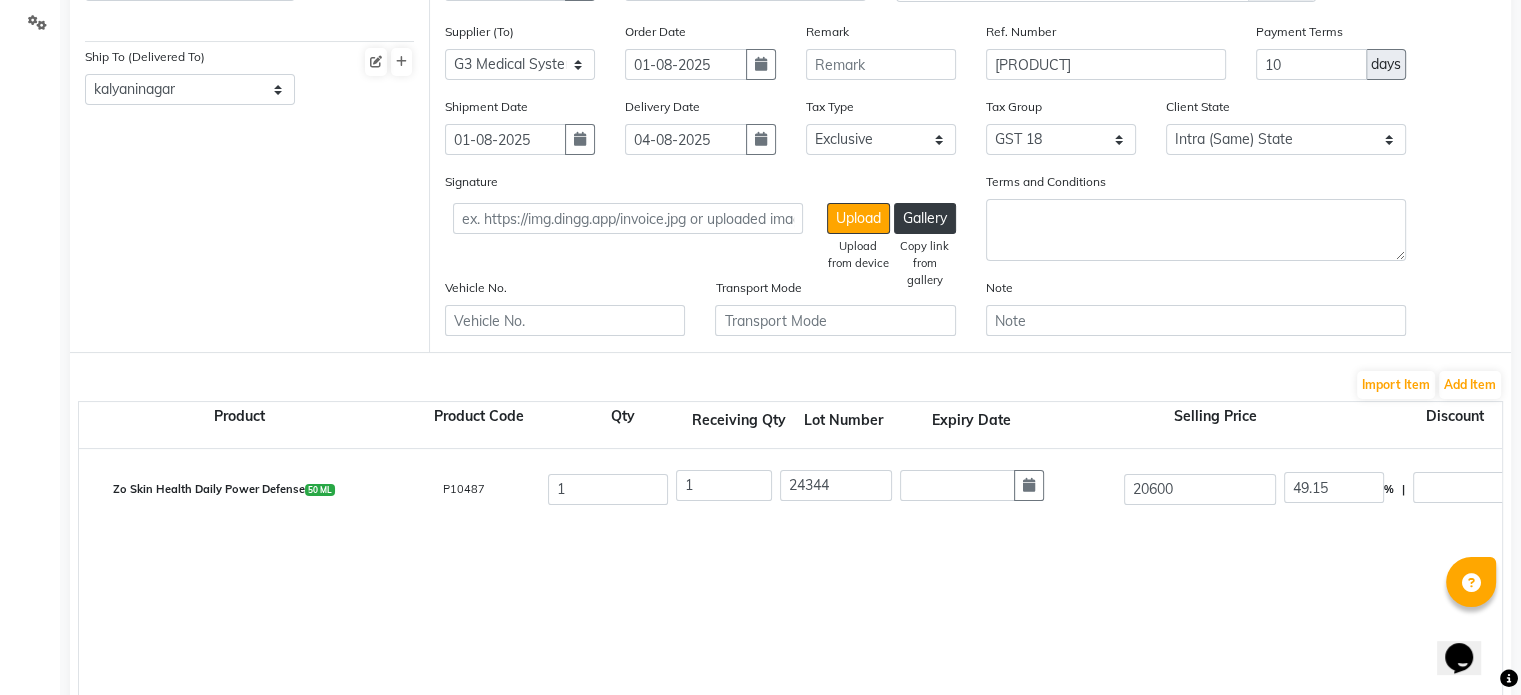 select on "2025" 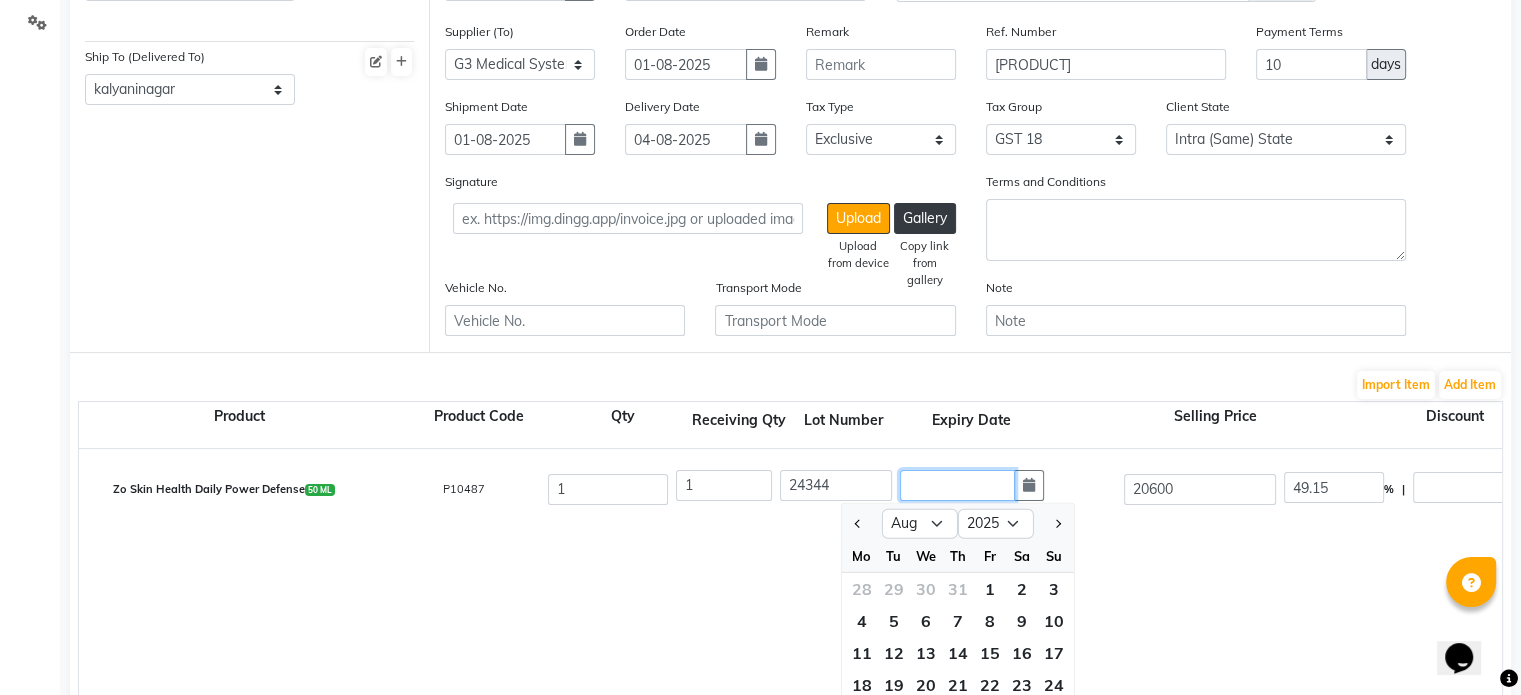 click 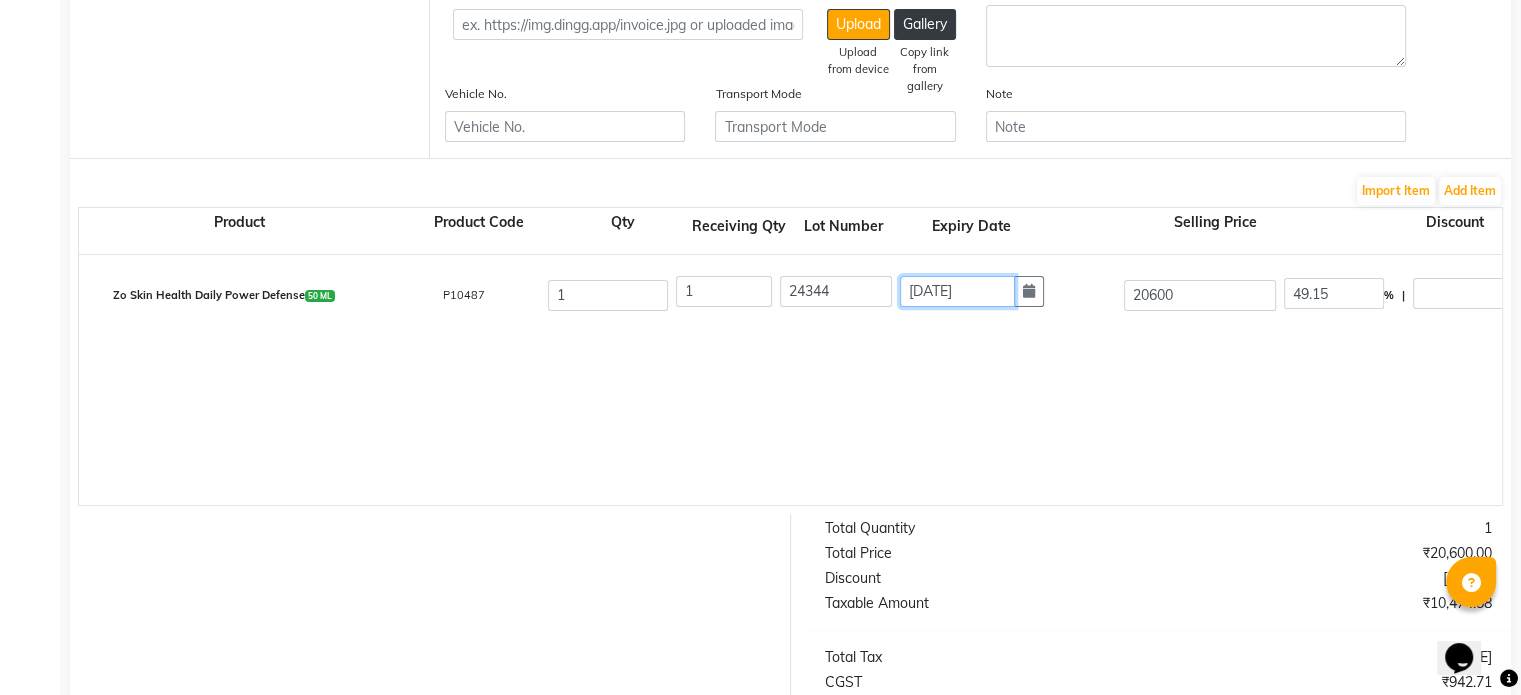 scroll, scrollTop: 458, scrollLeft: 0, axis: vertical 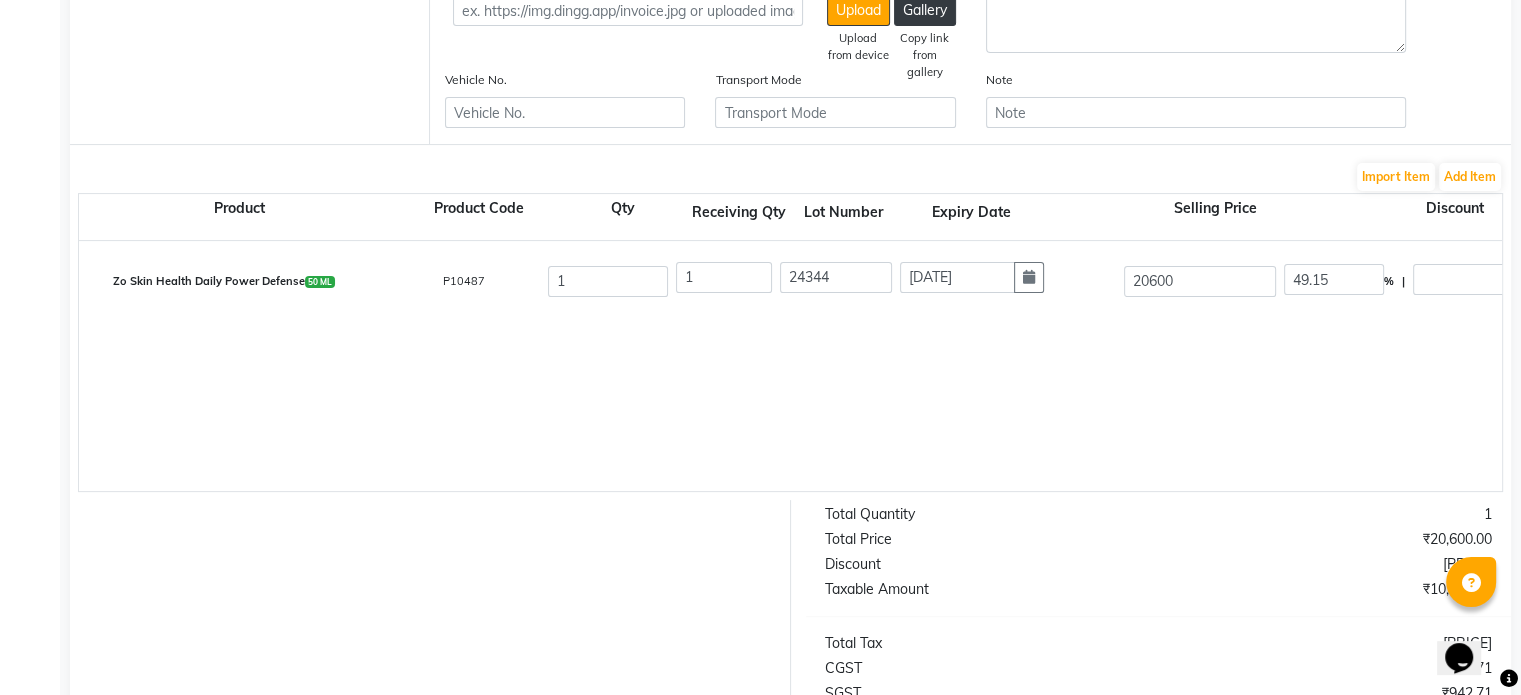 type on "31-12-2027" 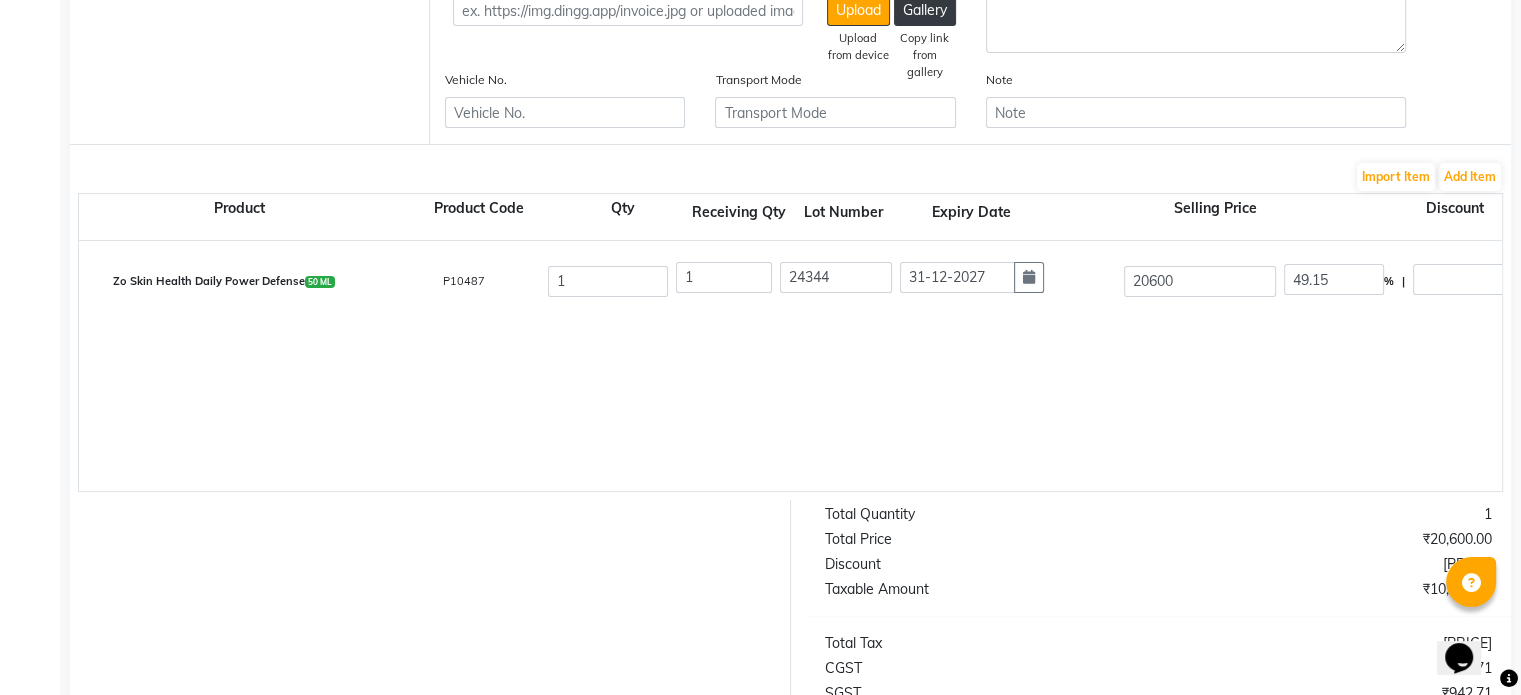click on "[PRODUCT]  50 ML  P10487  1 1 [LOT_NUMBER] [DATE] [PRICE] 49.15 % | [PRICE] F [PRICE] [PRICE] [PRICE] None 5% GST Exempted GST 12 GST 18  (18%)  [PRICE] [PRICE]" 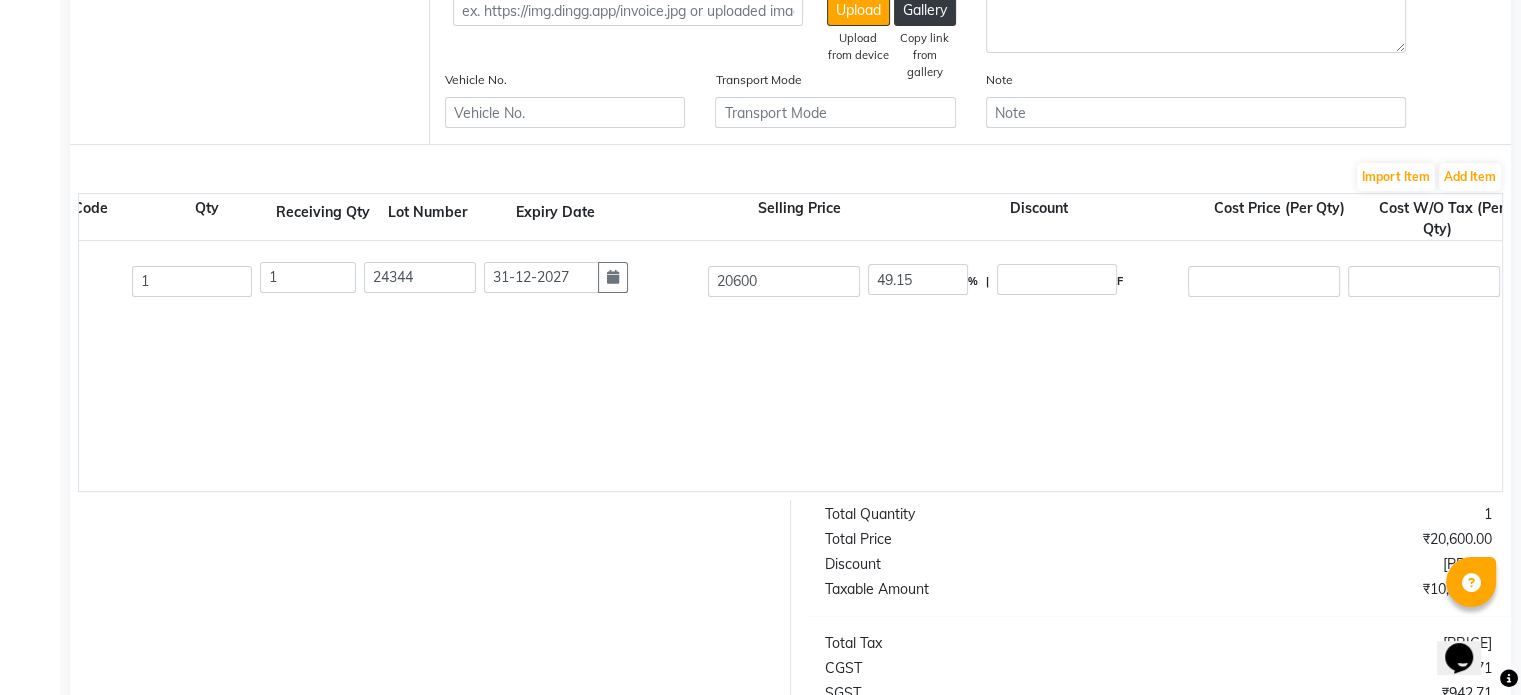 scroll, scrollTop: 0, scrollLeft: 492, axis: horizontal 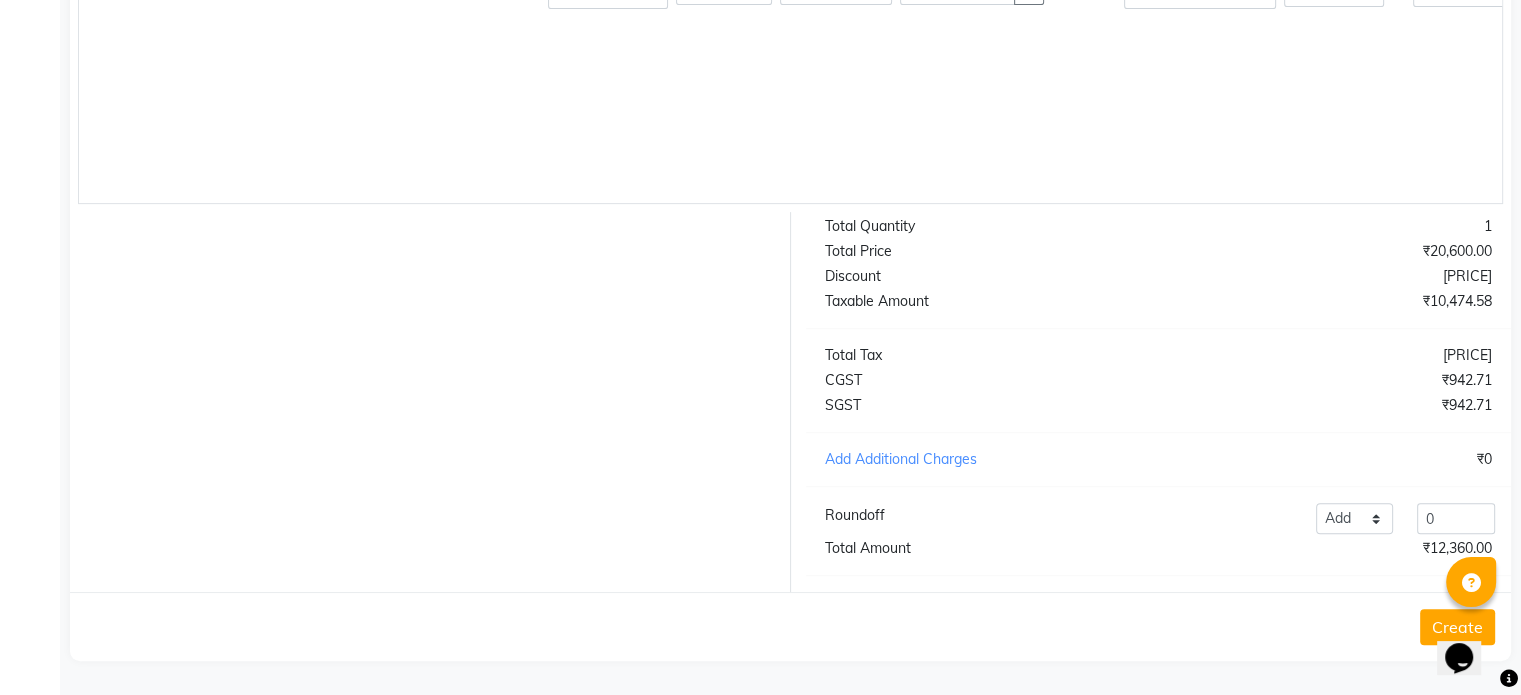 click on "Create" 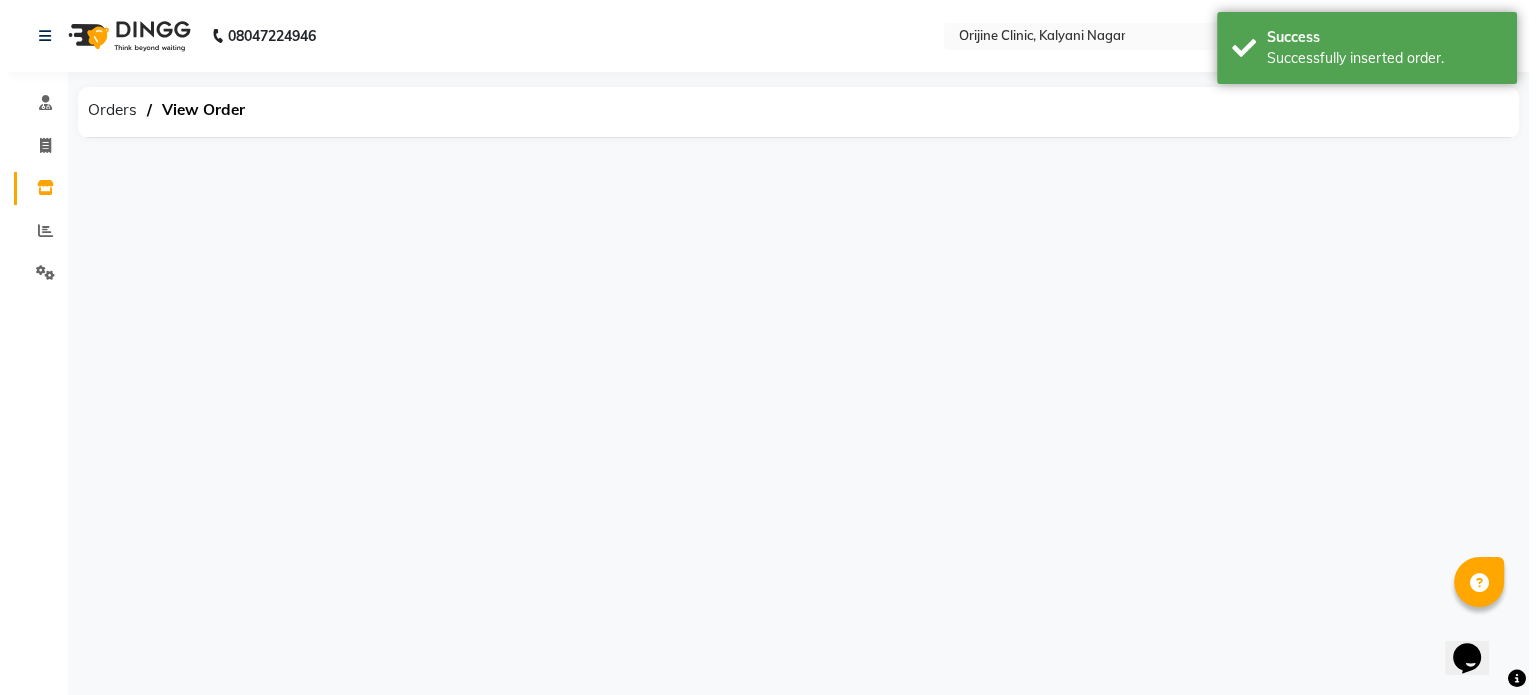 scroll, scrollTop: 0, scrollLeft: 0, axis: both 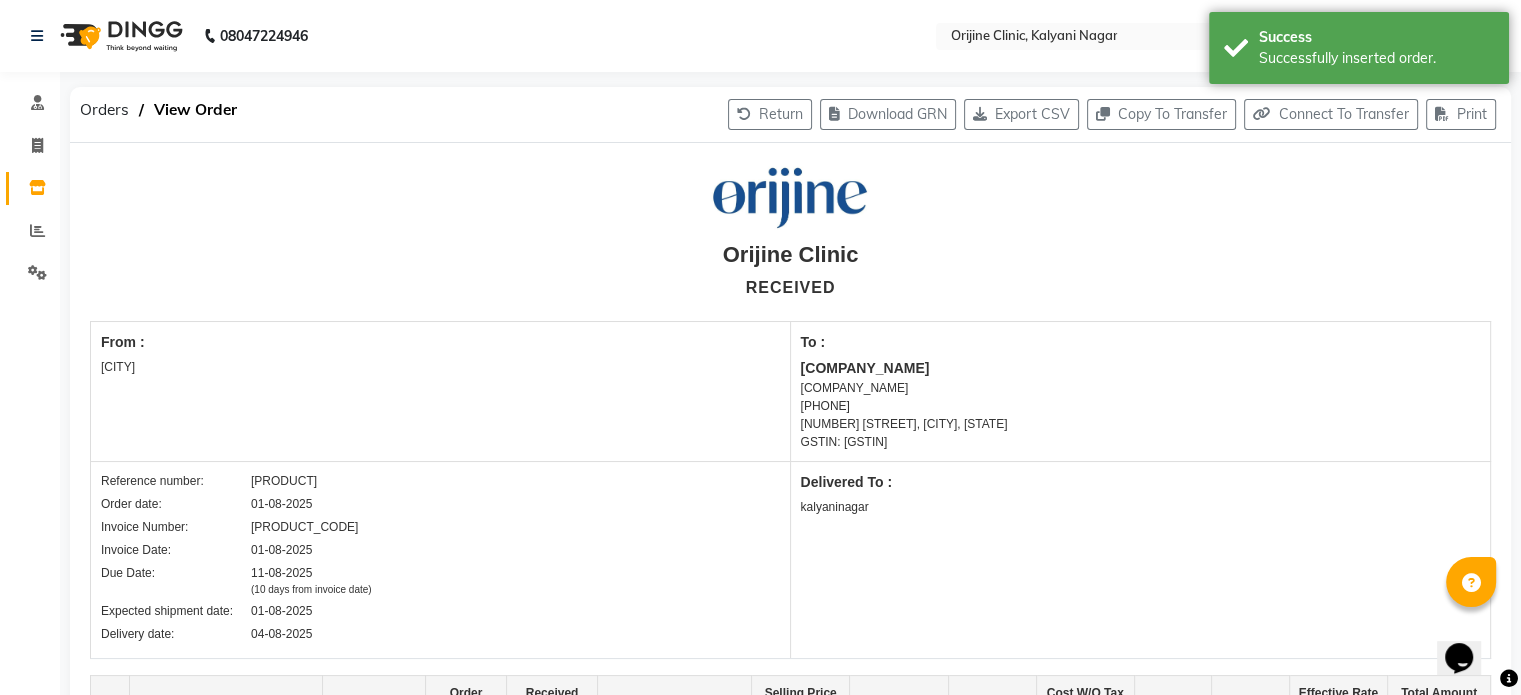 click on "[COMPANY_NAME]" 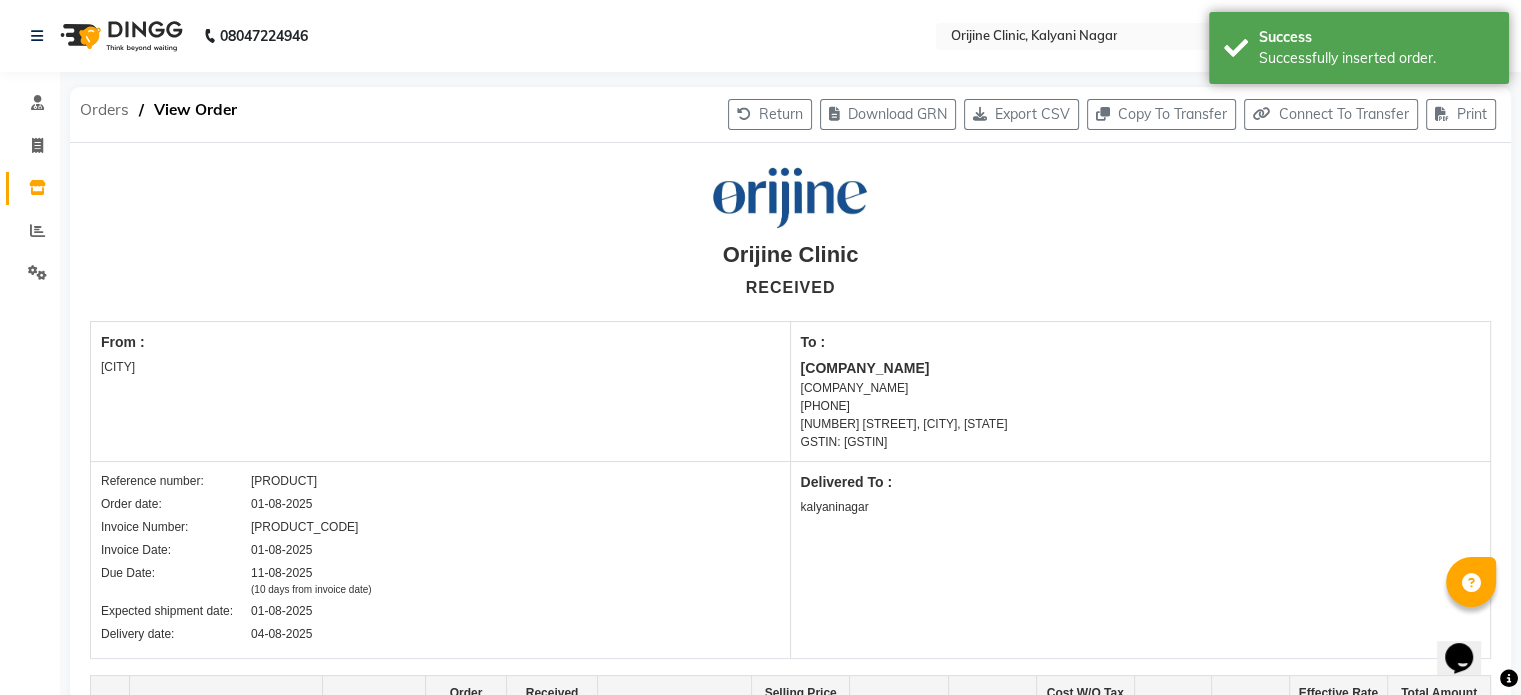 click on "Orders" 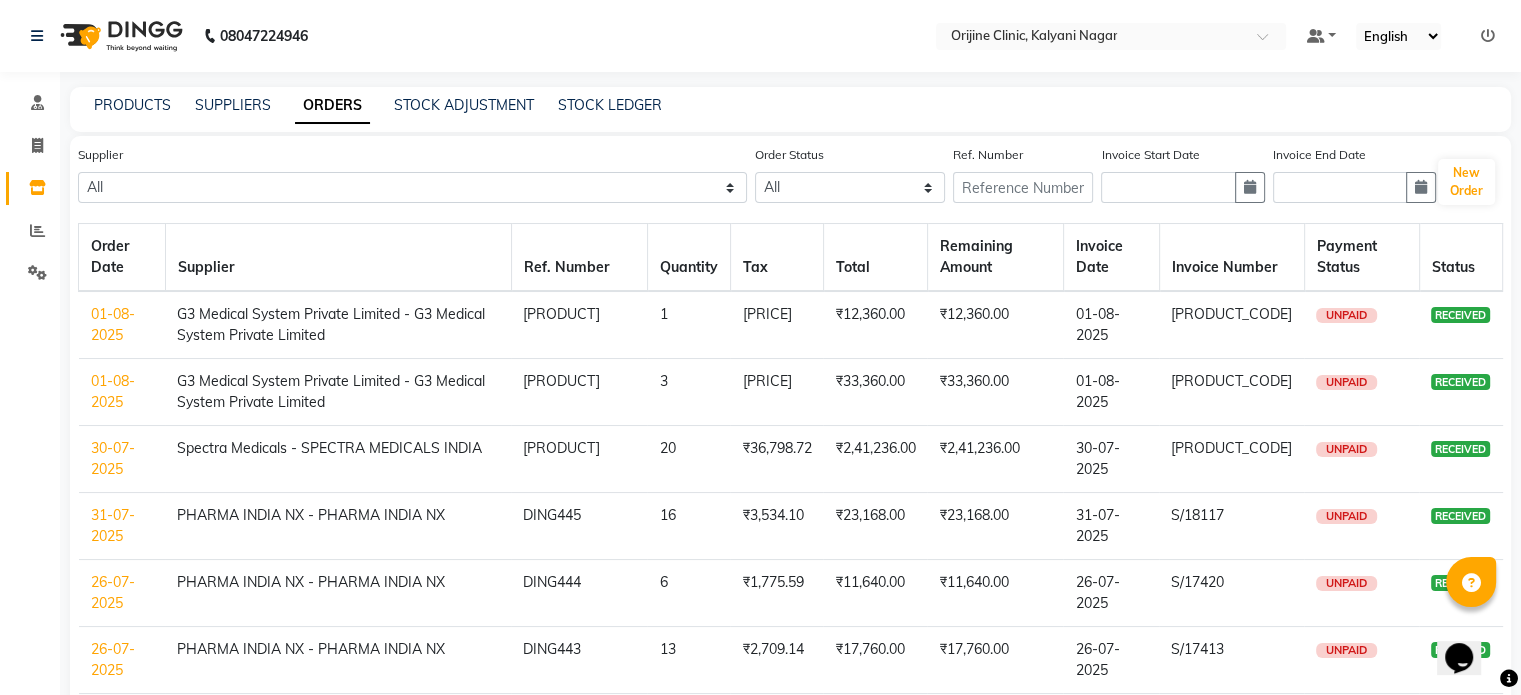 click at bounding box center [1488, 36] 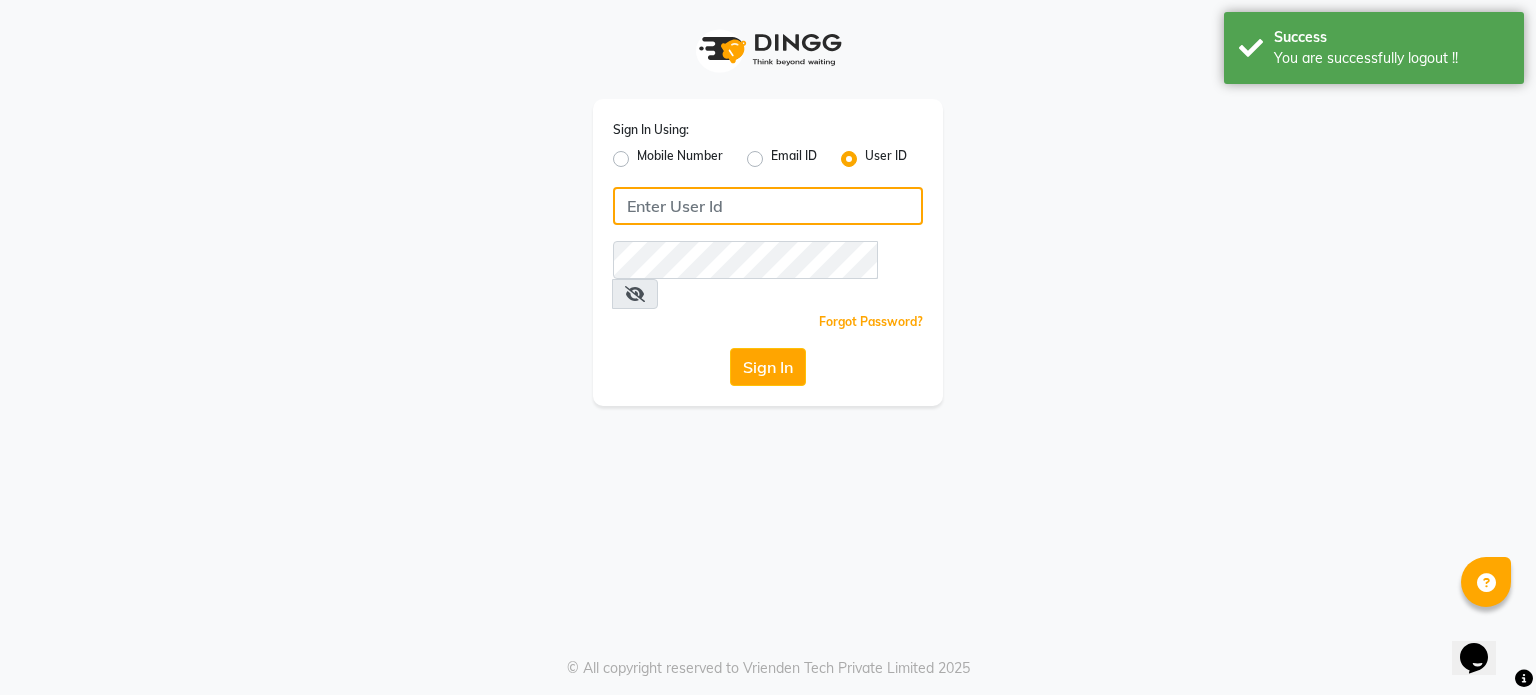 type on "8408993355" 